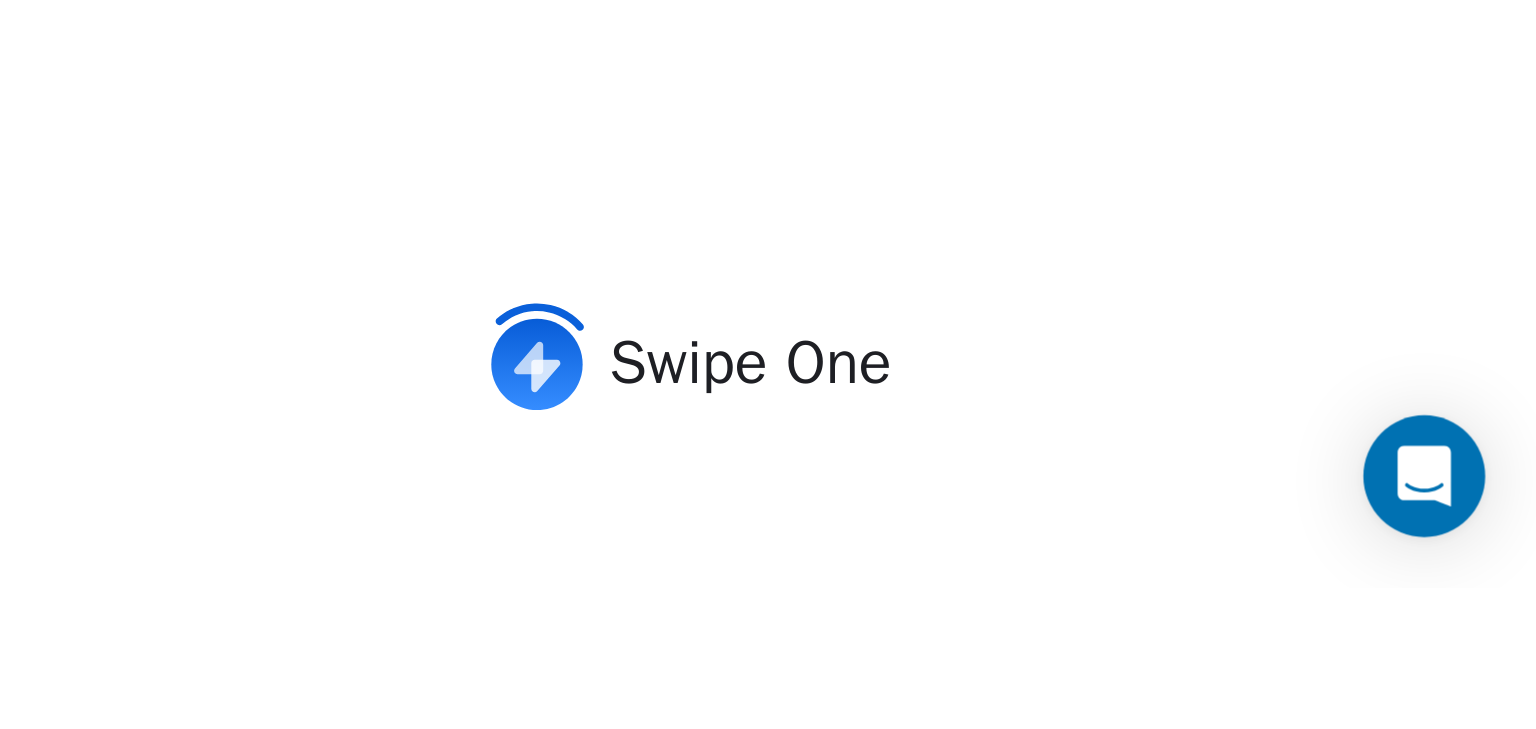 scroll, scrollTop: 0, scrollLeft: 0, axis: both 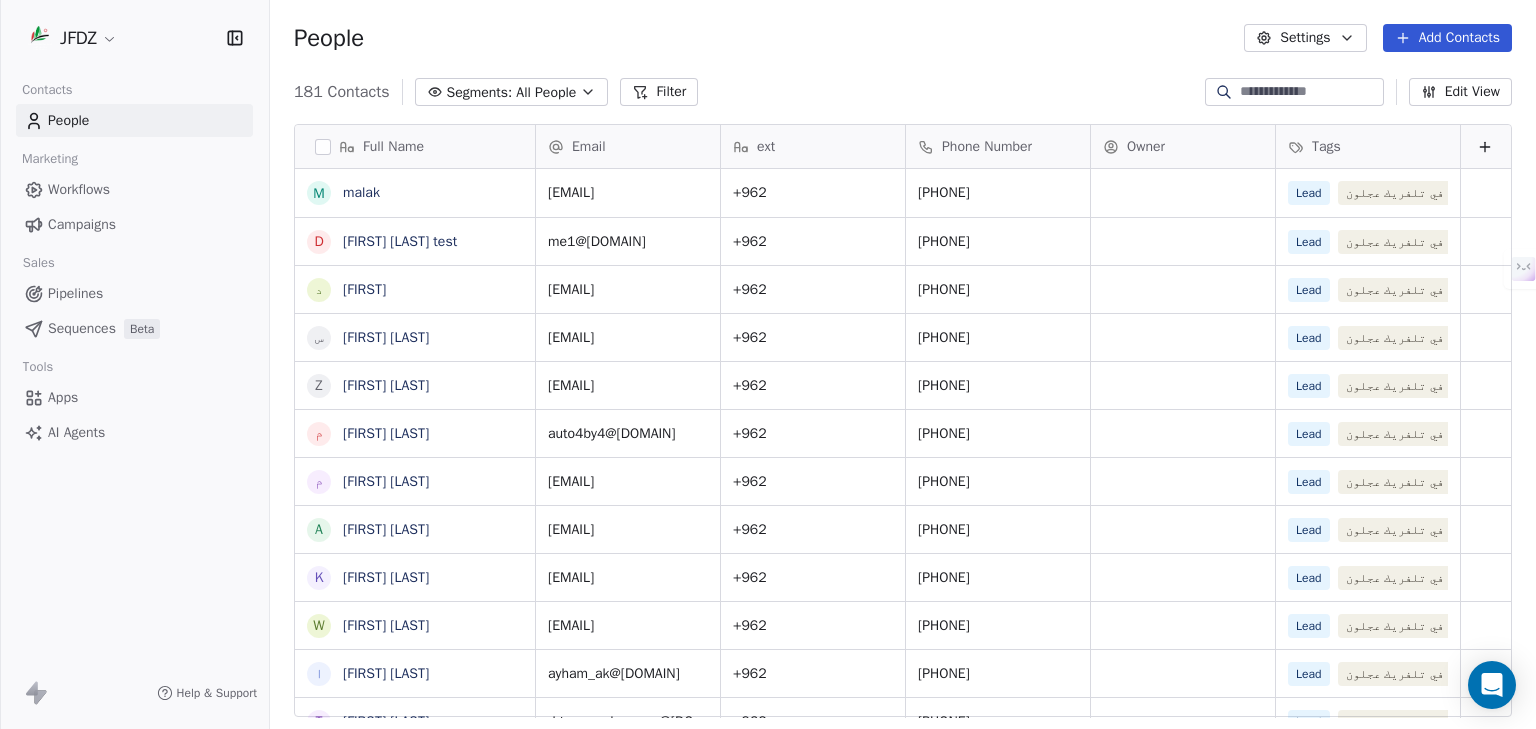 click on "JFDZ Contacts People Marketing Workflows Campaigns Sales Pipelines Sequences Beta Tools Apps AI Agents Help & Support People Settings Add Contacts 181 Contacts Segments: All People Filter Edit View Tag Add to Sequence Export Full Name m malak d deeb ghanma test د دعاء س ساره رفيق ابراهيم حطاب Z [LAST] [LAST] م محمد احمد شحاده م محمد معتصم حكمت الرفاعي A [LAST] [LAST] K [LAST] [LAST] W [LAST] [LAST] ا ايهم الخصاونه T [LAST] [LAST] [LAST] [LAST] A [LAST] [LAST] غ غيث محمد علي المومني ي يزن محمد المطالقة A [LAST] [LAST] ر رياض محمد القضاة o omar س سعيد احمد الشوامره ا احمد يوسف صافي ي يوسف عبد اللطيف احمد احمد A [LAST]-[LAST] [LAST] M [LAST] [LAST] A [LAST] [LAST] [LAST] R [LAST] [LAST] J [PHONE] س سراج علي ابوسليم m mohmad A [LAST] [LAST] E [LAST] [LAST]" at bounding box center [768, 461] 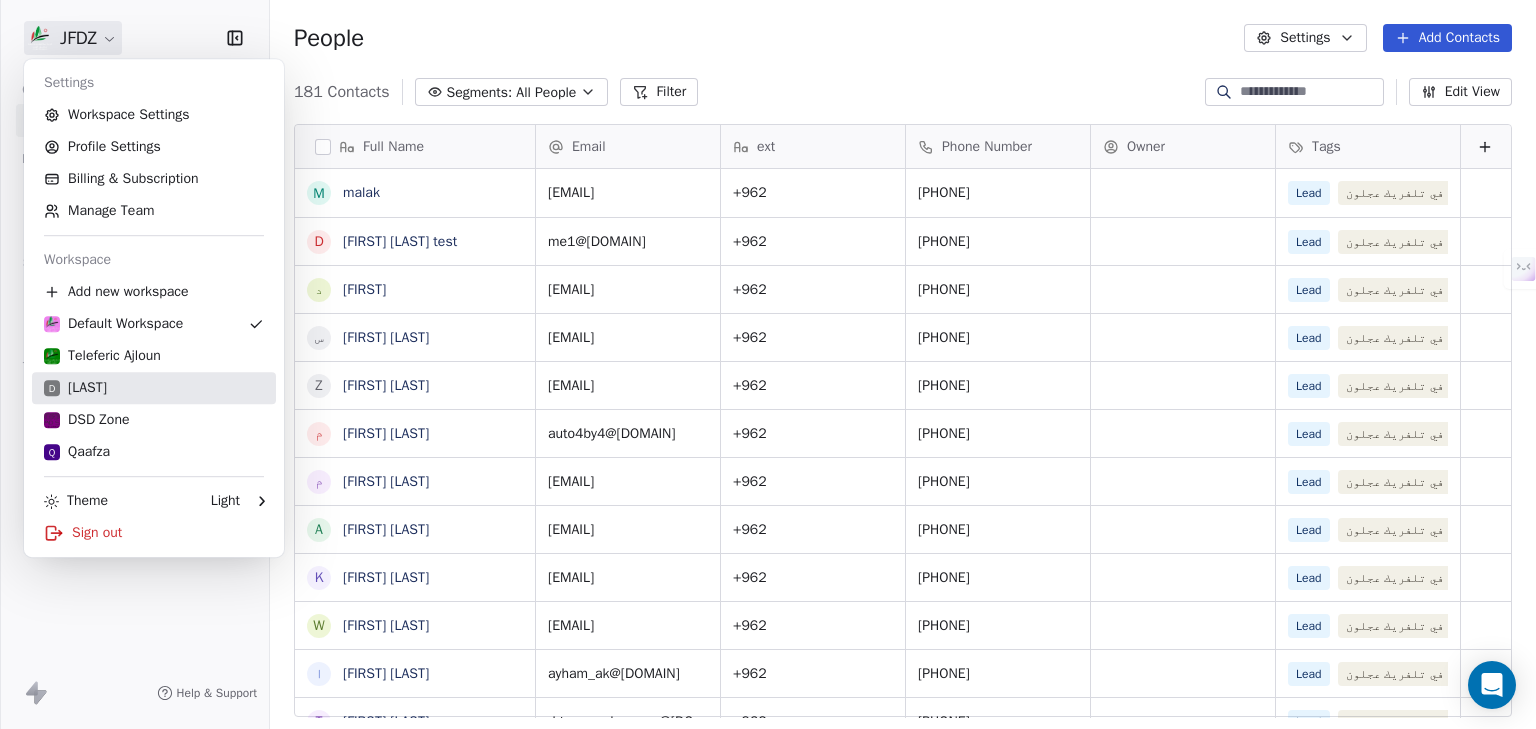 click on "D [LAST]" at bounding box center (154, 388) 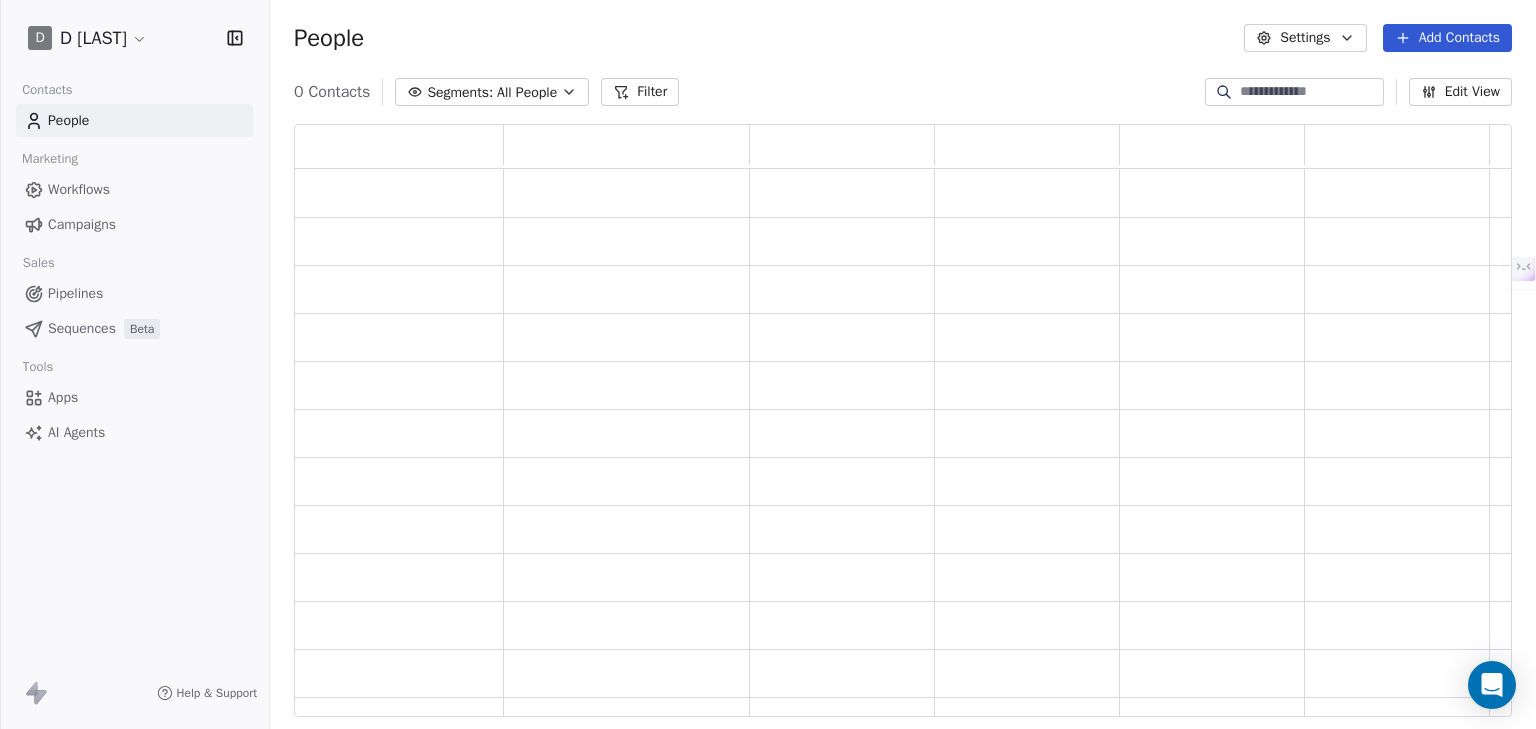 scroll, scrollTop: 12, scrollLeft: 12, axis: both 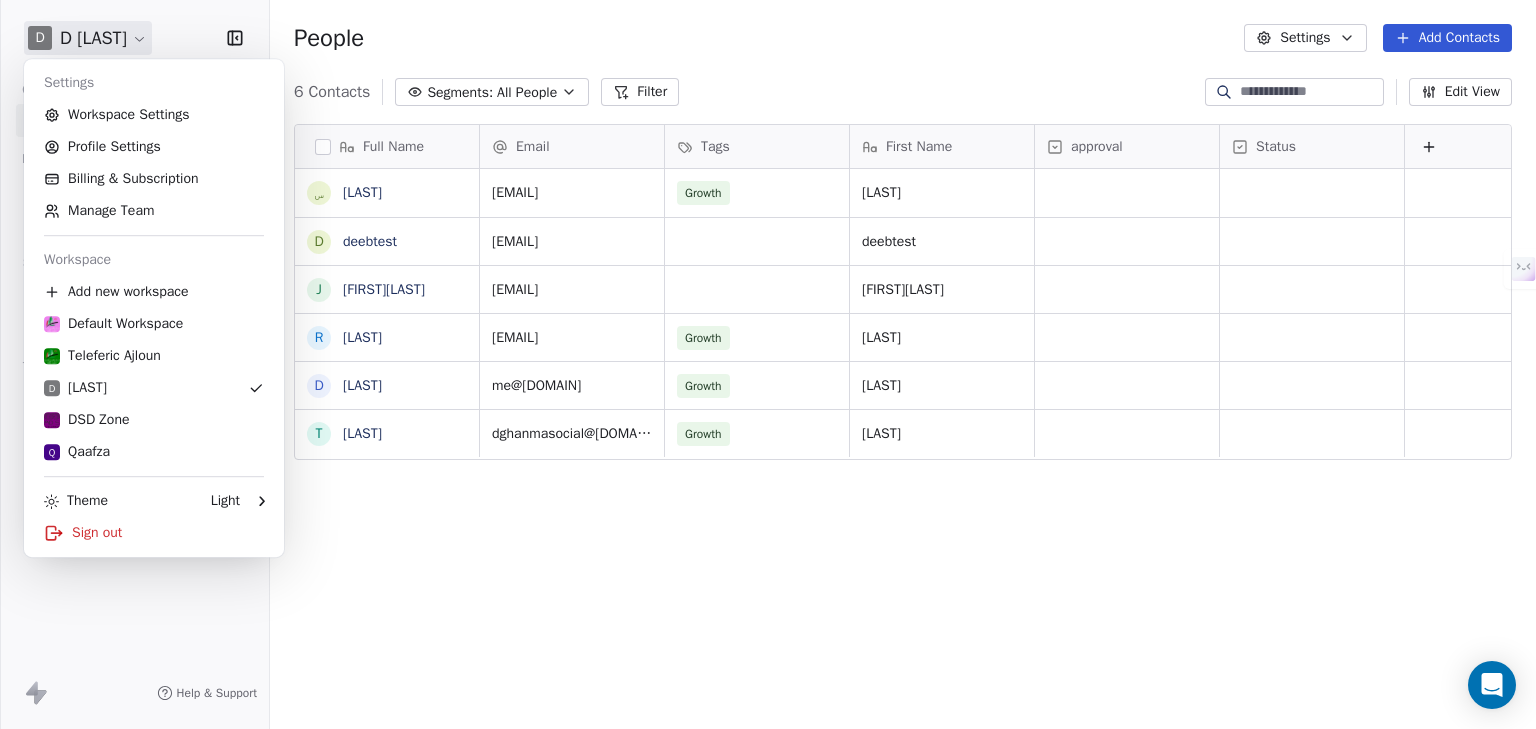 click on "D Deeb Ghanma Contacts People Marketing Workflows Campaigns Sales Pipelines Sequences Beta Tools Apps AI Agents Help & Support People Settings  Add Contacts 6 Contacts Segments: All People Filter  Edit View Tag Add to Sequence Export Full Name س سيد d deebtest J JohnSmith R Ramo D Deeb T Tamer Email Tags First Name approval Status ssayd1916@gmail.com Growth سيد dghanmmadd@gmail.com deebtest test-webhook@convertbox.com JohnSmith goforbuzz@gmail.com Growth Ramo me@dghanma.com Growth Deeb dghanmmasocial@gmail.com Growth Tamer
To pick up a draggable item, press the space bar.
While dragging, use the arrow keys to move the item.
Press space again to drop the item in its new position, or press escape to cancel." at bounding box center (768, 461) 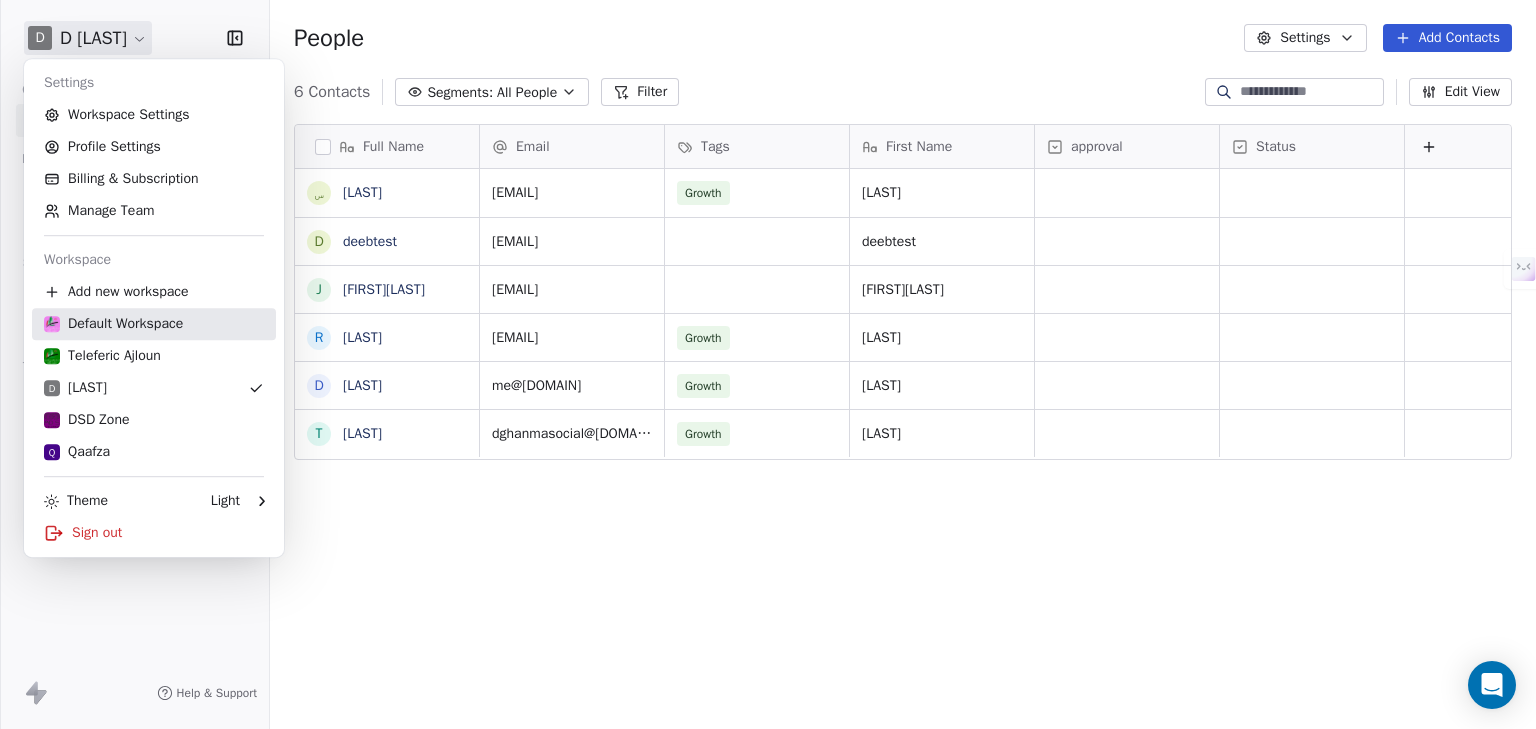 click on "Default Workspace" at bounding box center (113, 324) 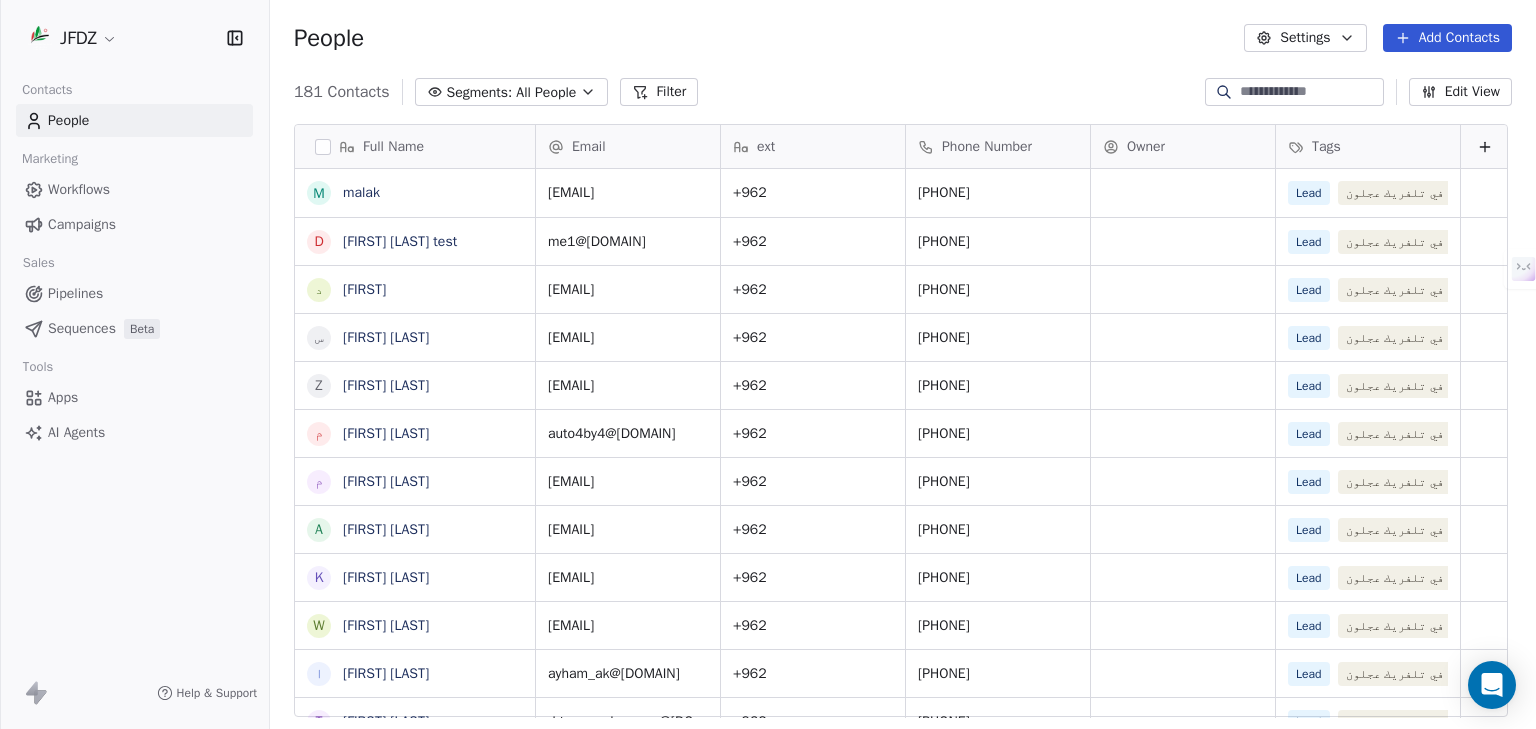 scroll, scrollTop: 12, scrollLeft: 12, axis: both 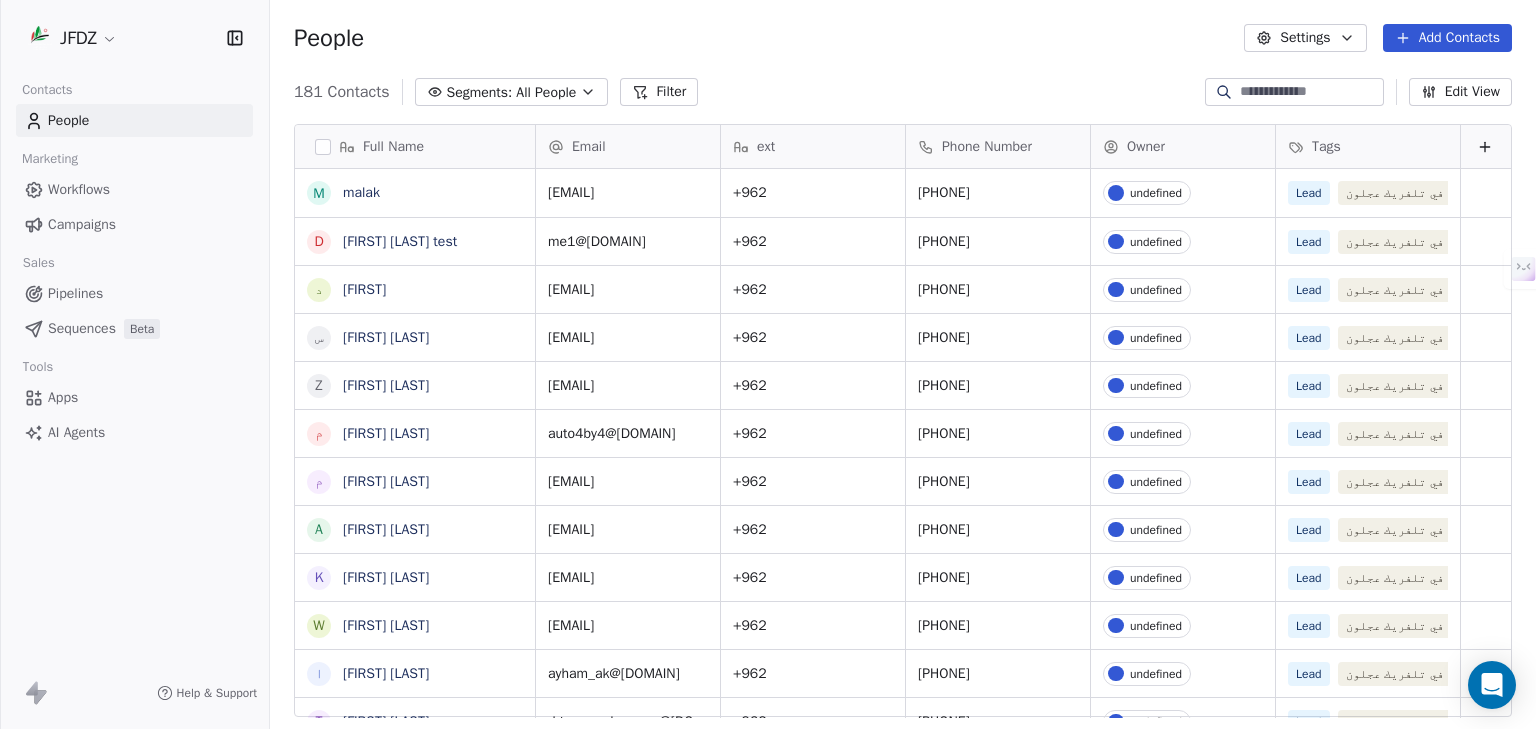 click on "JFDZ Contacts People Marketing Workflows Campaigns Sales Pipelines Sequences Beta Tools Apps AI Agents Help & Support People Settings  Add Contacts 181 Contacts Segments: All People Filter  Edit View Tag Add to Sequence Export Full Name m malak d deeb ghanma test د دعاء س ساره رفيق ابراهيم حطاب Z Zaid Alshufiyyen م محمد احمد شحاده م محمد معتصم حكمت الرفاعي A Abdallah Alhammouri K Karam Sawalmeh W Walaa Alqudah ا ايهم الخصاونه T Tamer Mohammed almasri L Laith Sulieman Ahmed Almomani A Ahmad Bassam غ غيث محمد علي المومني ي يزن محمد المطالقة A Ahmad Ibrawish ر رياض محمد القضاة o omar س سعيد احمد الشوامره ا احمد يوسف صافي ي يوسف عبد اللطيف احمد احمد A Abed-Alrhman Balbise M Mohamed Basam A Alaa Zammar M Mohammad Aljazzar R Raghda Alyousef J Jawdat Abugazaleh799136767 س سراج علي ابوسليم m mohmad A Ahlam Samara E Ehsan Jaouni" at bounding box center [768, 461] 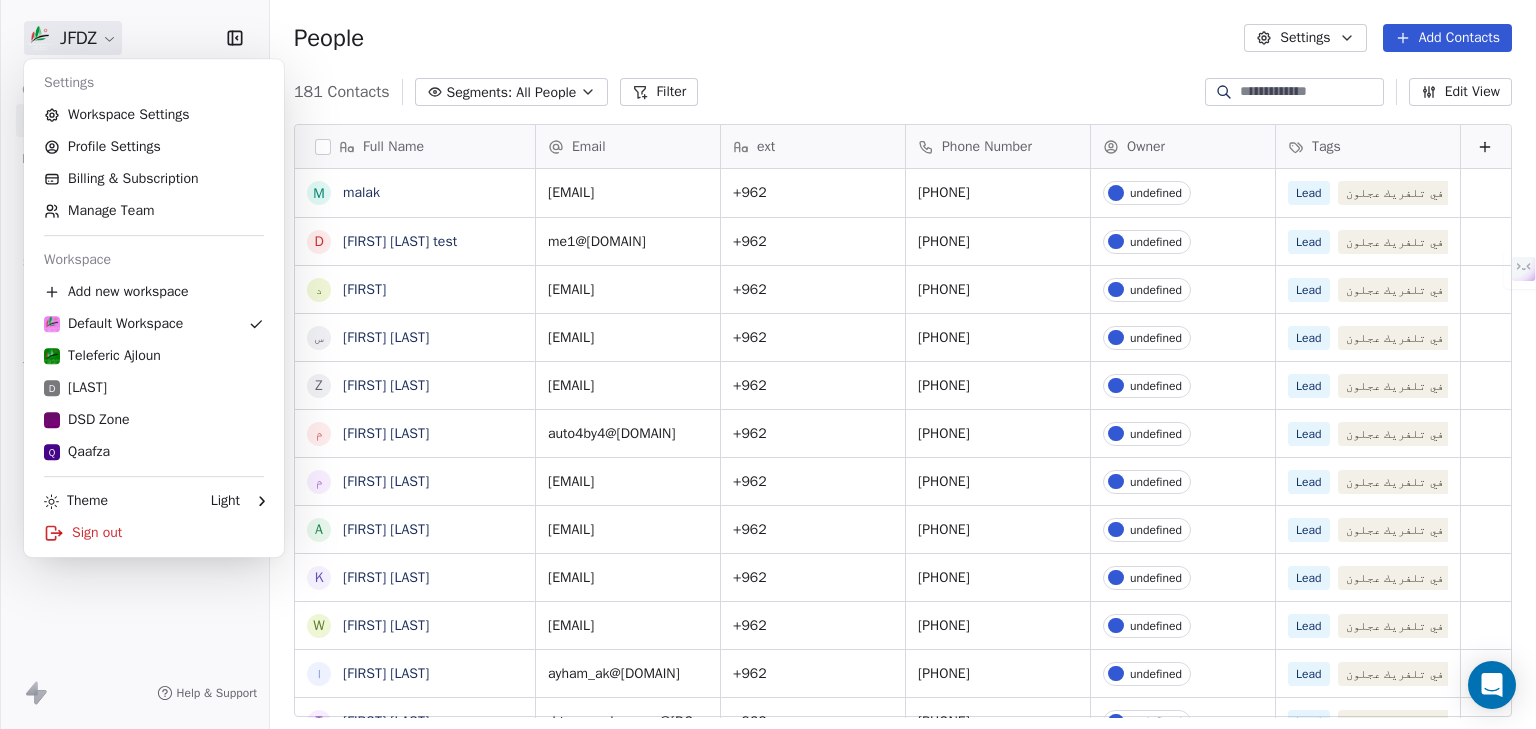 click on "JFDZ Contacts People Marketing Workflows Campaigns Sales Pipelines Sequences Beta Tools Apps AI Agents Help & Support People Settings  Add Contacts 181 Contacts Segments: All People Filter  Edit View Tag Add to Sequence Export Full Name m malak d deeb ghanma test د دعاء س ساره رفيق ابراهيم حطاب Z Zaid Alshufiyyen م محمد احمد شحاده م محمد معتصم حكمت الرفاعي A Abdallah Alhammouri K Karam Sawalmeh W Walaa Alqudah ا ايهم الخصاونه T Tamer Mohammed almasri L Laith Sulieman Ahmed Almomani A Ahmad Bassam غ غيث محمد علي المومني ي يزن محمد المطالقة A Ahmad Ibrawish ر رياض محمد القضاة o omar س سعيد احمد الشوامره ا احمد يوسف صافي ي يوسف عبد اللطيف احمد احمد A Abed-Alrhman Balbise M Mohamed Basam A Alaa Zammar M Mohammad Aljazzar R Raghda Alyousef J Jawdat Abugazaleh799136767 س سراج علي ابوسليم m mohmad A Ahlam Samara E Ehsan Jaouni" at bounding box center (768, 461) 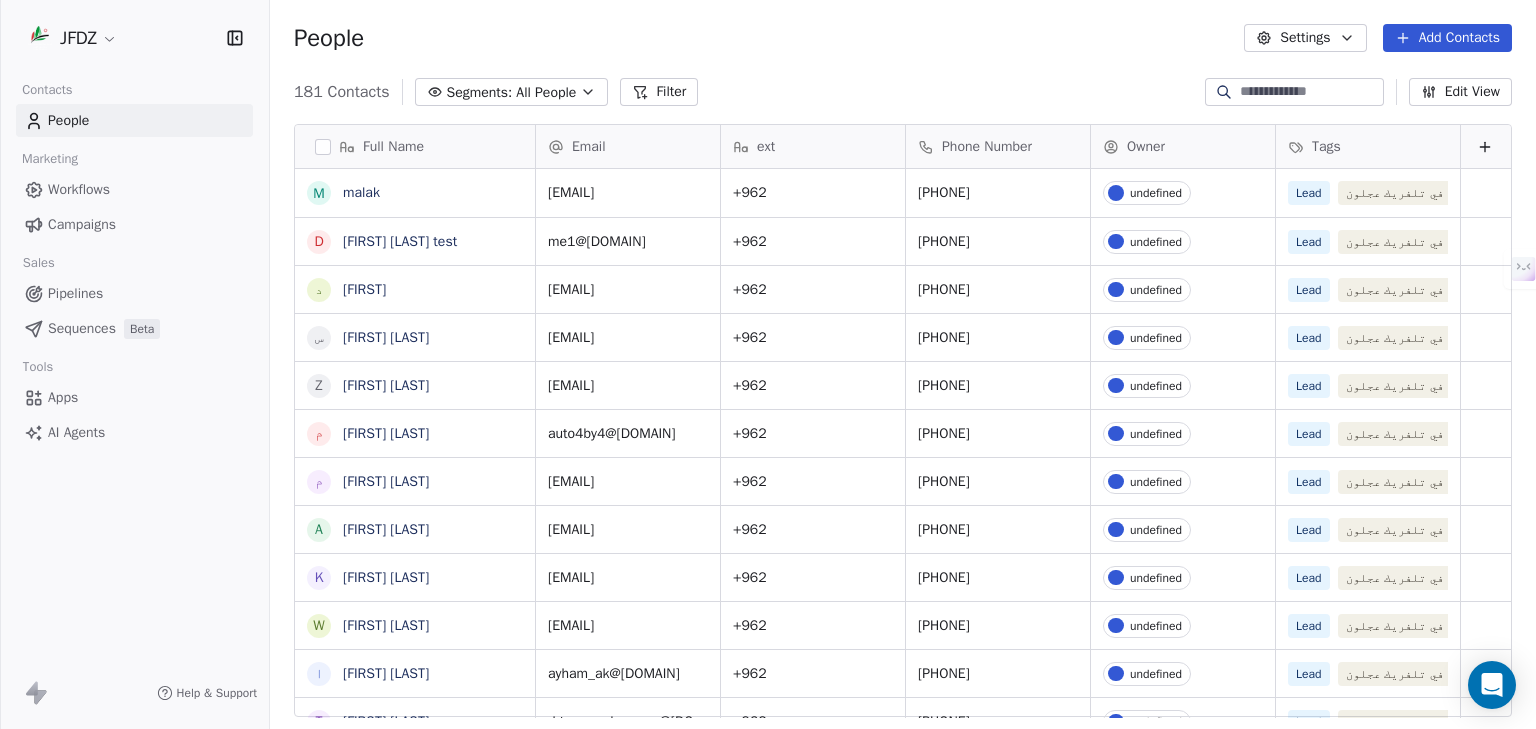 click on "Settings" at bounding box center (1305, 38) 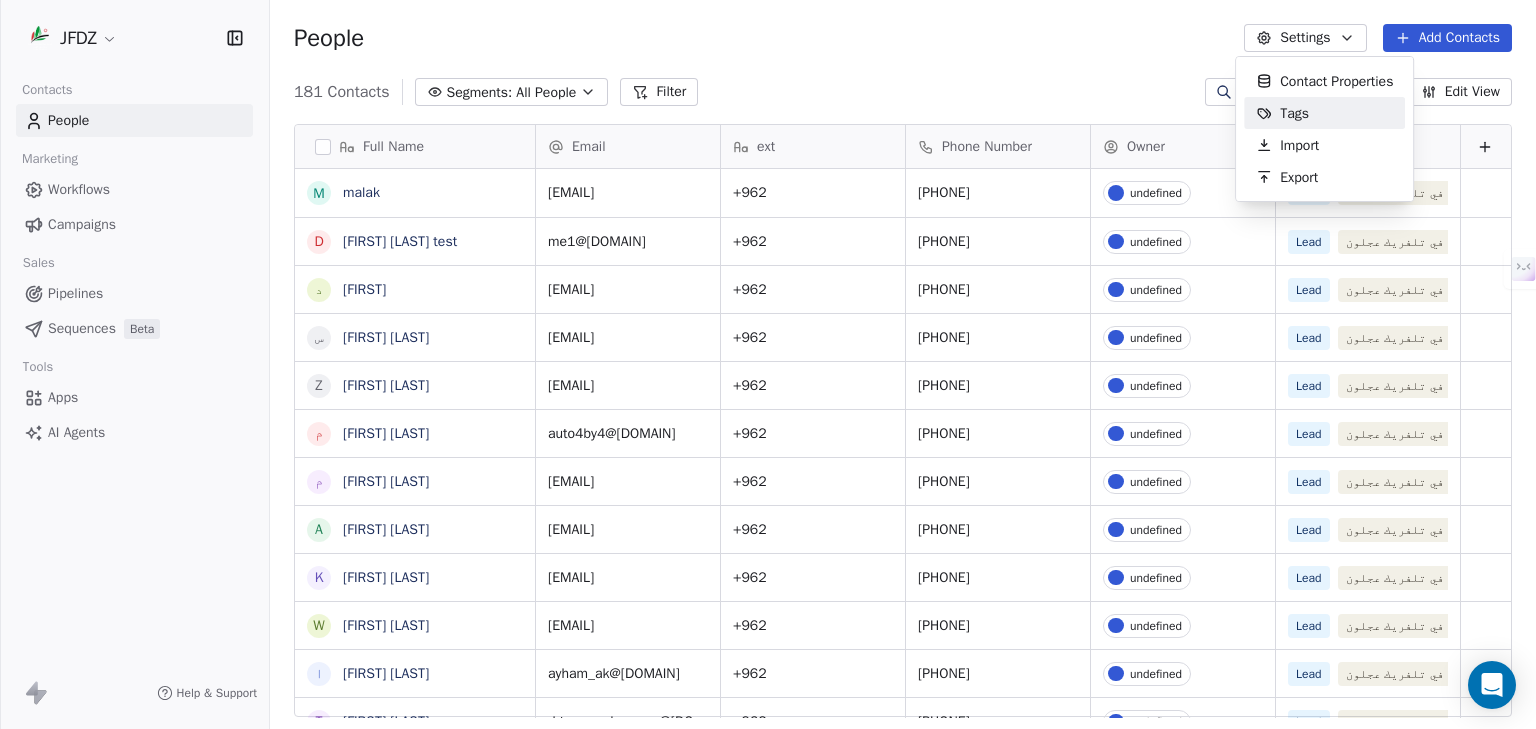 click on "JFDZ Contacts People Marketing Workflows Campaigns Sales Pipelines Sequences Beta Tools Apps AI Agents Help & Support People Settings  Add Contacts 181 Contacts Segments: All People Filter  Edit View Tag Add to Sequence Export Full Name m malak d deeb ghanma test د دعاء س ساره رفيق ابراهيم حطاب Z Zaid Alshufiyyen م محمد احمد شحاده م محمد معتصم حكمت الرفاعي A Abdallah Alhammouri K Karam Sawalmeh W Walaa Alqudah ا ايهم الخصاونه T Tamer Mohammed almasri L Laith Sulieman Ahmed Almomani A Ahmad Bassam غ غيث محمد علي المومني ي يزن محمد المطالقة A Ahmad Ibrawish ر رياض محمد القضاة o omar س سعيد احمد الشوامره ا احمد يوسف صافي ي يوسف عبد اللطيف احمد احمد A Abed-Alrhman Balbise M Mohamed Basam A Alaa Zammar M Mohammad Aljazzar R Raghda Alyousef J Jawdat Abugazaleh799136767 س سراج علي ابوسليم m mohmad A Ahlam Samara E Ehsan Jaouni" at bounding box center [768, 461] 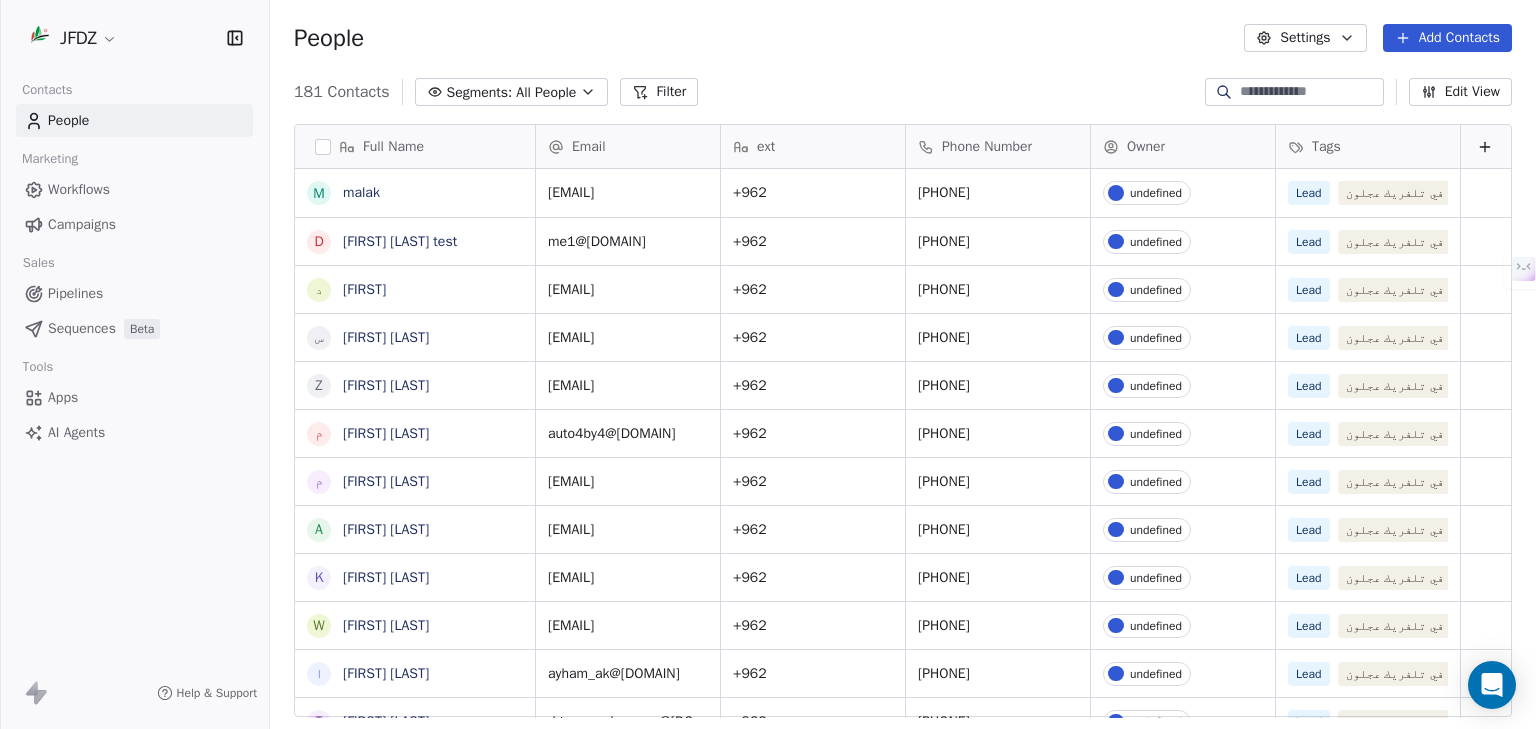 click on "Settings" at bounding box center (1305, 38) 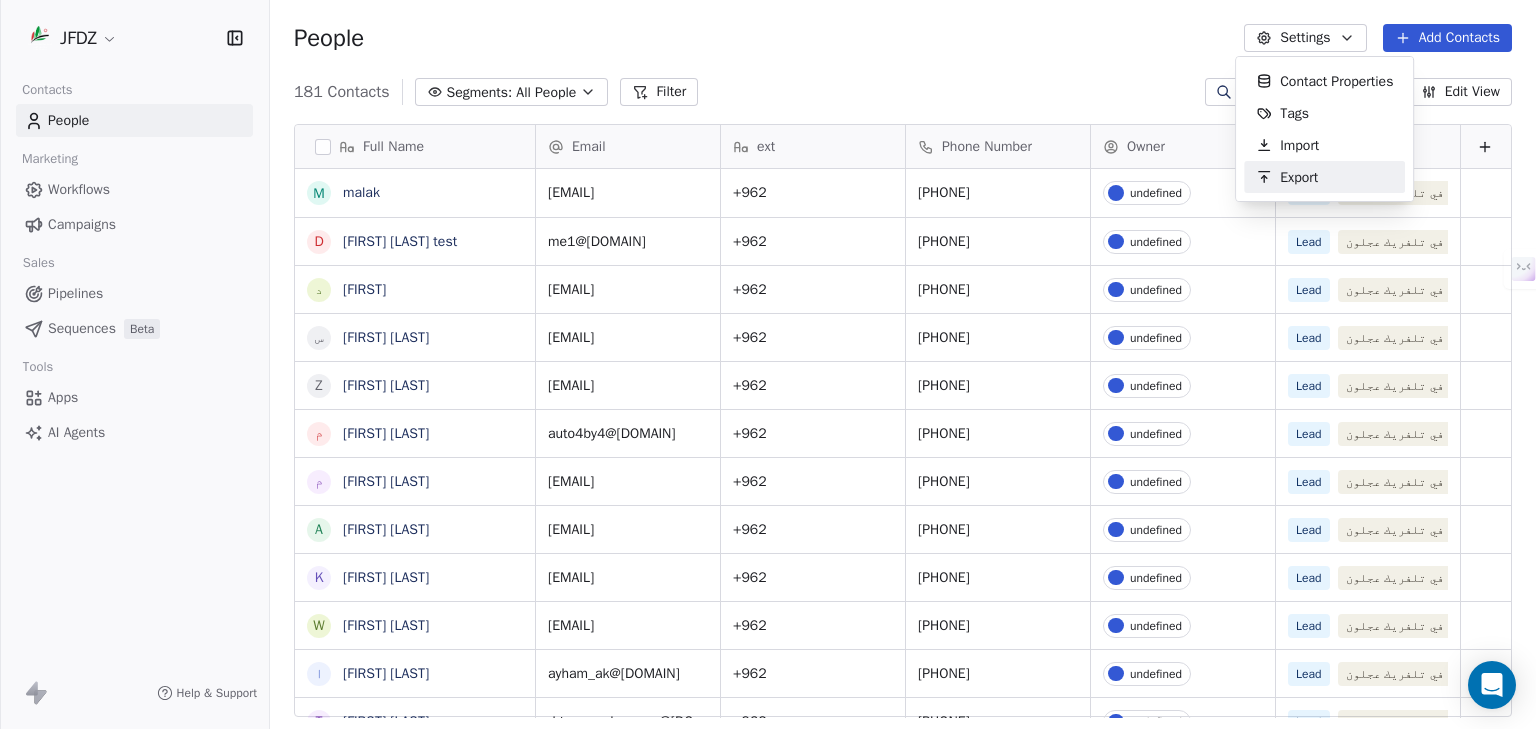 click on "JFDZ Contacts People Marketing Workflows Campaigns Sales Pipelines Sequences Beta Tools Apps AI Agents Help & Support People Settings  Add Contacts 181 Contacts Segments: All People Filter  Edit View Tag Add to Sequence Export Full Name m malak d deeb ghanma test د دعاء س ساره رفيق ابراهيم حطاب Z Zaid Alshufiyyen م محمد احمد شحاده م محمد معتصم حكمت الرفاعي A Abdallah Alhammouri K Karam Sawalmeh W Walaa Alqudah ا ايهم الخصاونه T Tamer Mohammed almasri L Laith Sulieman Ahmed Almomani A Ahmad Bassam غ غيث محمد علي المومني ي يزن محمد المطالقة A Ahmad Ibrawish ر رياض محمد القضاة o omar س سعيد احمد الشوامره ا احمد يوسف صافي ي يوسف عبد اللطيف احمد احمد A Abed-Alrhman Balbise M Mohamed Basam A Alaa Zammar M Mohammad Aljazzar R Raghda Alyousef J Jawdat Abugazaleh799136767 س سراج علي ابوسليم m mohmad A Ahlam Samara E Ehsan Jaouni" at bounding box center (768, 461) 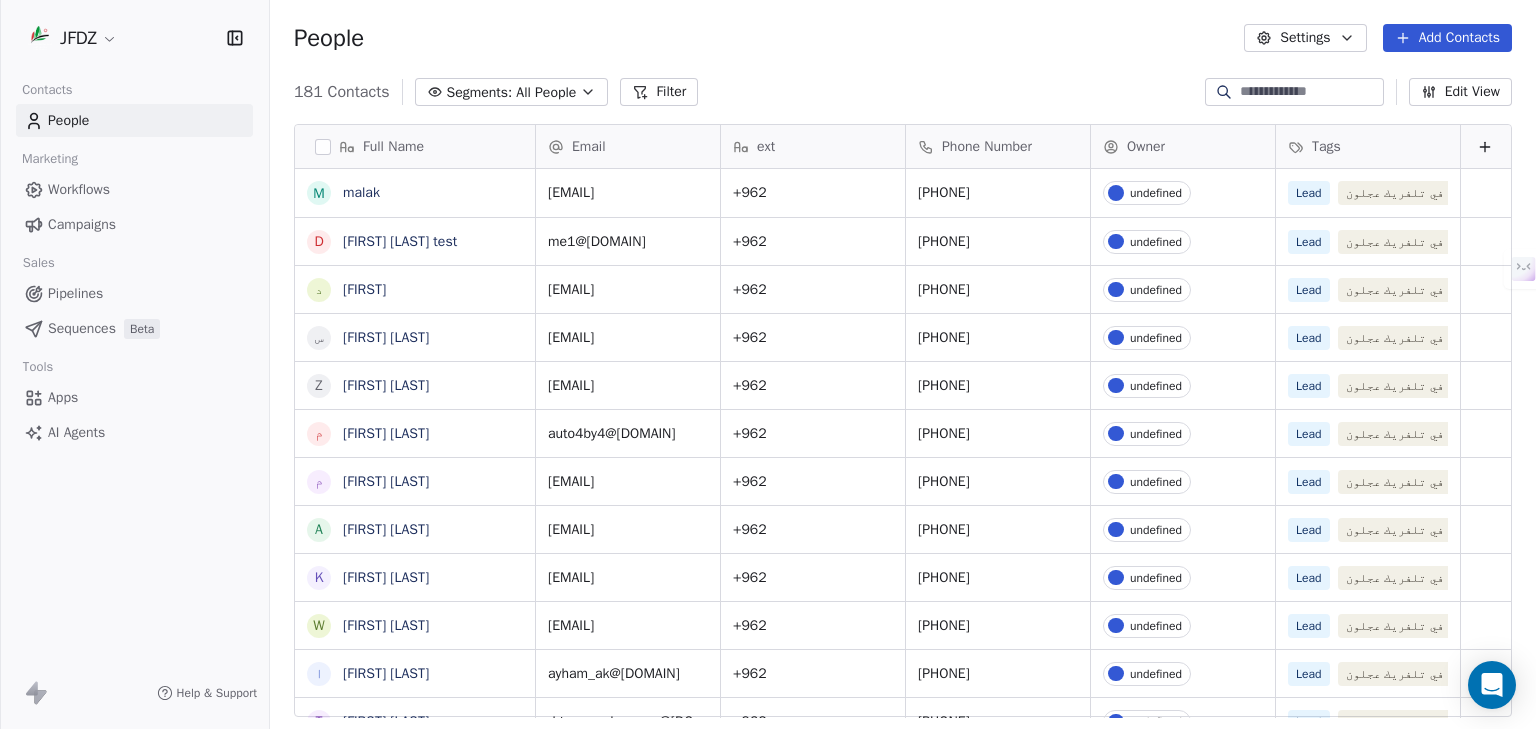 click on "JFDZ Contacts People Marketing Workflows Campaigns Sales Pipelines Sequences Beta Tools Apps AI Agents Help & Support People Settings  Add Contacts 181 Contacts Segments: All People Filter  Edit View Tag Add to Sequence Export Full Name m malak d deeb ghanma test د دعاء س ساره رفيق ابراهيم حطاب Z Zaid Alshufiyyen م محمد احمد شحاده م محمد معتصم حكمت الرفاعي A Abdallah Alhammouri K Karam Sawalmeh W Walaa Alqudah ا ايهم الخصاونه T Tamer Mohammed almasri L Laith Sulieman Ahmed Almomani A Ahmad Bassam غ غيث محمد علي المومني ي يزن محمد المطالقة A Ahmad Ibrawish ر رياض محمد القضاة o omar س سعيد احمد الشوامره ا احمد يوسف صافي ي يوسف عبد اللطيف احمد احمد A Abed-Alrhman Balbise M Mohamed Basam A Alaa Zammar M Mohammad Aljazzar R Raghda Alyousef J Jawdat Abugazaleh799136767 س سراج علي ابوسليم m mohmad A Ahlam Samara E Ehsan Jaouni" at bounding box center (768, 461) 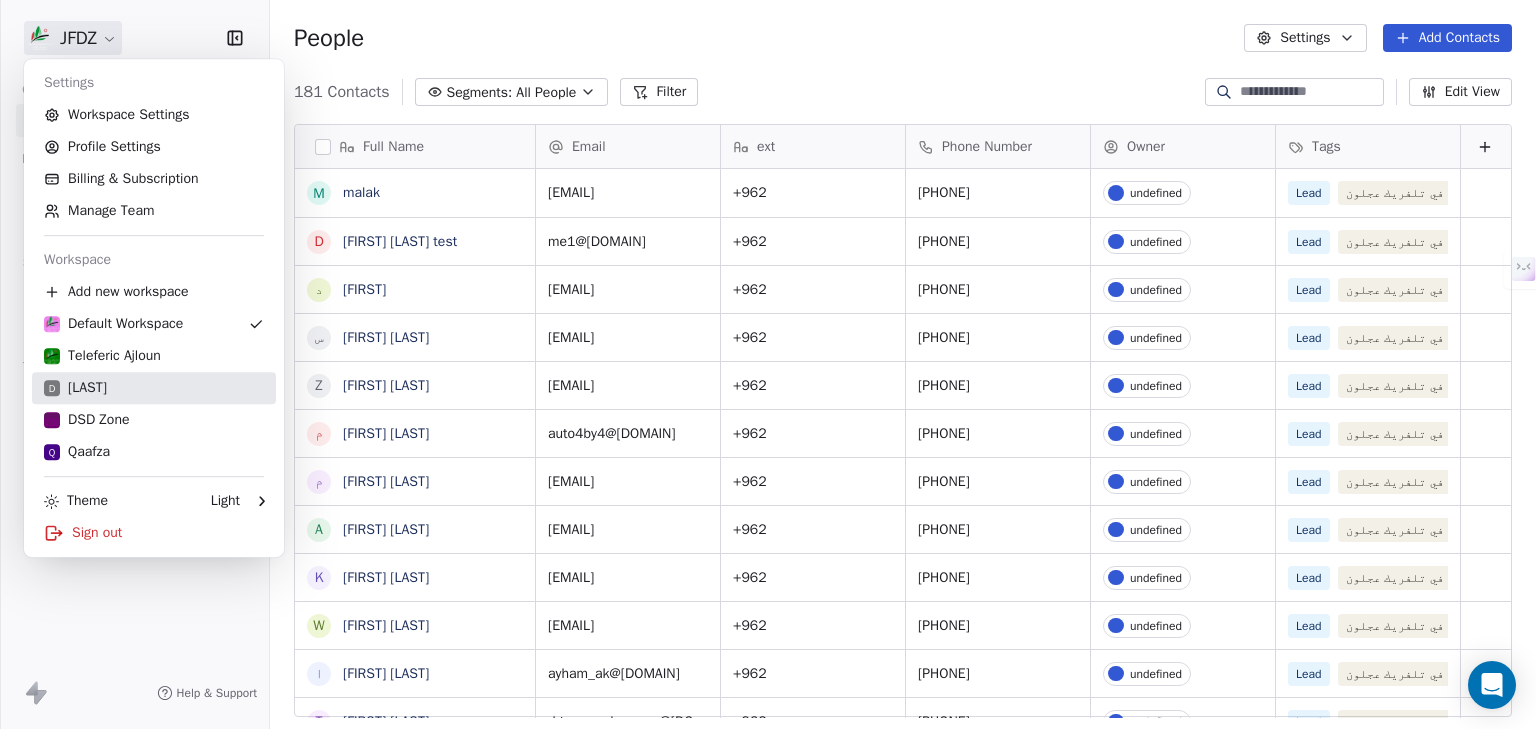 click on "D DGhanma" at bounding box center [75, 388] 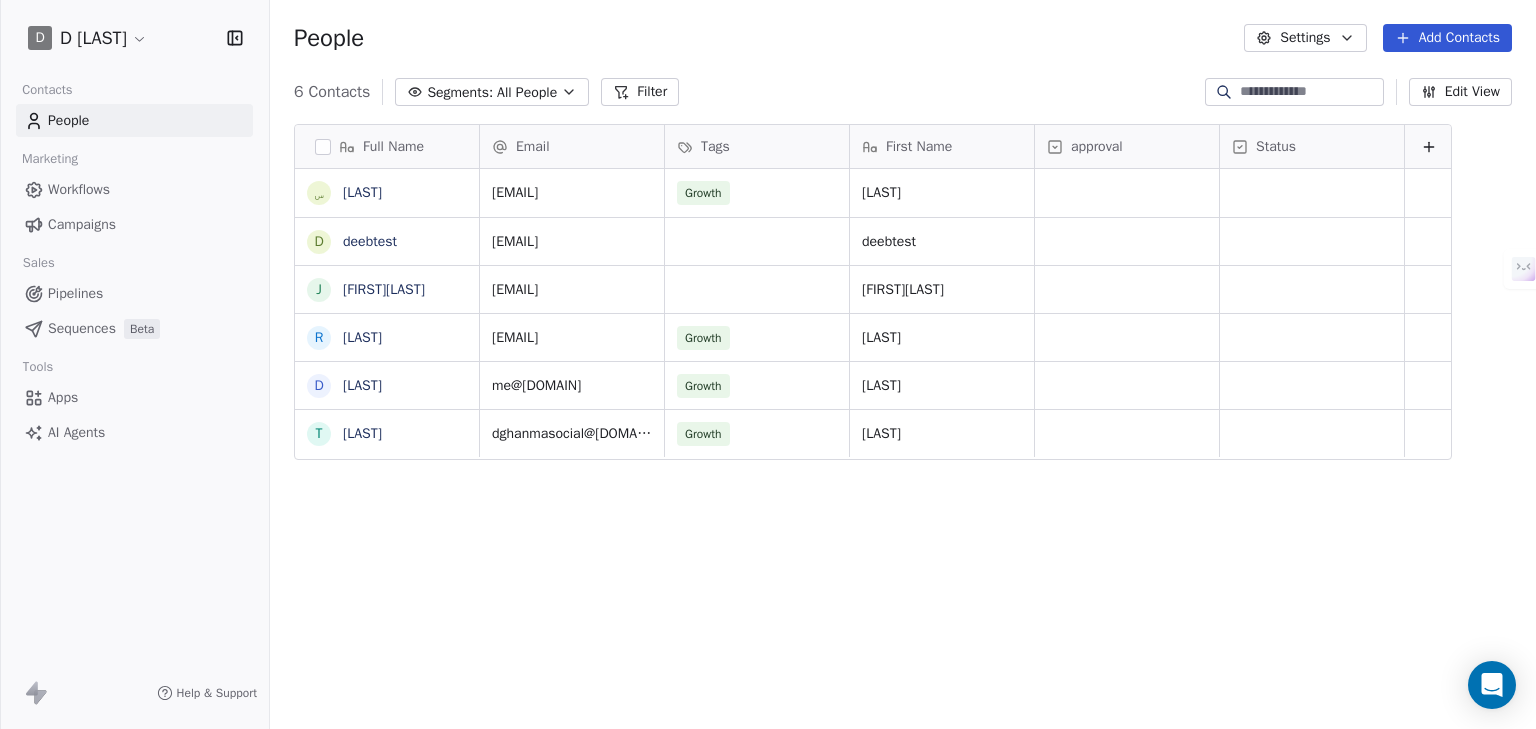 scroll, scrollTop: 12, scrollLeft: 12, axis: both 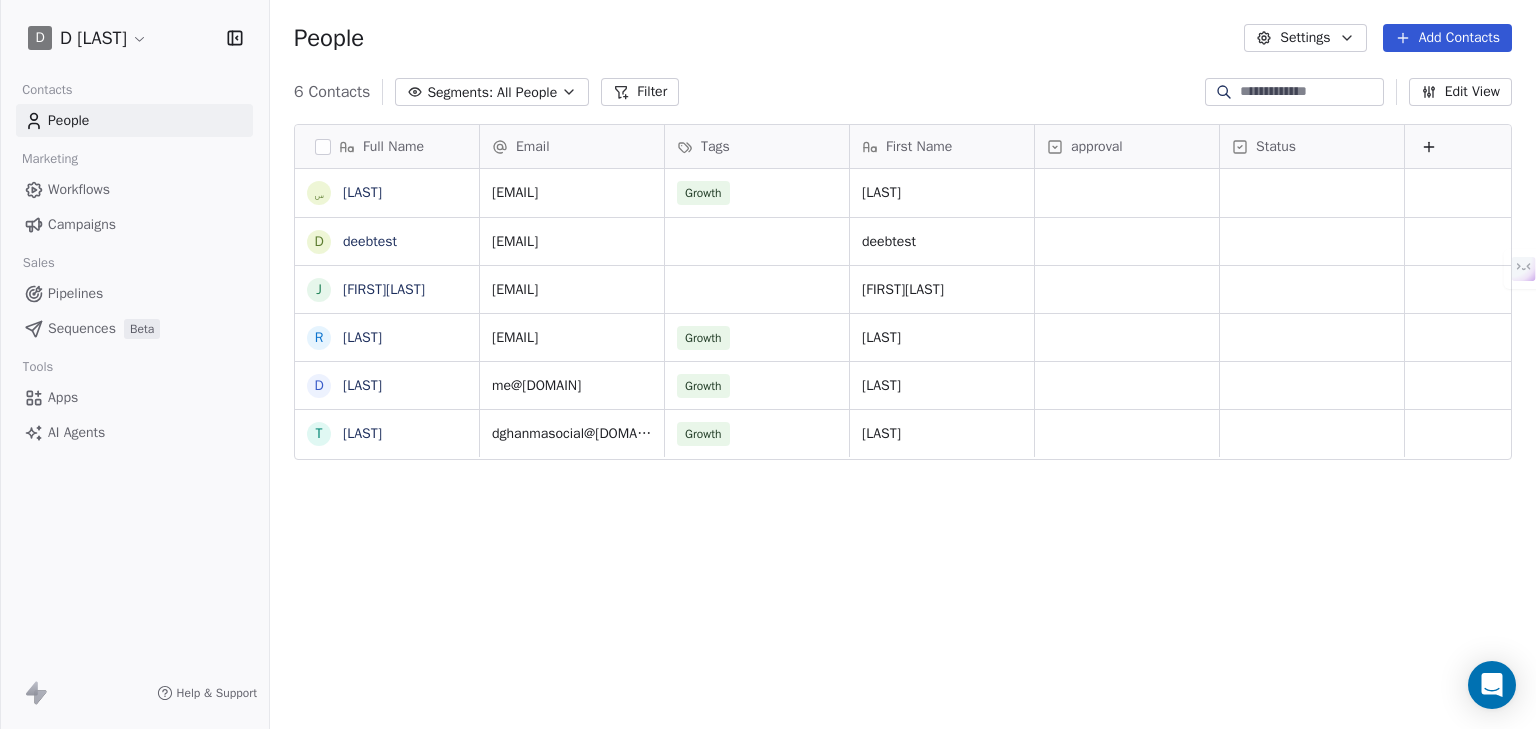 click on "Apps" at bounding box center [63, 397] 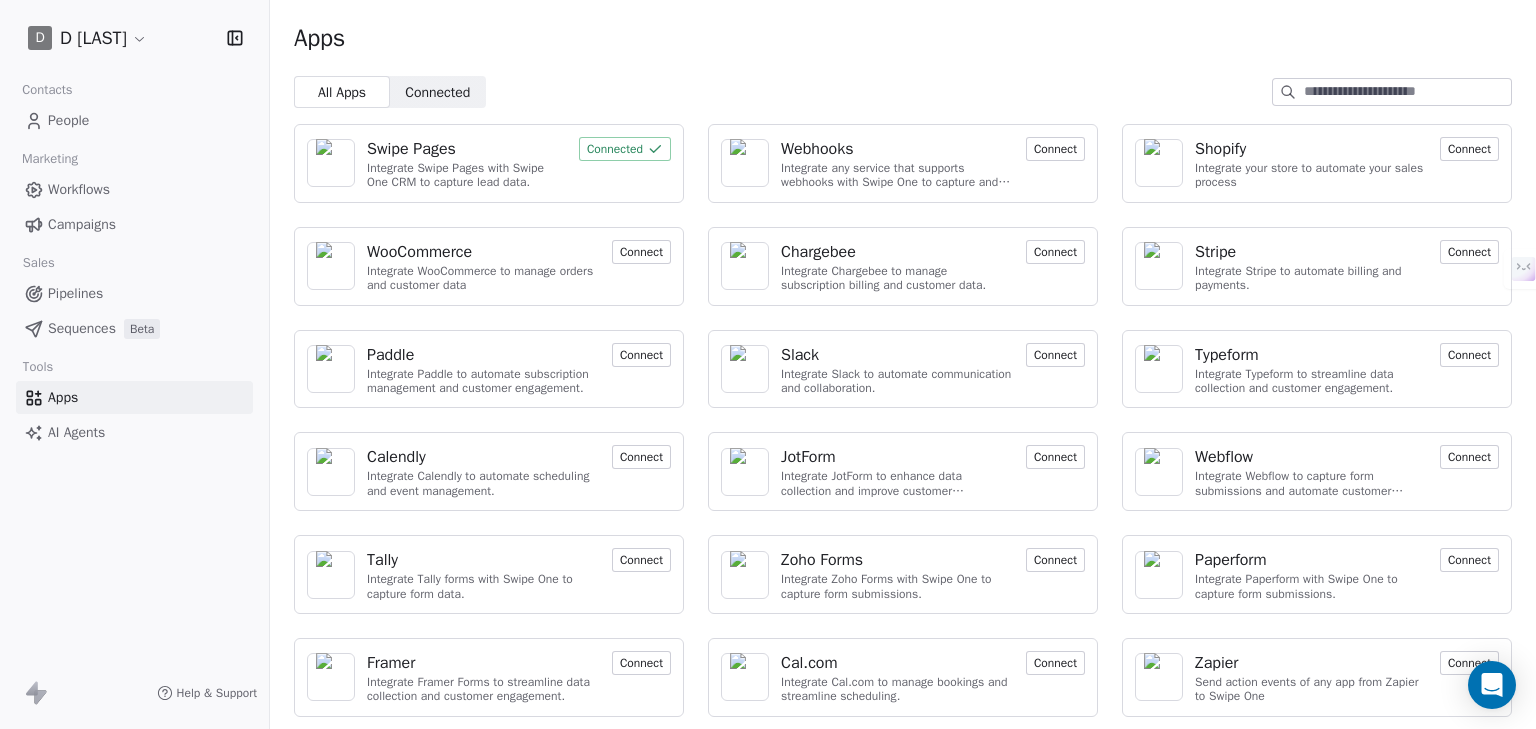 click on "Swipe Pages" at bounding box center (411, 149) 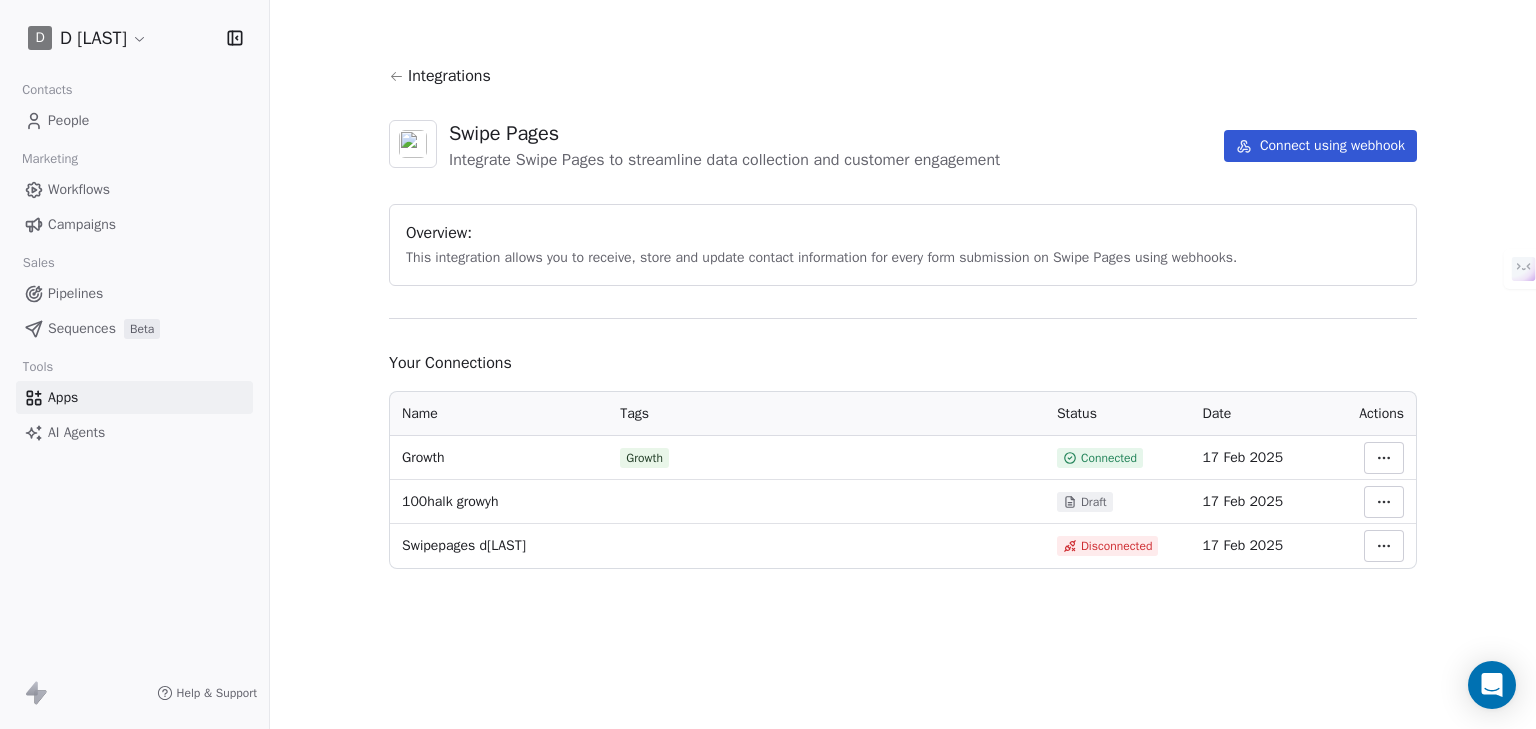 click on "People" at bounding box center (68, 120) 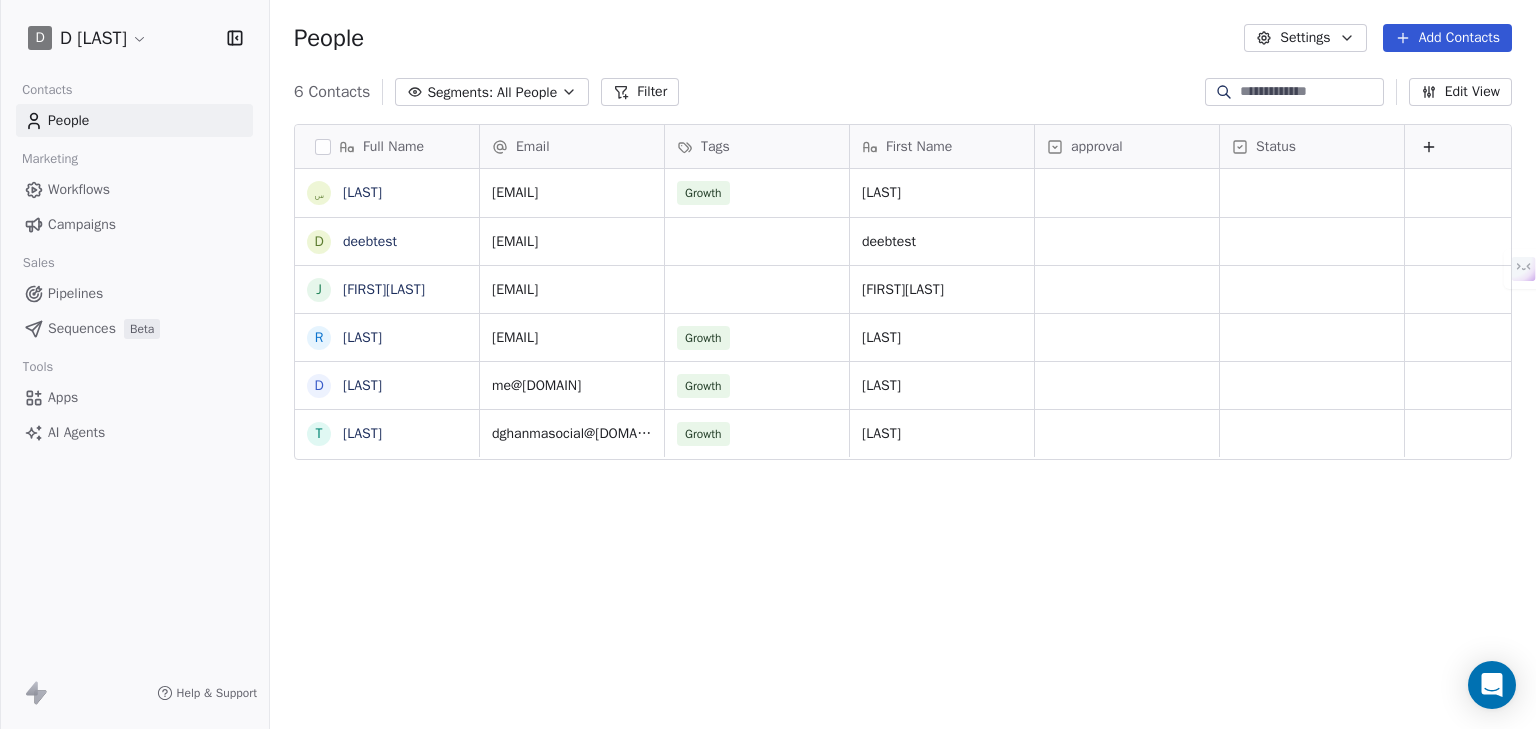scroll, scrollTop: 12, scrollLeft: 12, axis: both 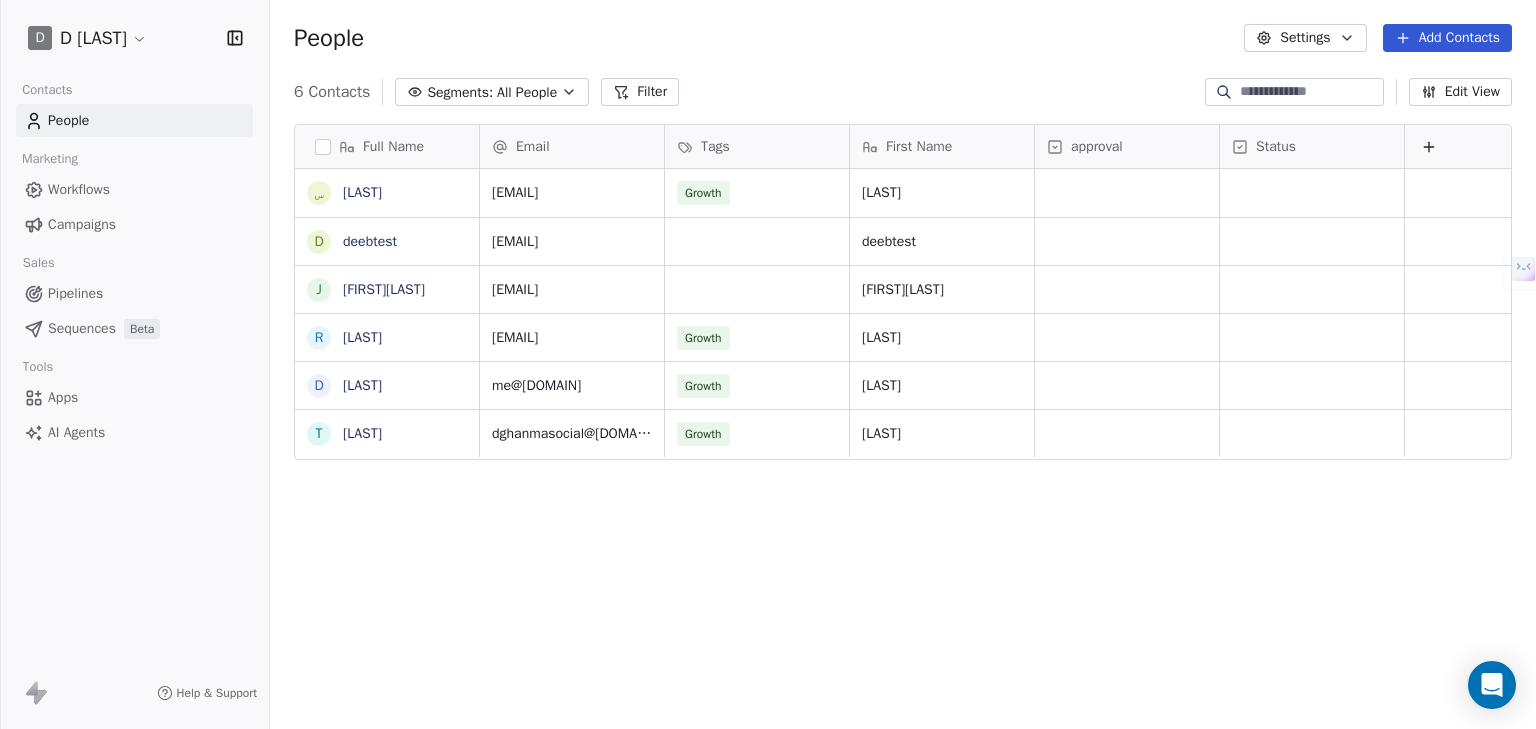 click on "Workflows" at bounding box center [79, 189] 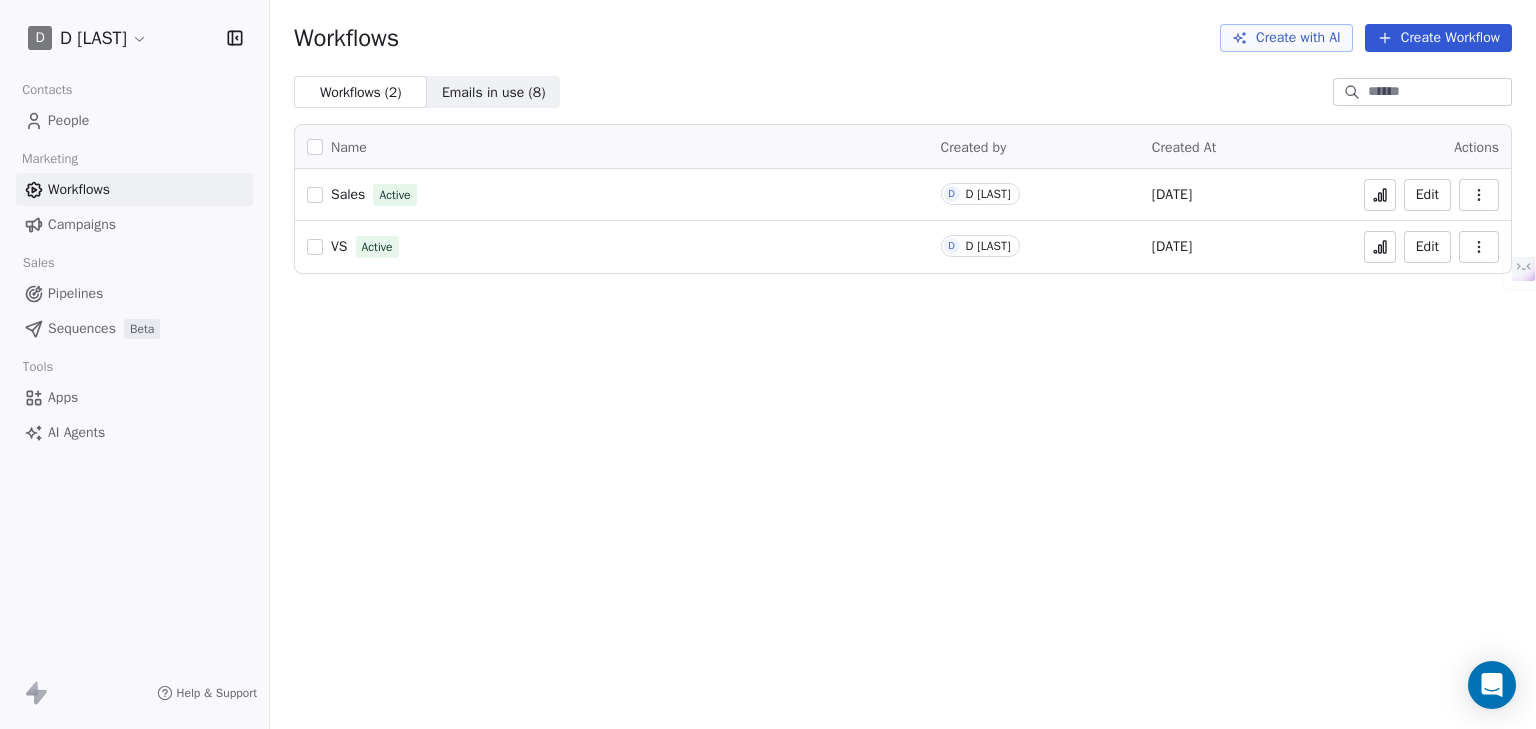 click on "People" at bounding box center (68, 120) 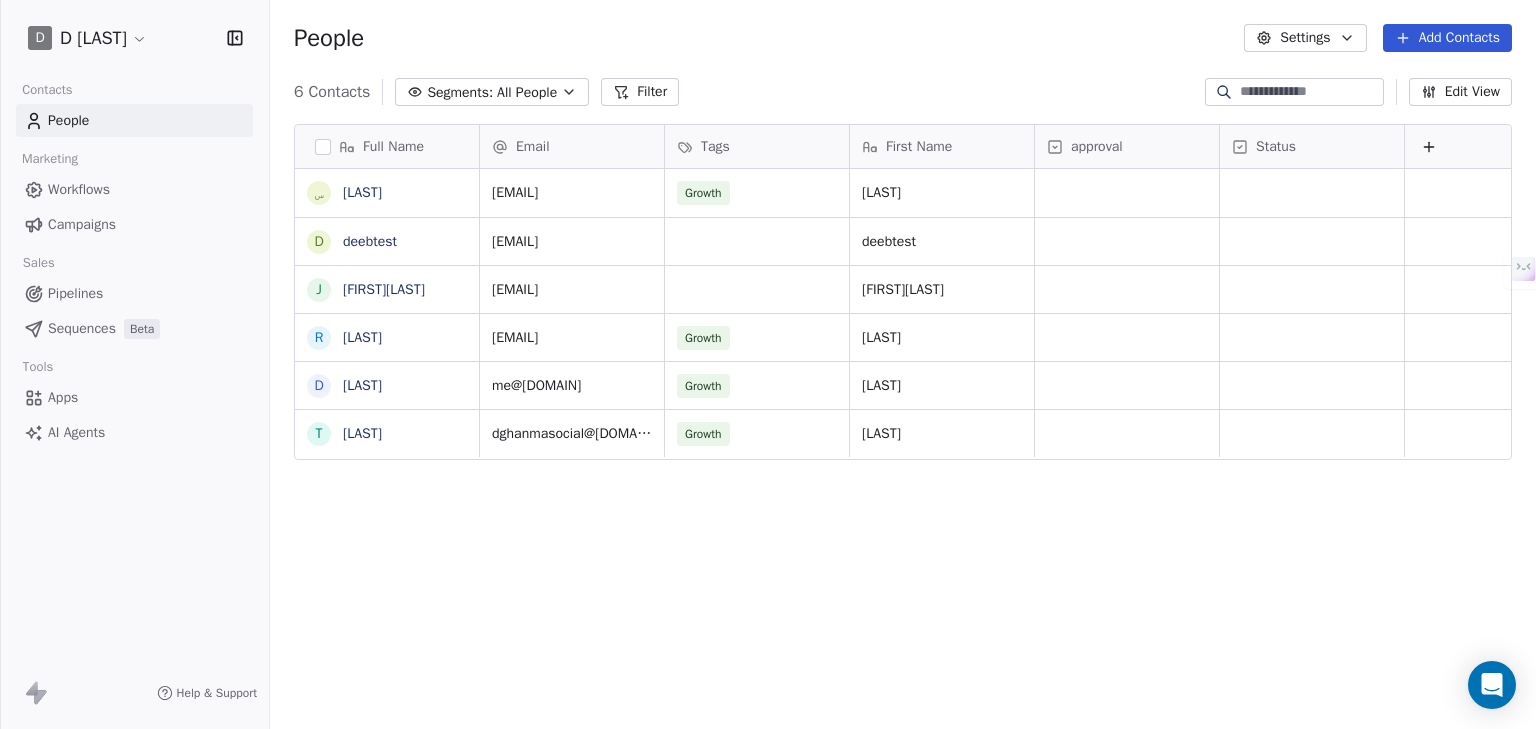 scroll, scrollTop: 12, scrollLeft: 12, axis: both 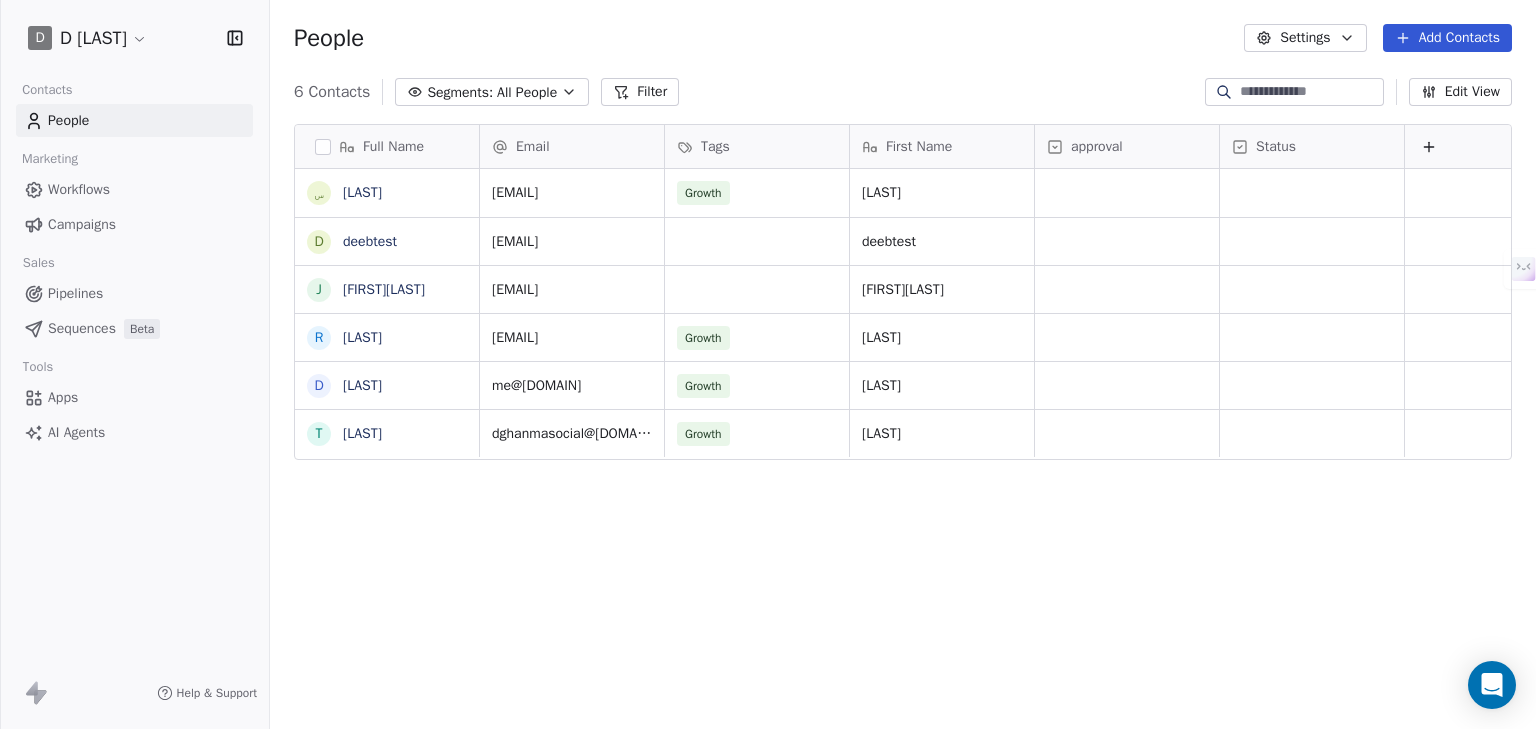 click on "Campaigns" at bounding box center [82, 224] 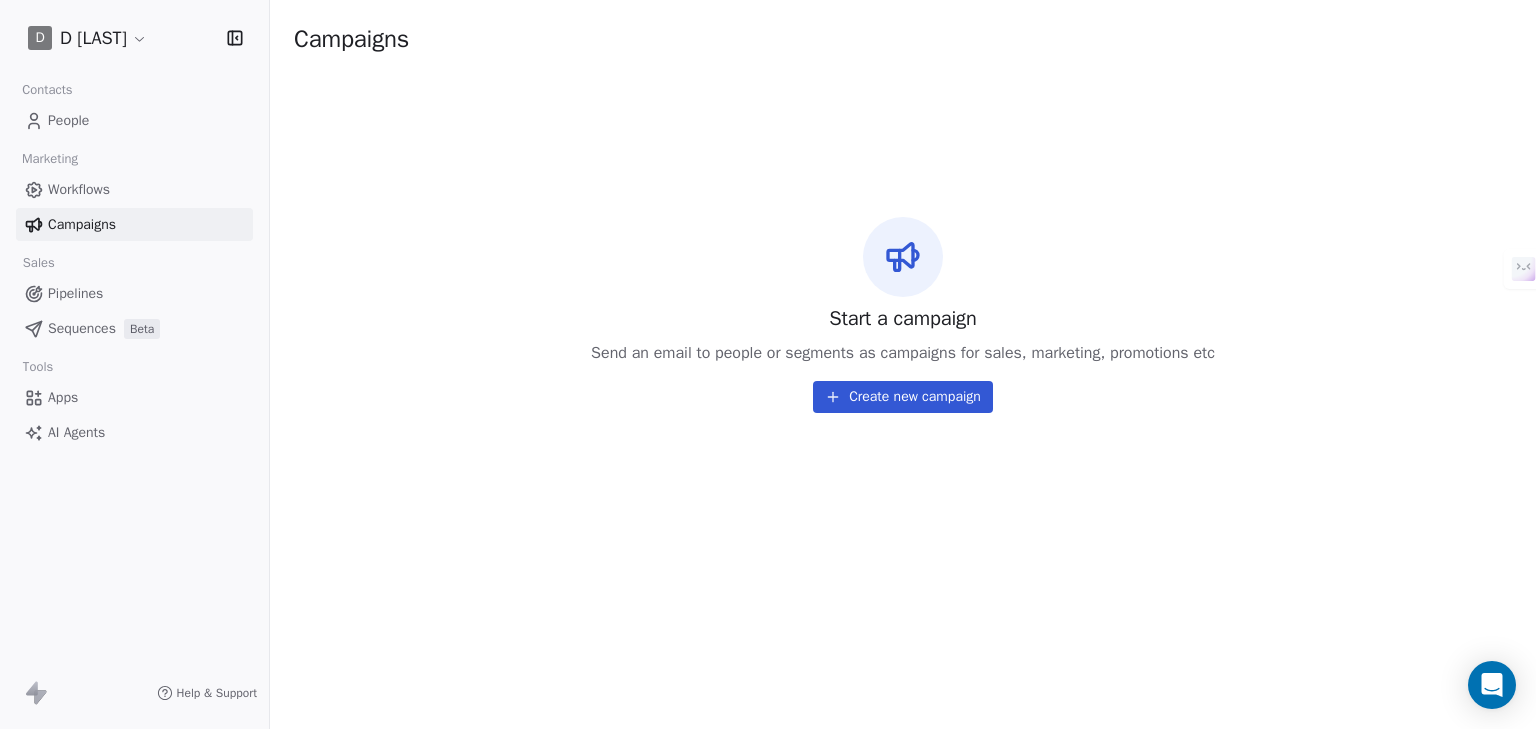 click on "People" at bounding box center (134, 120) 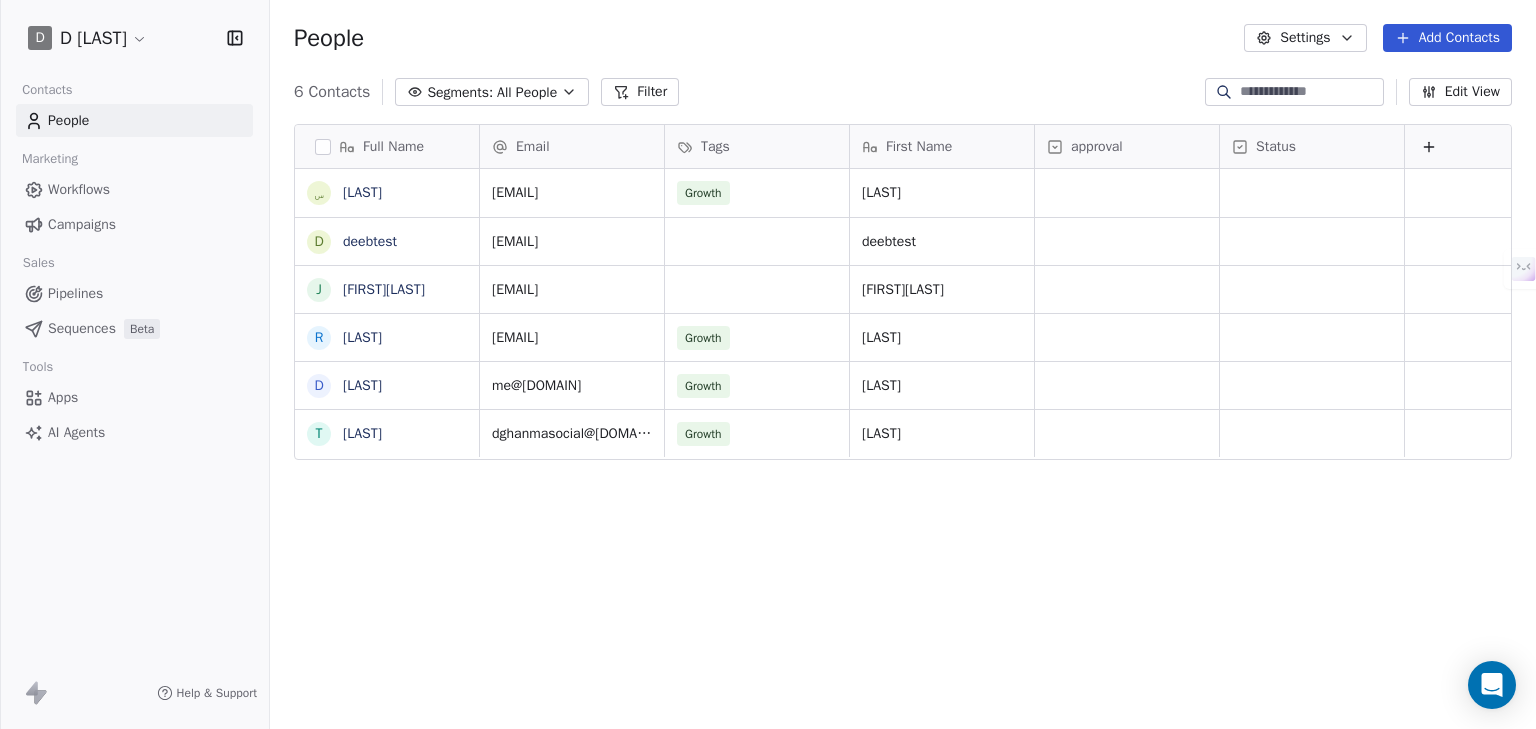 scroll, scrollTop: 12, scrollLeft: 12, axis: both 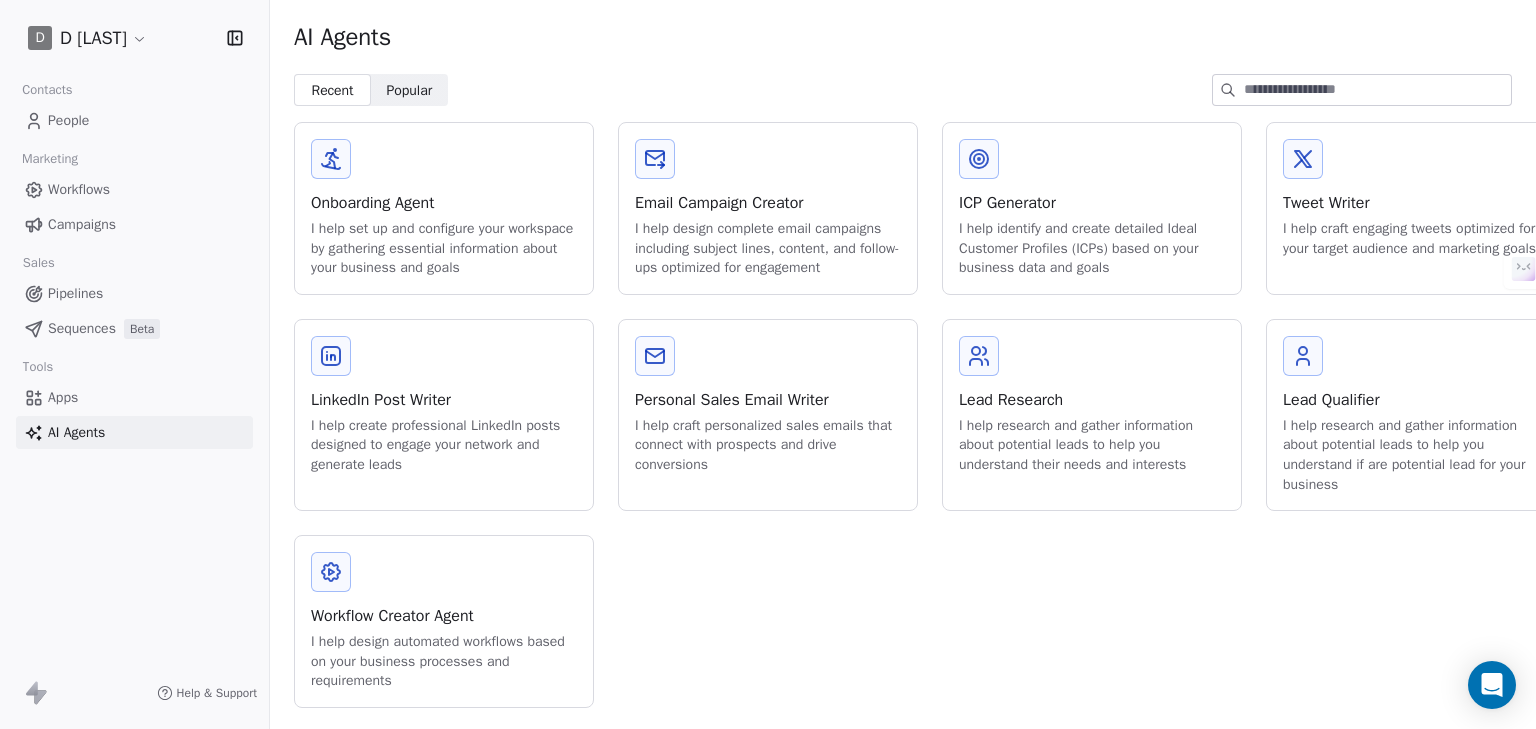 click on "Apps" at bounding box center [63, 397] 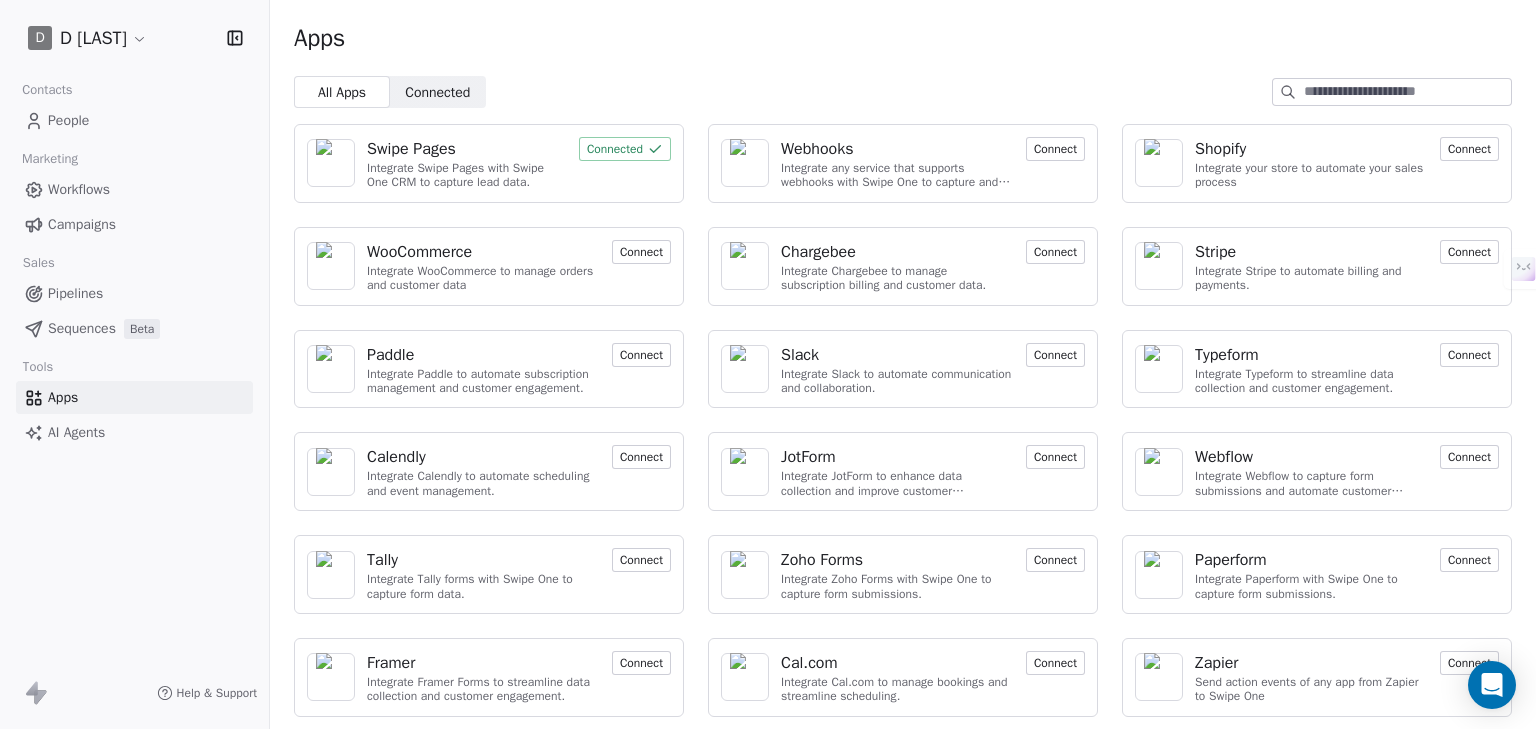 click on "Integrate Swipe Pages with Swipe One CRM to capture lead data." at bounding box center (467, 175) 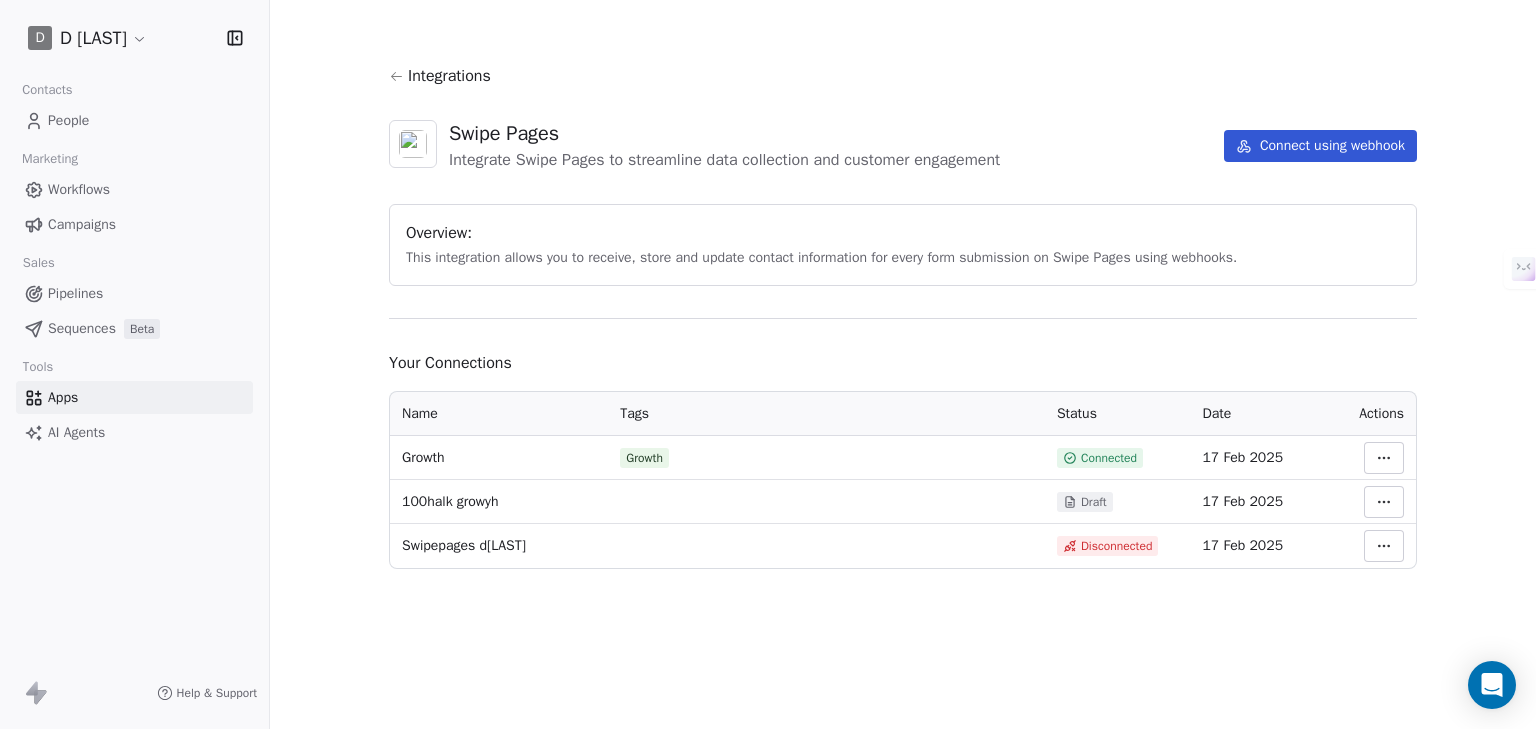 click on "Connect using webhook" at bounding box center [1320, 146] 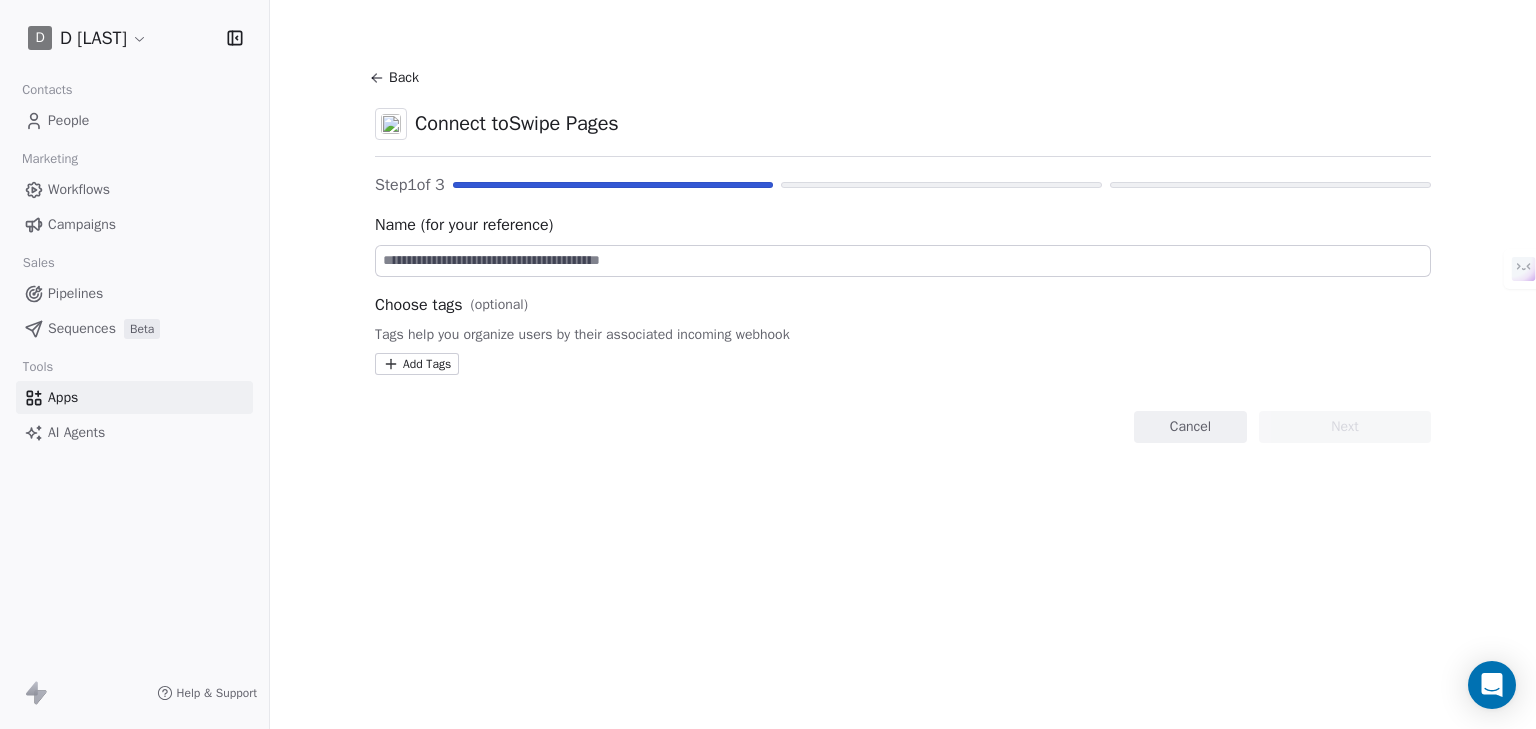 click at bounding box center [903, 261] 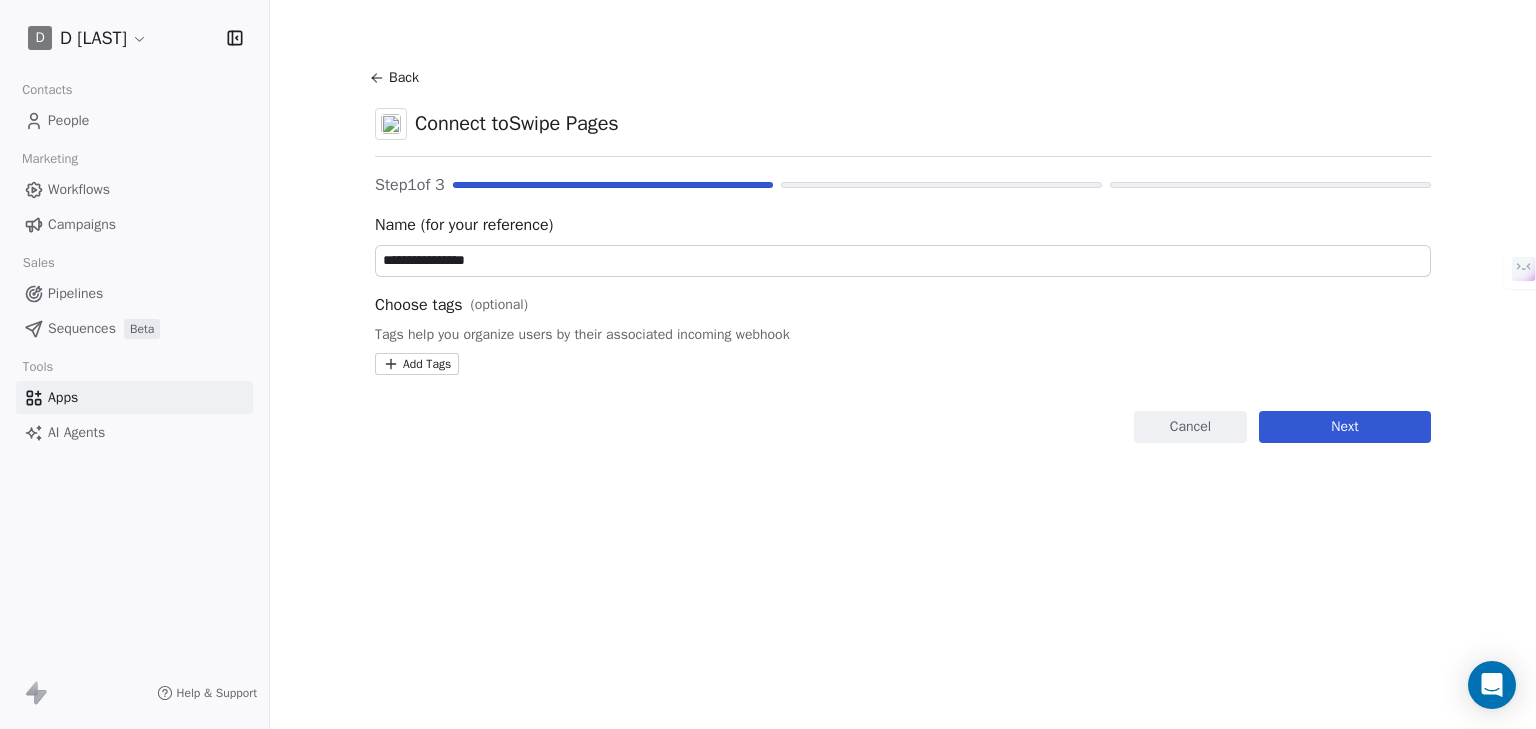 type on "**********" 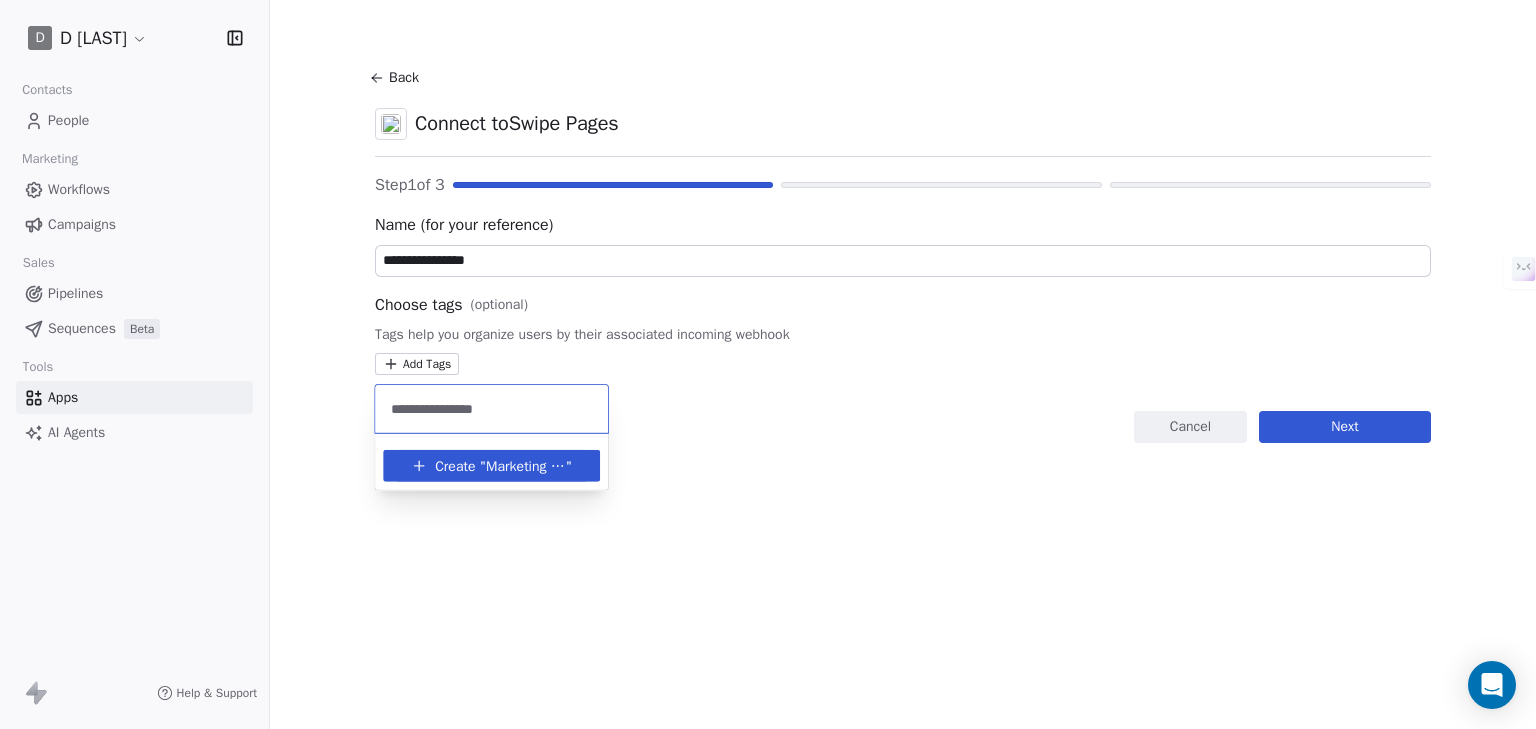 type on "**********" 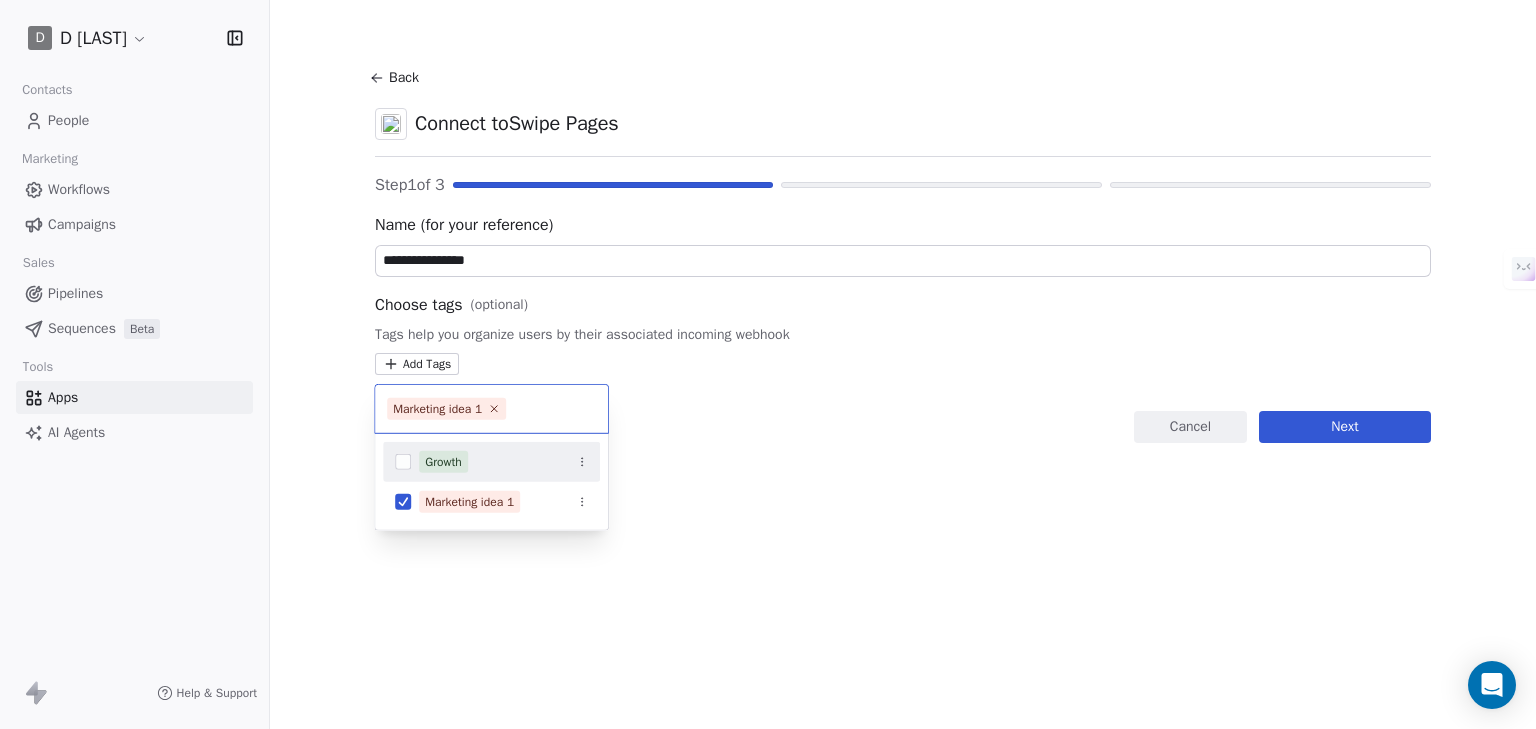 click on "**********" at bounding box center (768, 461) 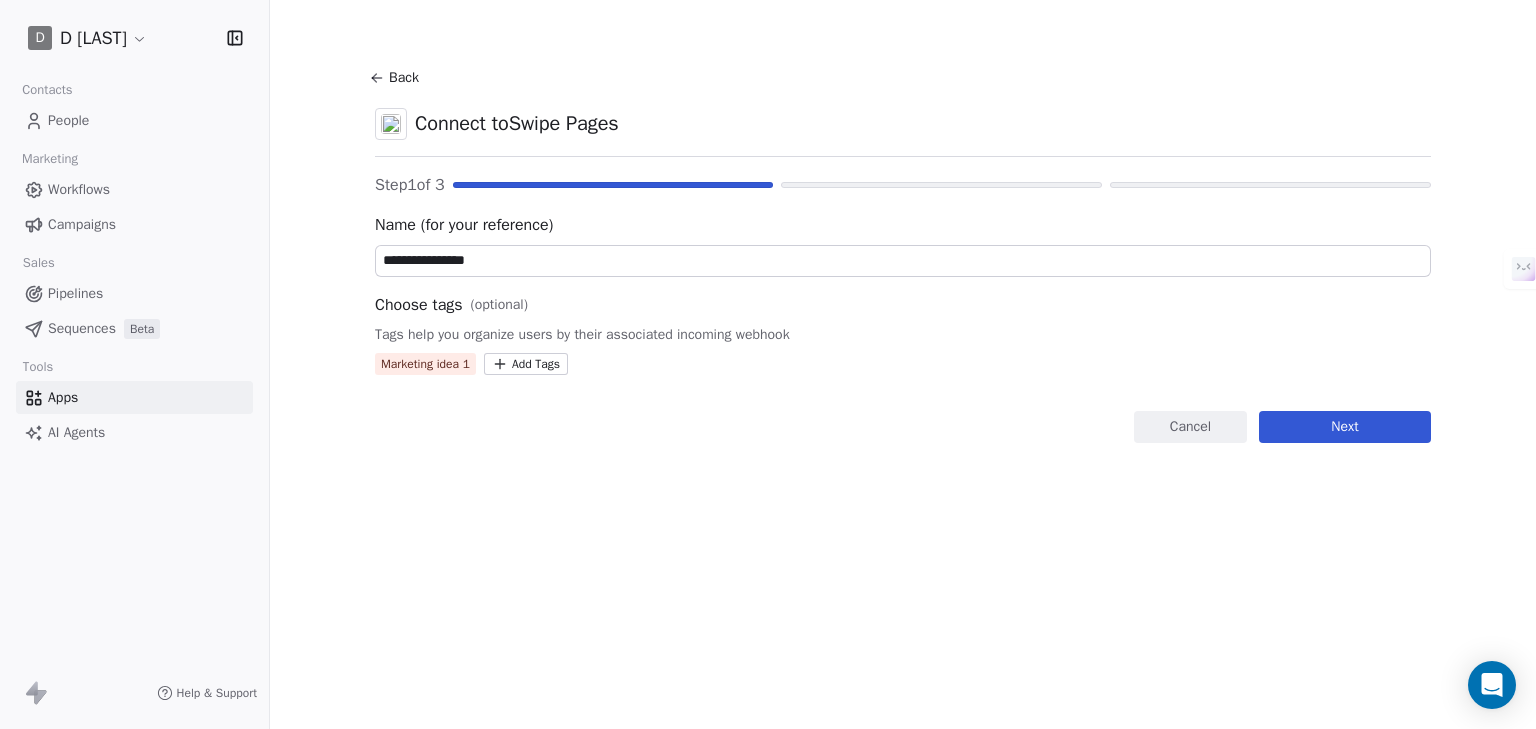 click on "Next" at bounding box center (1345, 427) 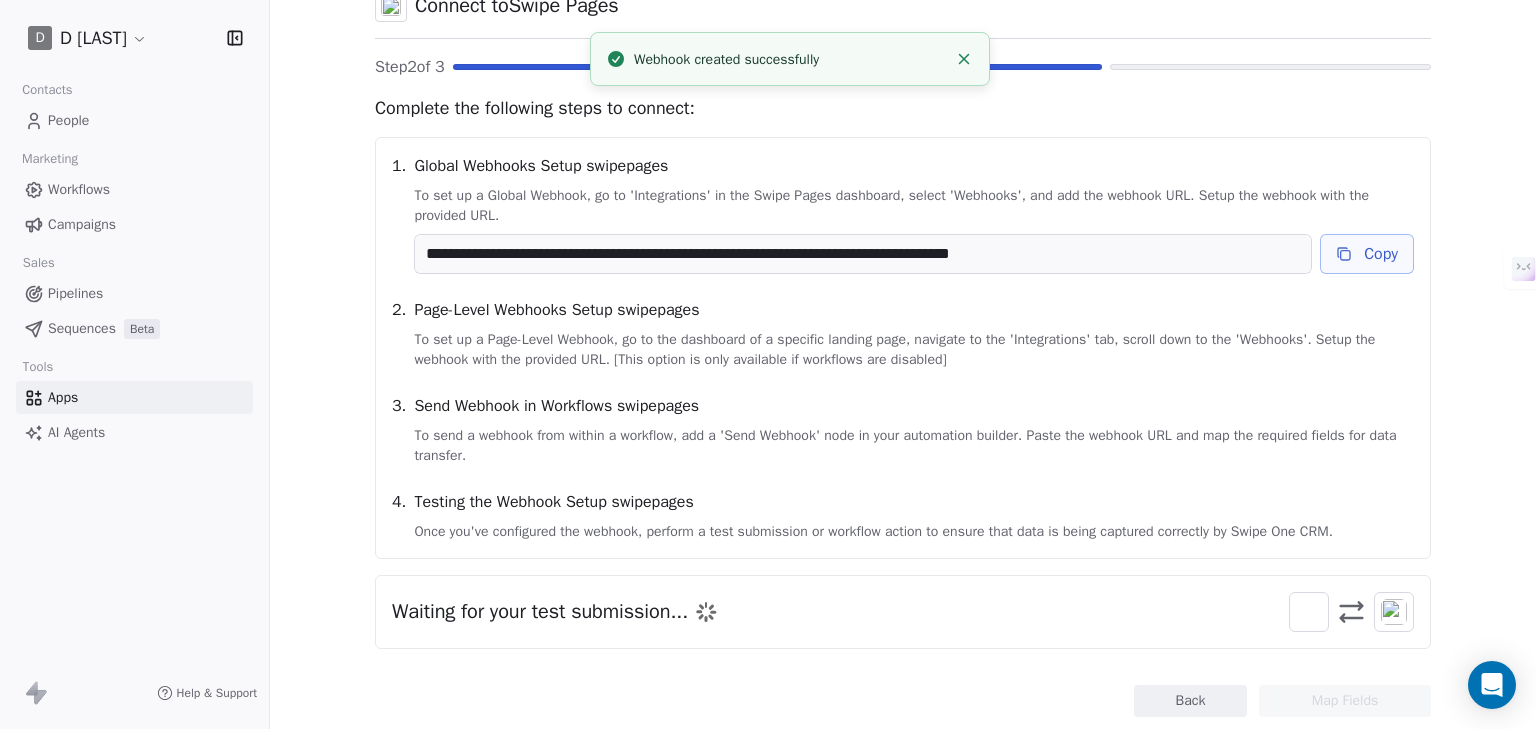 scroll, scrollTop: 160, scrollLeft: 0, axis: vertical 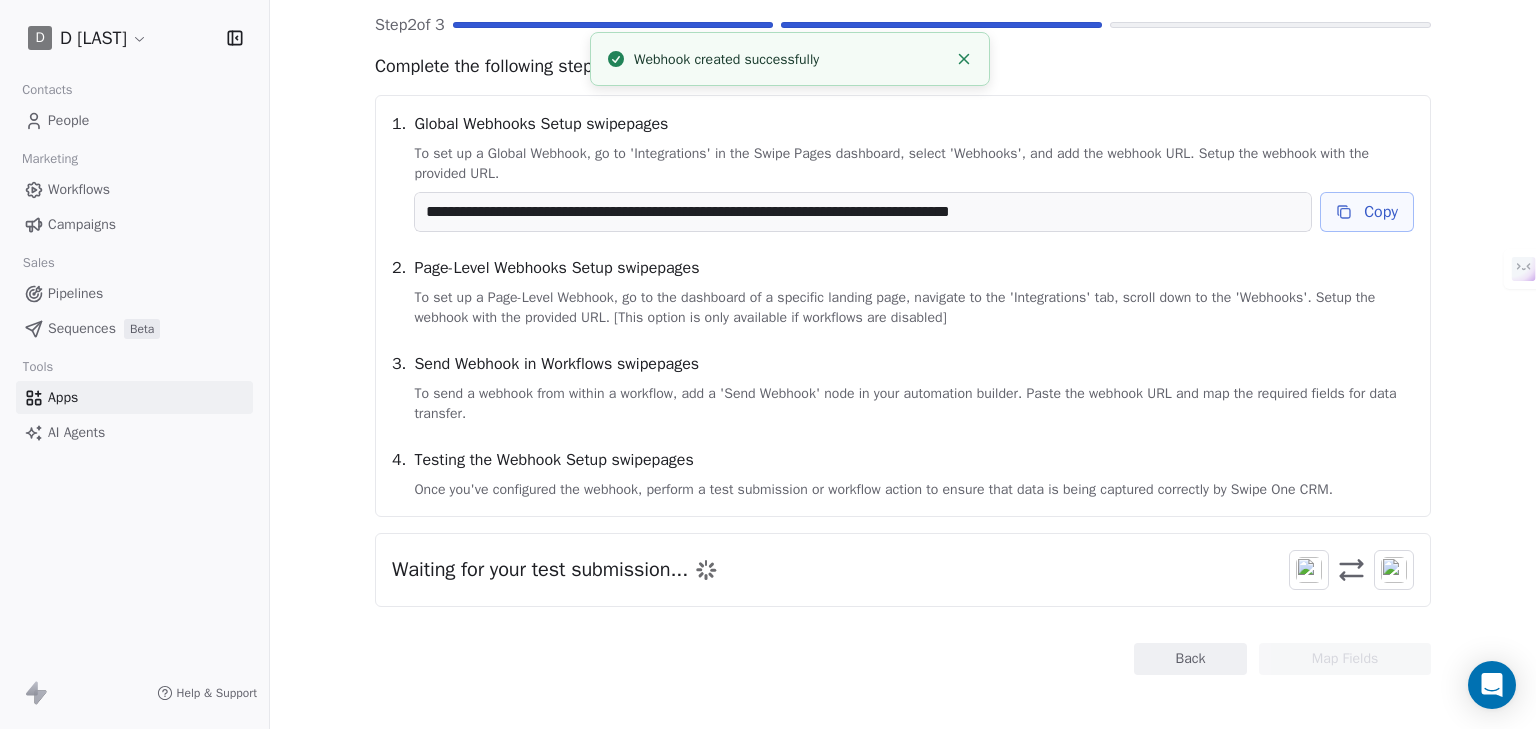 click on "Copy" at bounding box center (1367, 212) 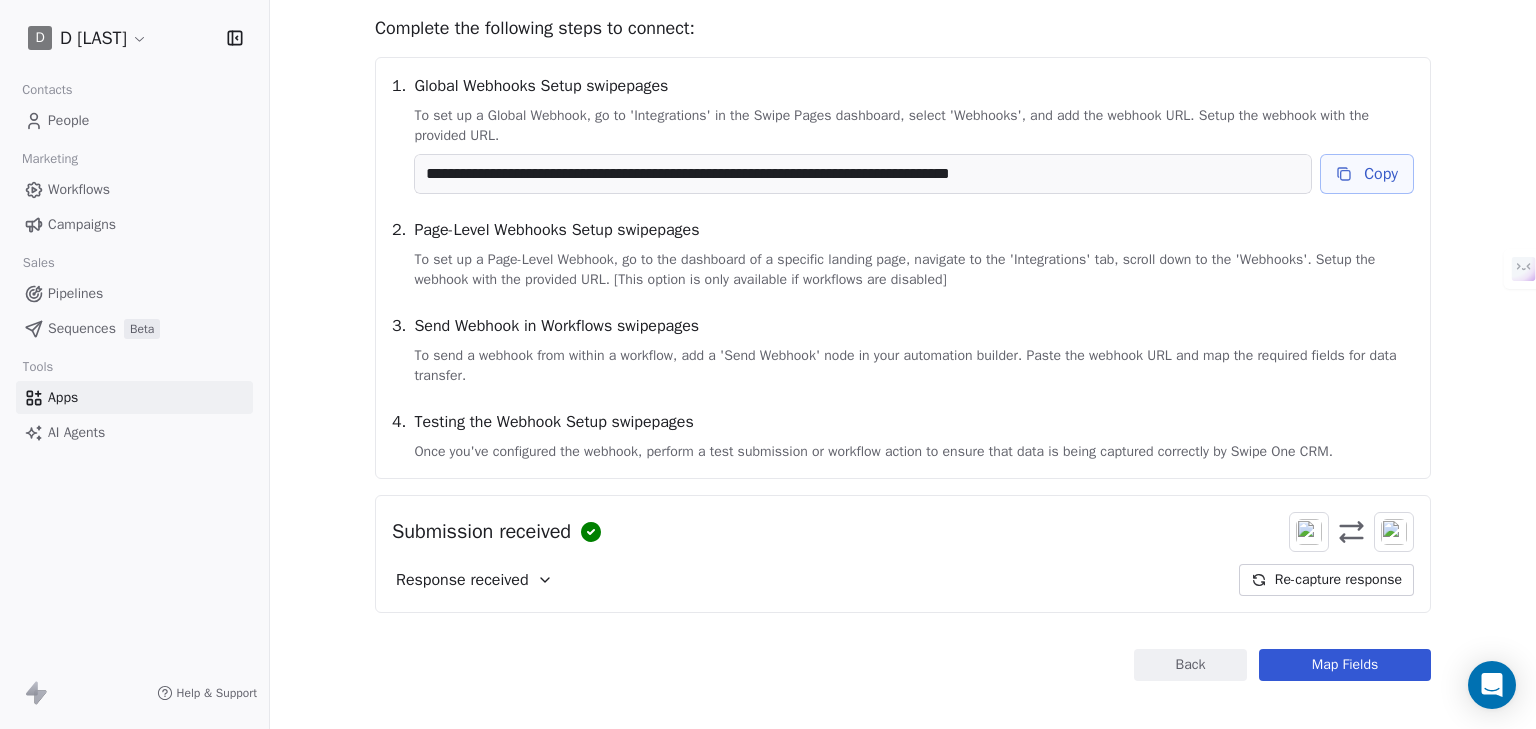 scroll, scrollTop: 213, scrollLeft: 0, axis: vertical 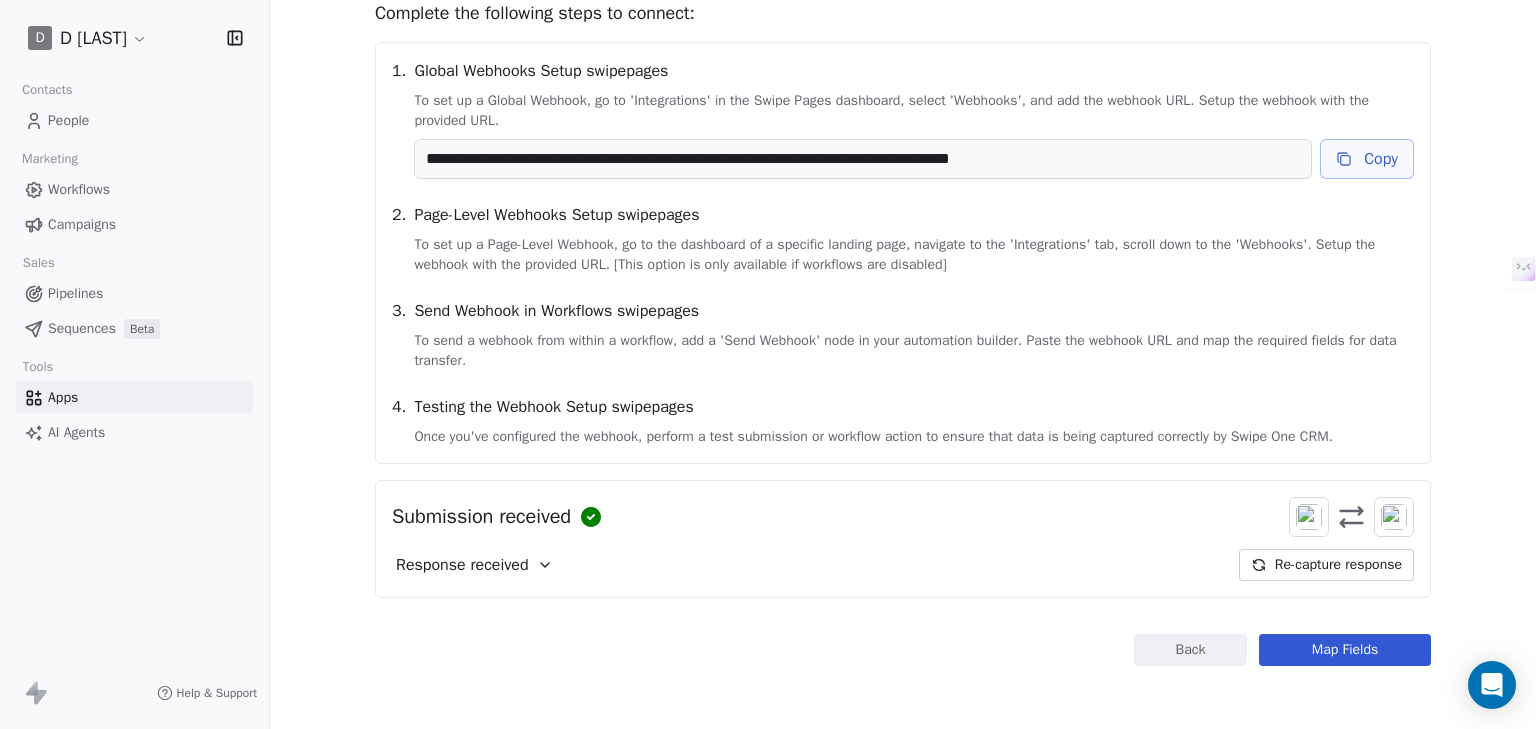 click on "Map Fields" at bounding box center [1345, 650] 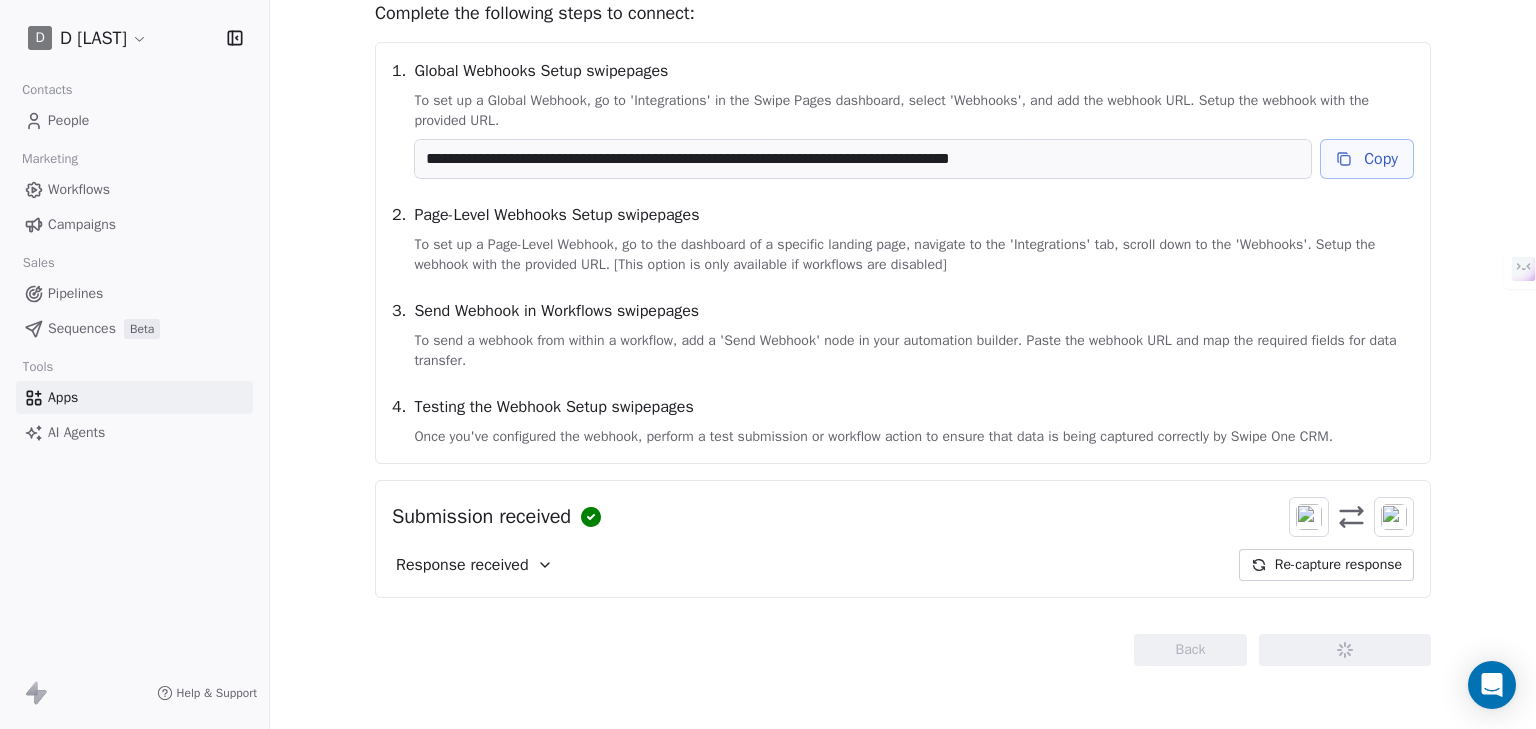 scroll, scrollTop: 17, scrollLeft: 0, axis: vertical 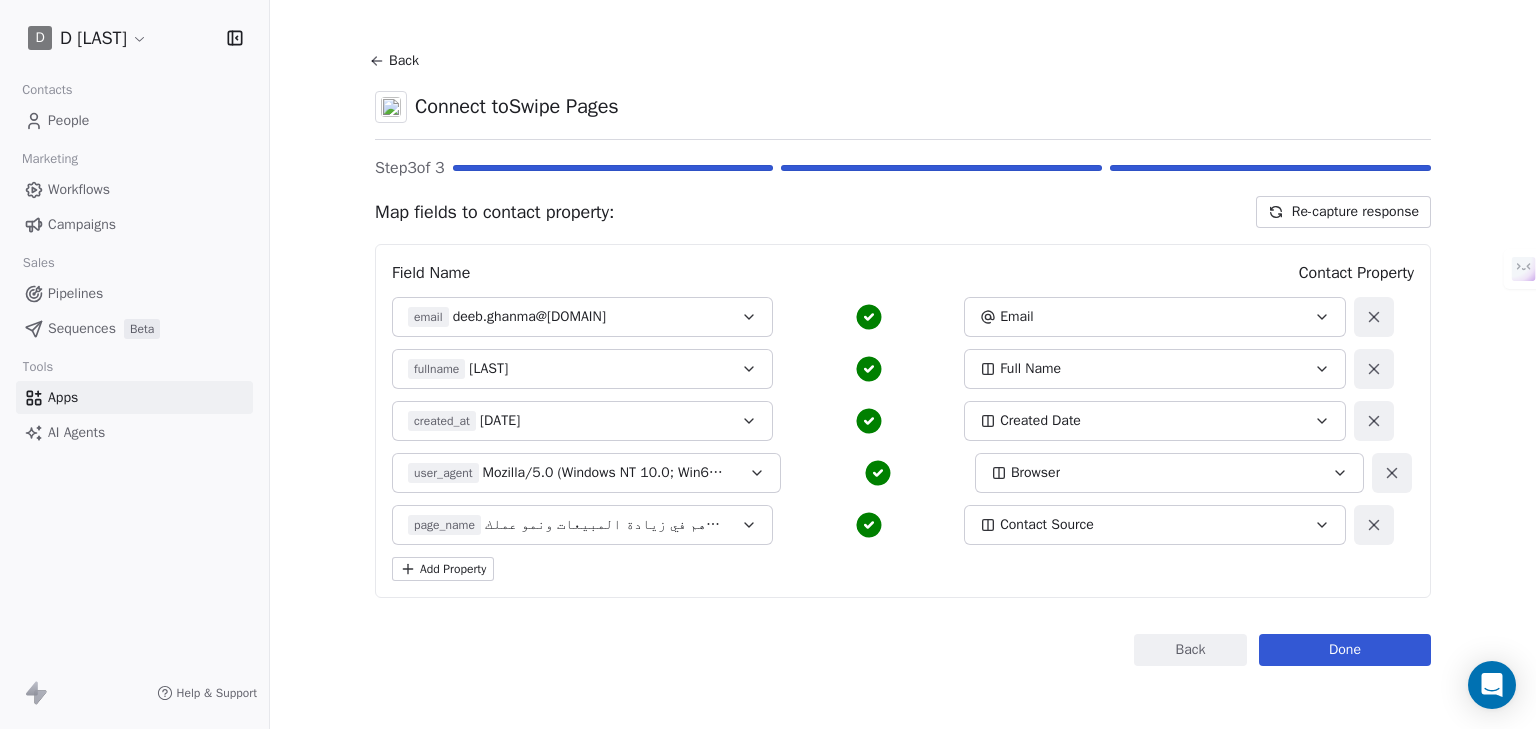click on "أفكار تسويقية فعّالة تُساهم في زيادة المبيعات ونمو عملك" at bounding box center [604, 525] 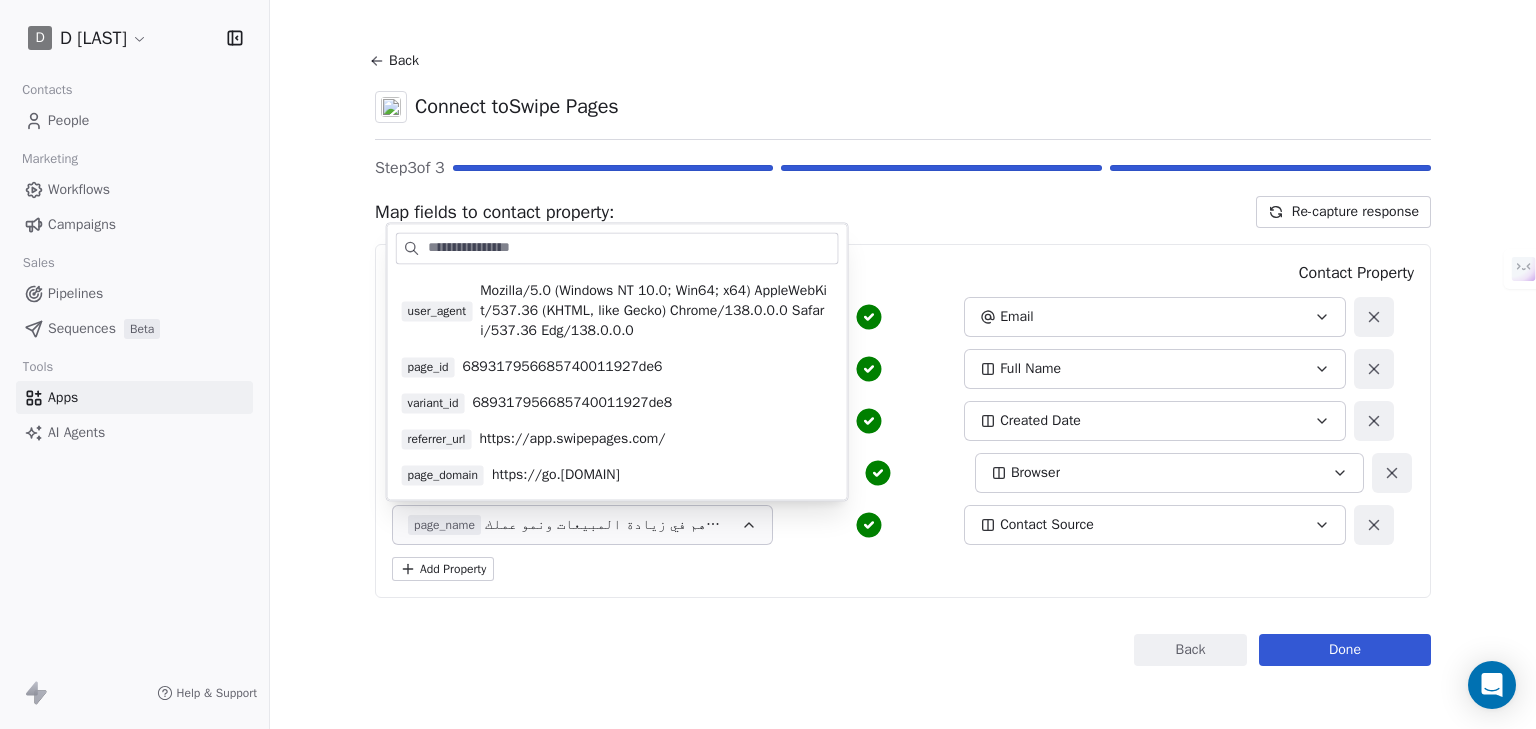 scroll, scrollTop: 261, scrollLeft: 0, axis: vertical 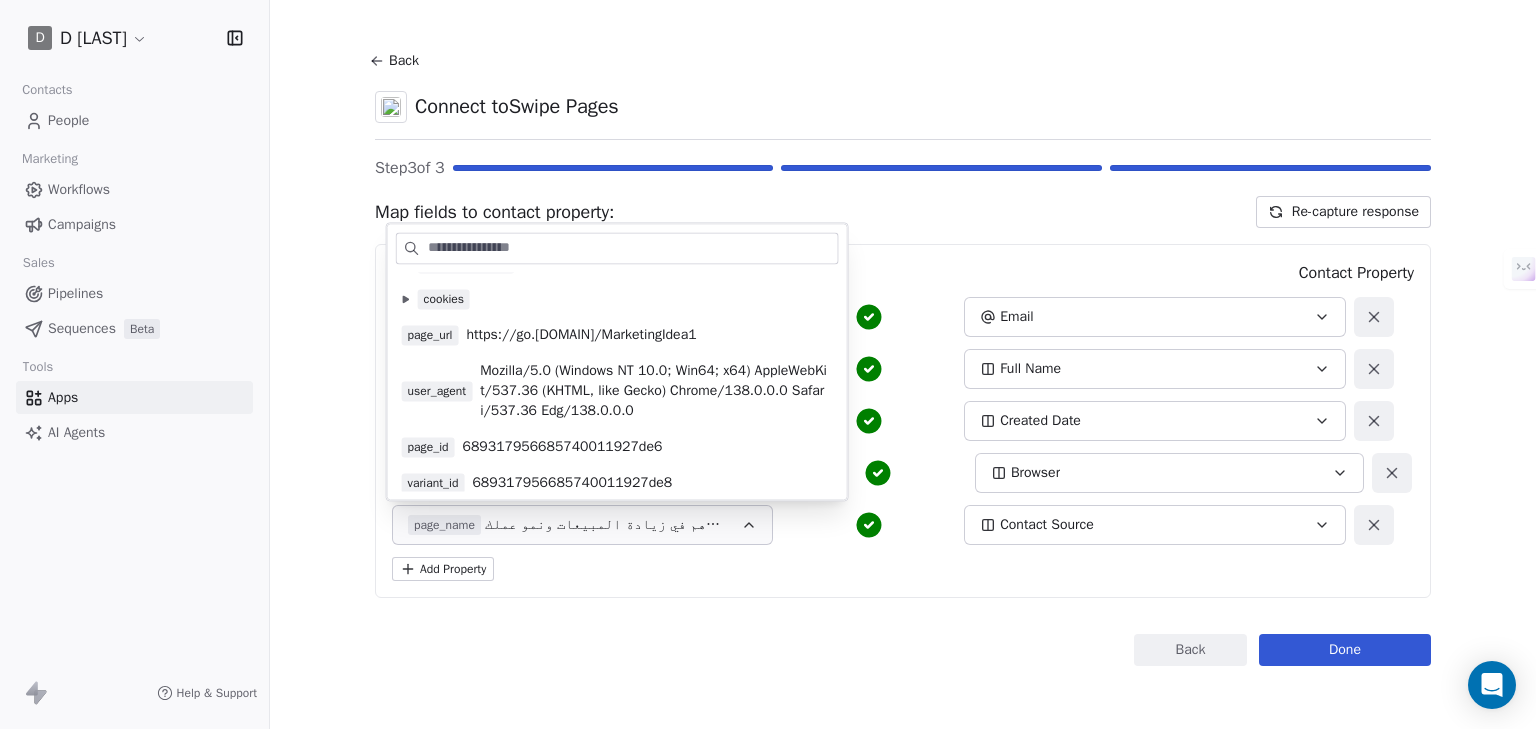 click on "Back Connect to  Swipe Pages Step  3  of 3 Map fields to contact property:  Re-capture response Field Name Contact Property email deeb.ghanma@hotmail.com Email fullname deeb Full Name created_at 2025-08-07T10:55:37.088Z Created Date user_agent Mozilla/5.0 (Windows NT 10.0; Win64; x64) AppleWebKit/537.36 (KHTML, like Gecko) Chrome/138.0.0.0 Safari/537.36 Edg/138.0.0.0 Browser page_name  أفكار تسويقية فعّالة تُساهم في زيادة المبيعات ونمو عملك  Contact Source  Add Property Back Done" at bounding box center (903, 364) 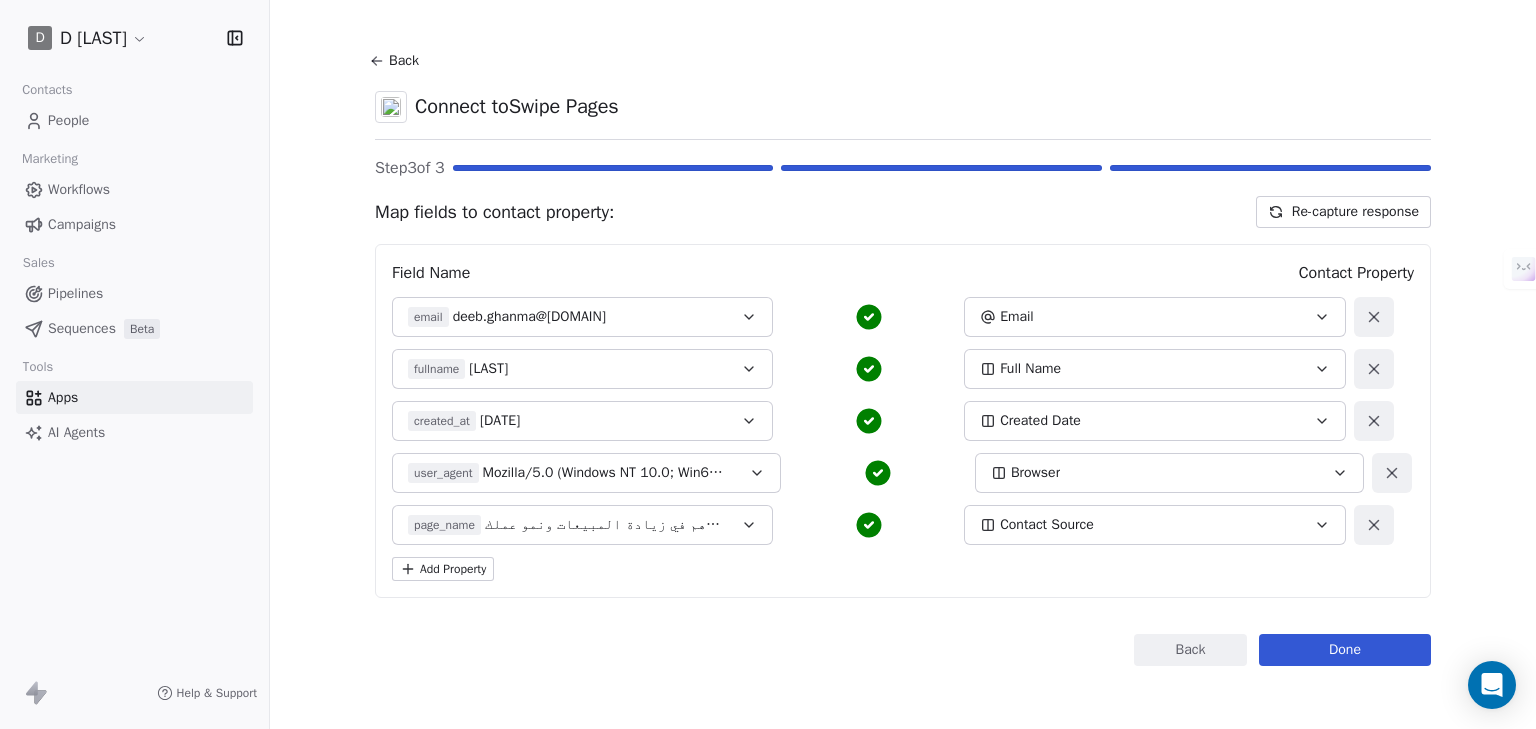 click 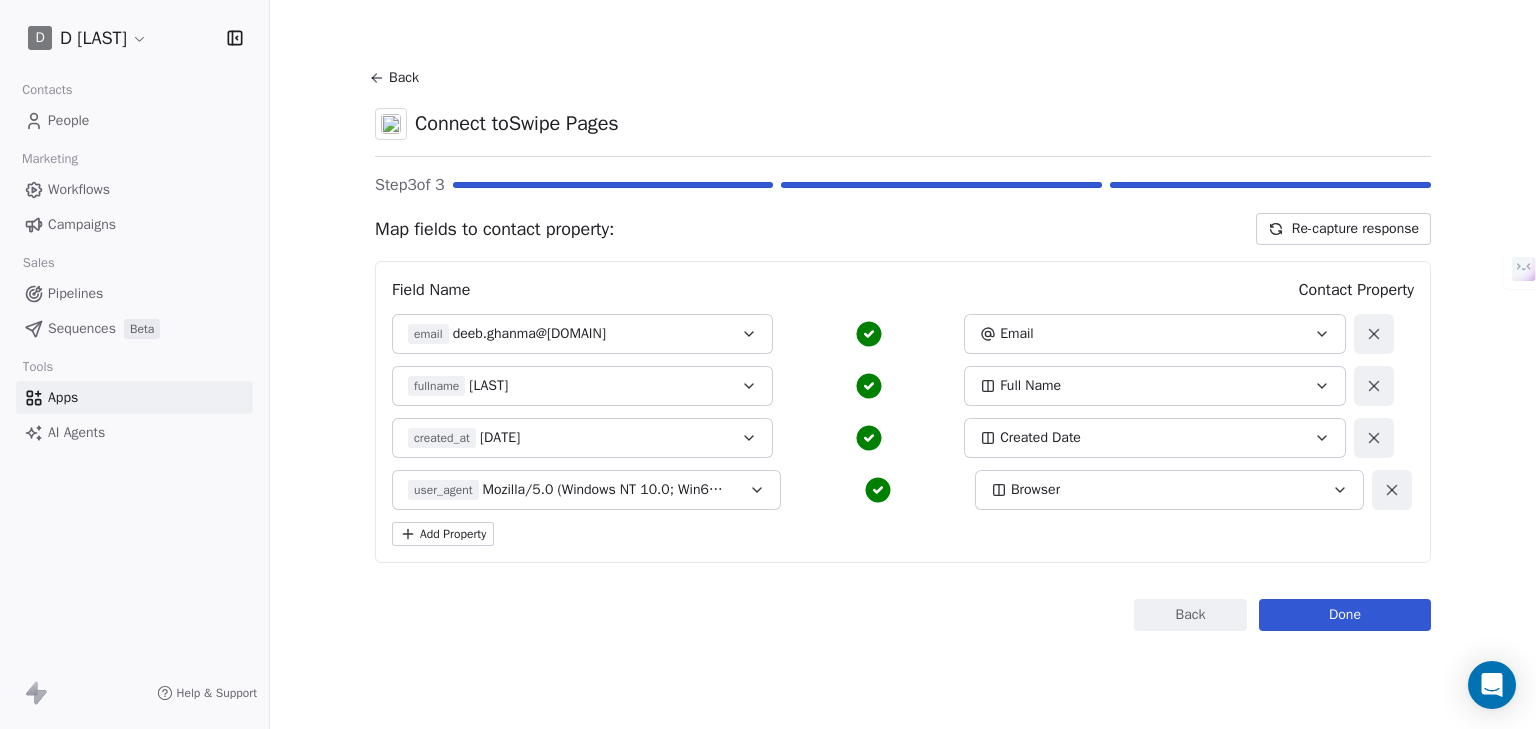 click on "Done" at bounding box center (1345, 615) 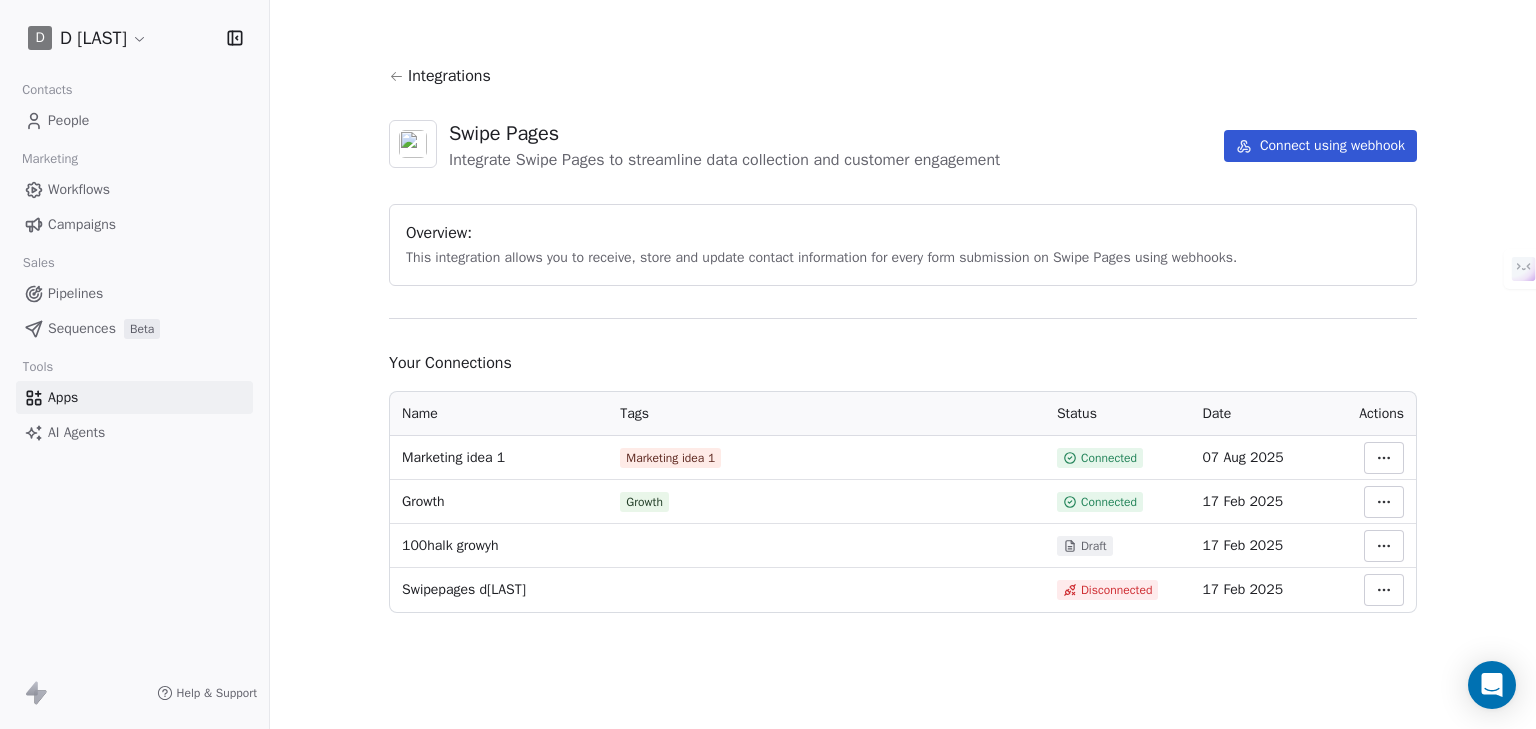 click on "D Deeb Ghanma Contacts People Marketing Workflows Campaigns Sales Pipelines Sequences Beta Tools Apps AI Agents Help & Support Integrations Swipe Pages Integrate Swipe Pages to streamline data collection and customer engagement Connect using webhook Overview: This integration allows you to receive, store and update contact information for every form submission on Swipe Pages using webhooks. Your Connections Name Tags Status Date Actions Marketing idea 1 Marketing idea 1 Connected 07 Aug 2025 Growth Growth Connected 17 Feb 2025 100halk growyh Draft 17 Feb 2025 Swipepages dghanma Disconnected 17 Feb 2025" at bounding box center [768, 461] 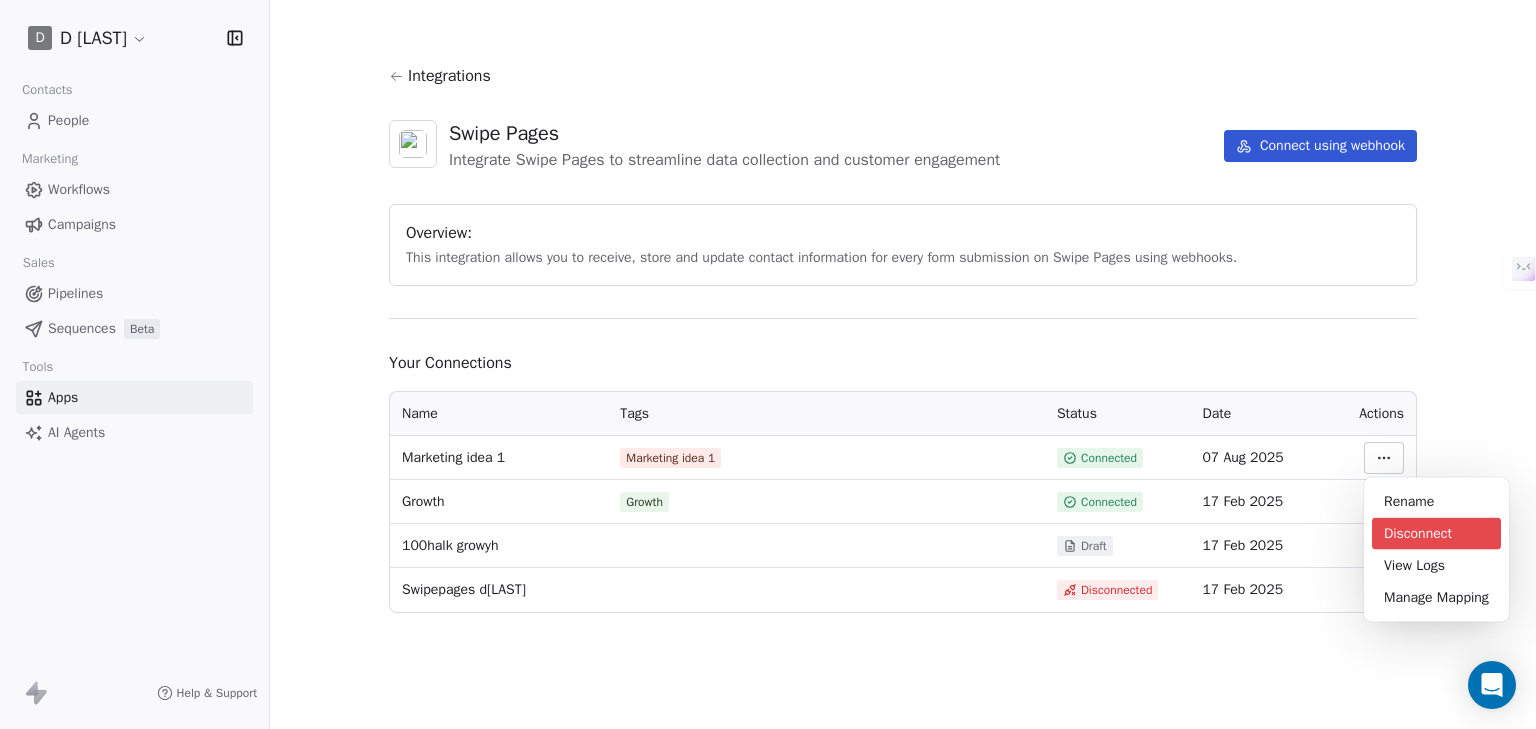 click on "Disconnect" at bounding box center (1436, 534) 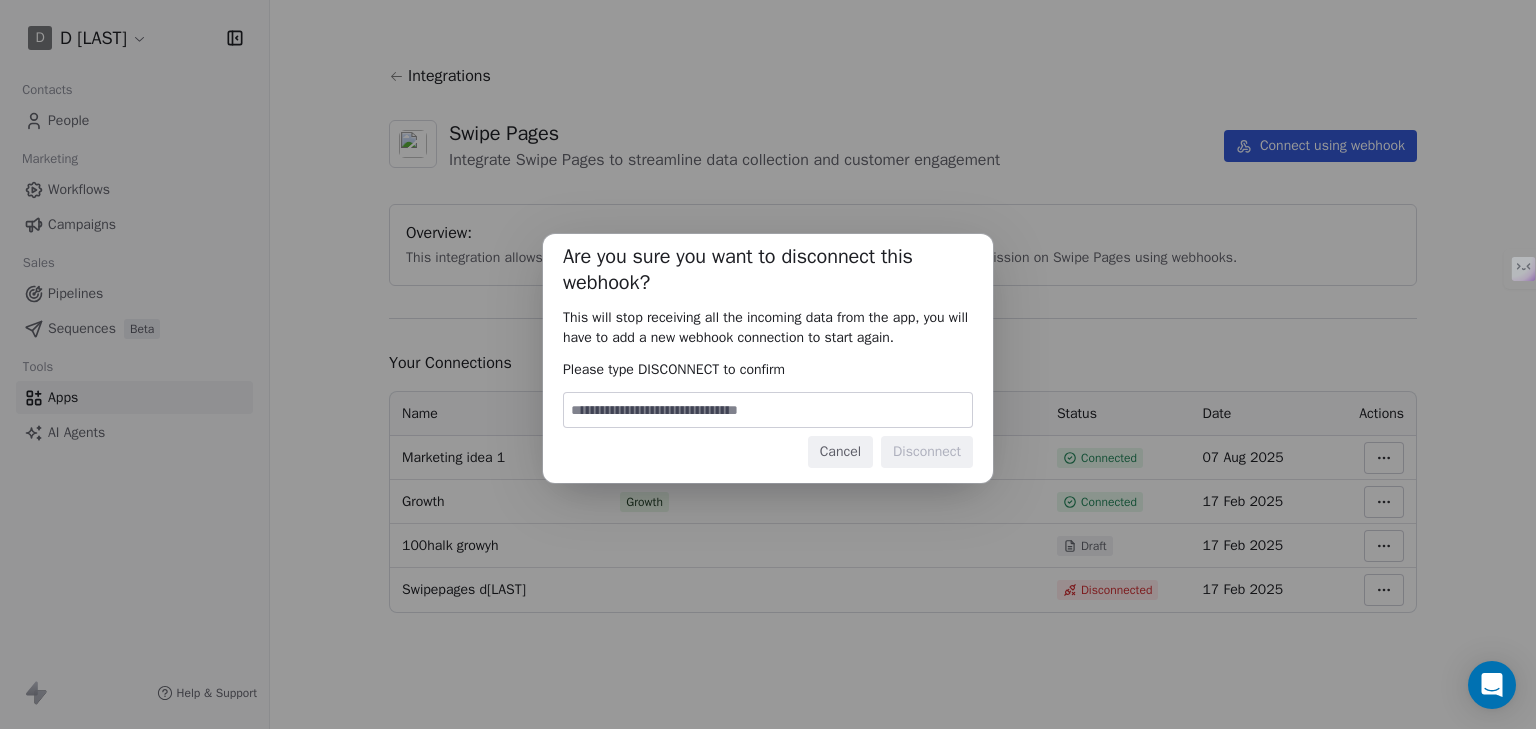click at bounding box center (768, 410) 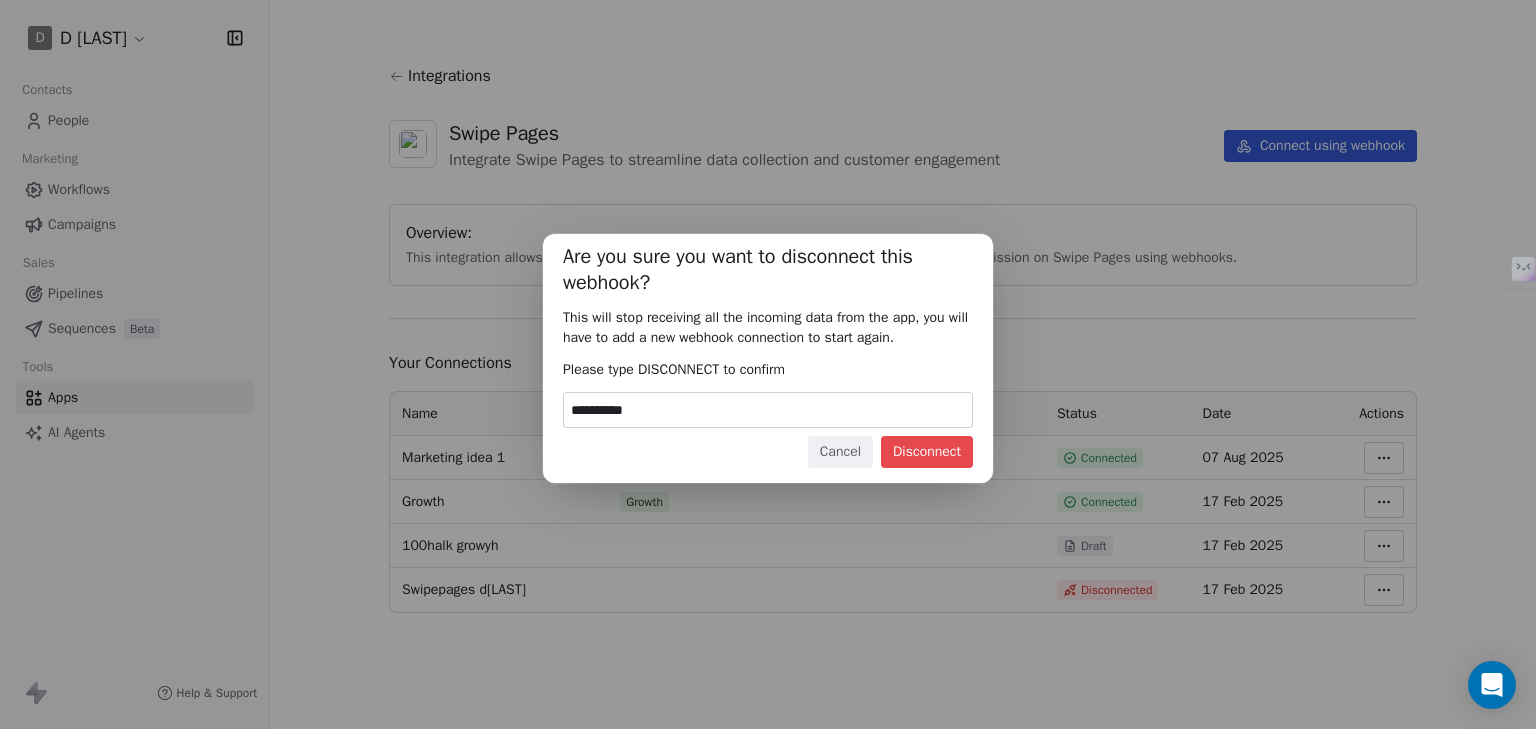 type on "**********" 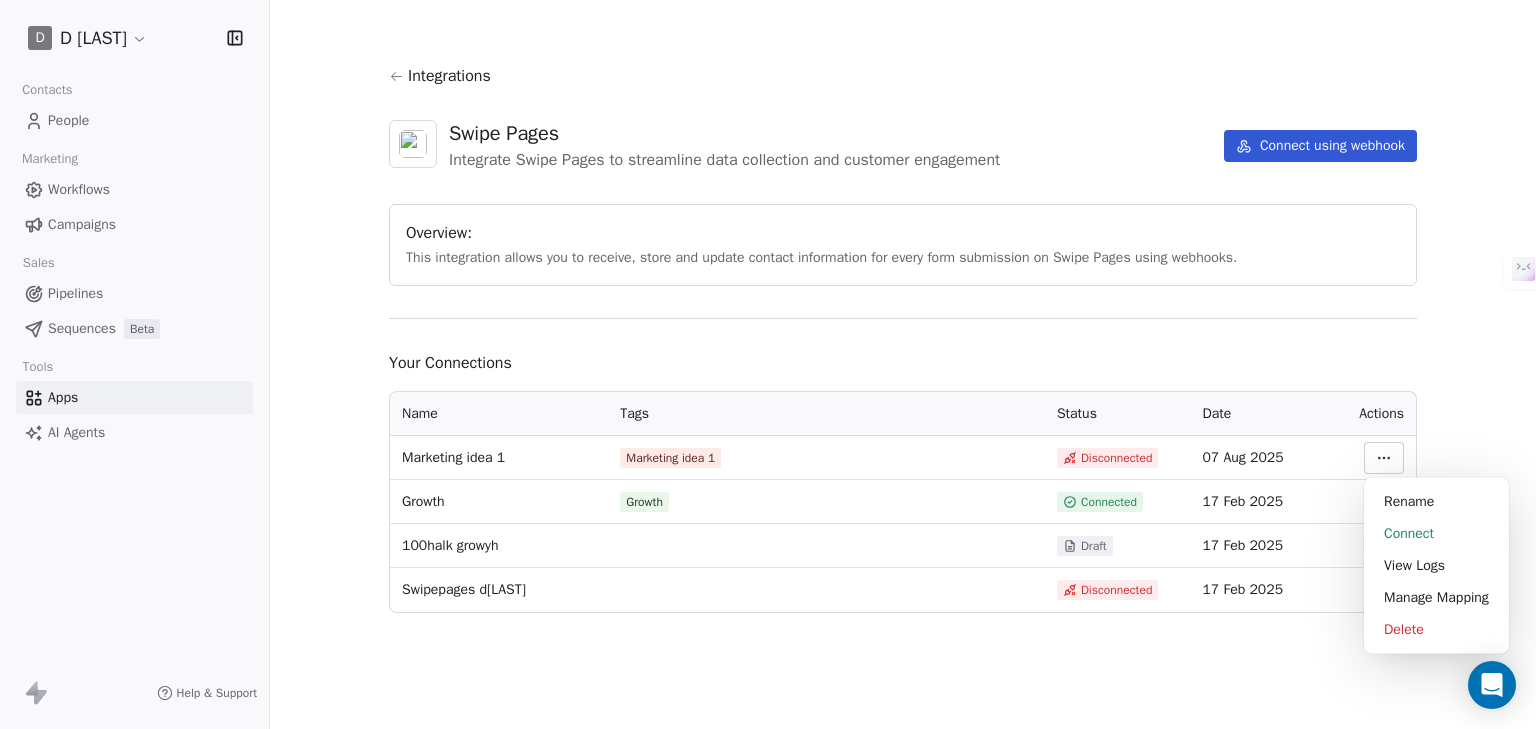 click on "D Deeb Ghanma Contacts People Marketing Workflows Campaigns Sales Pipelines Sequences Beta Tools Apps AI Agents Help & Support Integrations Swipe Pages Integrate Swipe Pages to streamline data collection and customer engagement Connect using webhook Overview: This integration allows you to receive, store and update contact information for every form submission on Swipe Pages using webhooks. Your Connections Name Tags Status Date Actions Marketing idea 1 Marketing idea 1 Disconnected 07 Aug 2025 Growth Growth Connected 17 Feb 2025 100halk growyh Draft 17 Feb 2025 Swipepages dghanma Disconnected 17 Feb 2025
Rename Connect" at bounding box center [768, 461] 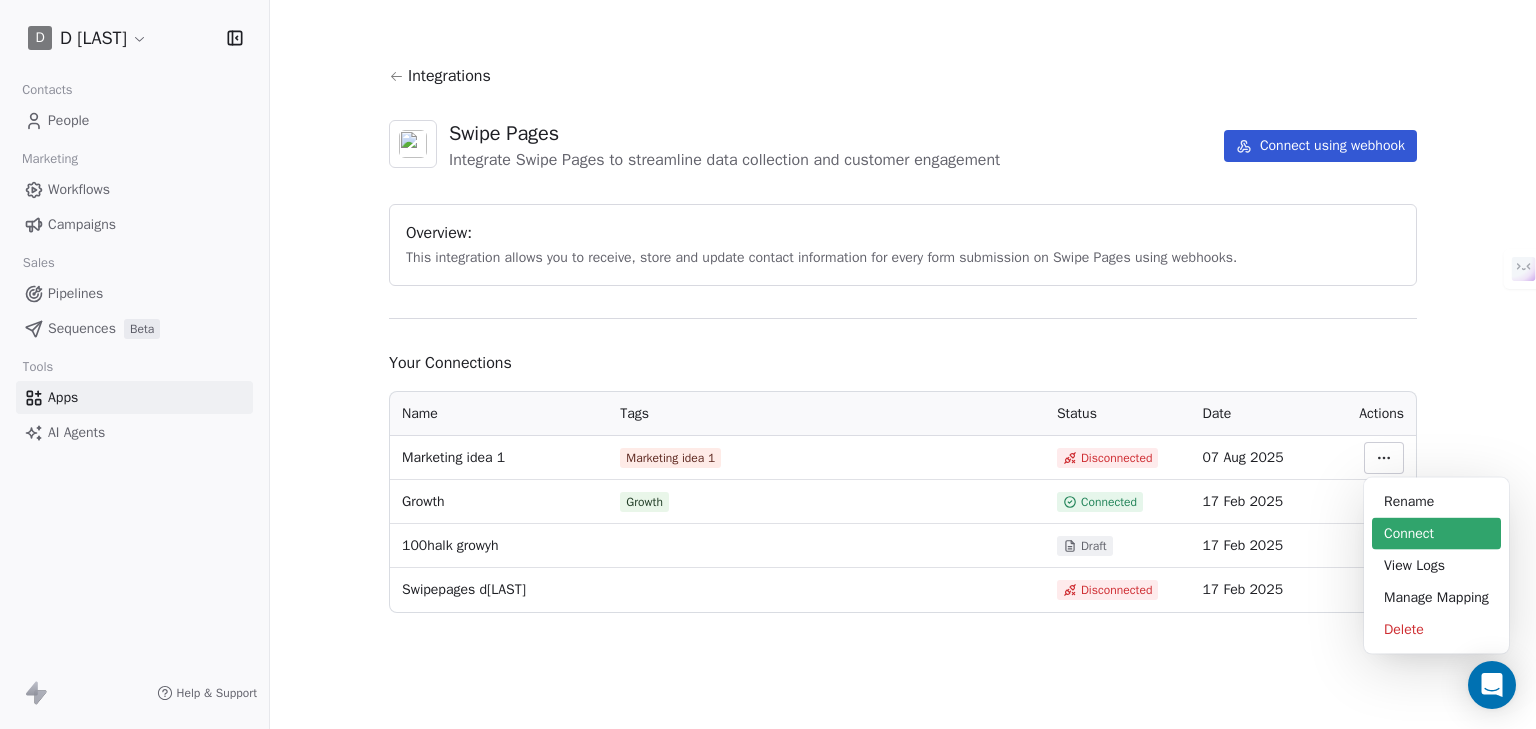 click on "Connect" at bounding box center (1436, 534) 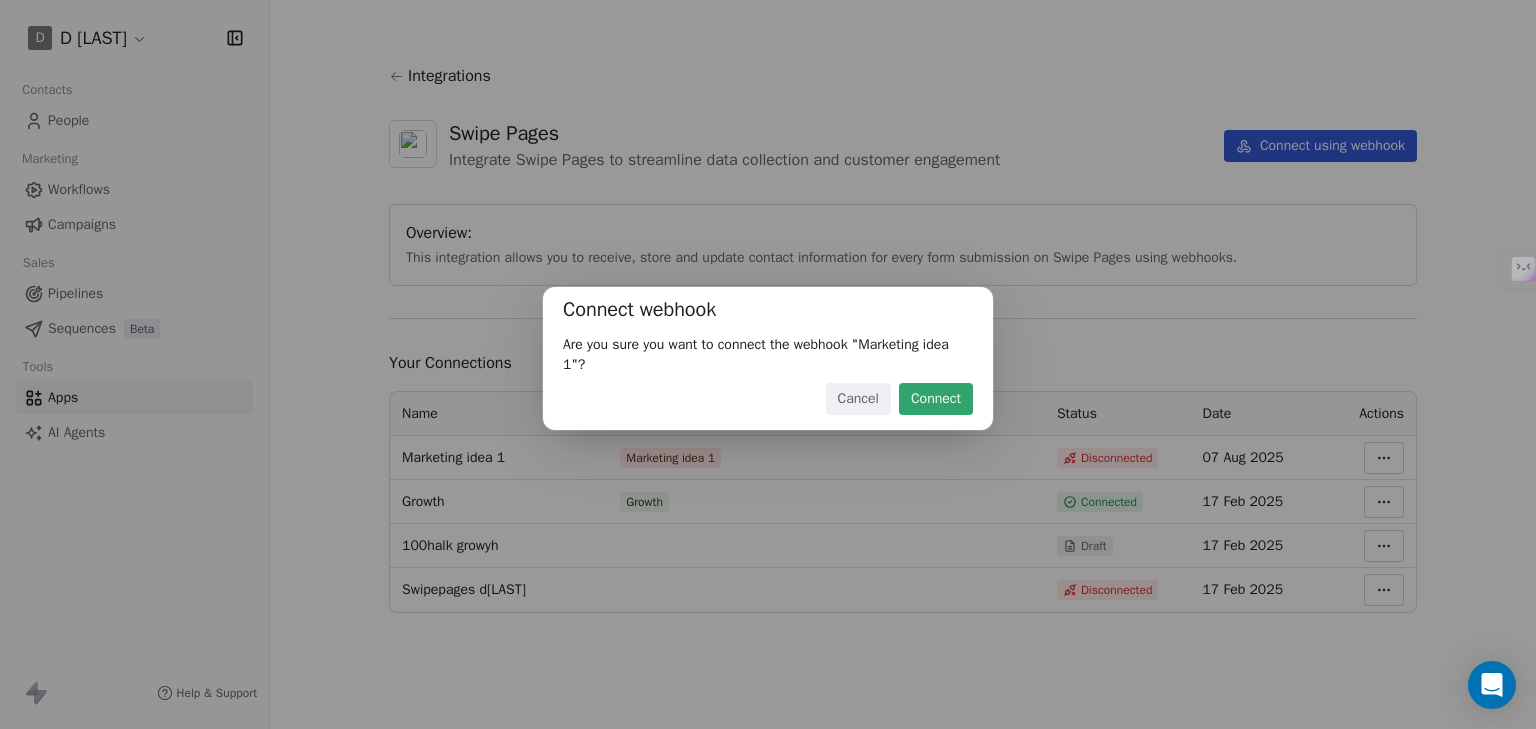 click on "Connect" at bounding box center (936, 399) 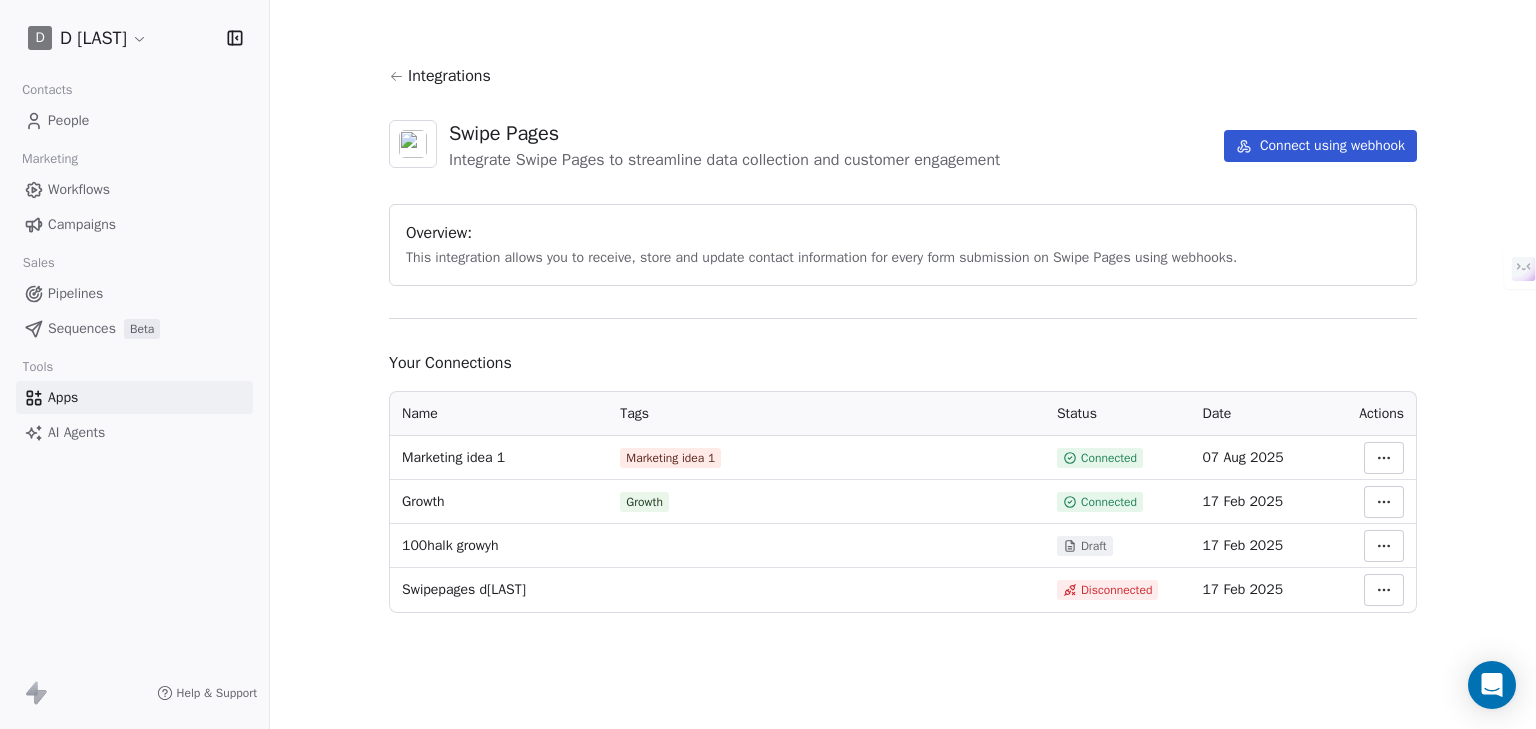 click on "D Deeb Ghanma Contacts People Marketing Workflows Campaigns Sales Pipelines Sequences Beta Tools Apps AI Agents Help & Support Integrations Swipe Pages Integrate Swipe Pages to streamline data collection and customer engagement Connect using webhook Overview: This integration allows you to receive, store and update contact information for every form submission on Swipe Pages using webhooks. Your Connections Name Tags Status Date Actions Marketing idea 1 Marketing idea 1 Connected 07 Aug 2025 Growth Growth Connected 17 Feb 2025 100halk growyh Draft 17 Feb 2025 Swipepages dghanma Disconnected 17 Feb 2025" at bounding box center (768, 461) 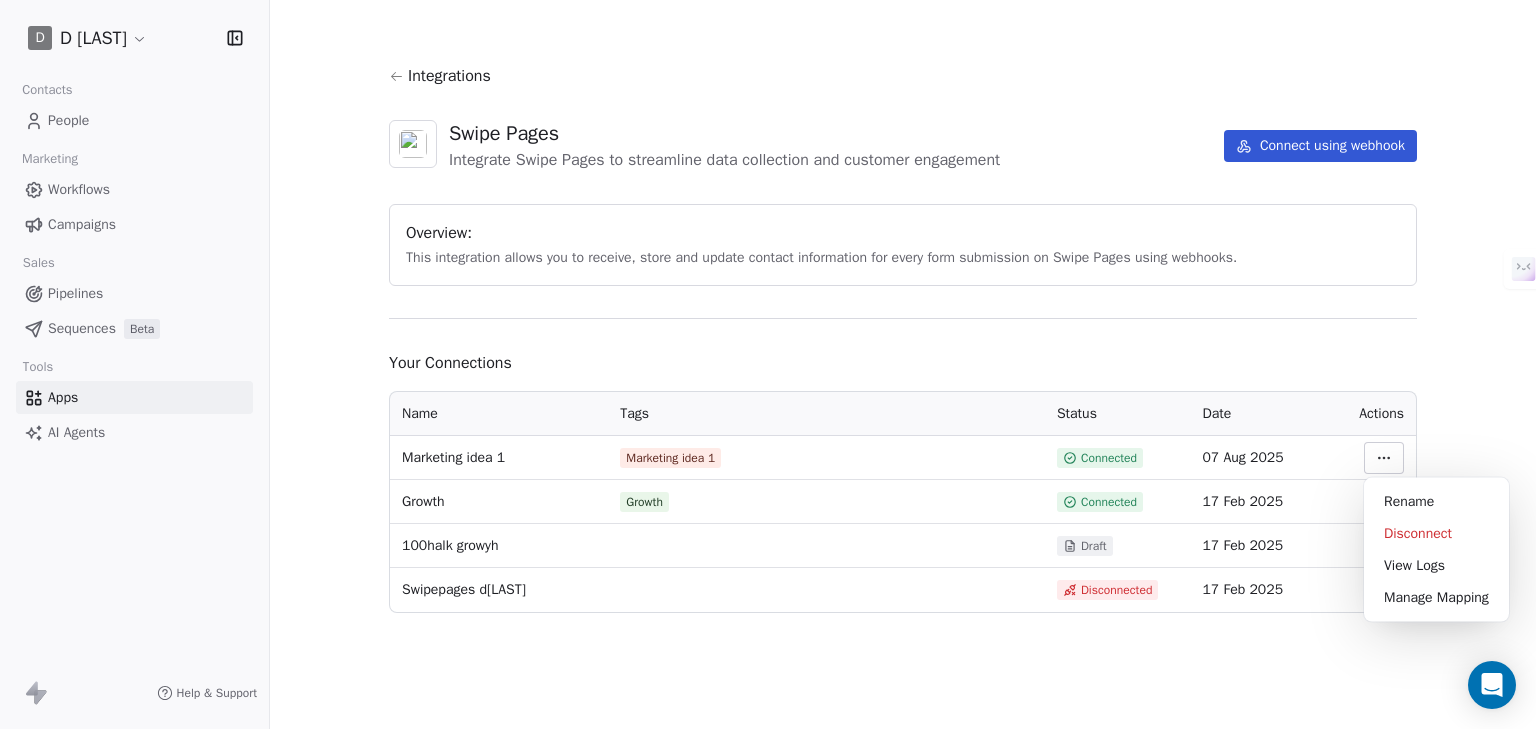 click on "Manage Mapping" at bounding box center (1436, 598) 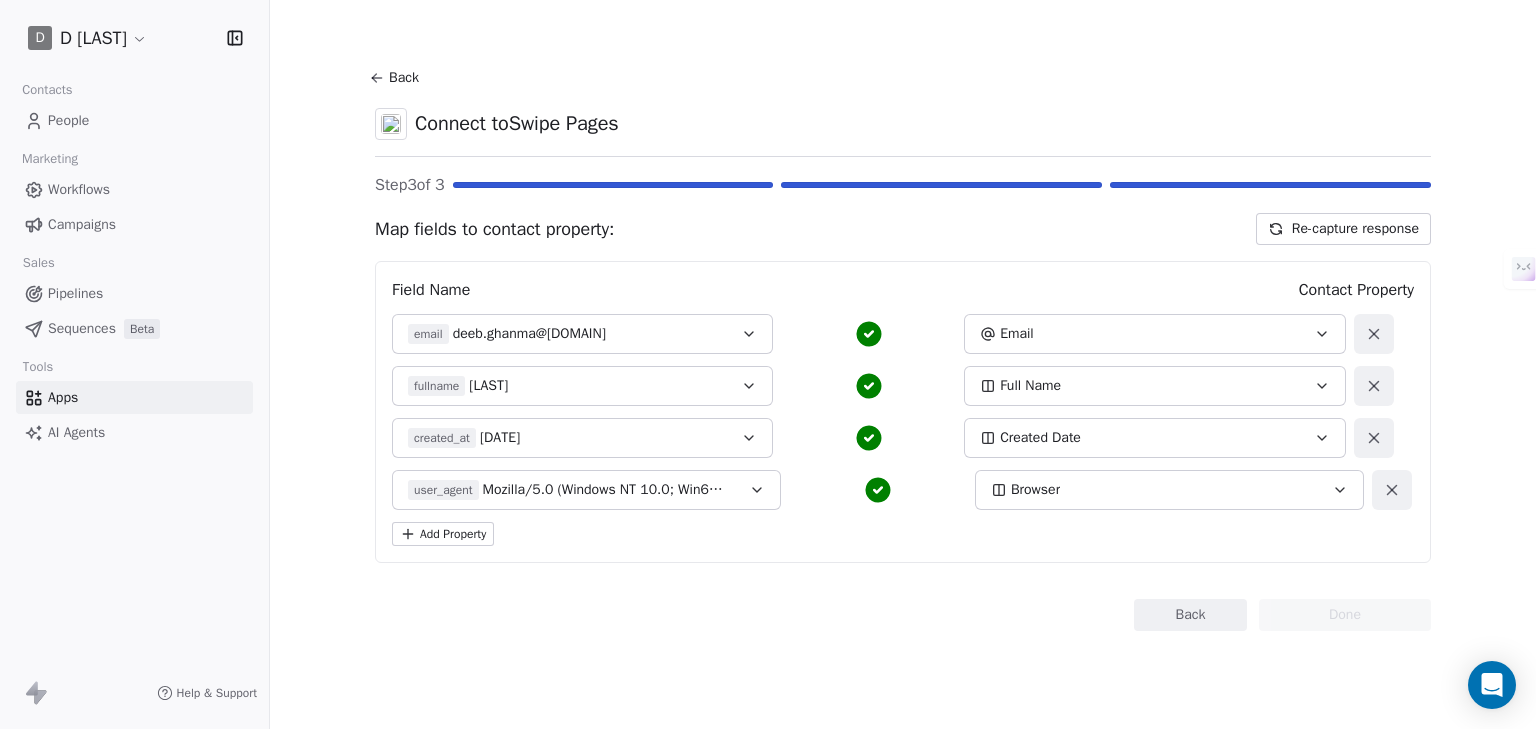 click on "Add Property" at bounding box center [443, 534] 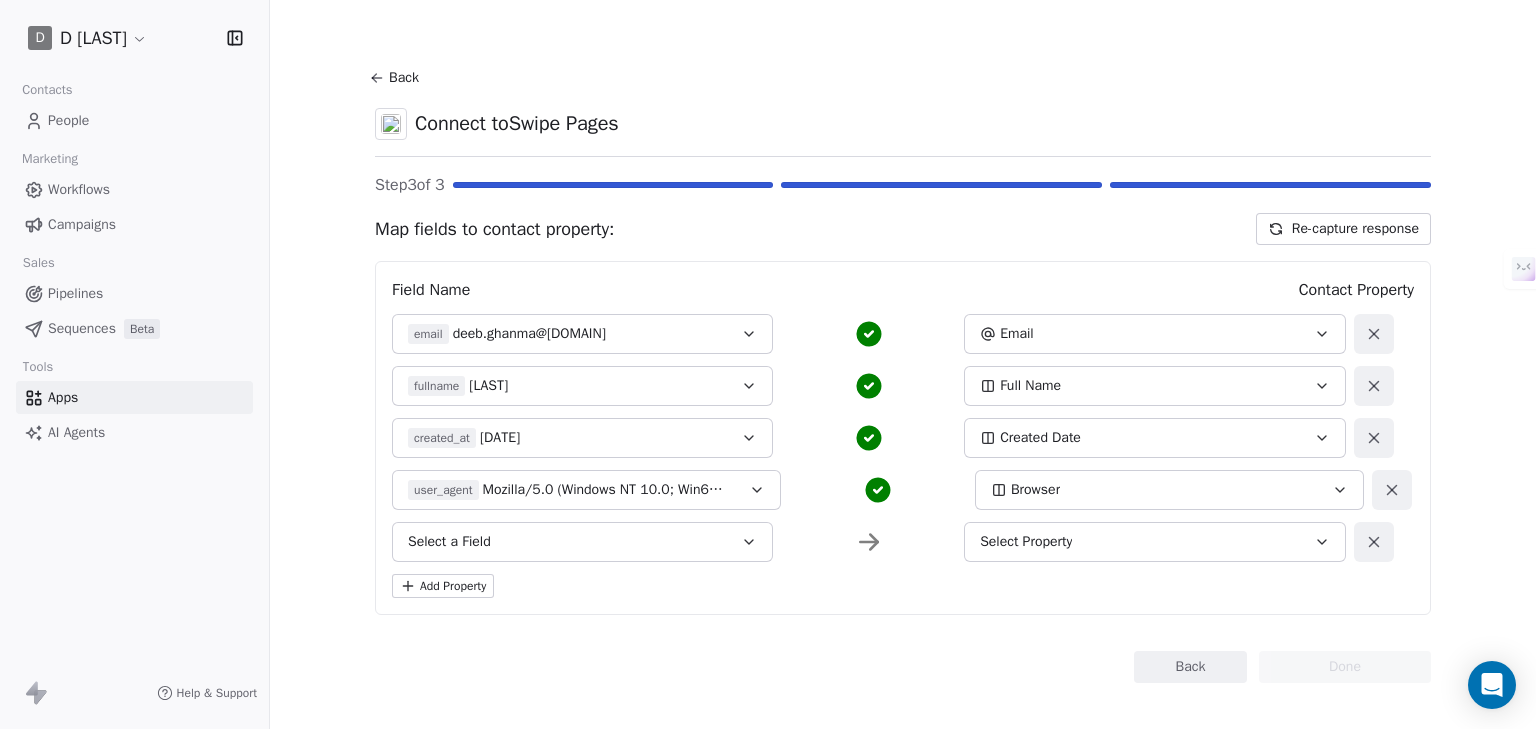 click on "Select a Field" at bounding box center [582, 542] 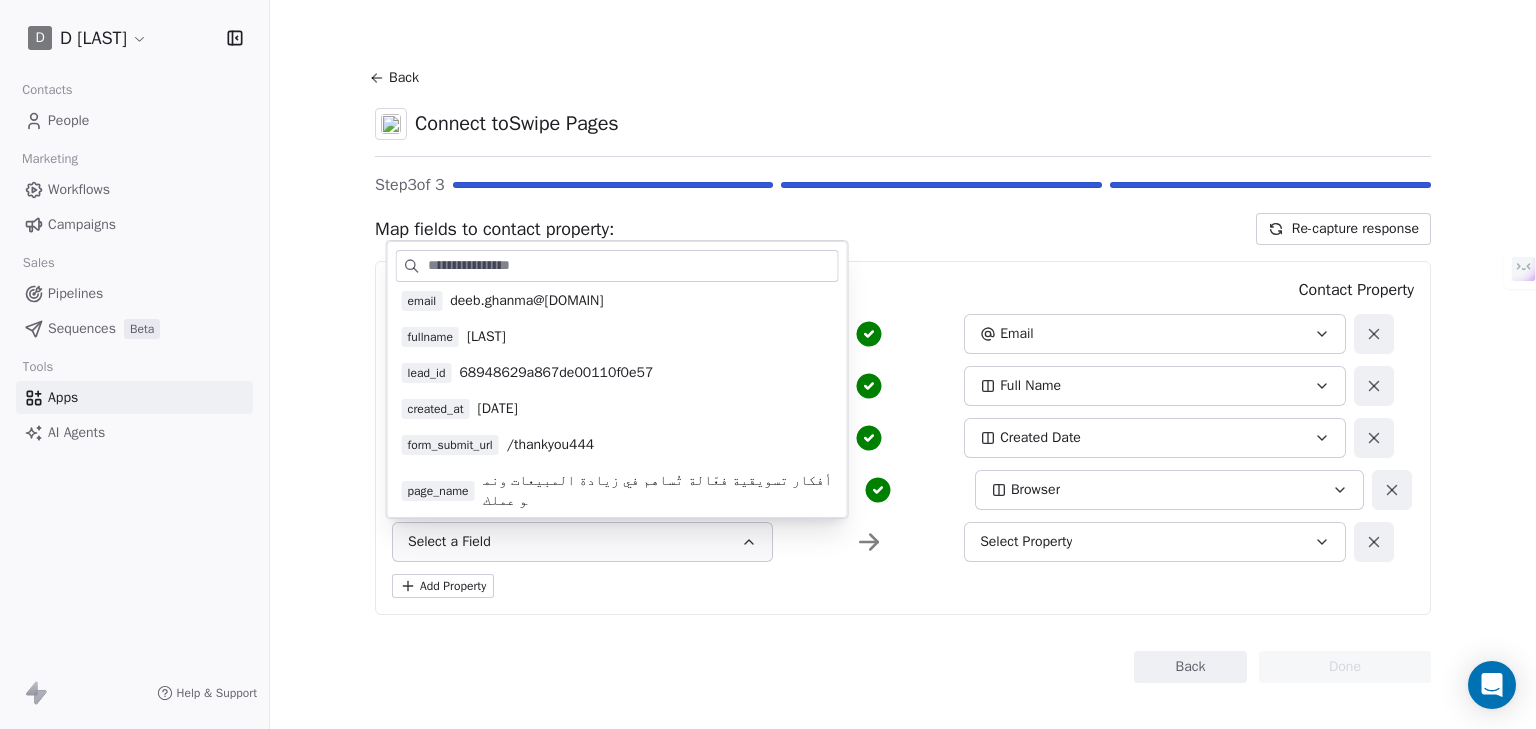 scroll, scrollTop: 0, scrollLeft: 0, axis: both 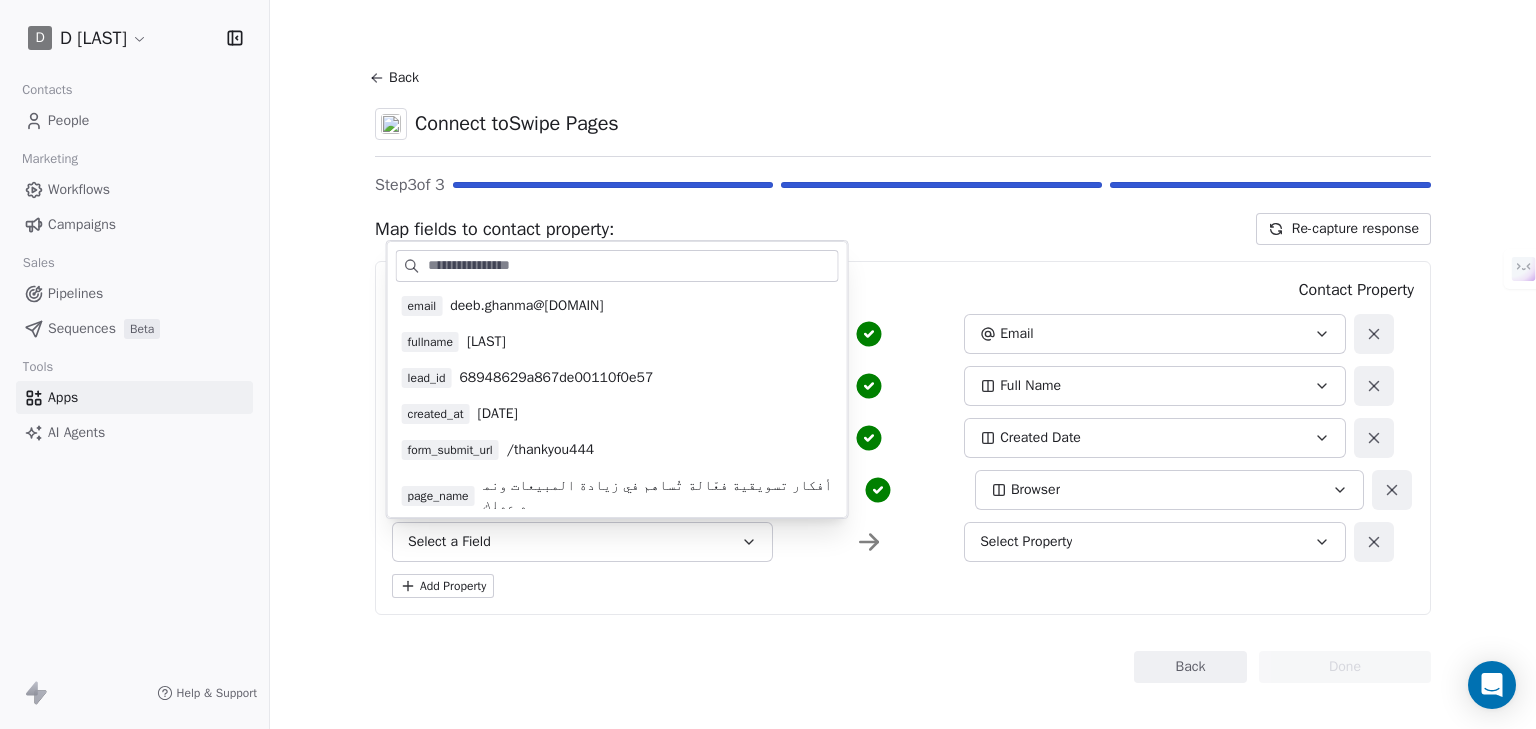 click on "Back Connect to  Swipe Pages Step  3  of 3 Map fields to contact property:  Re-capture response Field Name Contact Property email deeb.ghanma@hotmail.com Email fullname deeb Full Name created_at 2025-08-07T10:55:37.088Z Created Date user_agent Mozilla/5.0 (Windows NT 10.0; Win64; x64) AppleWebKit/537.36 (KHTML, like Gecko) Chrome/138.0.0.0 Safari/537.36 Edg/138.0.0.0 Browser Select a Field Select Property  Add Property Back Done" at bounding box center [903, 364] 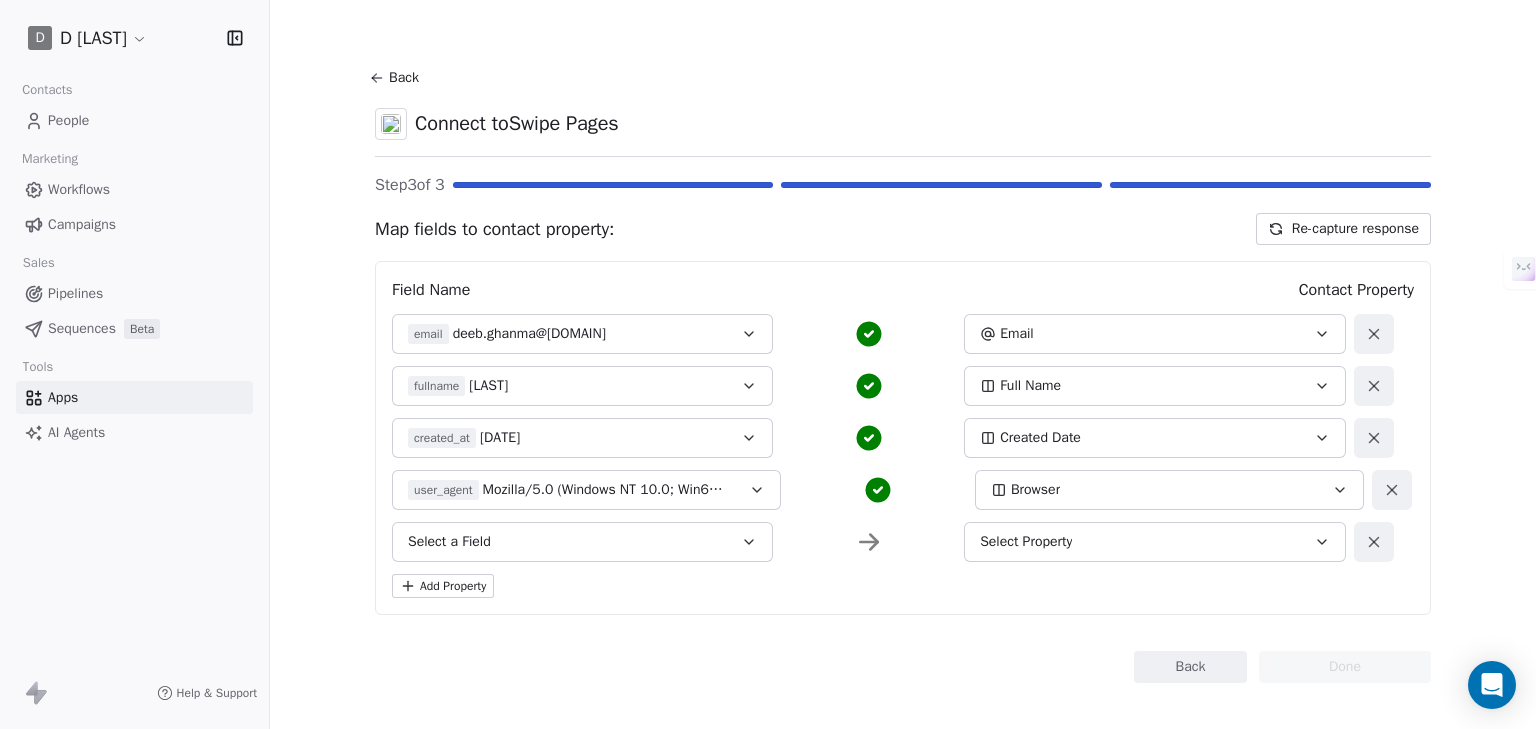 click 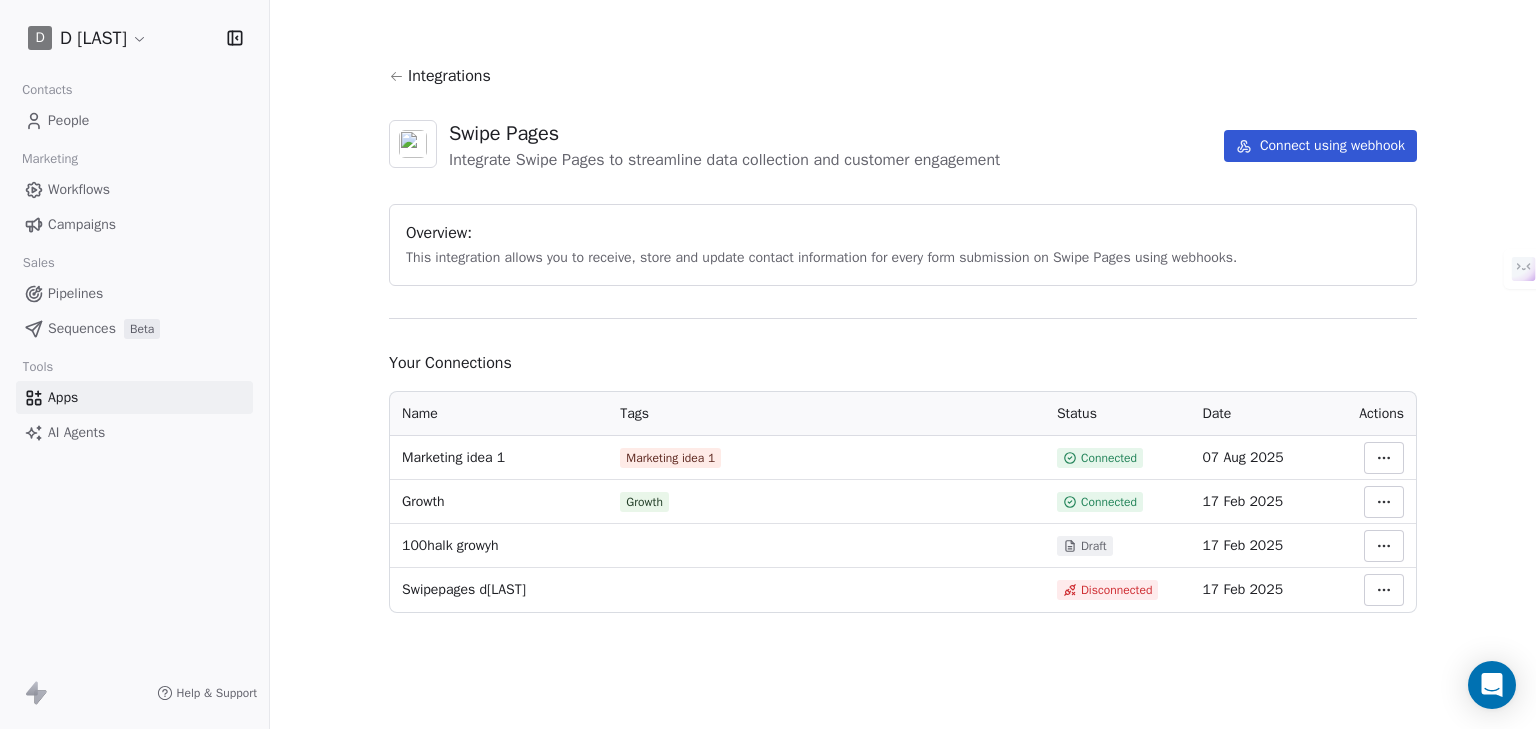 click on "D Deeb Ghanma Contacts People Marketing Workflows Campaigns Sales Pipelines Sequences Beta Tools Apps AI Agents Help & Support Integrations Swipe Pages Integrate Swipe Pages to streamline data collection and customer engagement Connect using webhook Overview: This integration allows you to receive, store and update contact information for every form submission on Swipe Pages using webhooks. Your Connections Name Tags Status Date Actions Marketing idea 1 Marketing idea 1 Connected 07 Aug 2025 Growth Growth Connected 17 Feb 2025 100halk growyh Draft 17 Feb 2025 Swipepages dghanma Disconnected 17 Feb 2025" at bounding box center (768, 461) 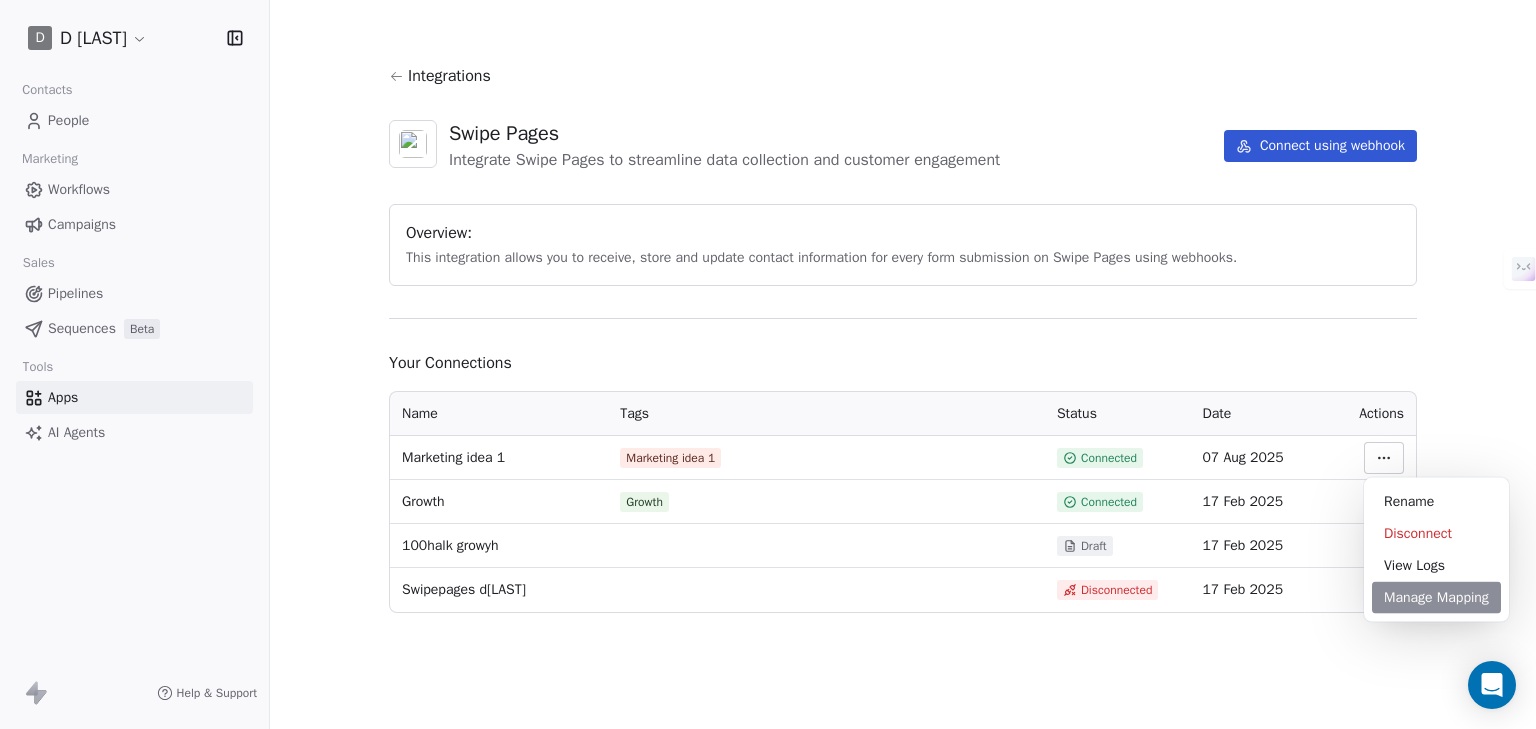click on "Manage Mapping" at bounding box center [1436, 598] 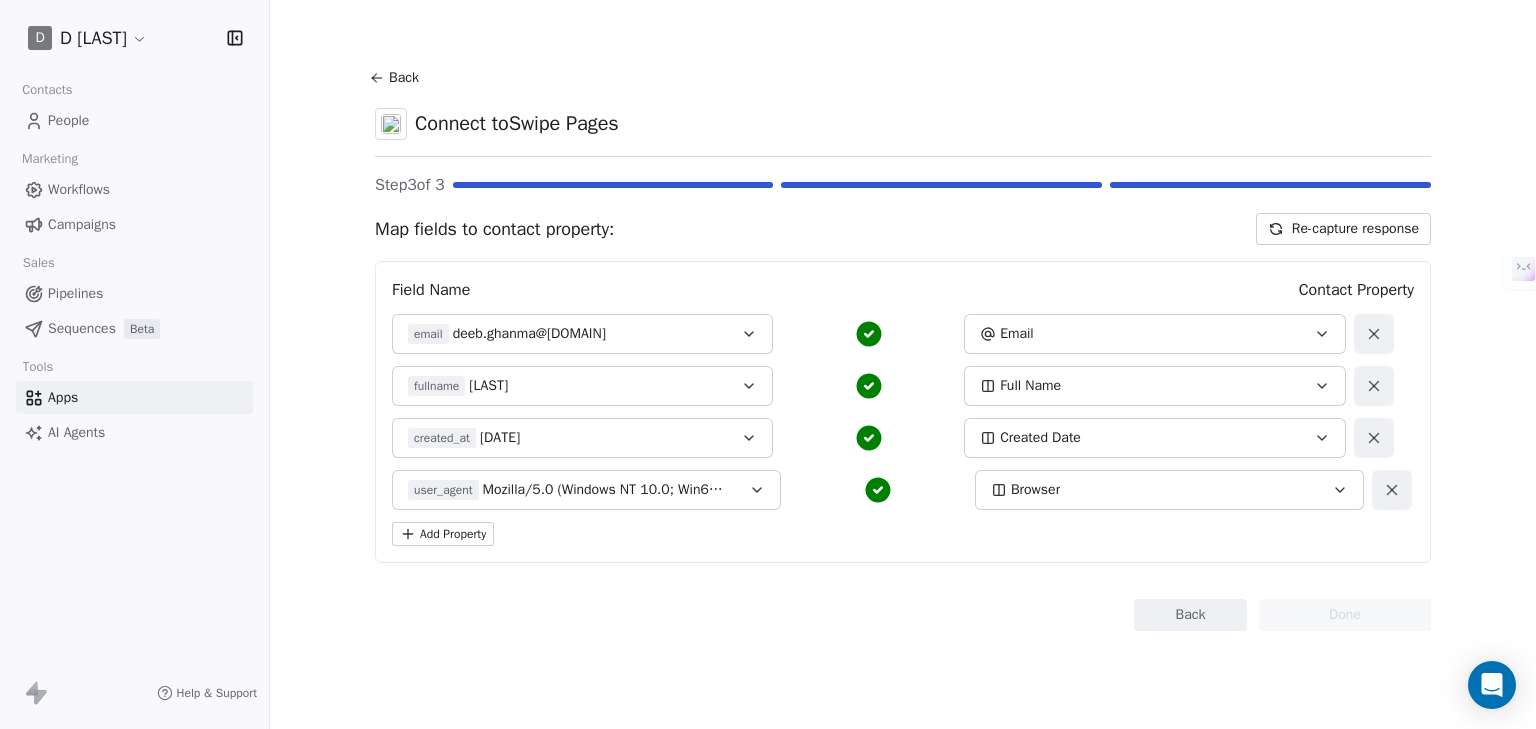 click on "Mozilla/5.0 (Windows NT 10.0; Win64; x64) AppleWebKit/537.36 (KHTML, like Gecko) Chrome/138.0.0.0 Safari/537.36 Edg/138.0.0.0" at bounding box center (606, 490) 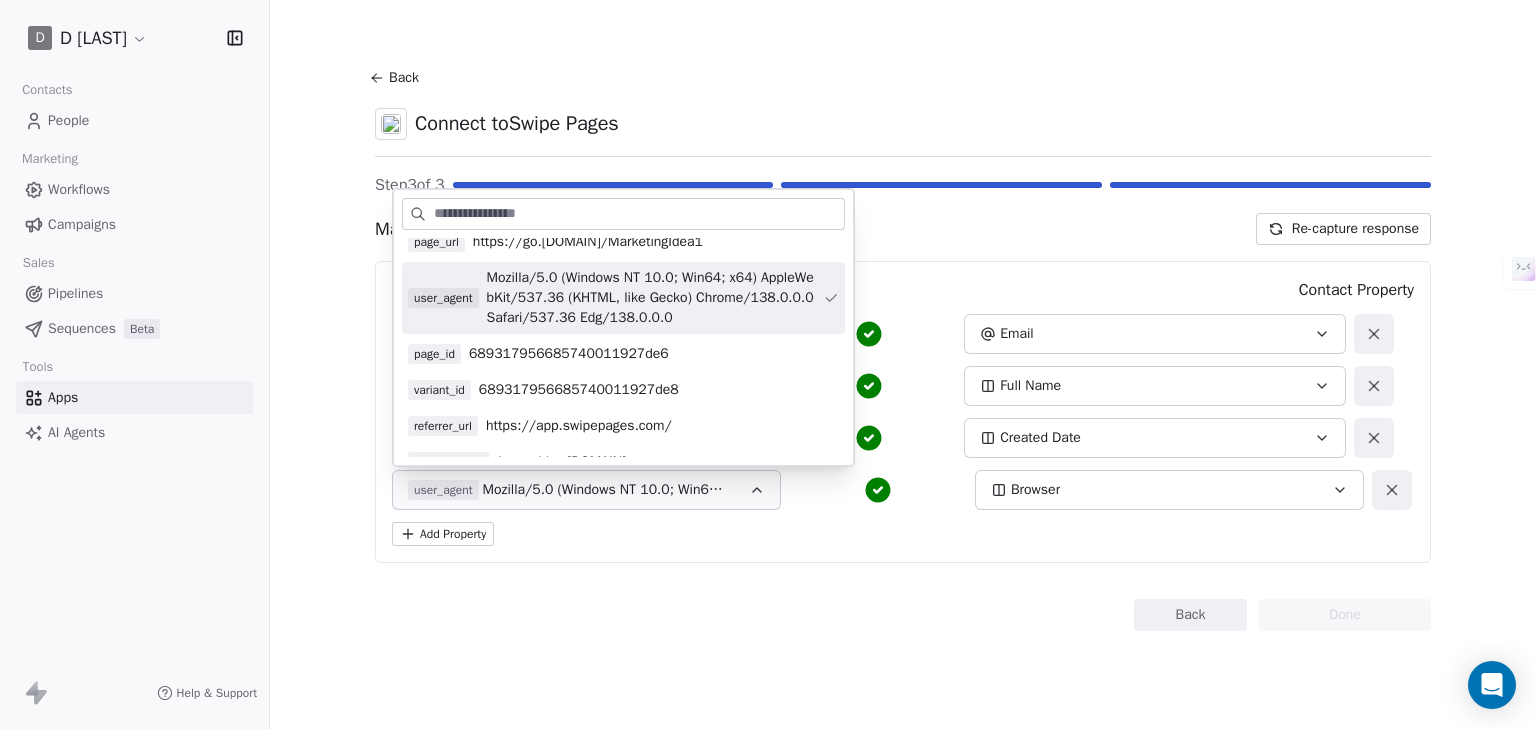 scroll, scrollTop: 341, scrollLeft: 0, axis: vertical 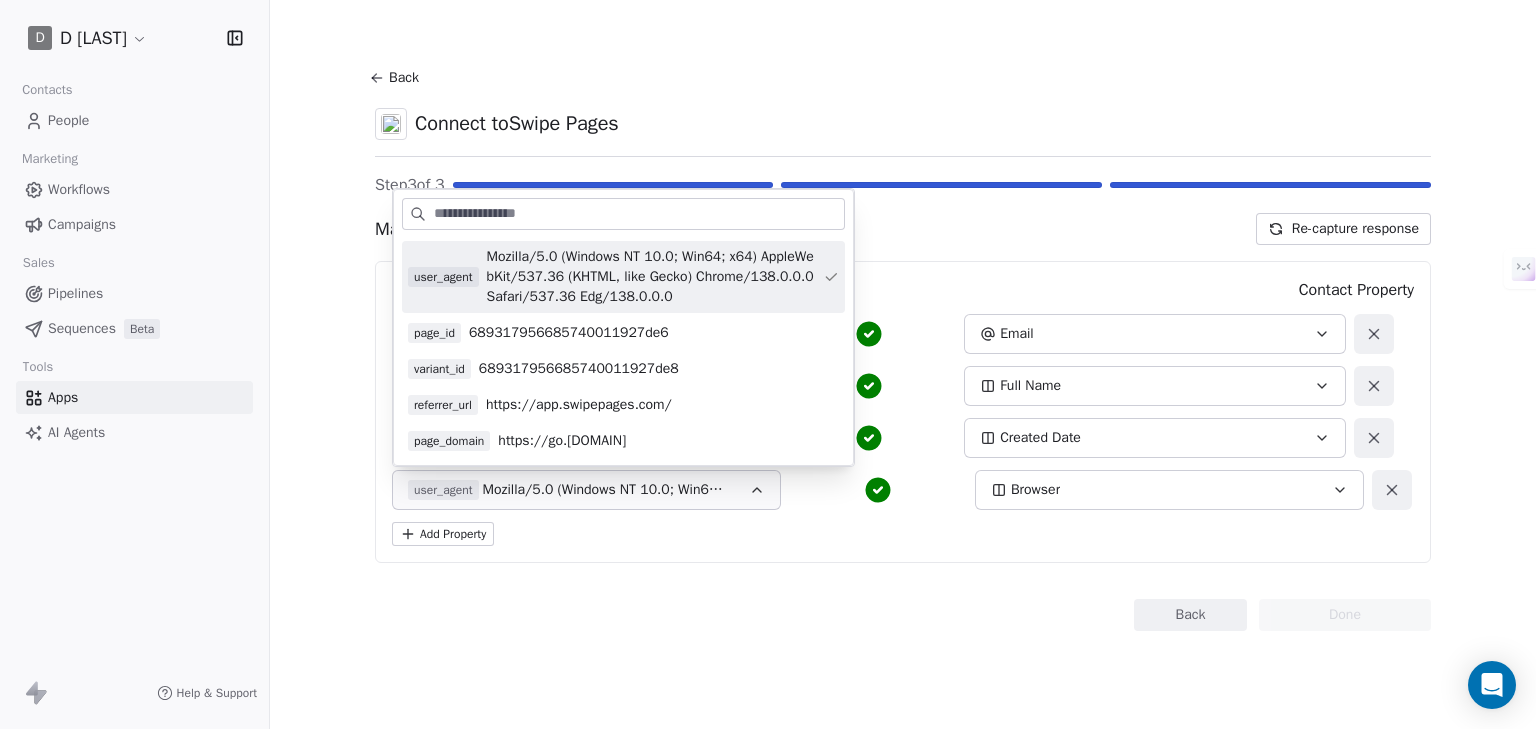 click on "Back Connect to  Swipe Pages Step  3  of 3 Map fields to contact property:  Re-capture response Field Name Contact Property email deeb.ghanma@hotmail.com Email fullname deeb Full Name created_at 2025-08-07T10:55:37.088Z Created Date user_agent Mozilla/5.0 (Windows NT 10.0; Win64; x64) AppleWebKit/537.36 (KHTML, like Gecko) Chrome/138.0.0.0 Safari/537.36 Edg/138.0.0.0 Browser  Add Property Back Done" at bounding box center [903, 364] 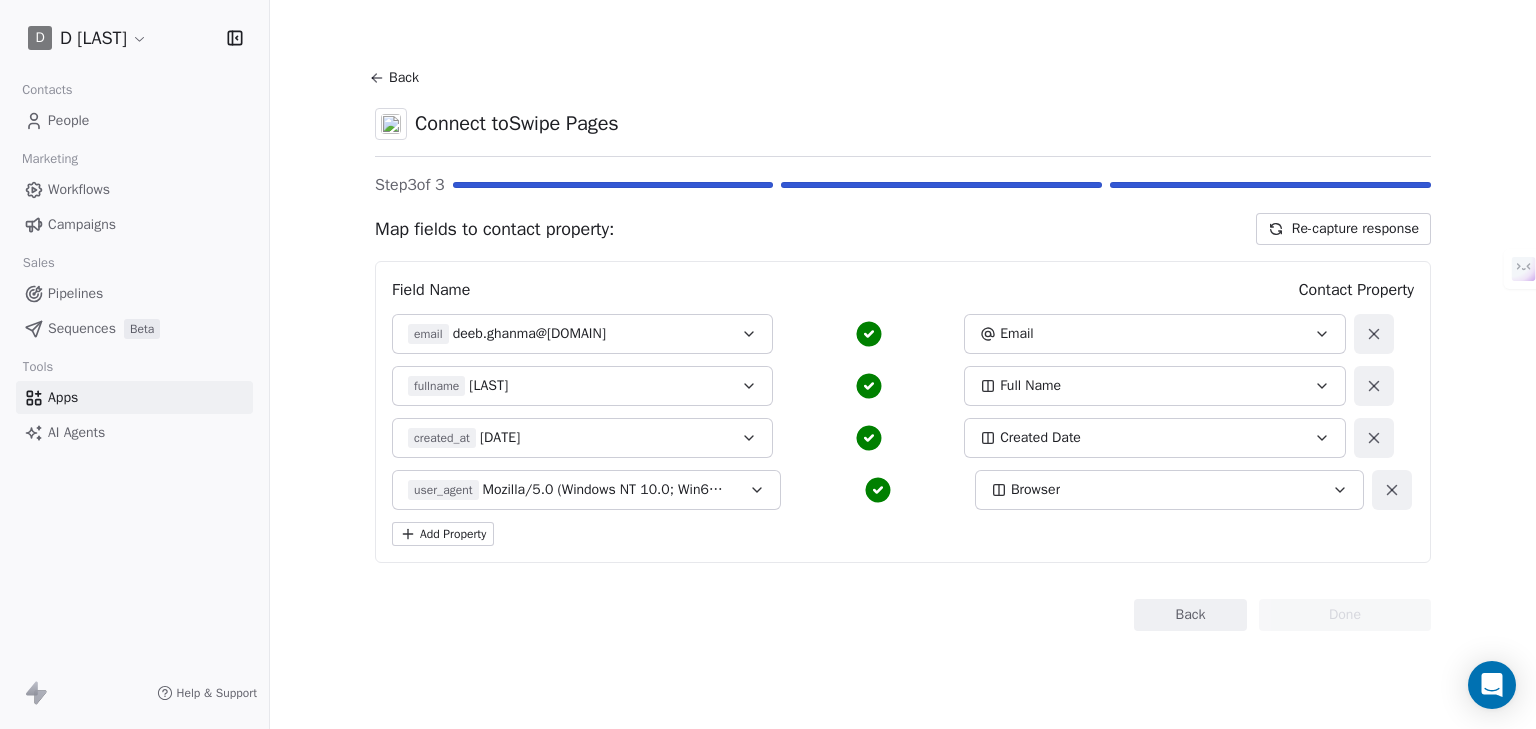 click on "Re-capture response" at bounding box center (1343, 229) 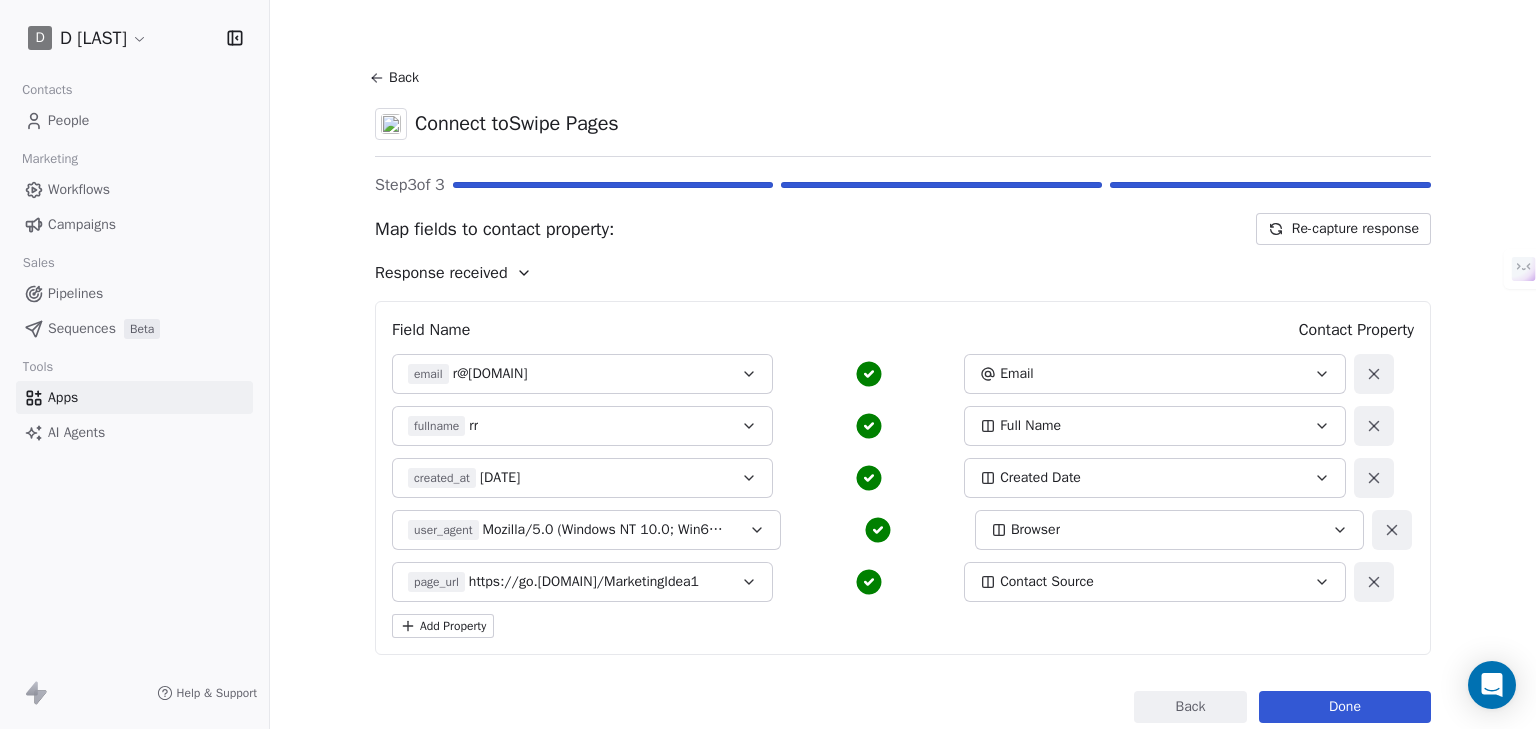 click on "email" at bounding box center (428, 374) 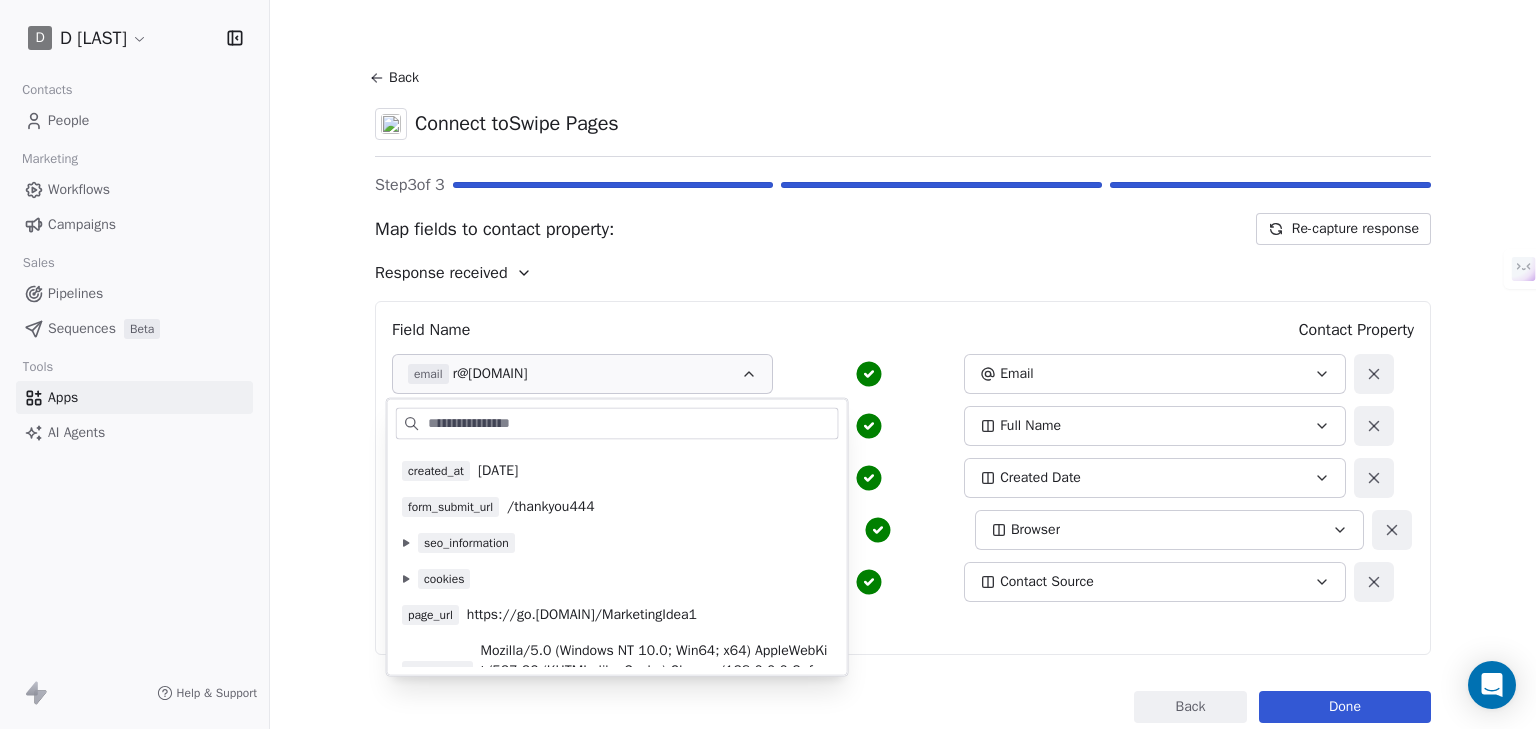 scroll, scrollTop: 0, scrollLeft: 0, axis: both 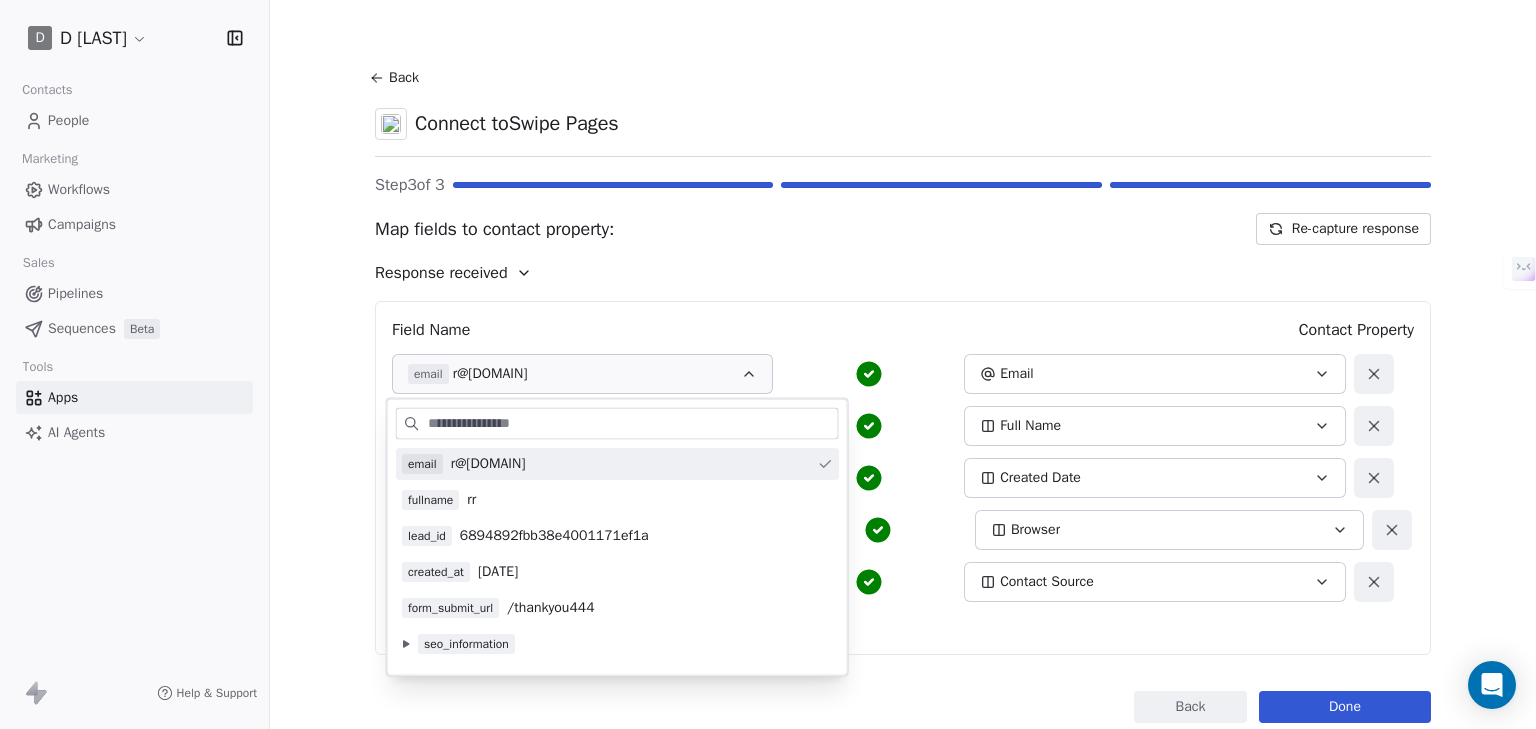 click on "Back Connect to  Swipe Pages Step  3  of 3 Map fields to contact property:  Re-capture response Response received Field Name Contact Property email r@r.com Email fullname rr Full Name created_at 2025-08-07T11:08:31.524Z Created Date user_agent Mozilla/5.0 (Windows NT 10.0; Win64; x64) AppleWebKit/537.36 (KHTML, like Gecko) Chrome/138.0.0.0 Safari/537.36 Edg/138.0.0.0 Browser page_url https://go.dghanma.com/MarketingIdea1 Contact Source  Add Property Back Done" at bounding box center [903, 364] 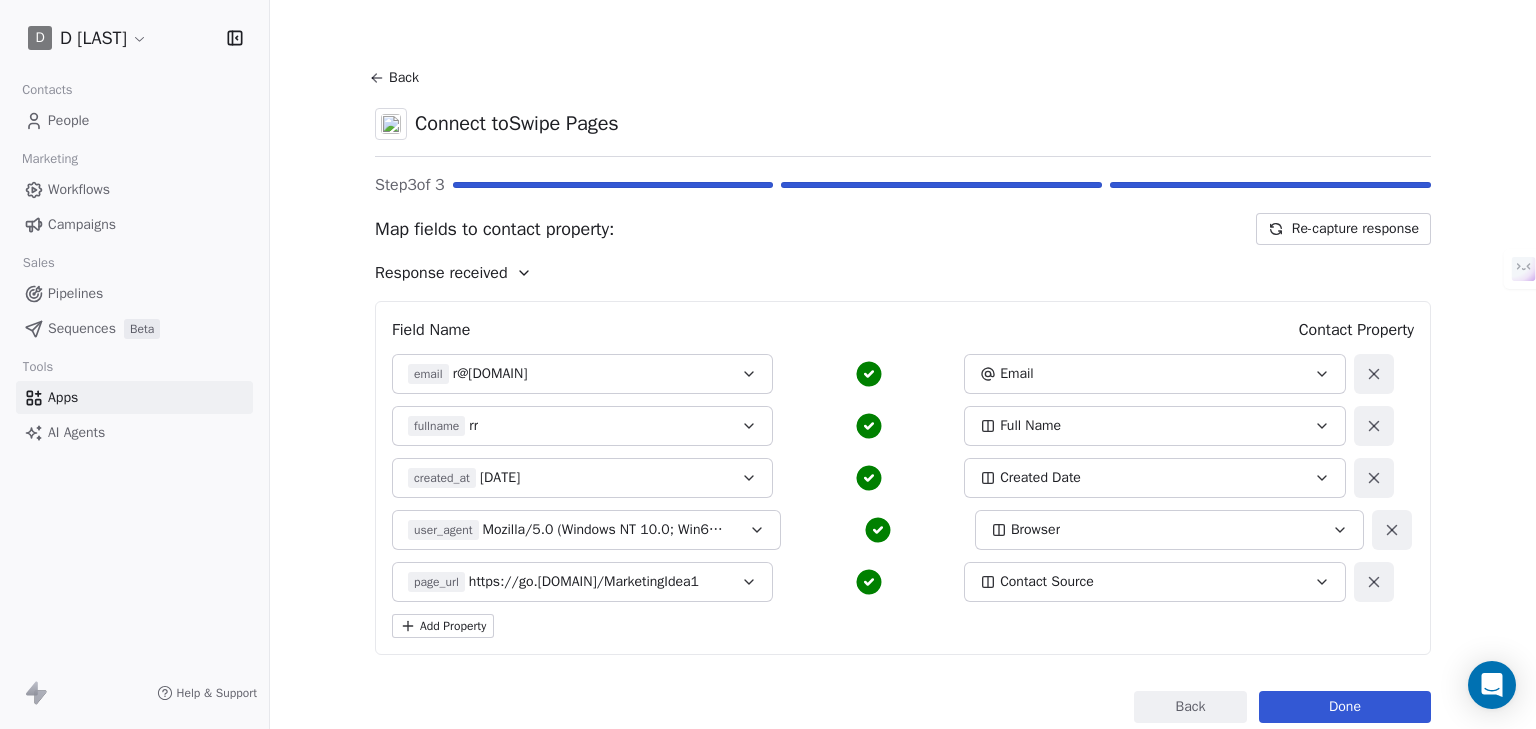 click on "Add Property" at bounding box center [443, 626] 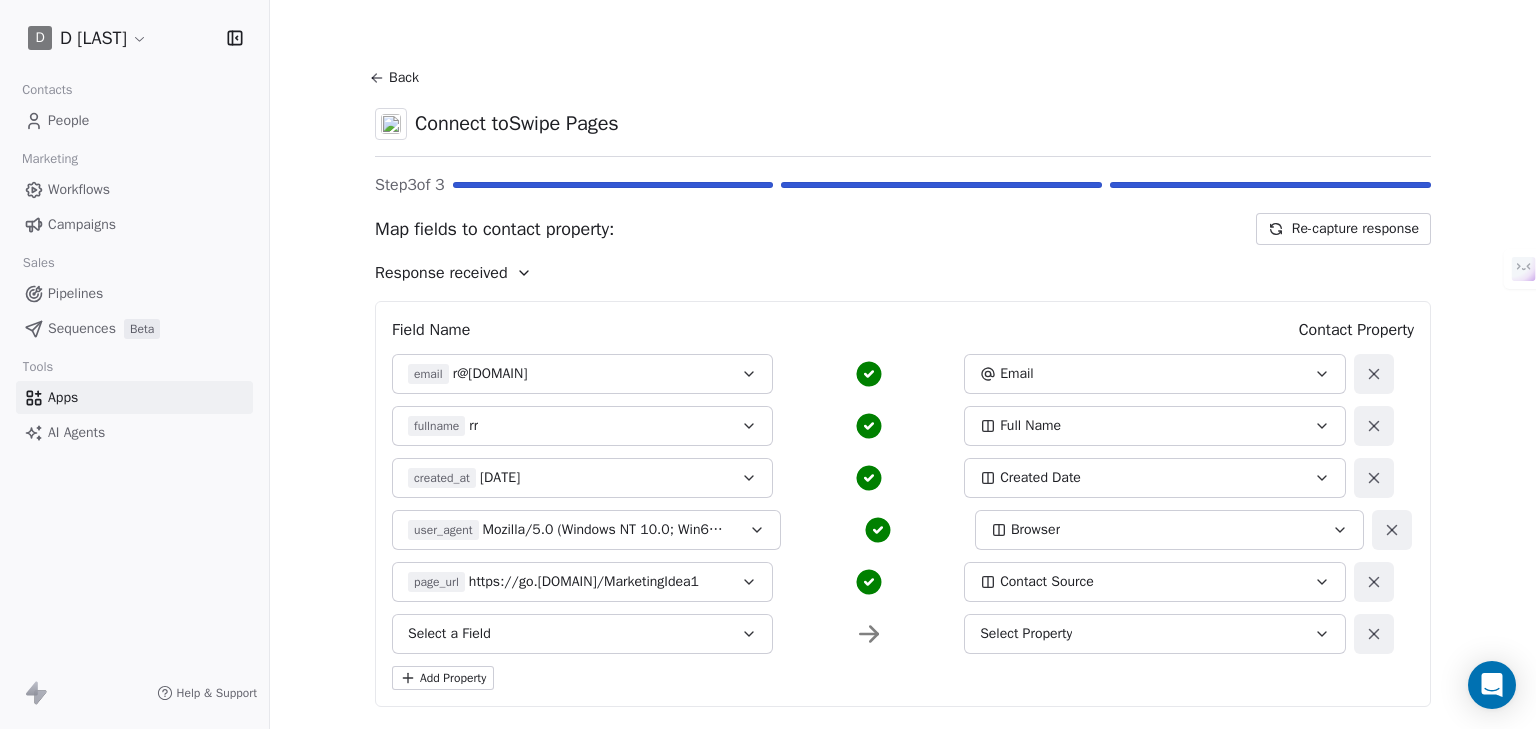 scroll, scrollTop: 109, scrollLeft: 0, axis: vertical 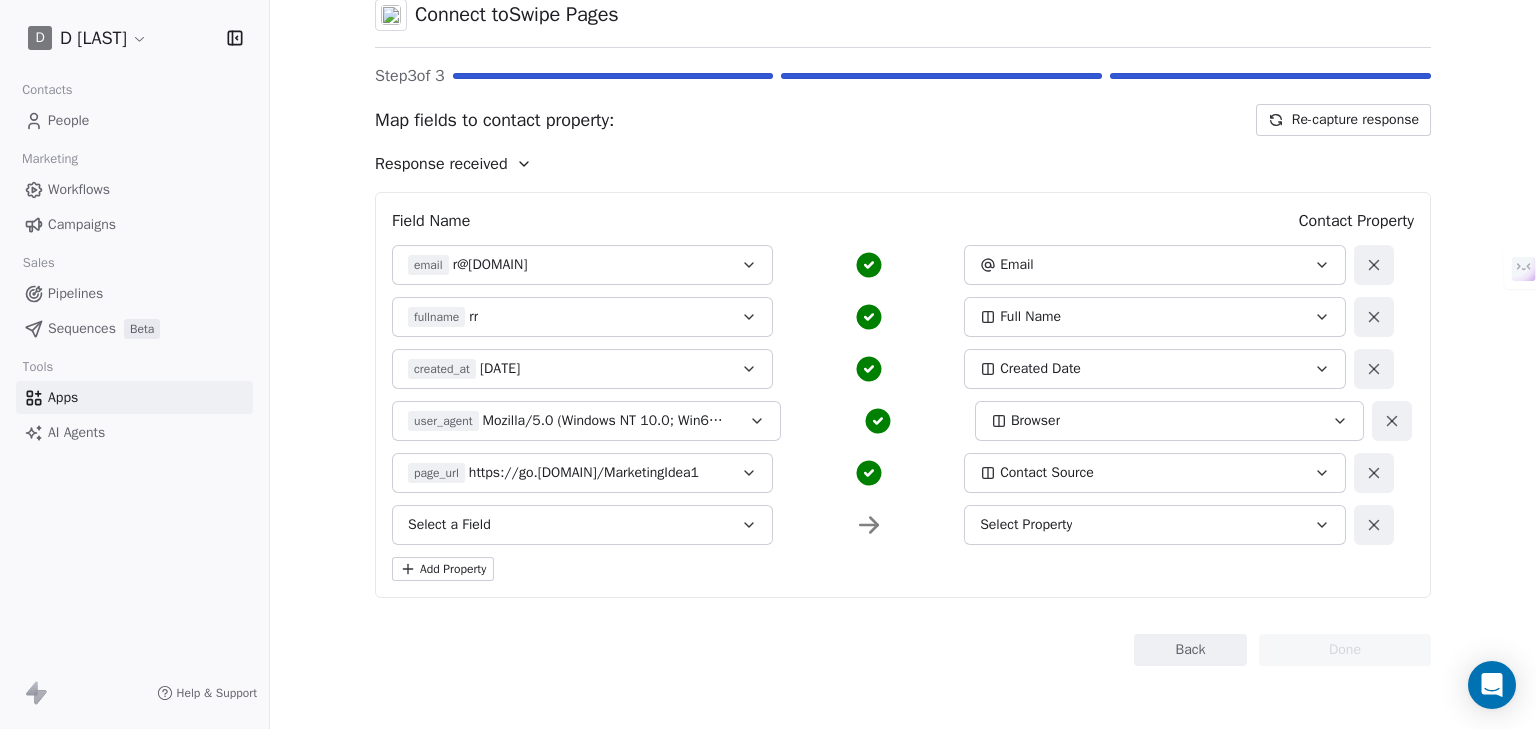 click on "Select a Field" at bounding box center [582, 525] 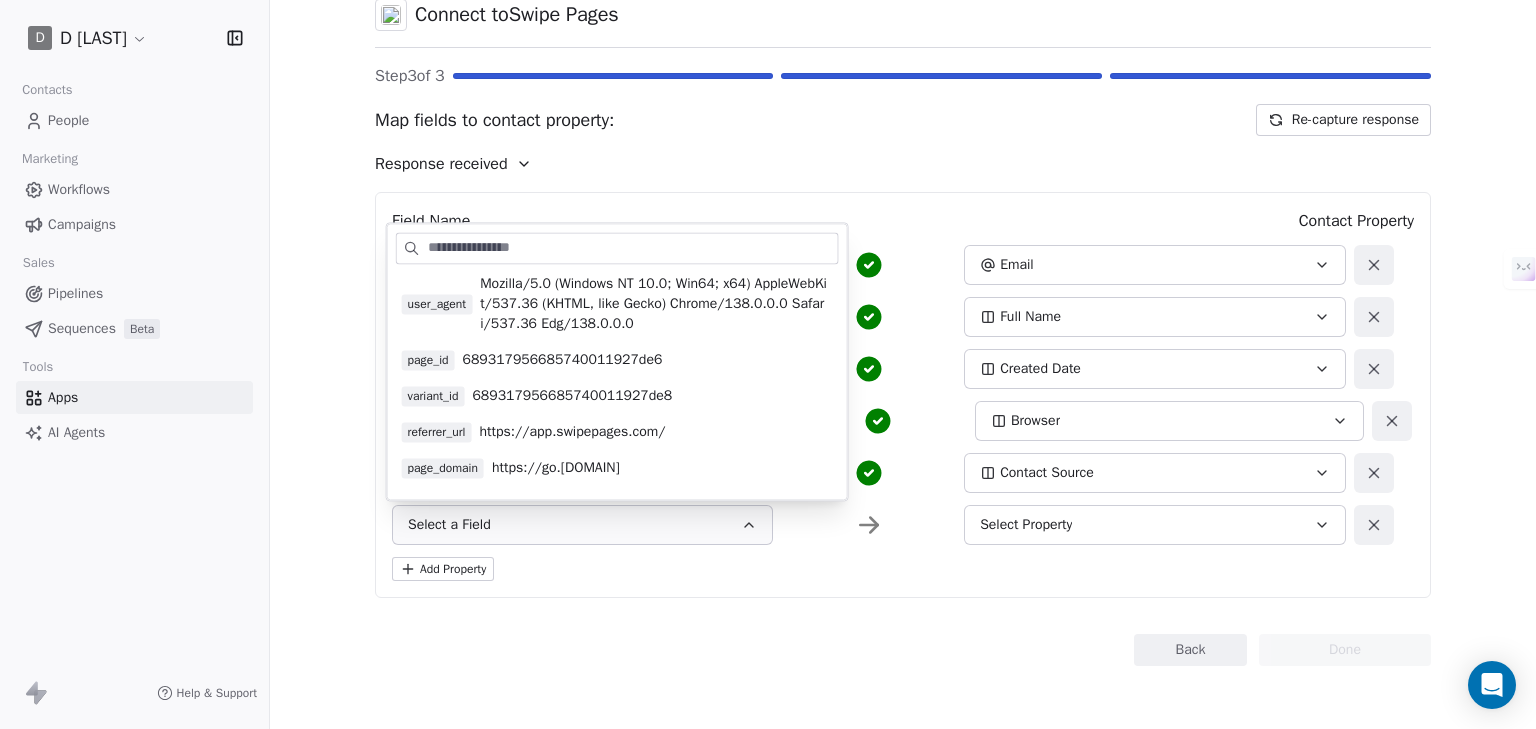 scroll, scrollTop: 341, scrollLeft: 0, axis: vertical 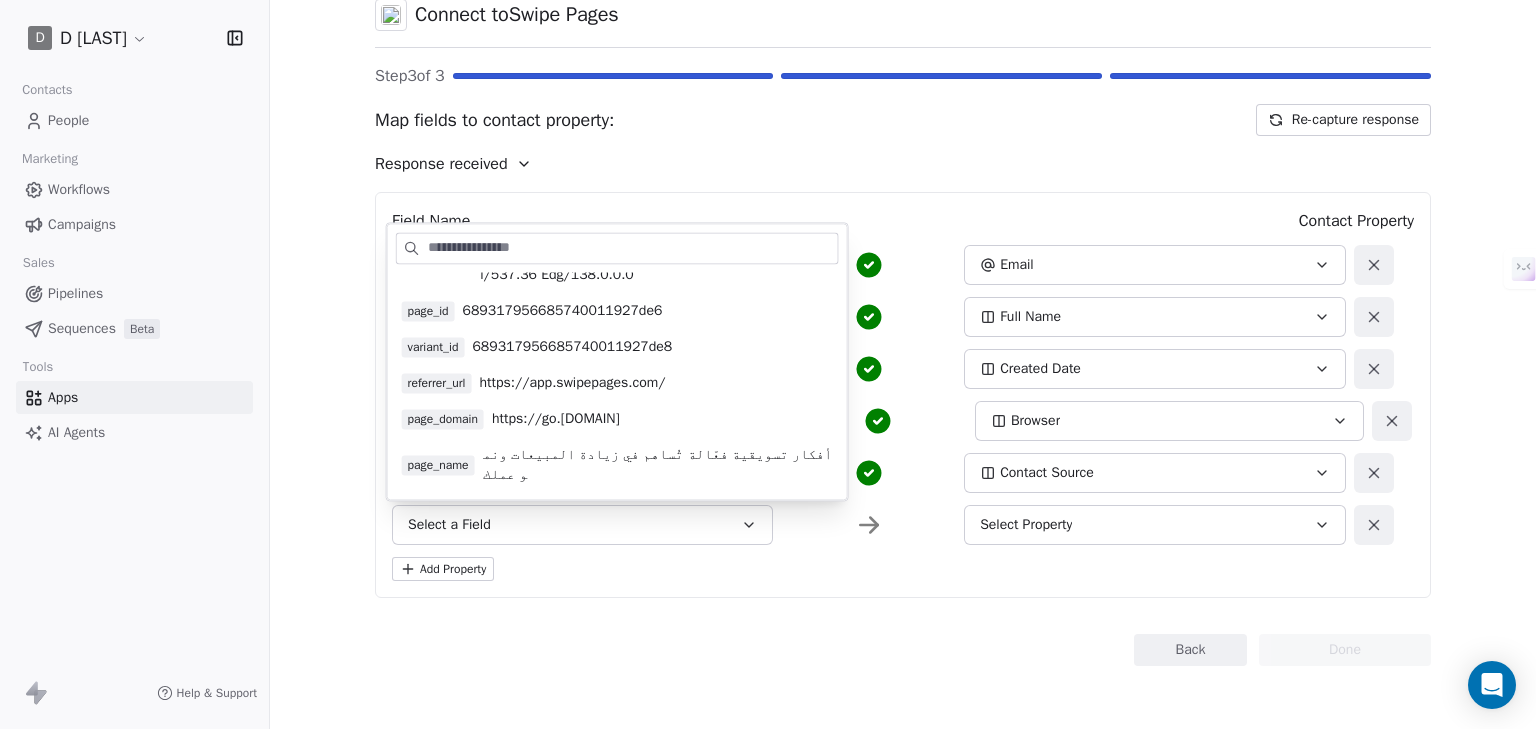 click on "Workflows" at bounding box center [79, 189] 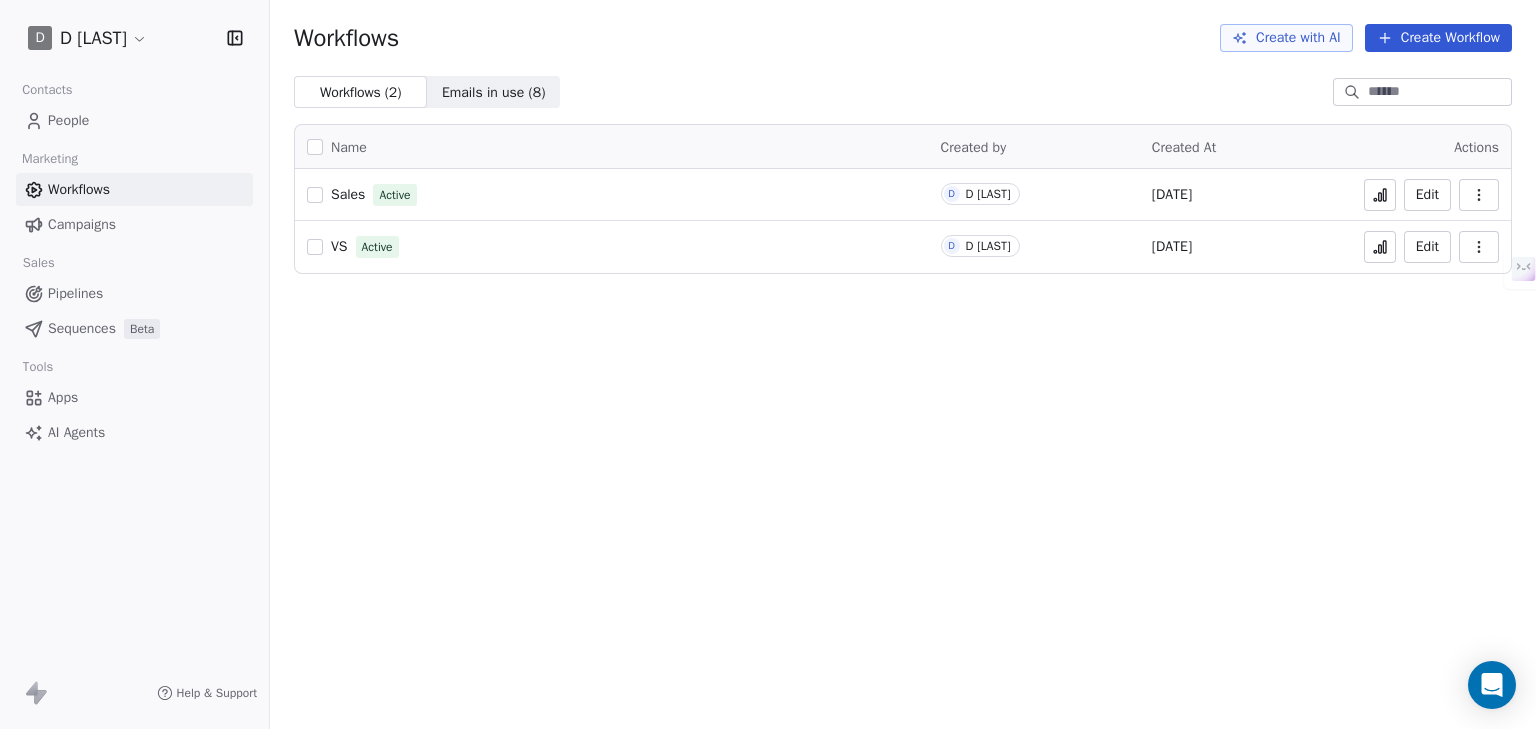 click on "People" at bounding box center (68, 120) 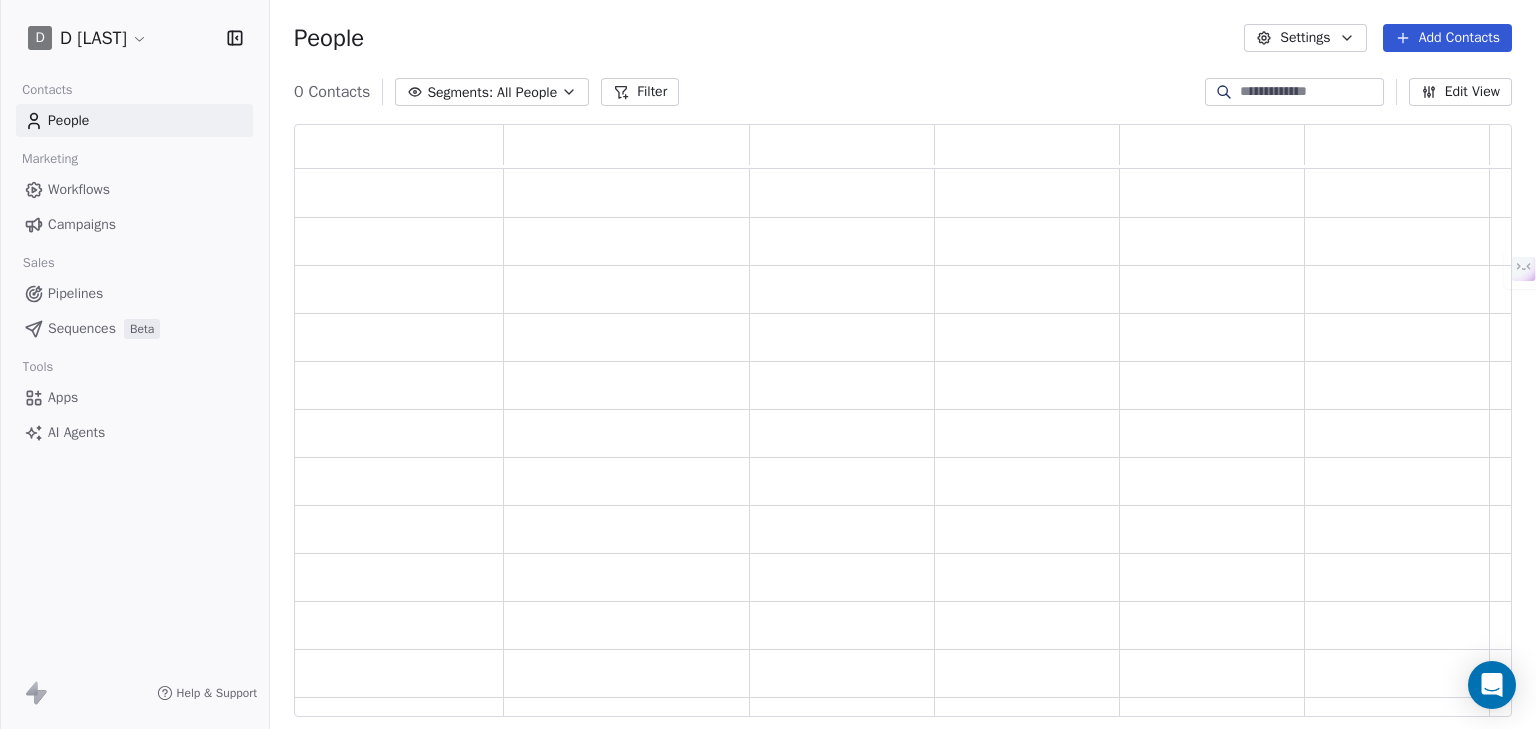scroll, scrollTop: 12, scrollLeft: 12, axis: both 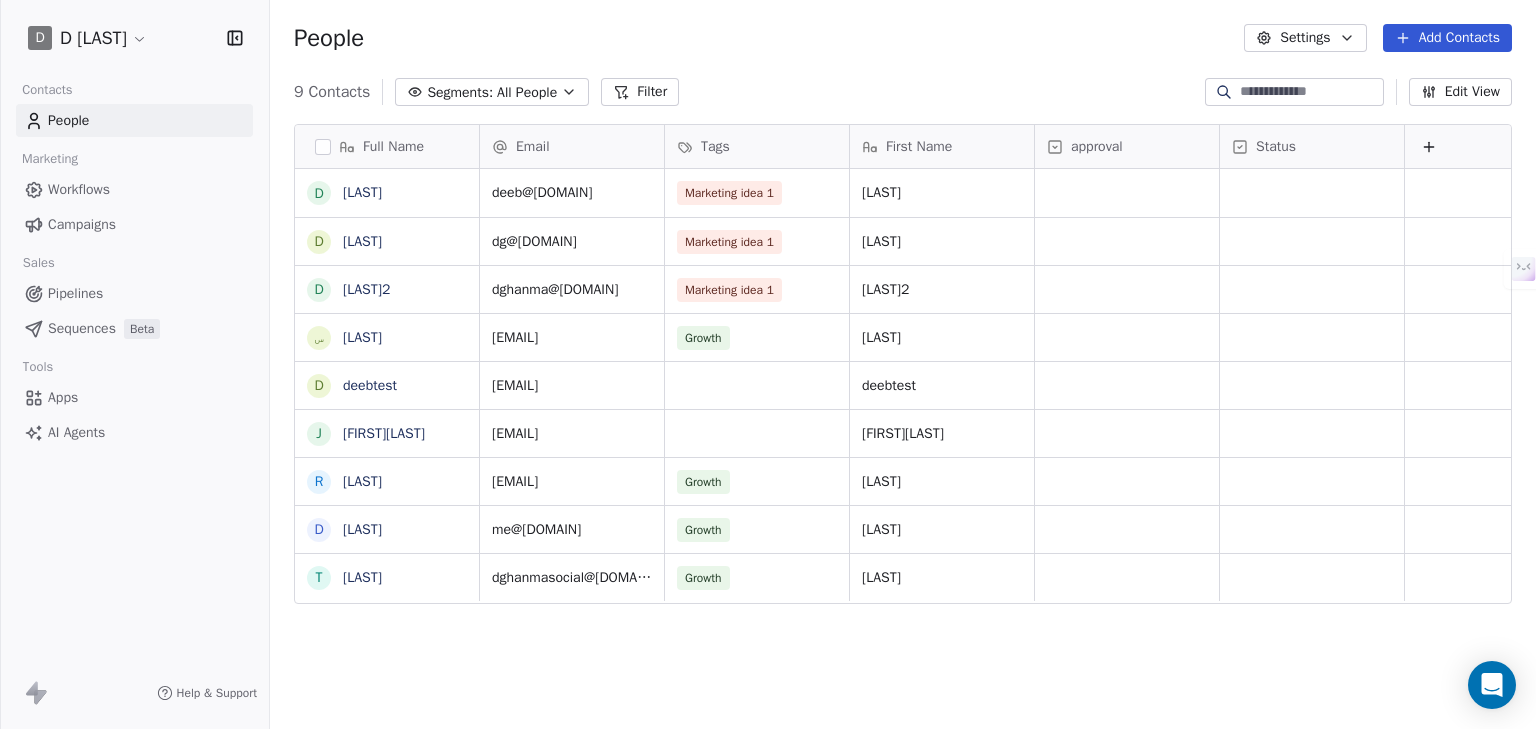 drag, startPoint x: 1464, startPoint y: 46, endPoint x: 1341, endPoint y: 79, distance: 127.349915 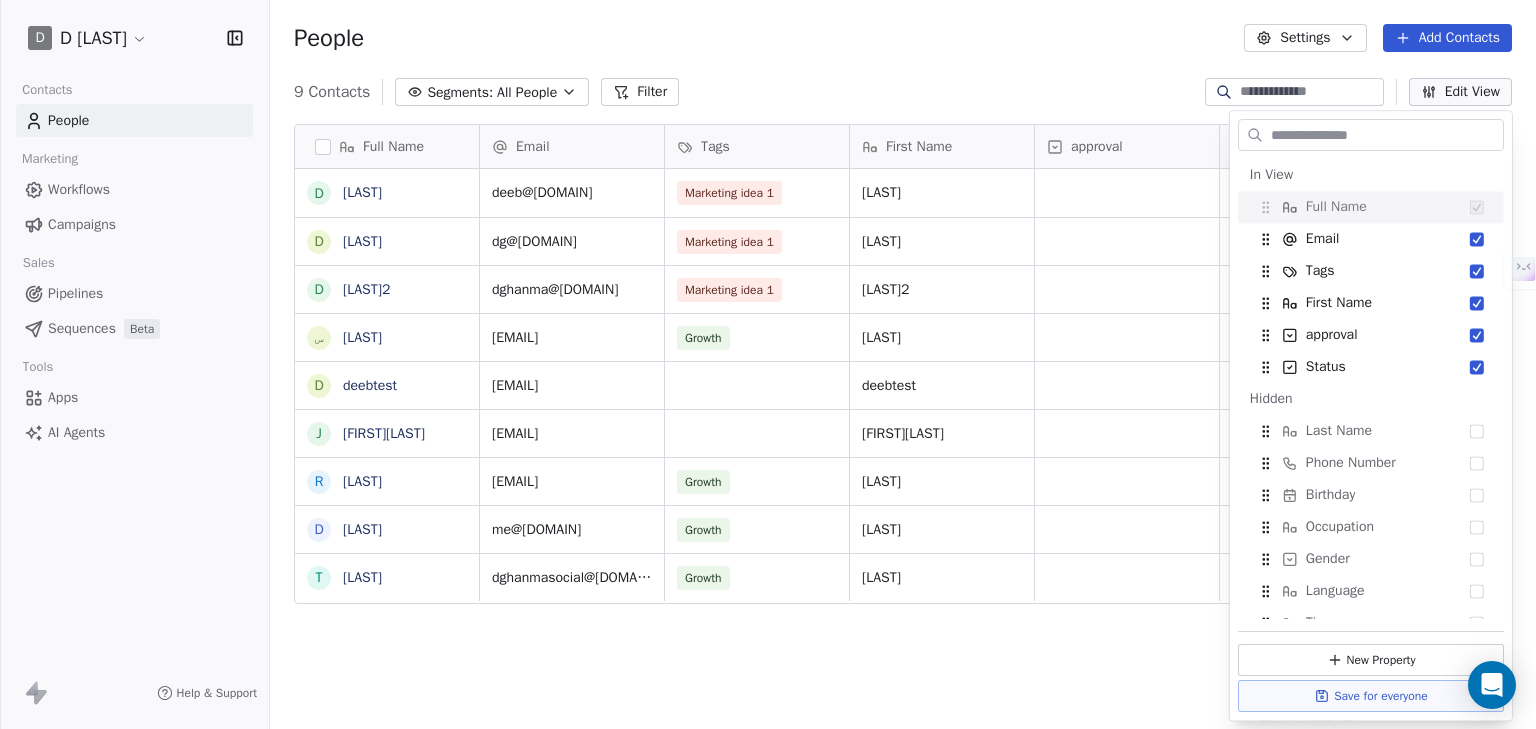 drag, startPoint x: 1085, startPoint y: 72, endPoint x: 1232, endPoint y: 156, distance: 169.30742 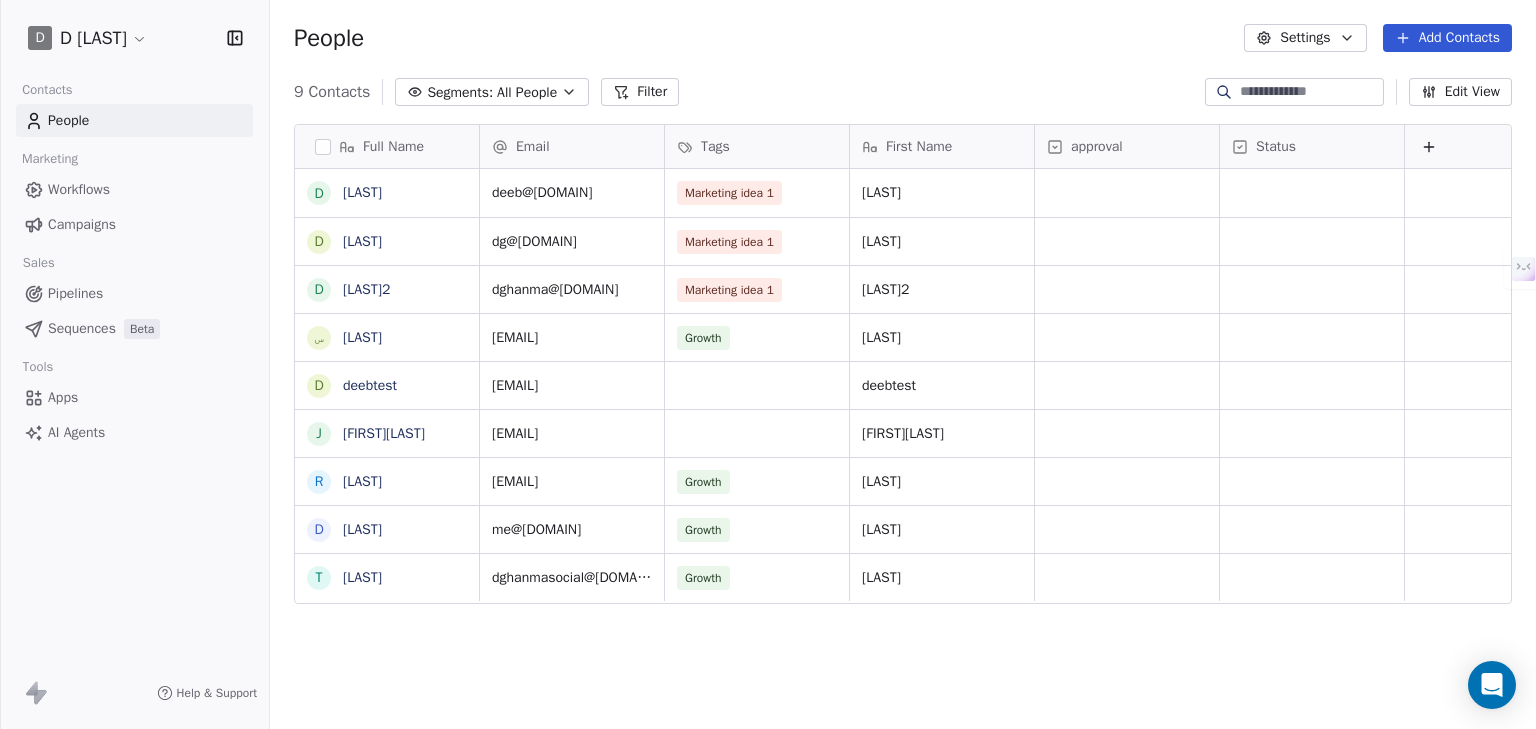 click 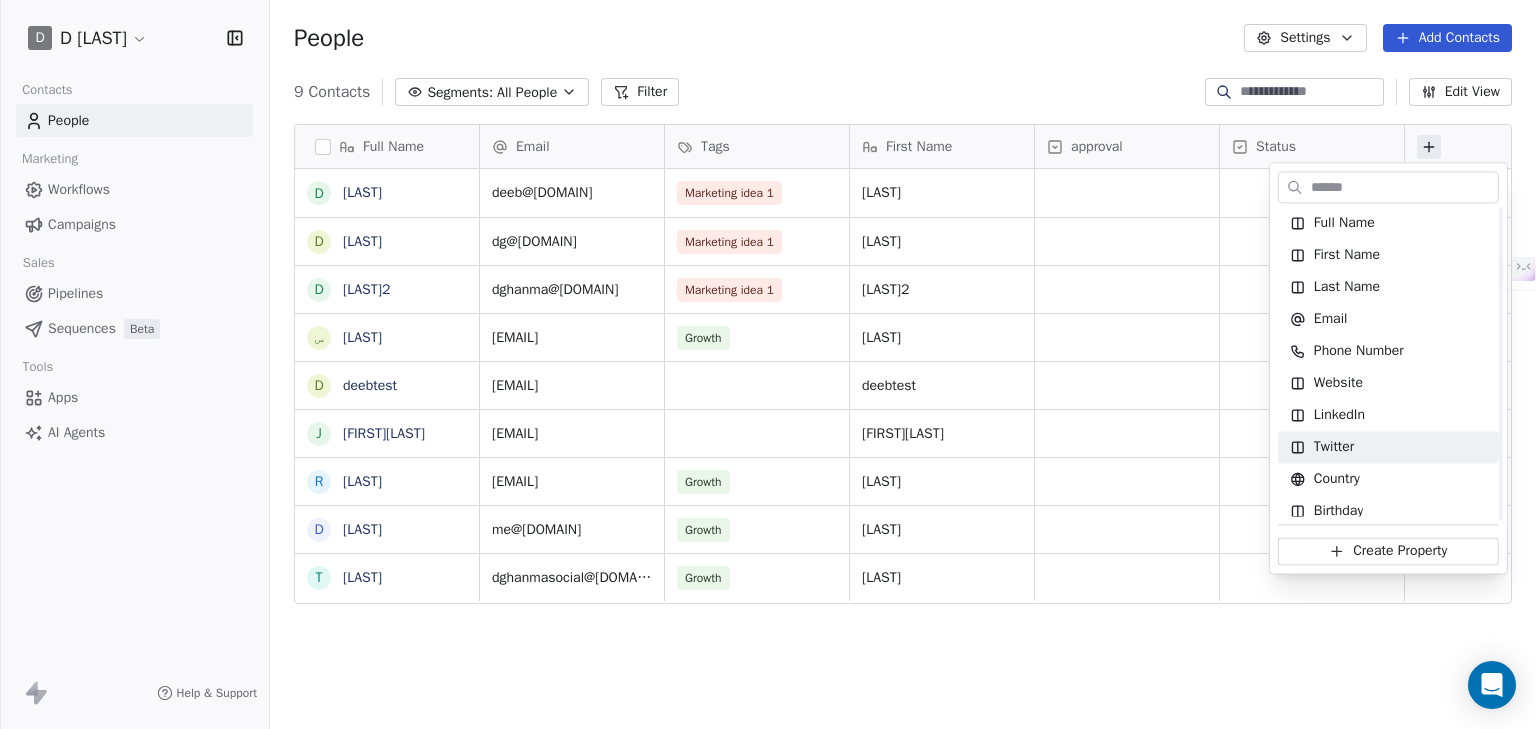 scroll, scrollTop: 80, scrollLeft: 0, axis: vertical 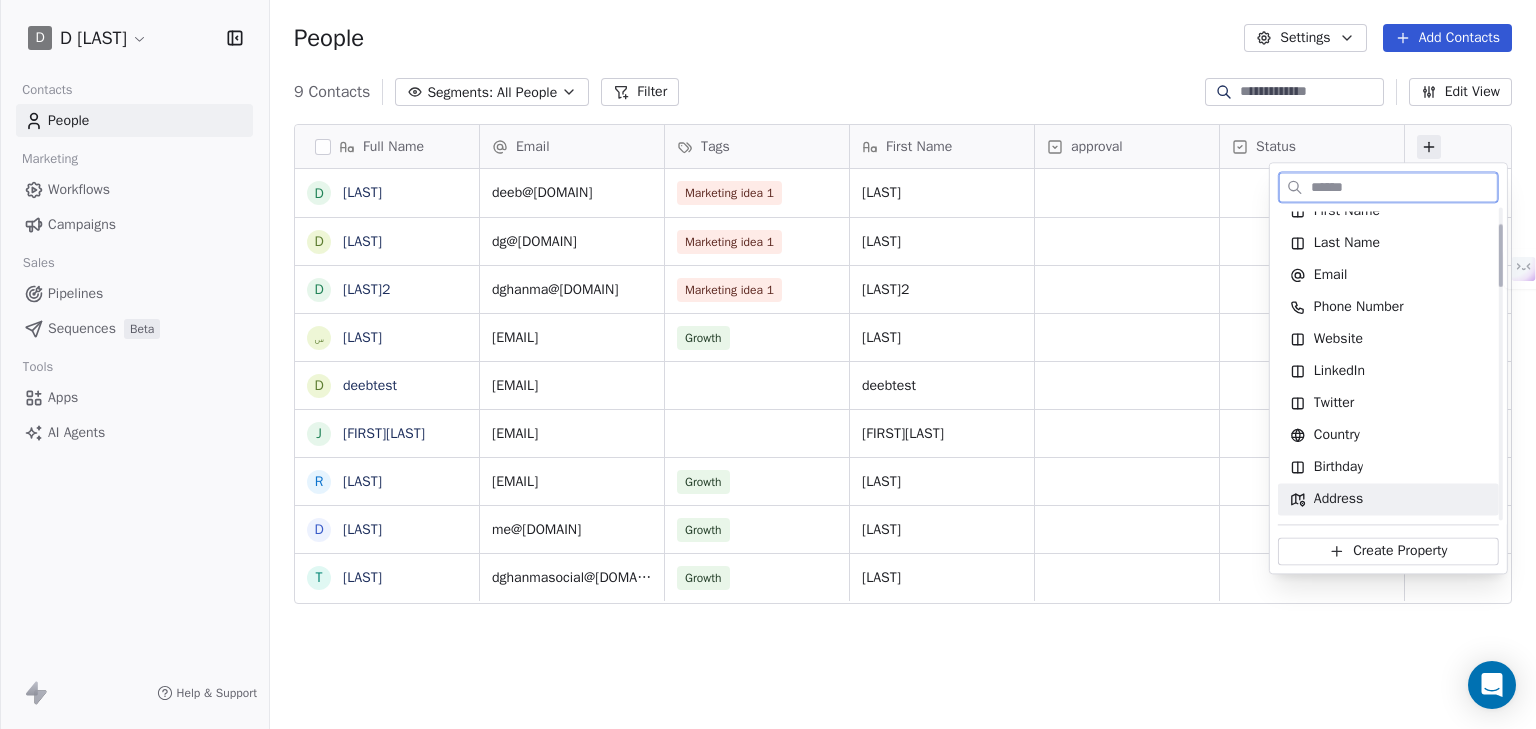 click on "Create Property" at bounding box center [1400, 551] 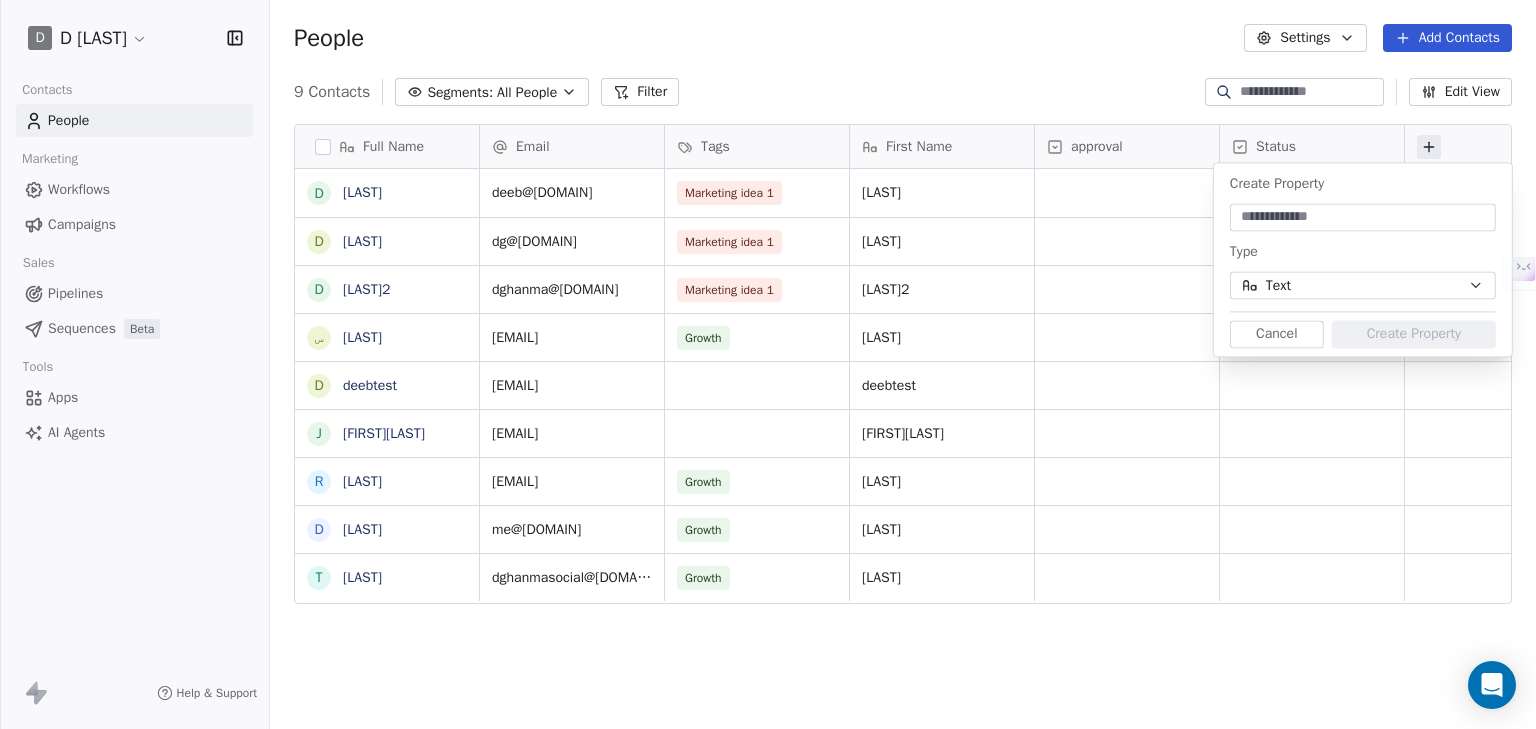click at bounding box center [1363, 217] 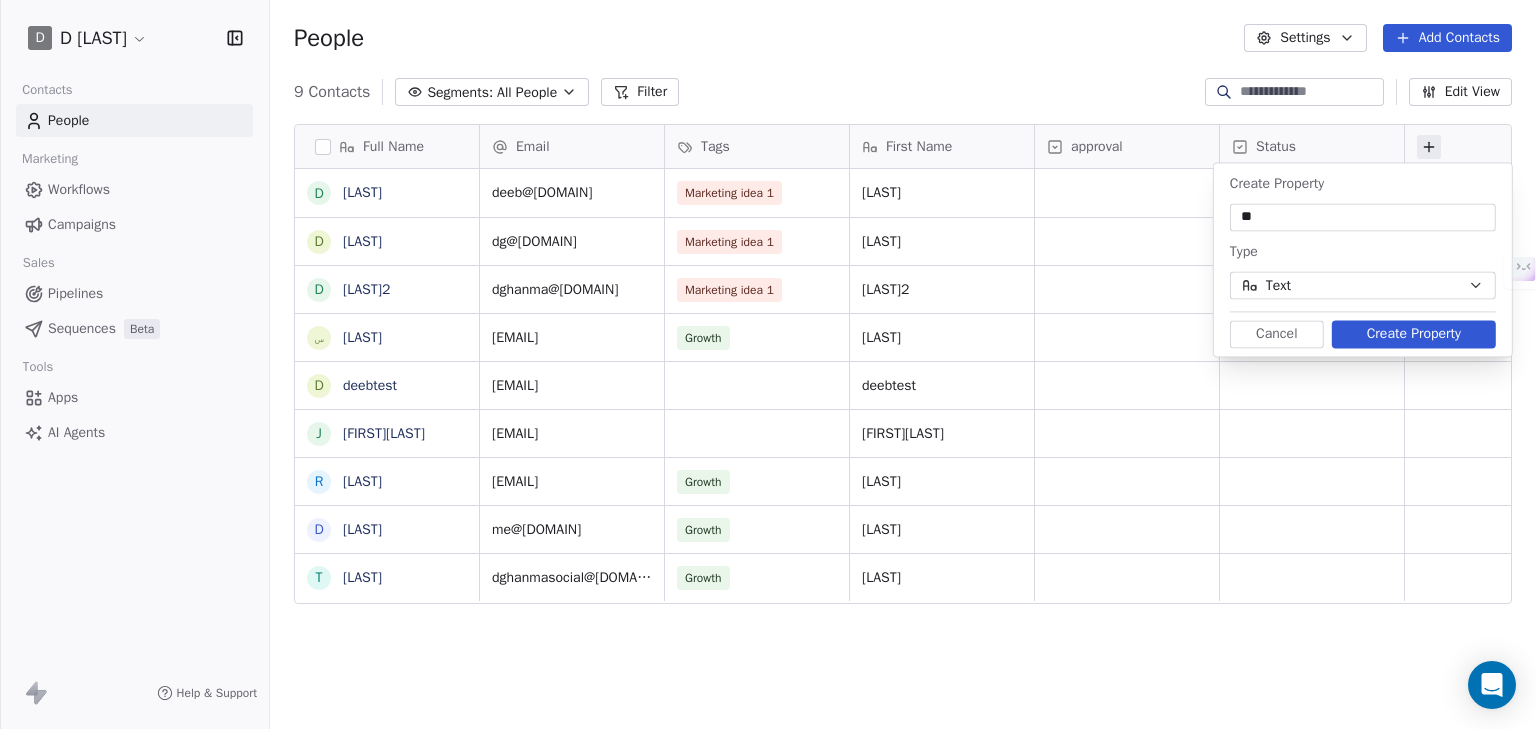 type on "**" 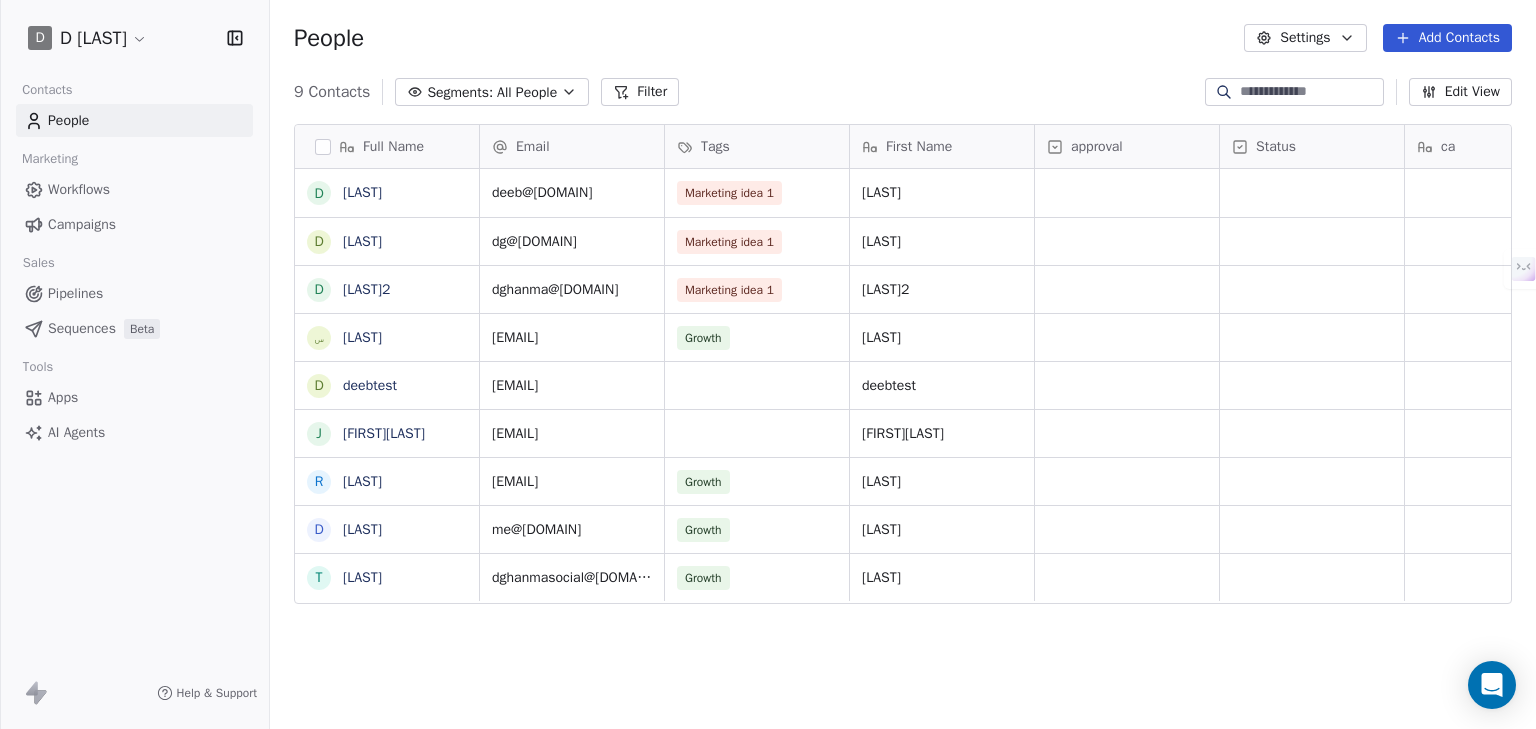 click on "Edit View" at bounding box center (1460, 92) 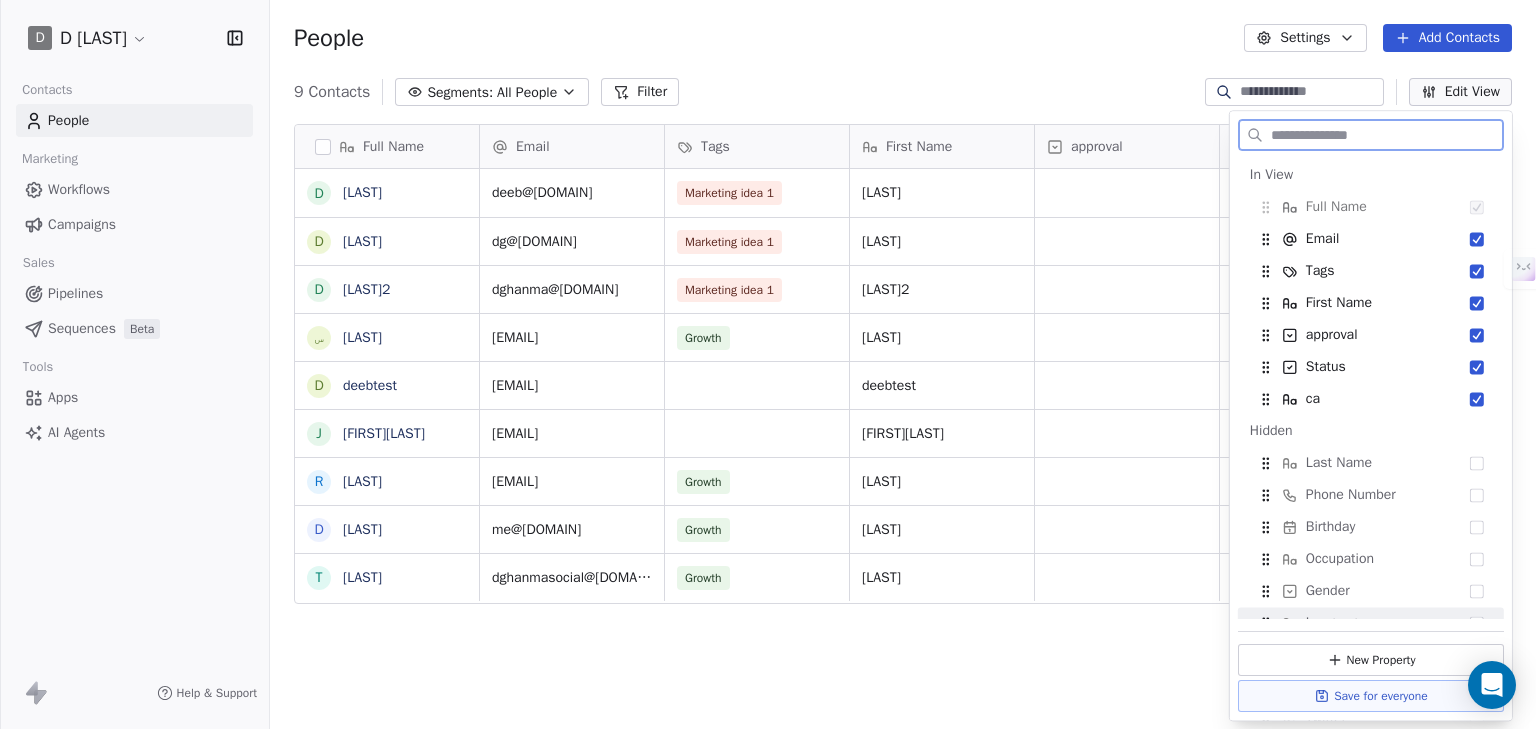 click on "New Property" at bounding box center (1371, 660) 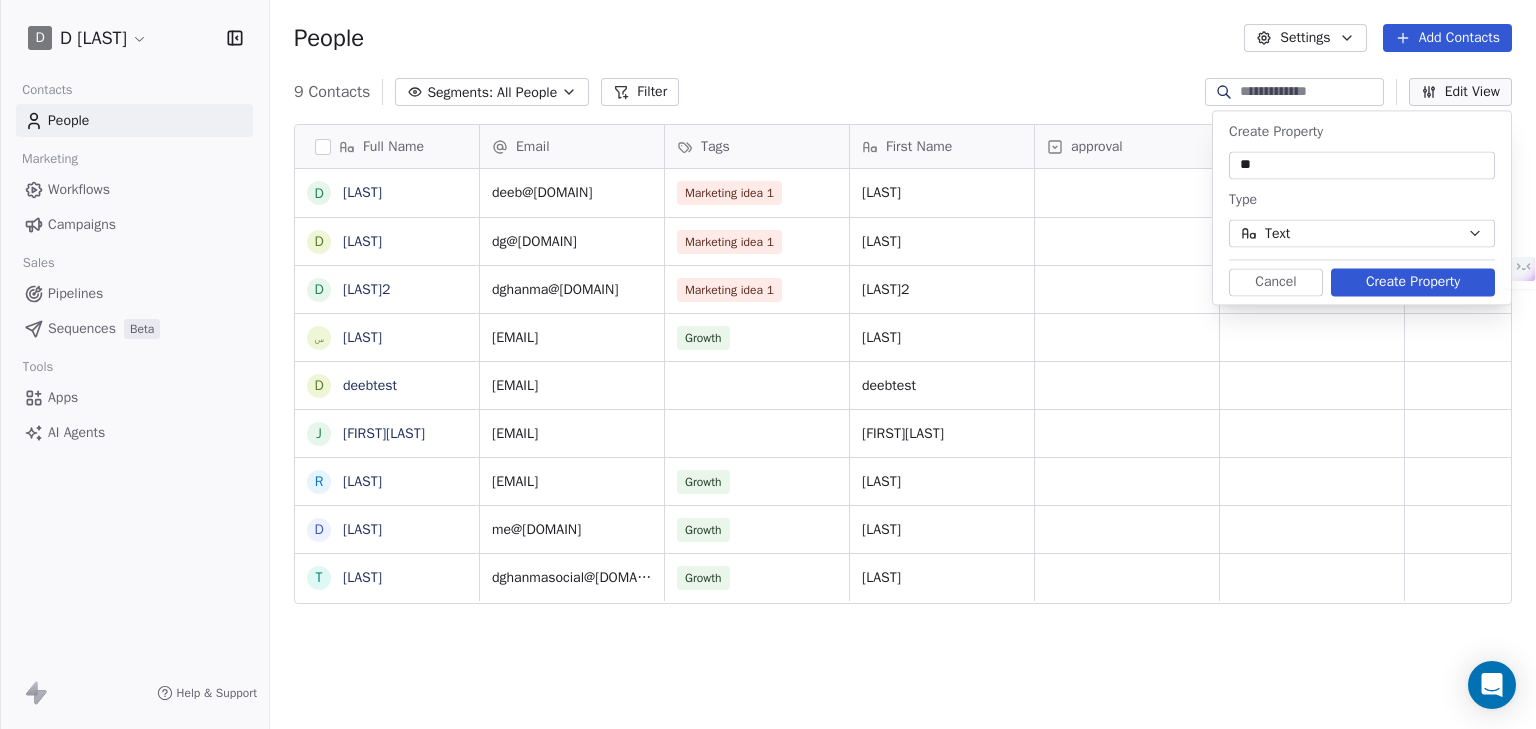type on "**" 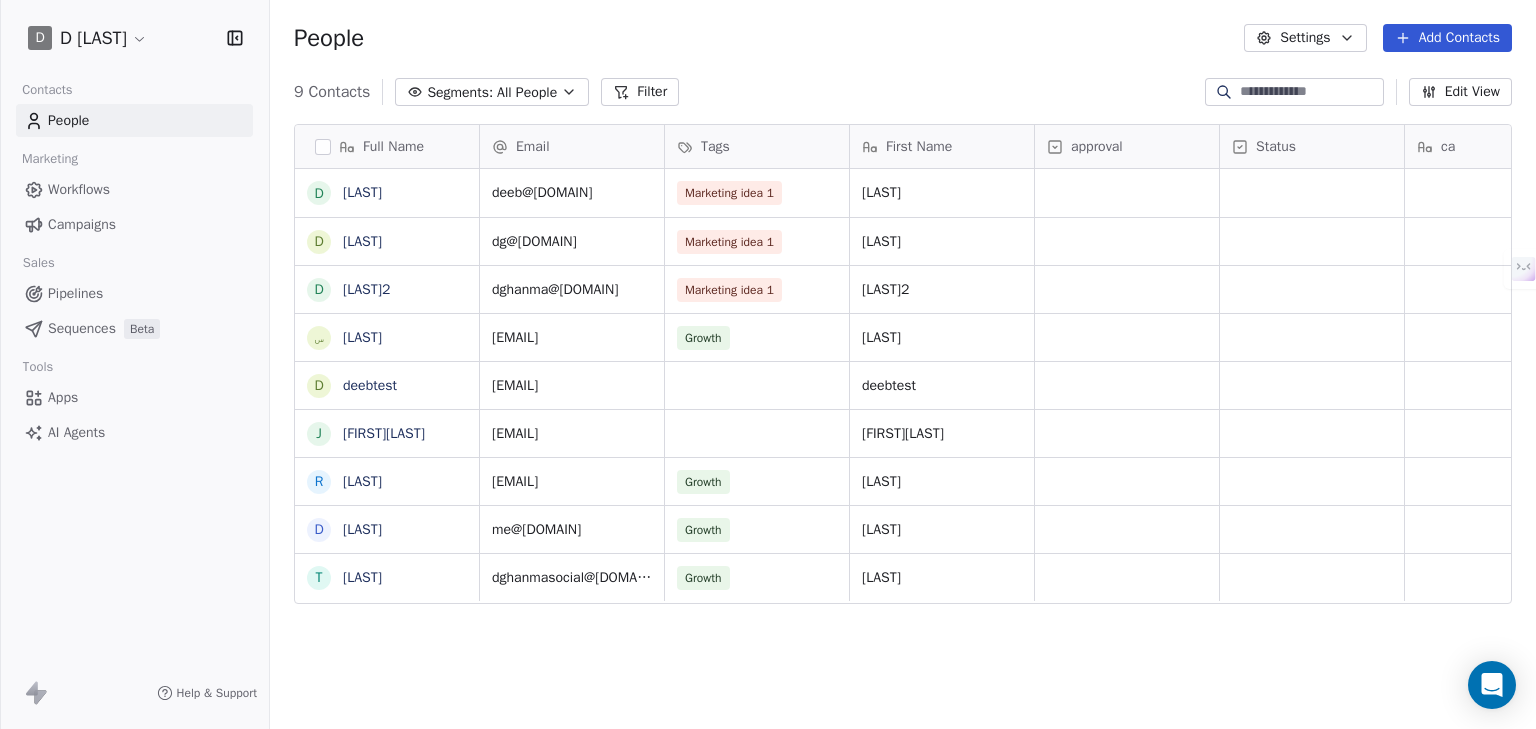 click on "Edit View" at bounding box center (1460, 92) 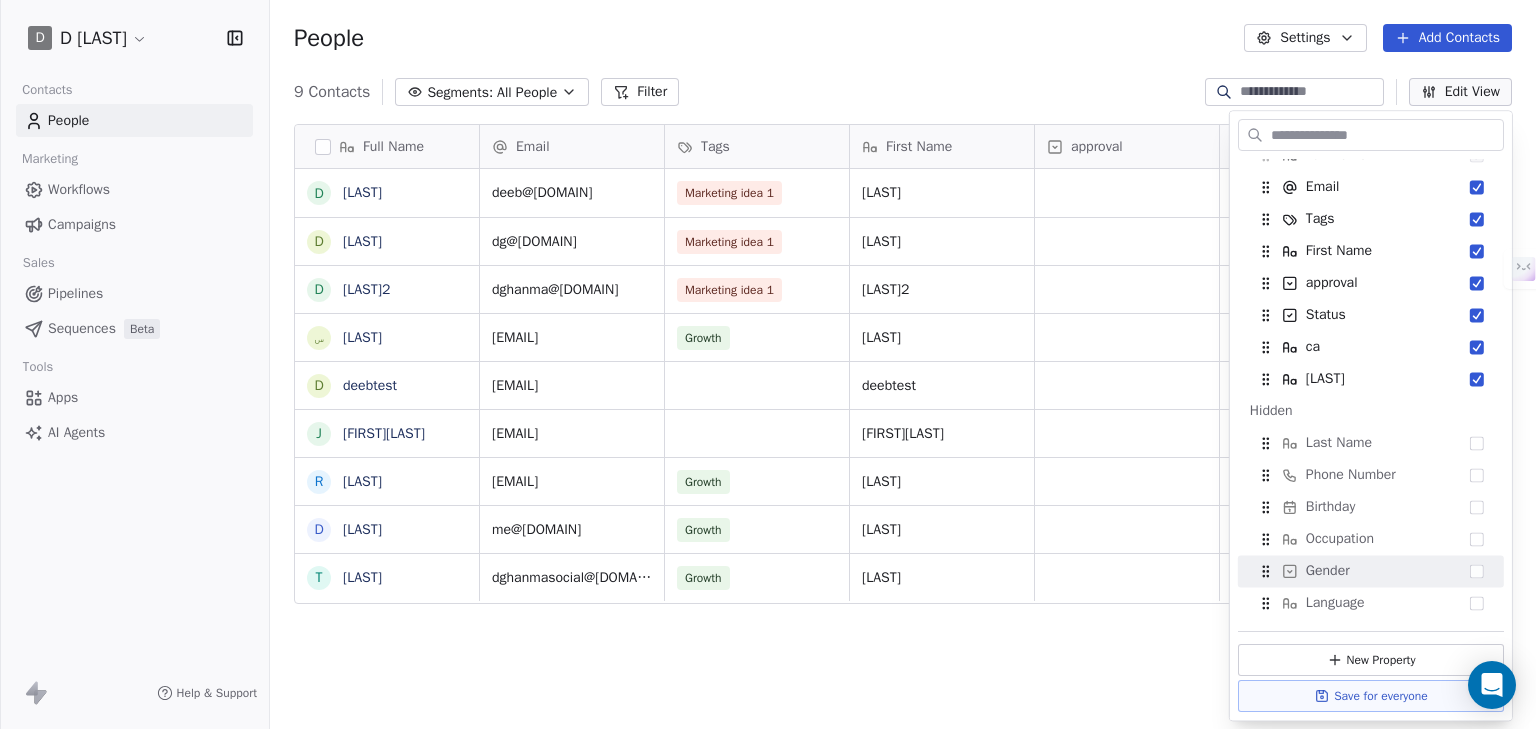 scroll, scrollTop: 80, scrollLeft: 0, axis: vertical 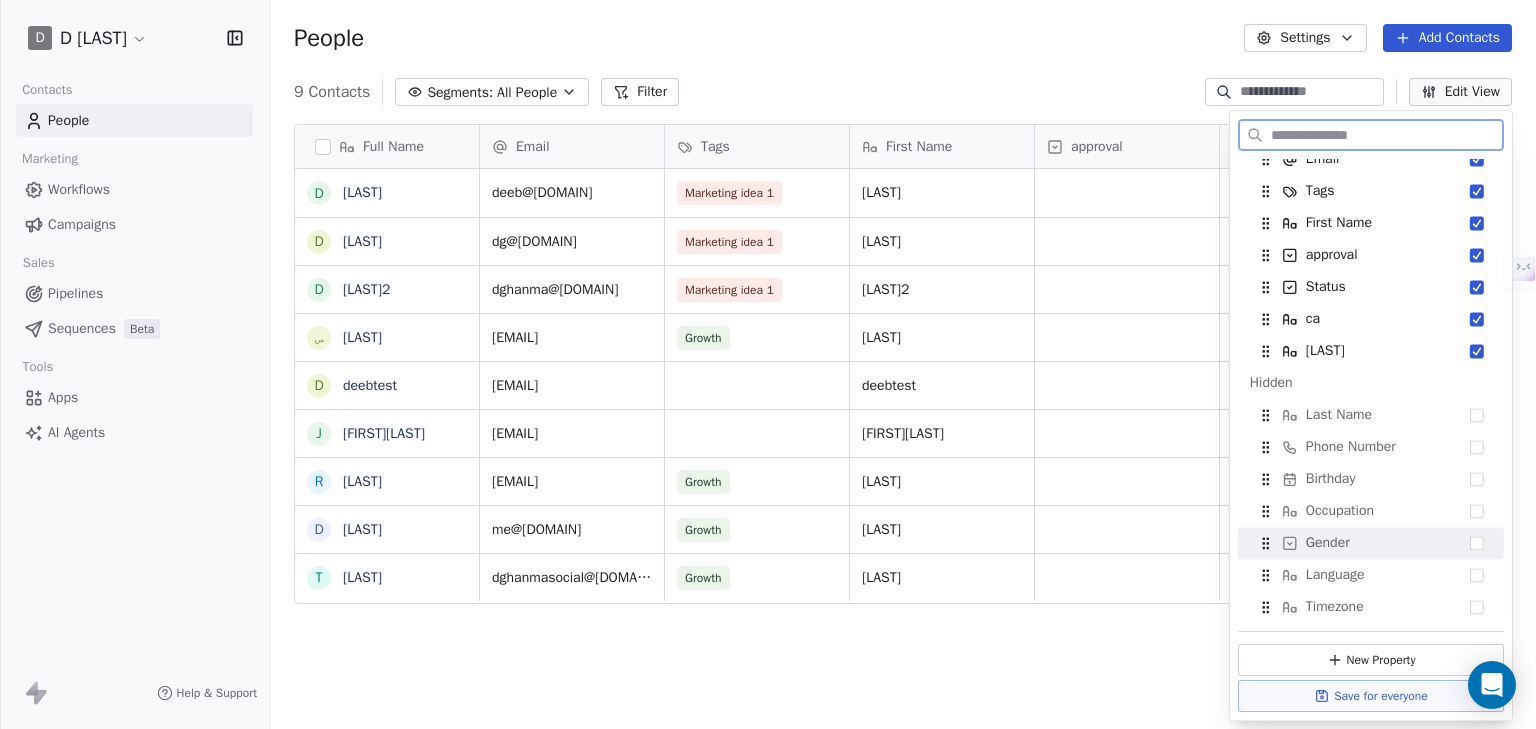 click on "New Property" at bounding box center [1371, 660] 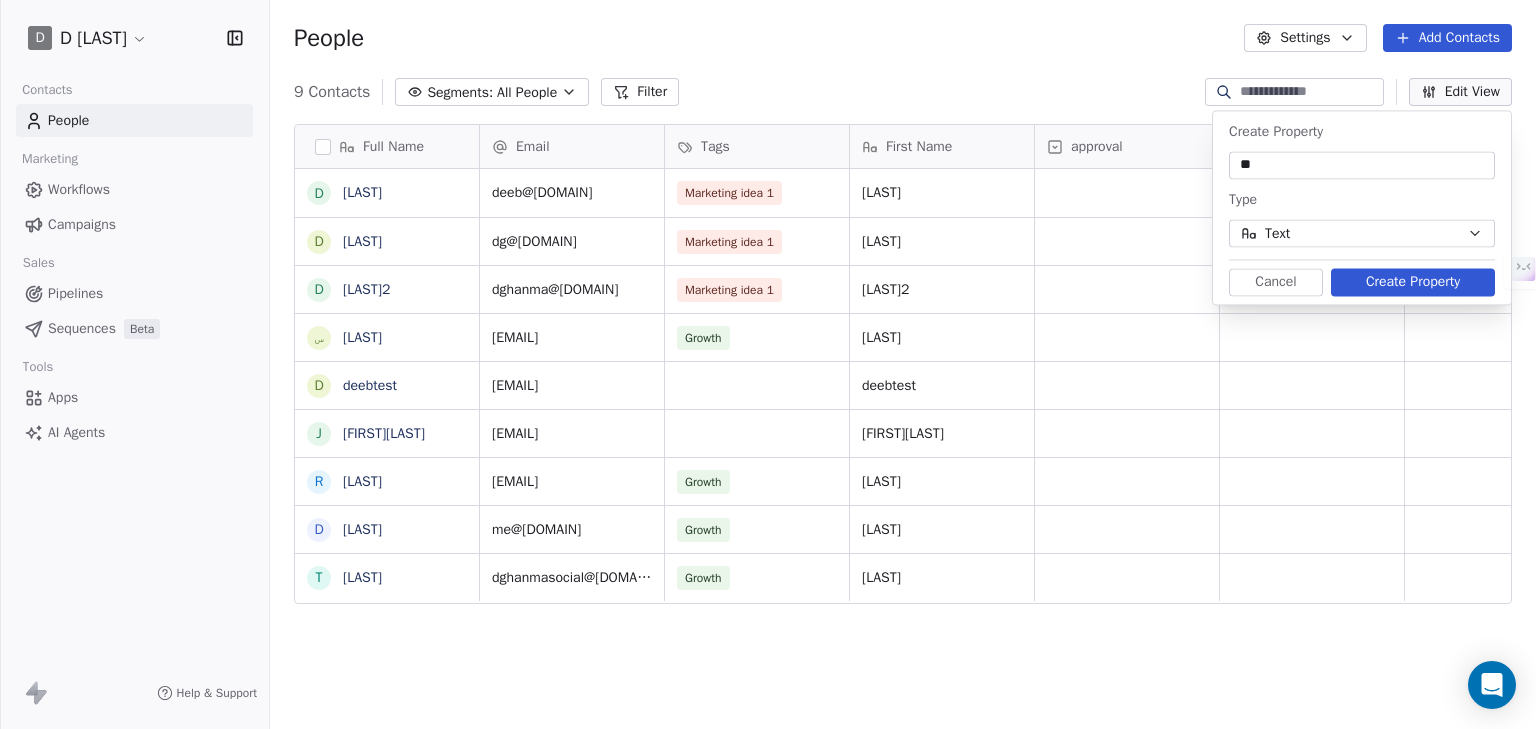 type on "**" 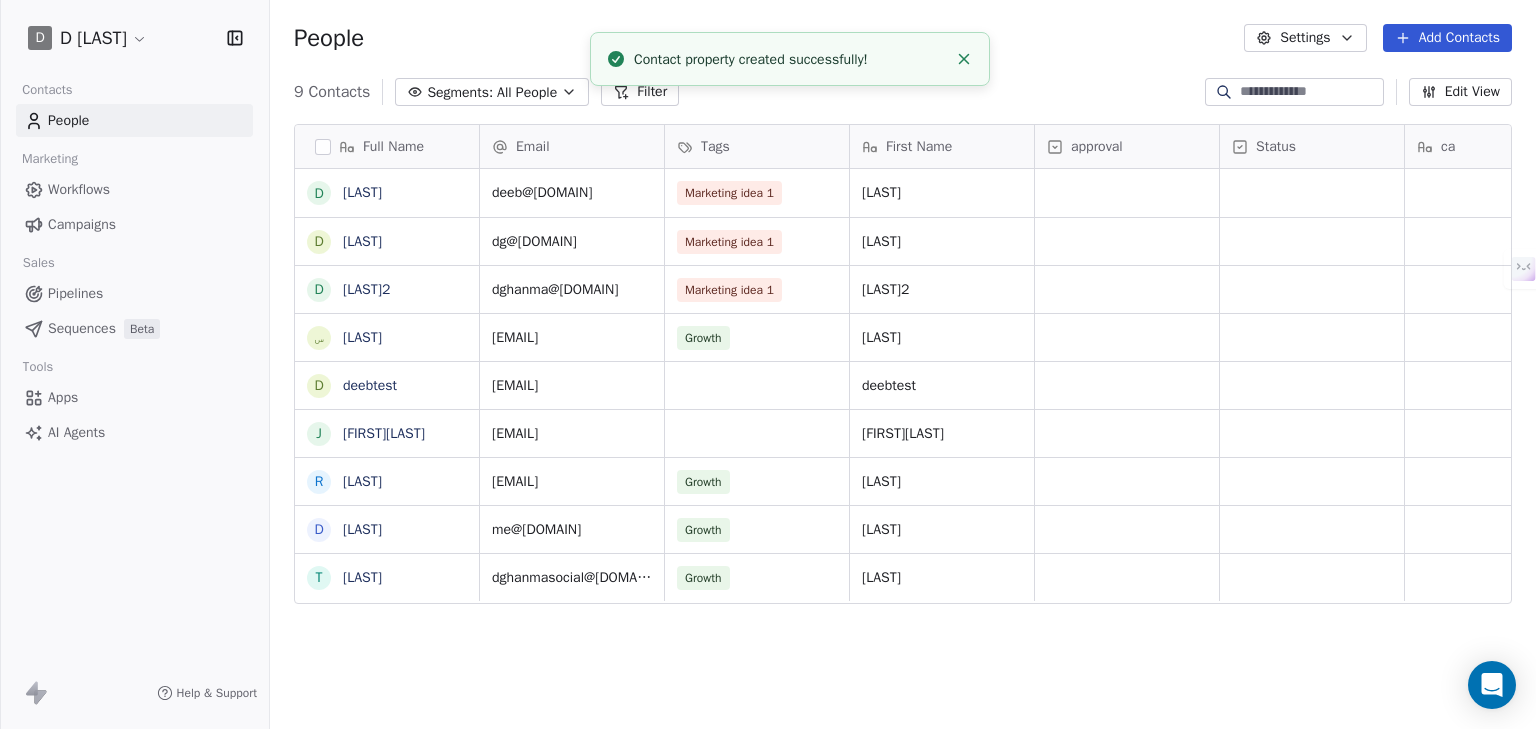 click on "Edit View" at bounding box center (1460, 92) 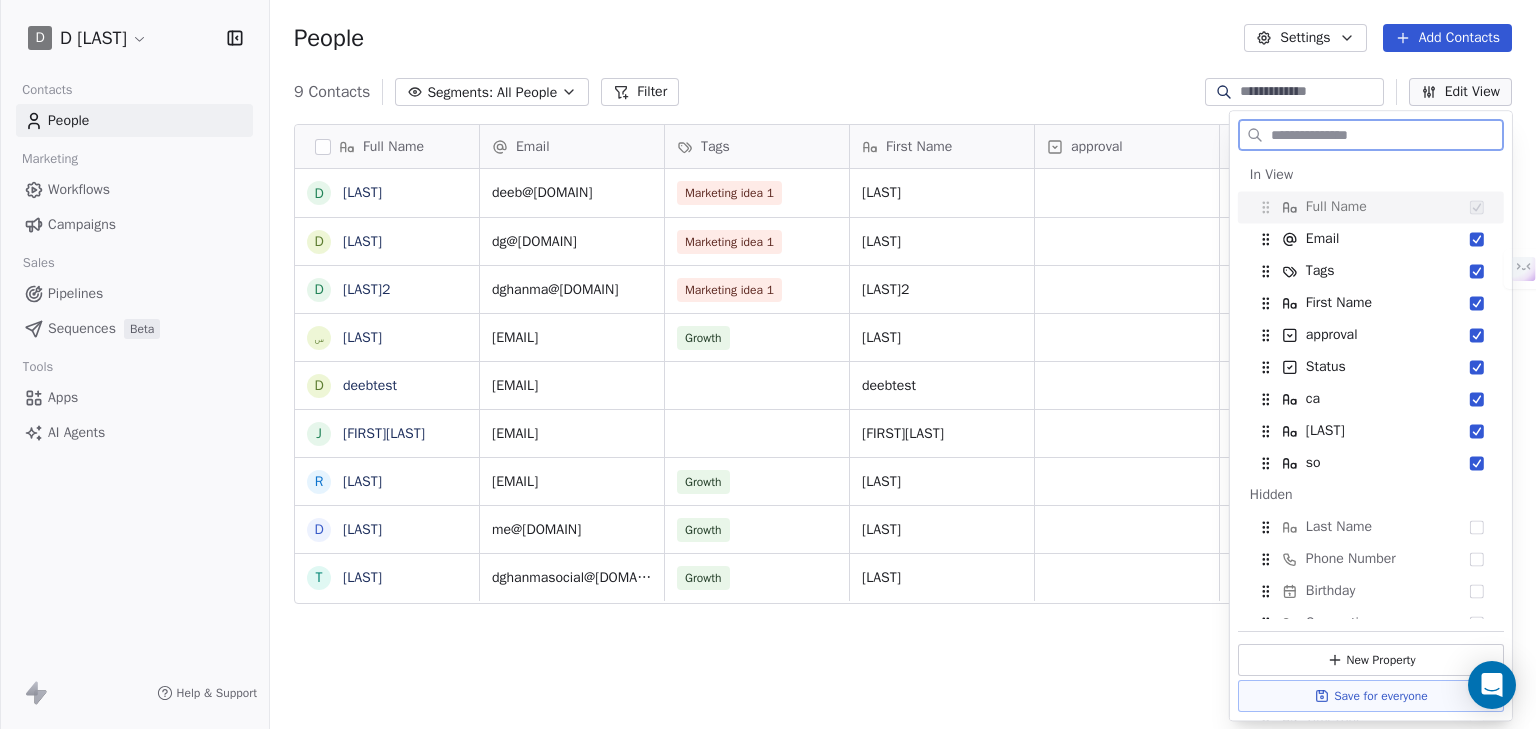 click on "Apps" at bounding box center (134, 397) 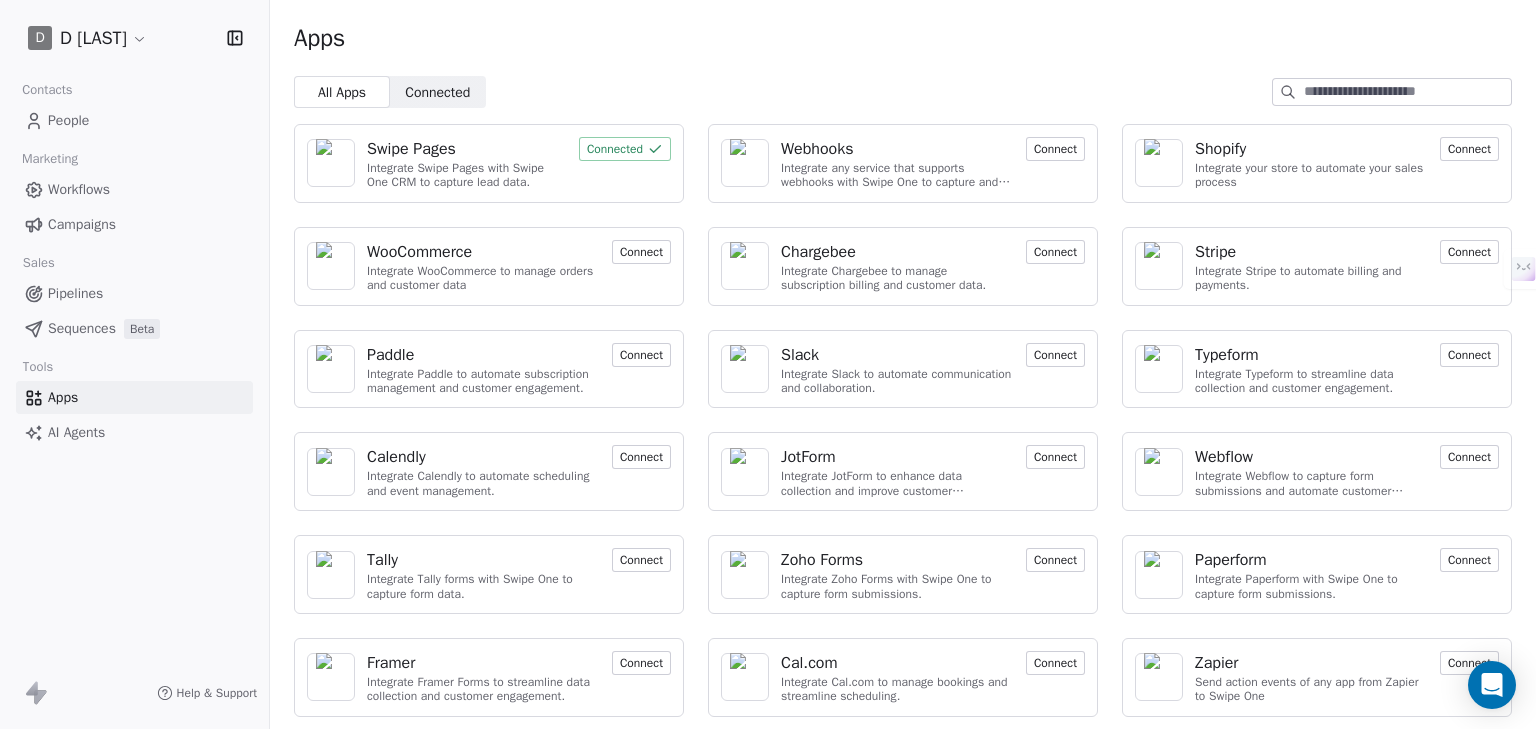 click on "Swipe Pages" at bounding box center [411, 149] 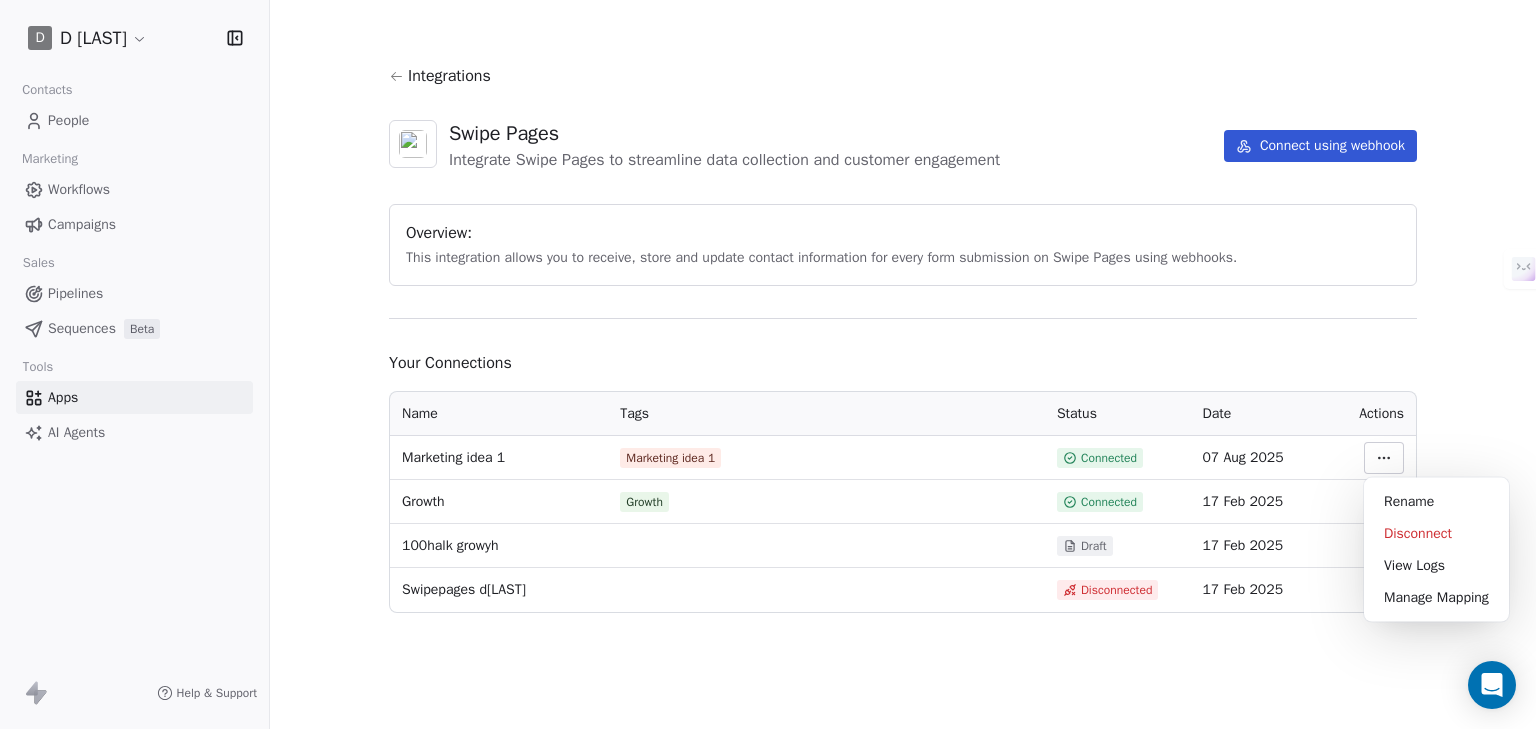 click on "D Deeb Ghanma Contacts People Marketing Workflows Campaigns Sales Pipelines Sequences Beta Tools Apps AI Agents Help & Support Integrations Swipe Pages Integrate Swipe Pages to streamline data collection and customer engagement Connect using webhook Overview: This integration allows you to receive, store and update contact information for every form submission on Swipe Pages using webhooks. Your Connections Name Tags Status Date Actions Marketing idea 1 Marketing idea 1 Connected 07 Aug 2025 Growth Growth Connected 17 Feb 2025 100halk growyh Draft 17 Feb 2025 Swipepages dghanma Disconnected 17 Feb 2025
Rename Disconnect" at bounding box center [768, 461] 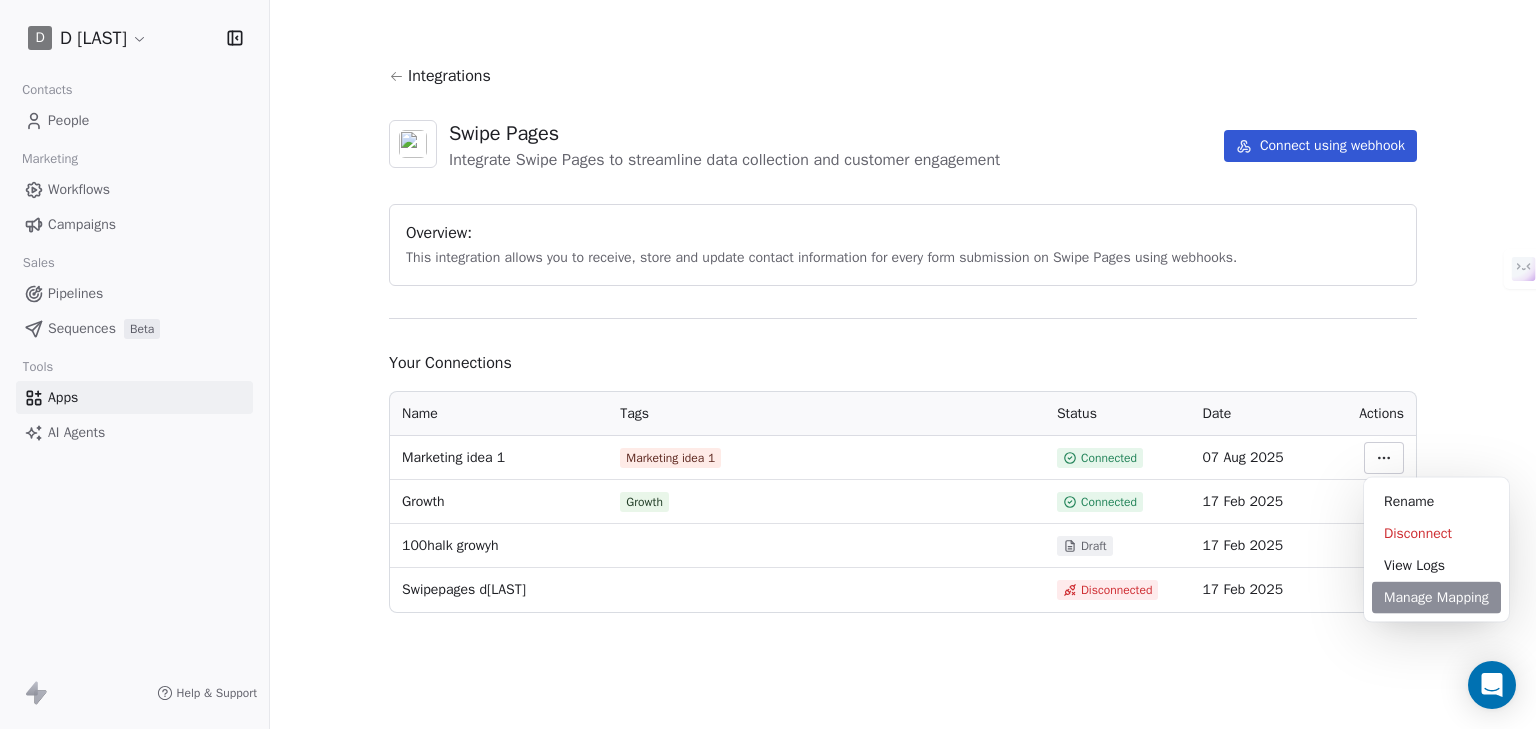click on "Manage Mapping" at bounding box center [1436, 598] 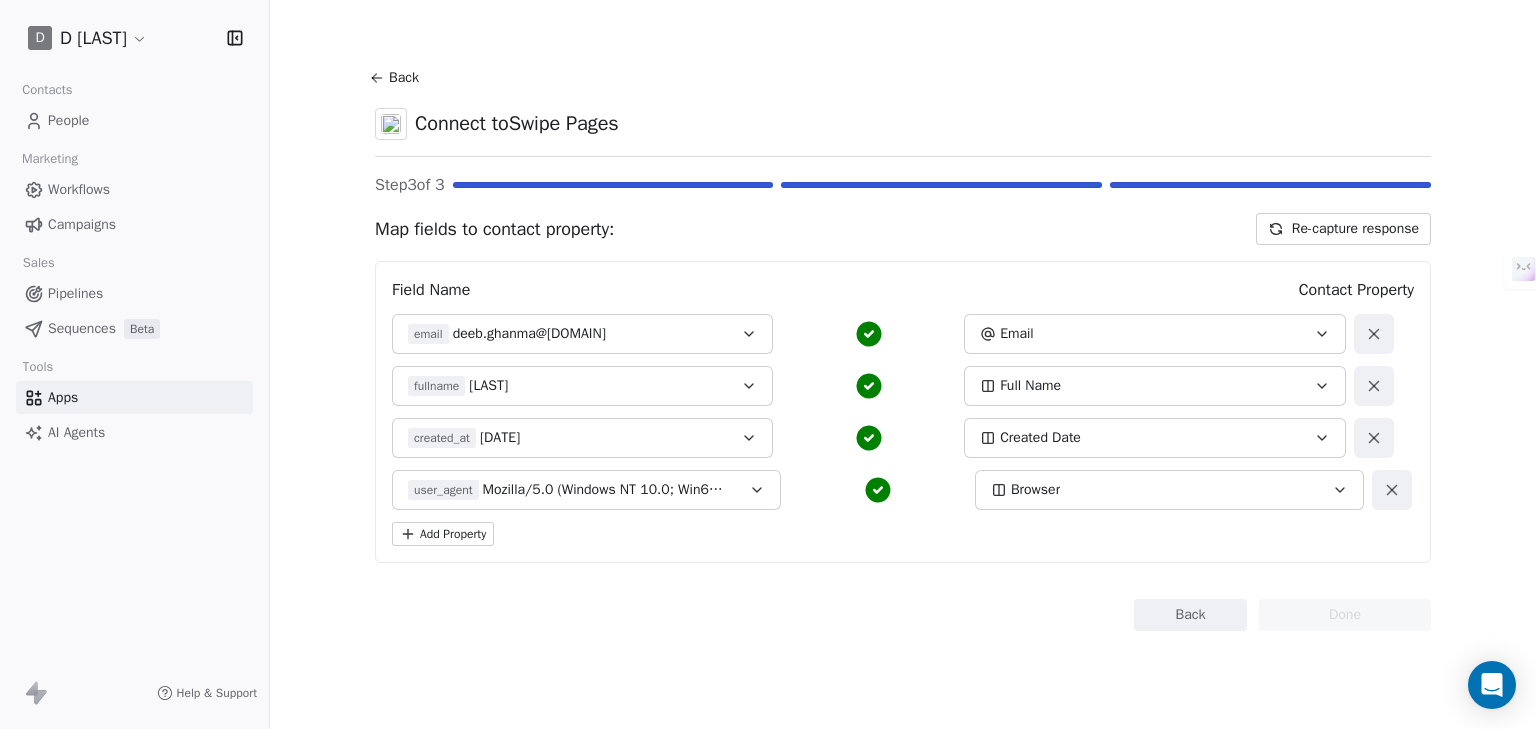 click 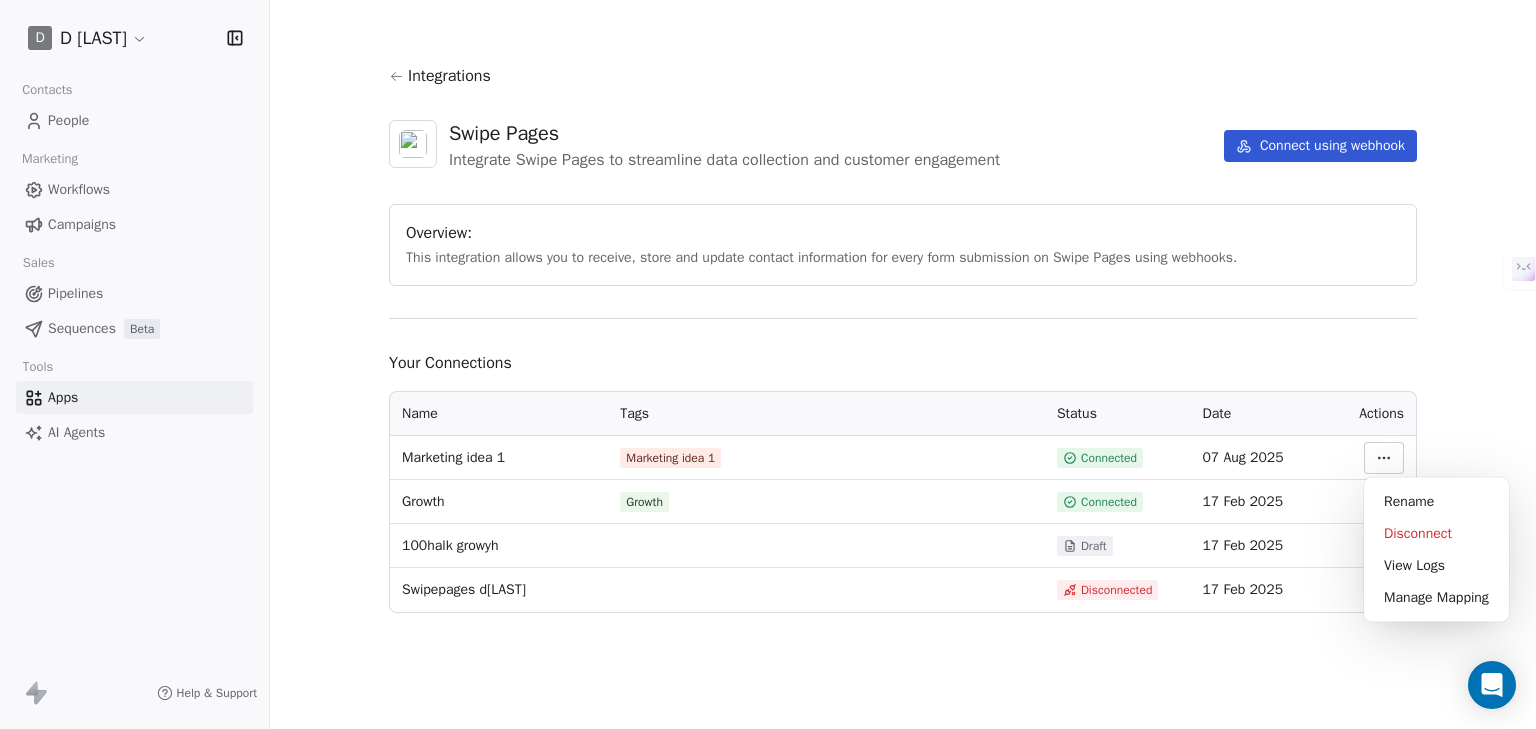 click on "D Deeb Ghanma Contacts People Marketing Workflows Campaigns Sales Pipelines Sequences Beta Tools Apps AI Agents Help & Support Integrations Swipe Pages Integrate Swipe Pages to streamline data collection and customer engagement Connect using webhook Overview: This integration allows you to receive, store and update contact information for every form submission on Swipe Pages using webhooks. Your Connections Name Tags Status Date Actions Marketing idea 1 Marketing idea 1 Connected 07 Aug 2025 Growth Growth Connected 17 Feb 2025 100halk growyh Draft 17 Feb 2025 Swipepages dghanma Disconnected 17 Feb 2025
Rename Disconnect" at bounding box center [768, 461] 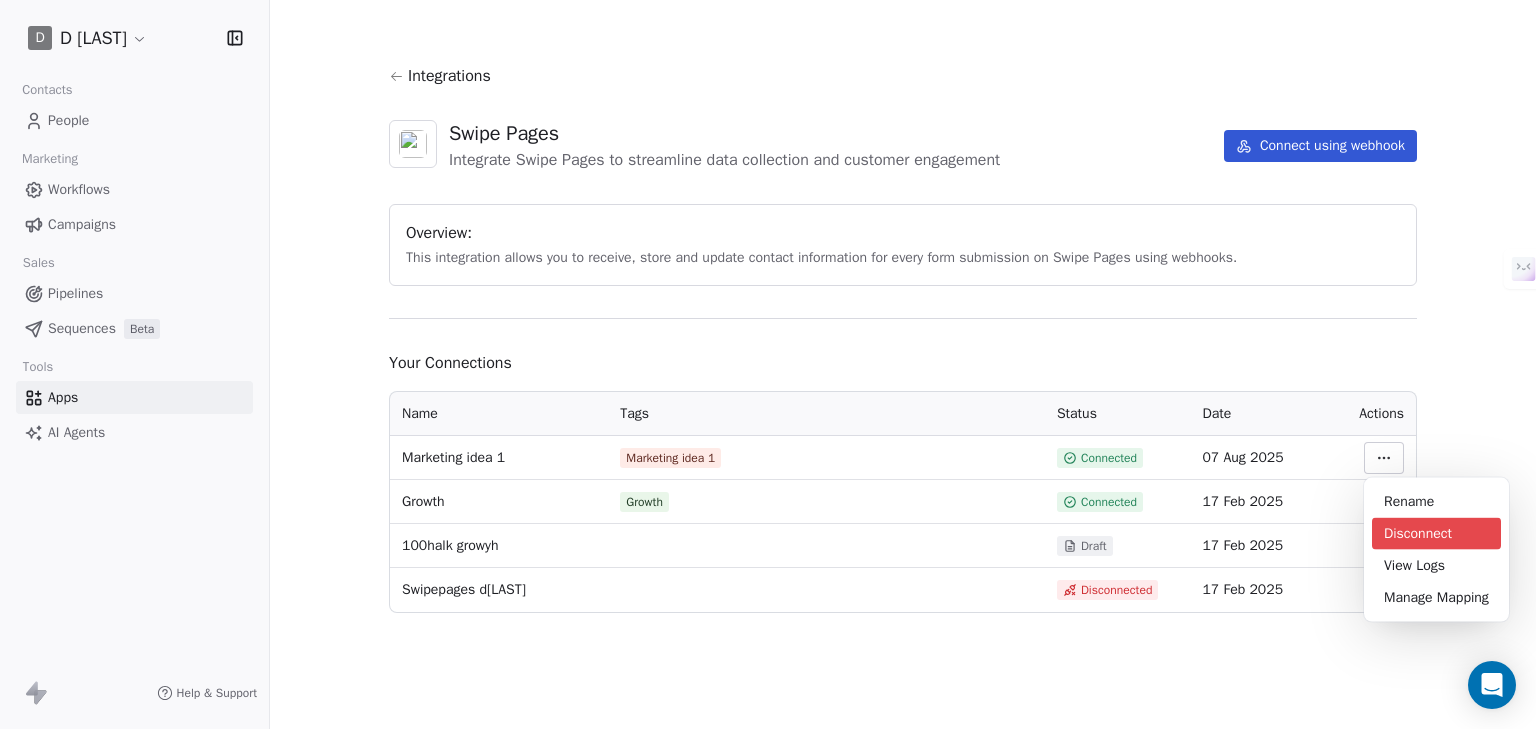 click on "Disconnect" at bounding box center [1436, 534] 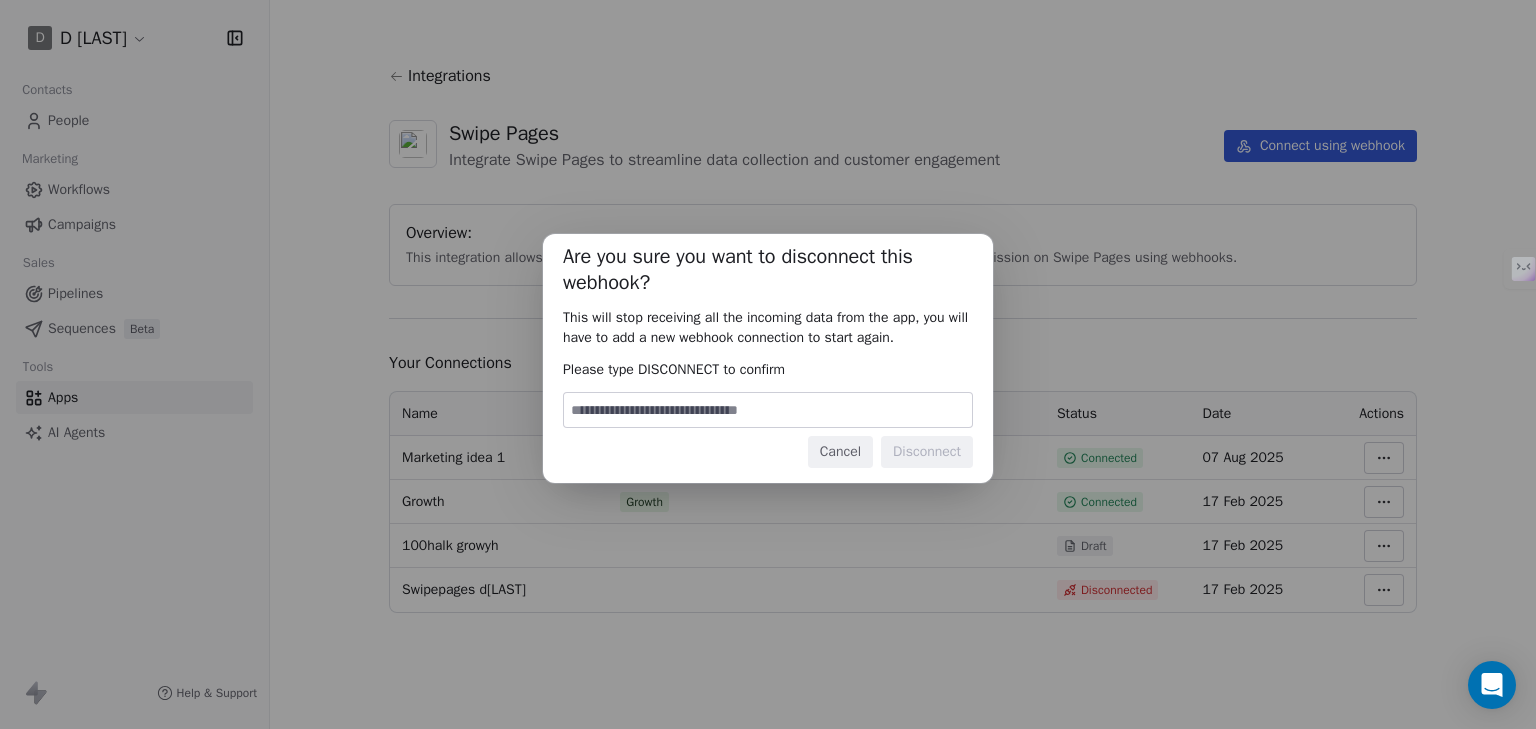 click at bounding box center (768, 410) 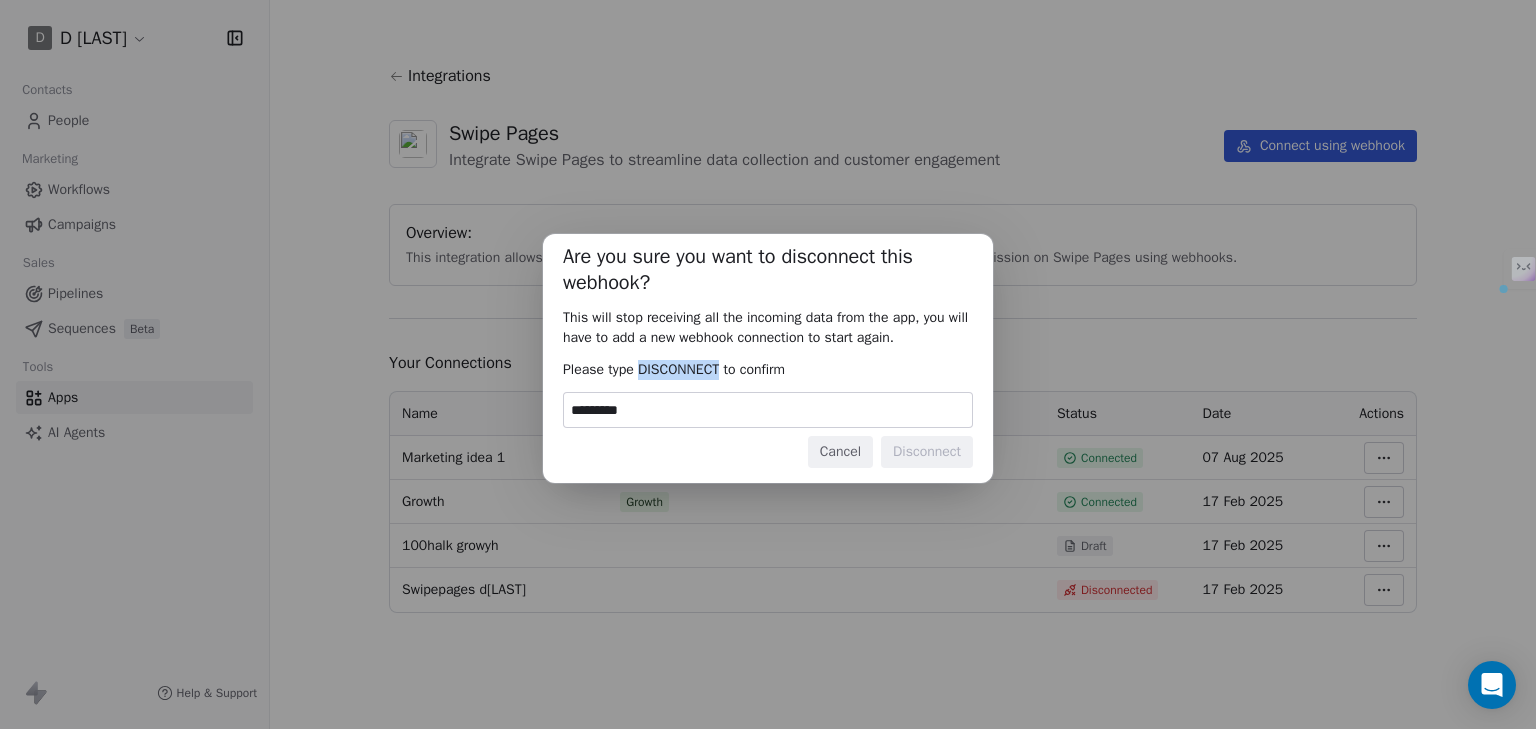 drag, startPoint x: 644, startPoint y: 372, endPoint x: 729, endPoint y: 373, distance: 85.00588 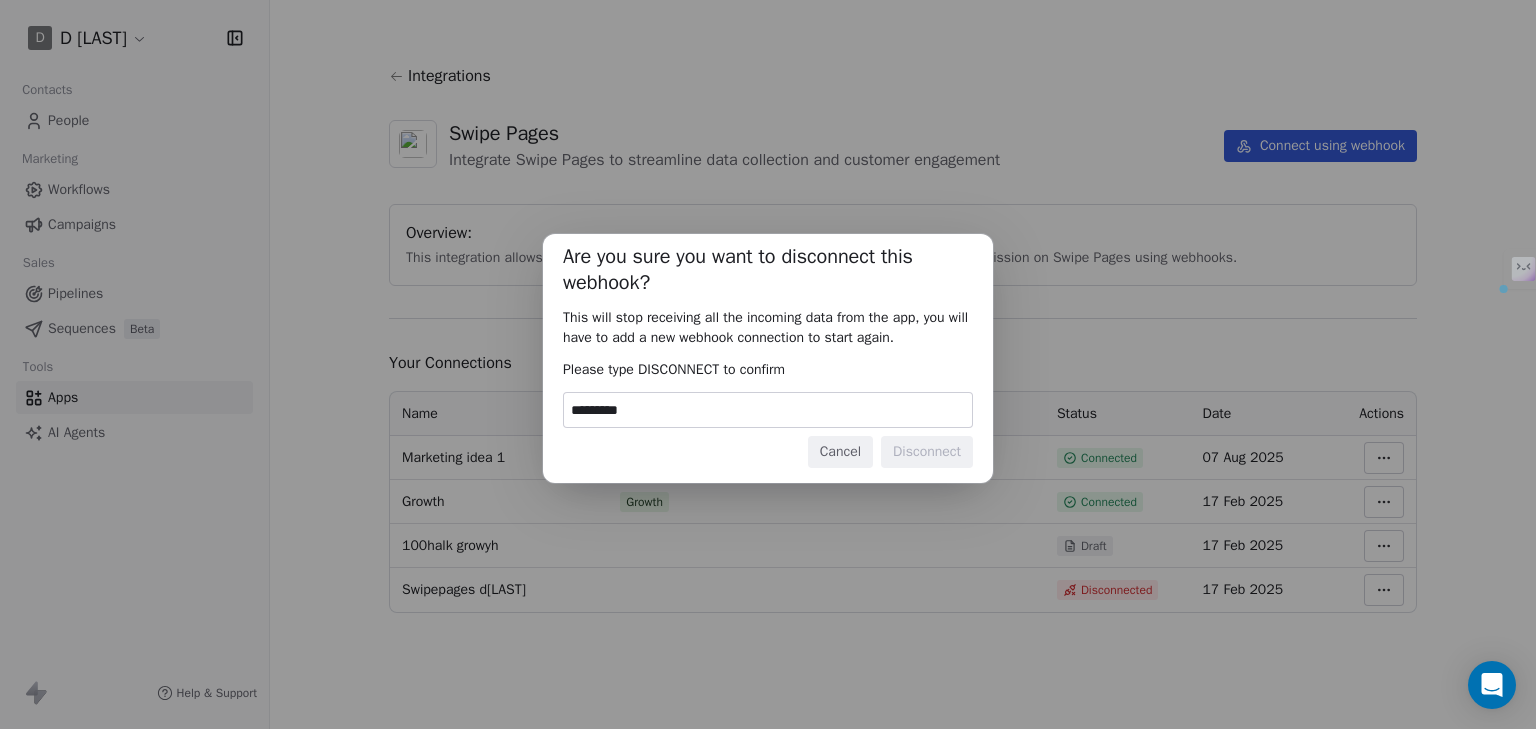 drag, startPoint x: 671, startPoint y: 412, endPoint x: 405, endPoint y: 376, distance: 268.42505 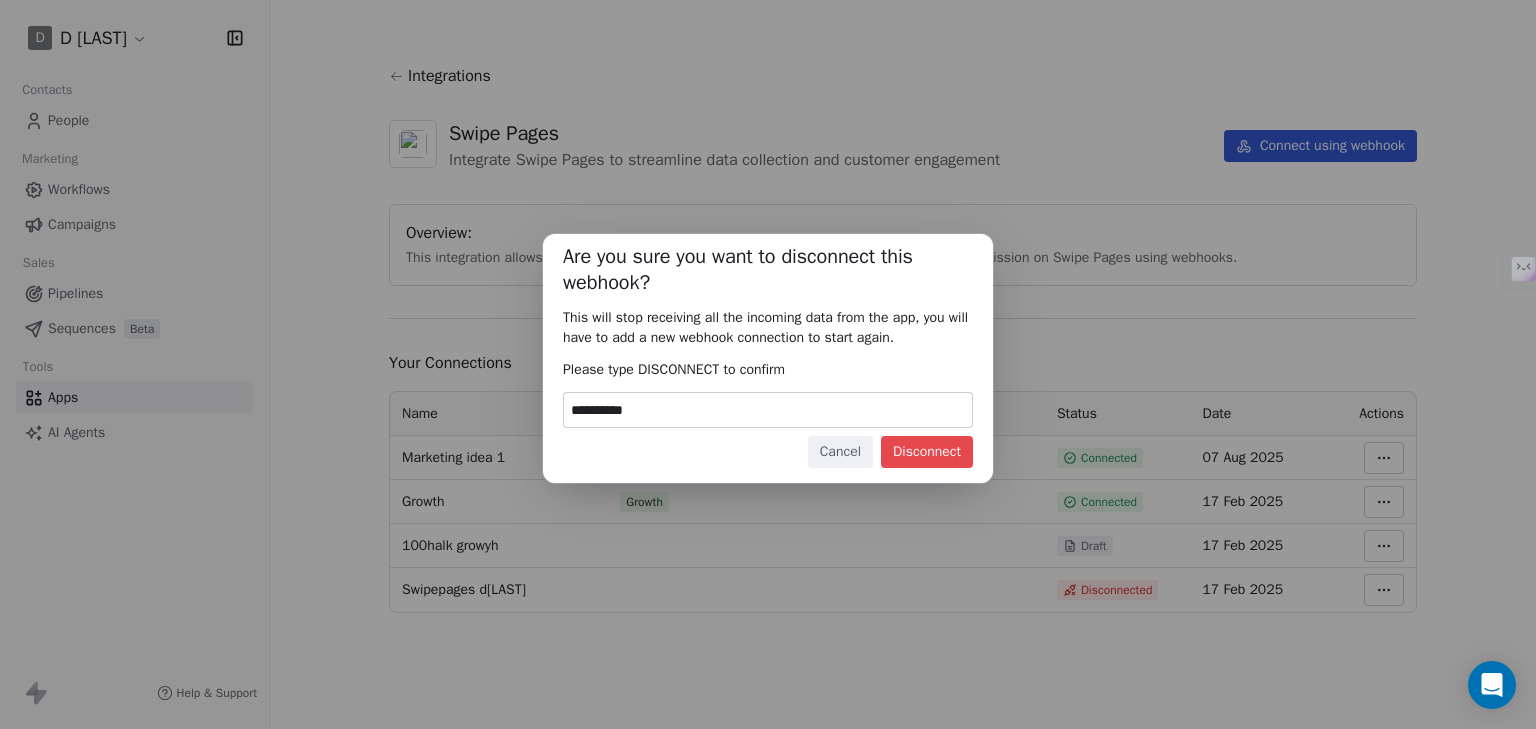type on "**********" 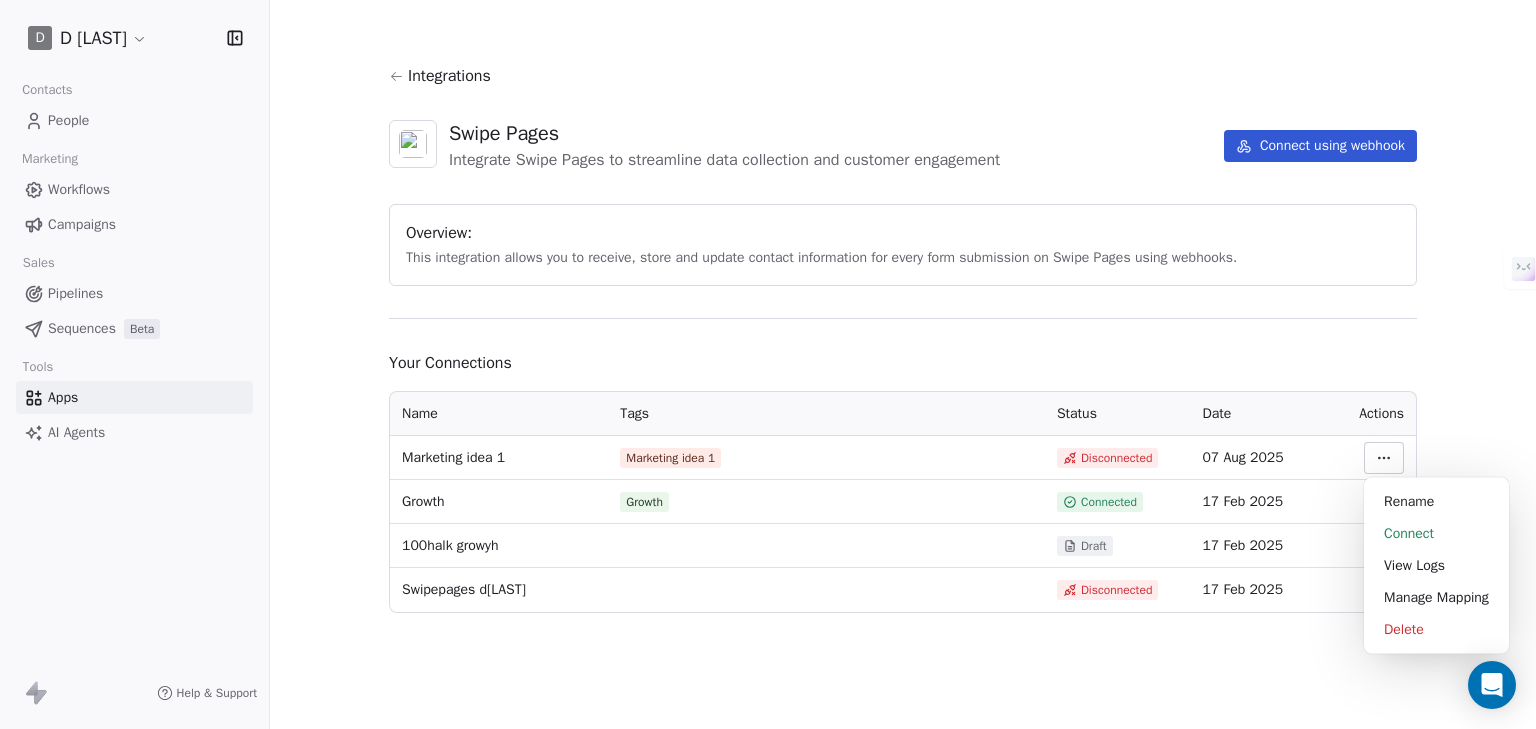 click on "D Deeb Ghanma Contacts People Marketing Workflows Campaigns Sales Pipelines Sequences Beta Tools Apps AI Agents Help & Support Integrations Swipe Pages Integrate Swipe Pages to streamline data collection and customer engagement Connect using webhook Overview: This integration allows you to receive, store and update contact information for every form submission on Swipe Pages using webhooks. Your Connections Name Tags Status Date Actions Marketing idea 1 Marketing idea 1 Disconnected 07 Aug 2025 Growth Growth Connected 17 Feb 2025 100halk growyh Draft 17 Feb 2025 Swipepages dghanma Disconnected 17 Feb 2025
Rename Connect" at bounding box center (768, 461) 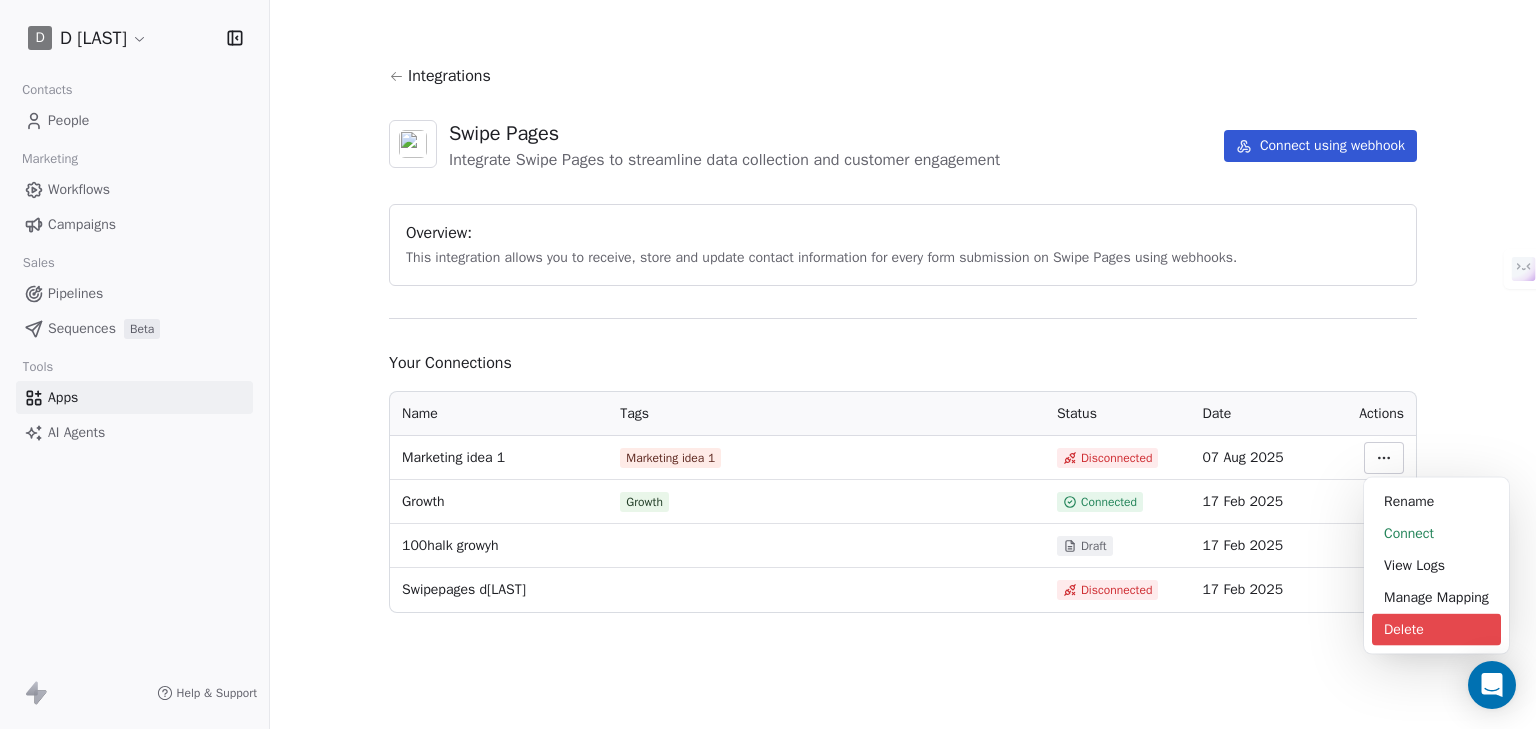 click on "Delete" at bounding box center [1436, 630] 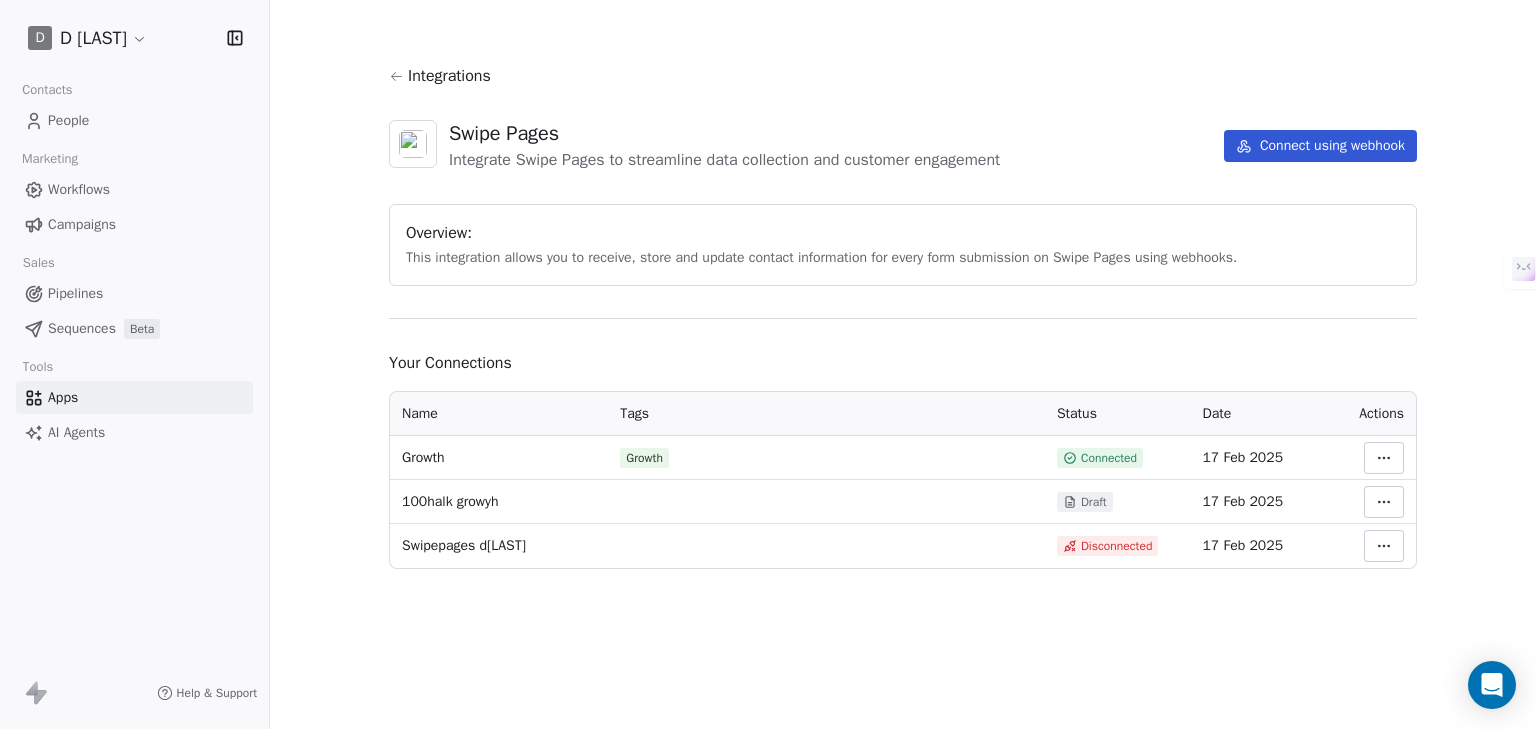 click on "Connect using webhook" at bounding box center [1320, 146] 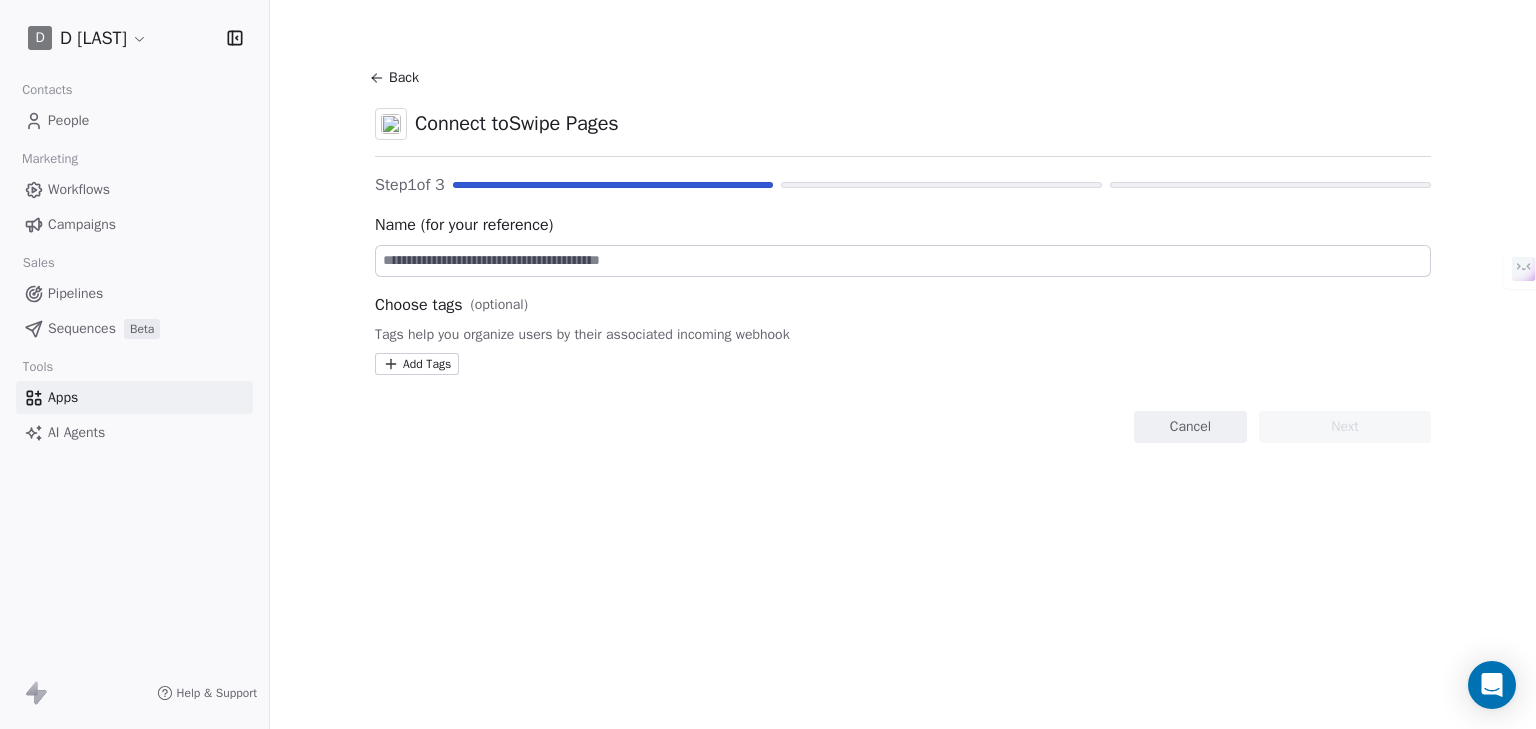 click at bounding box center [903, 261] 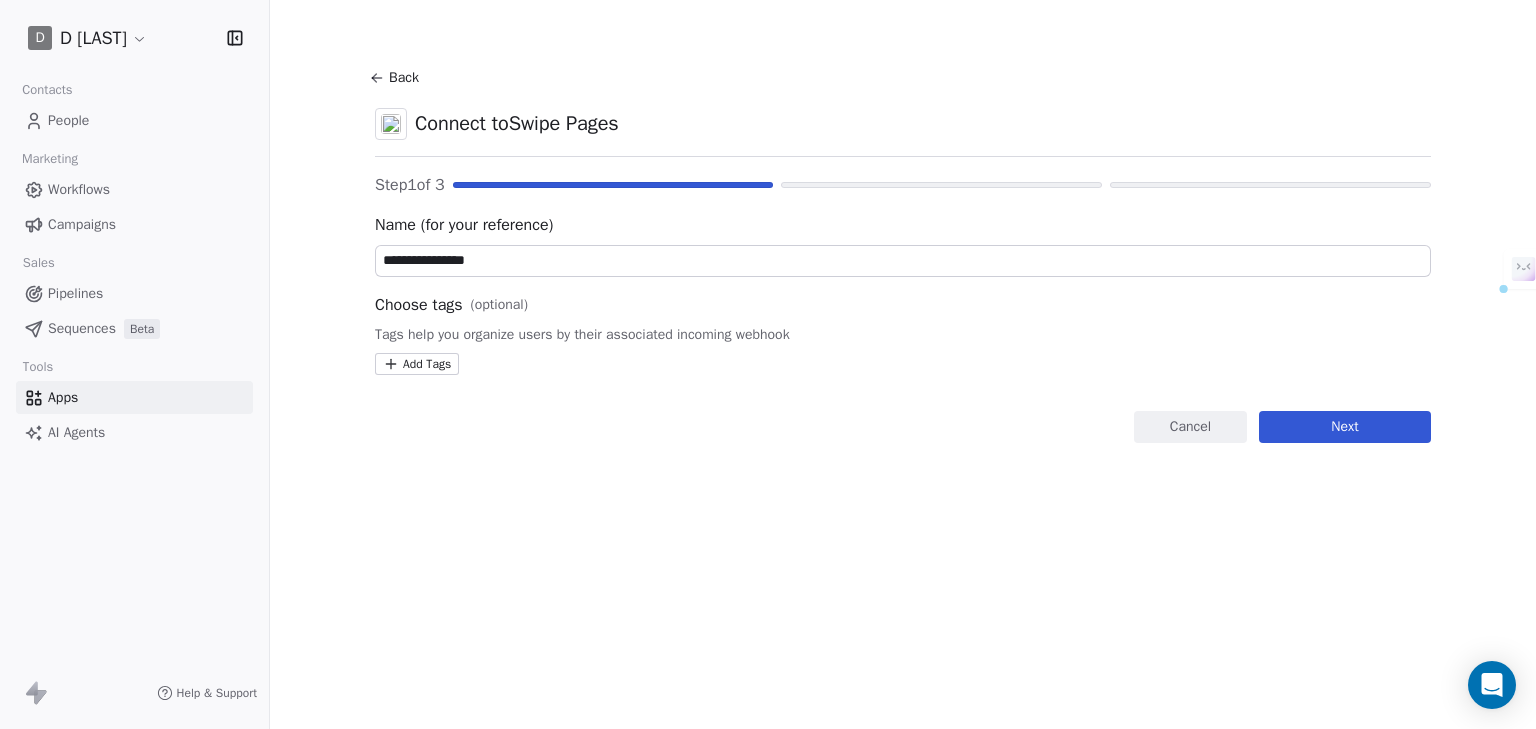 type on "**********" 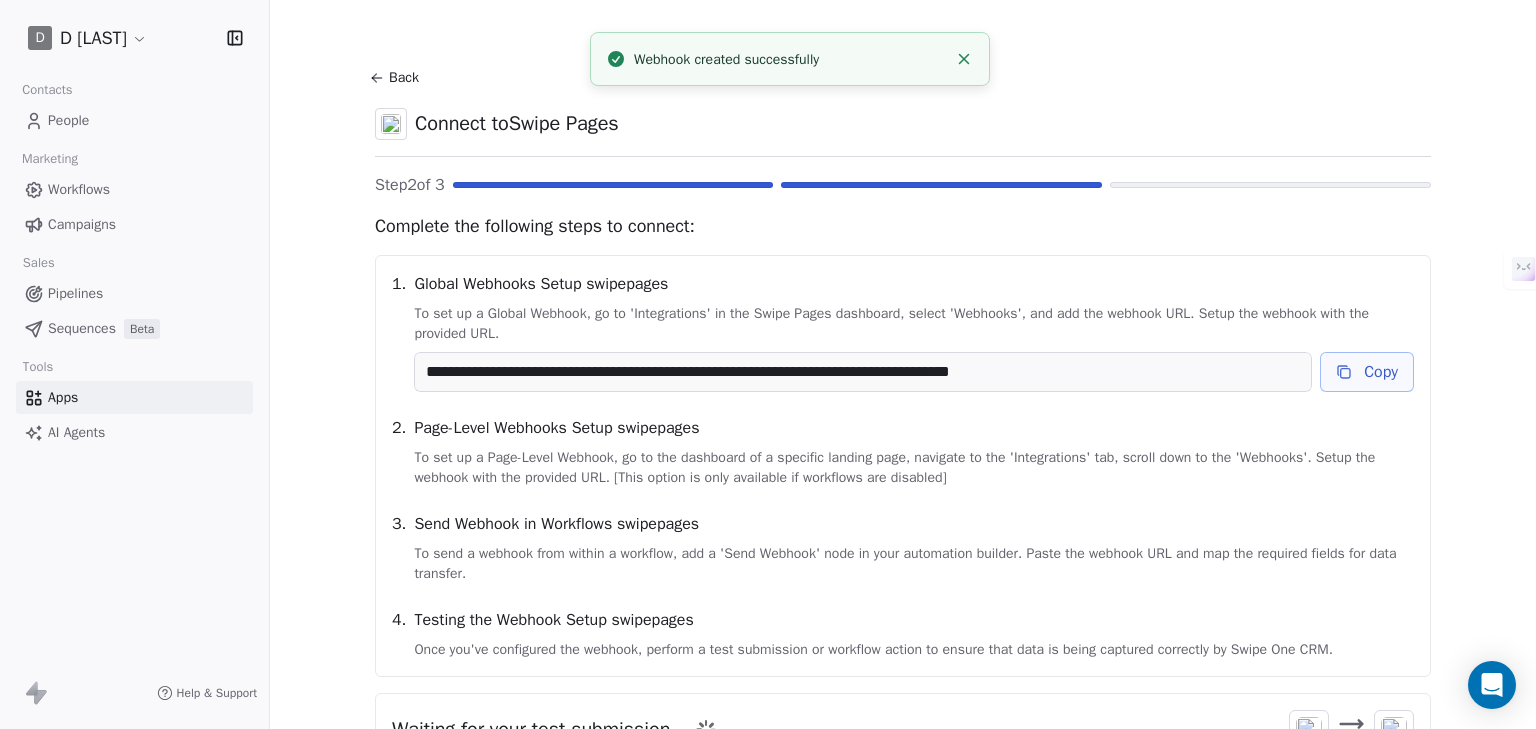 click on "**********" at bounding box center (903, 466) 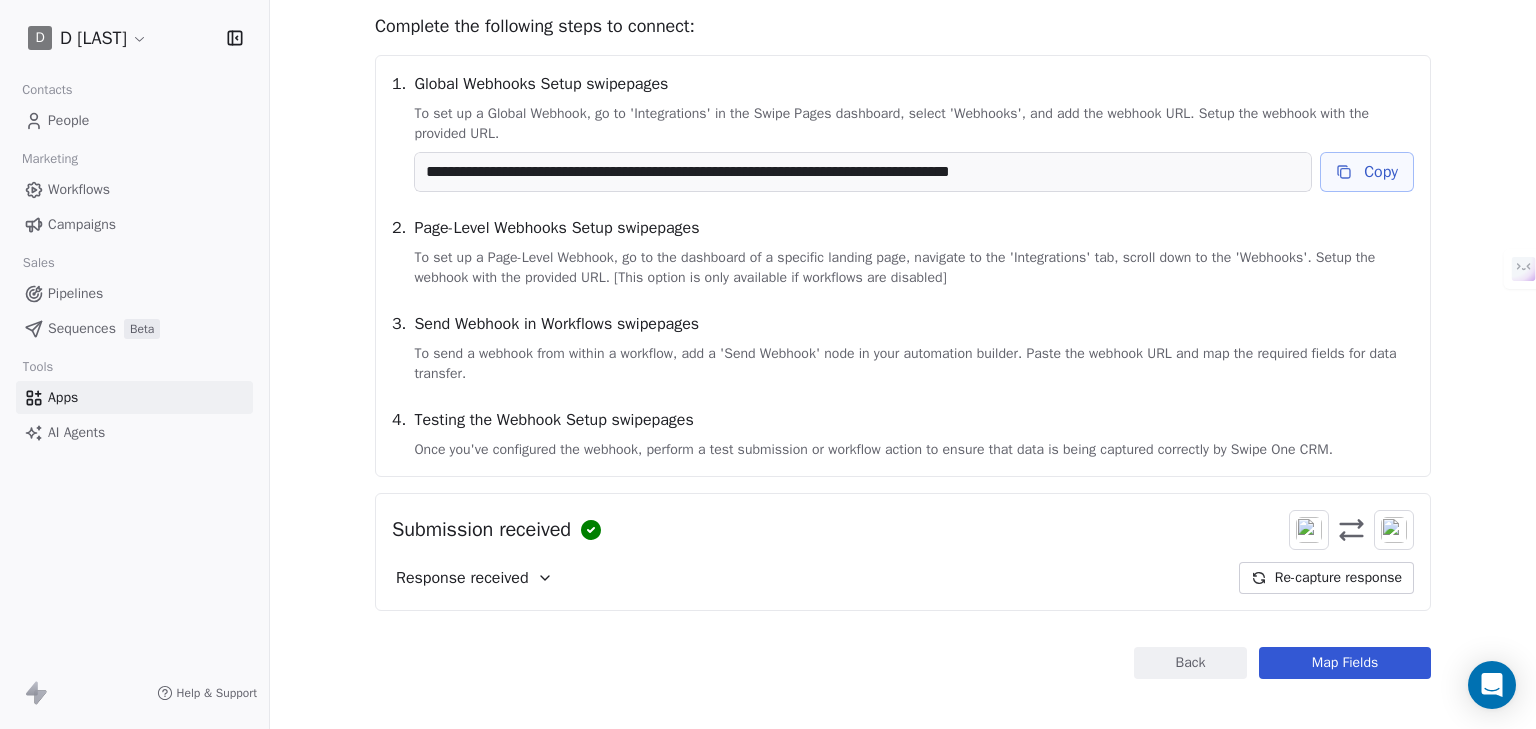 scroll, scrollTop: 213, scrollLeft: 0, axis: vertical 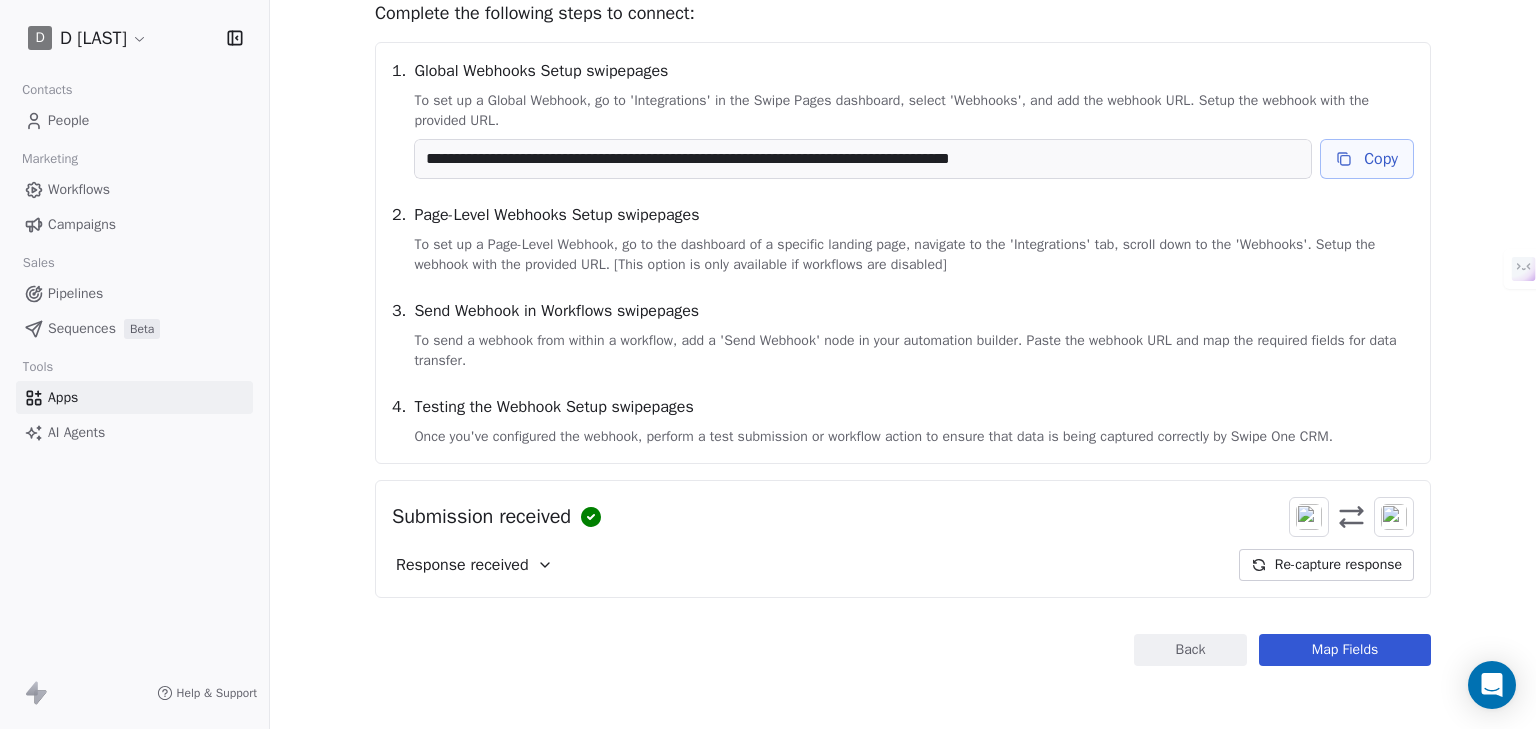 click on "Map Fields" at bounding box center [1345, 650] 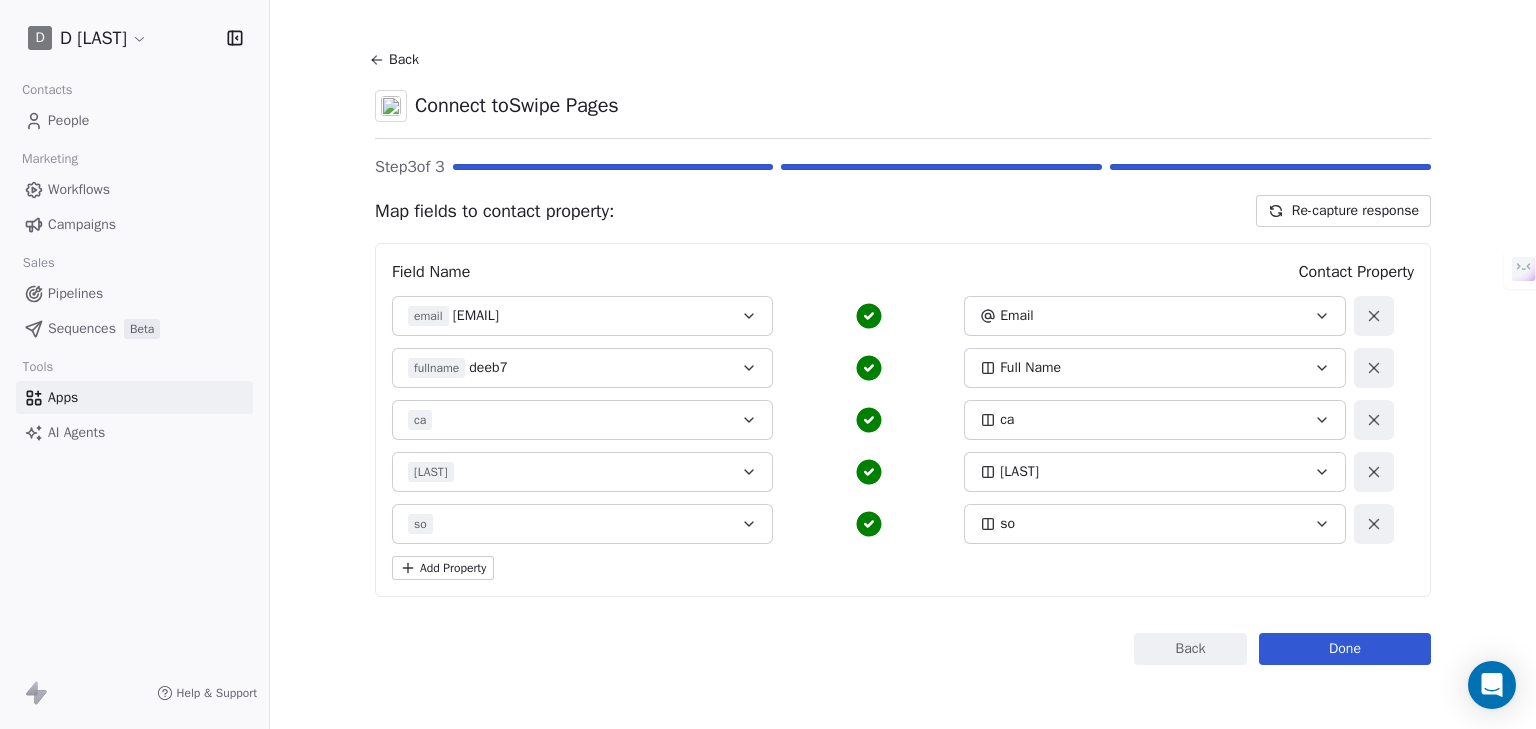 scroll, scrollTop: 17, scrollLeft: 0, axis: vertical 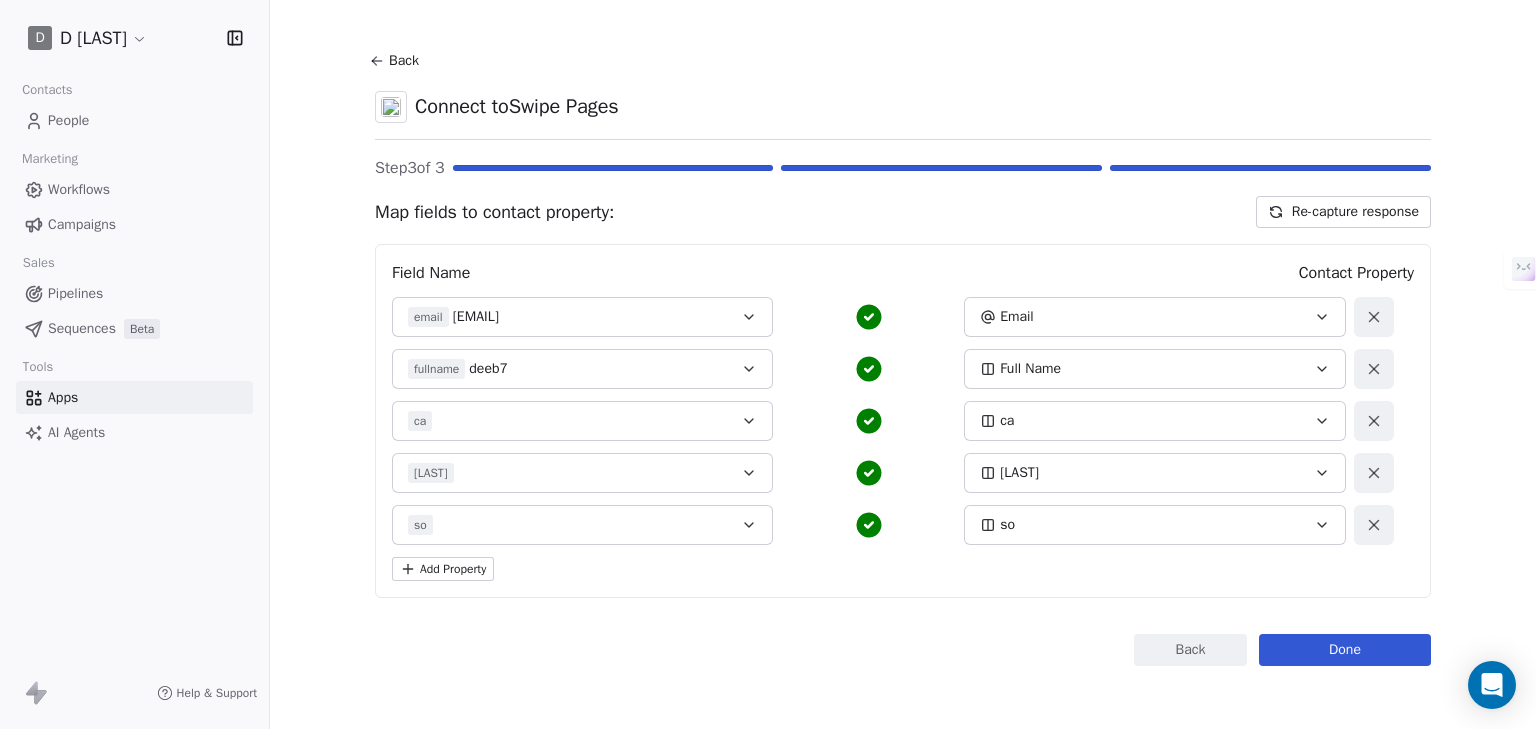click on "Add Property" at bounding box center (443, 569) 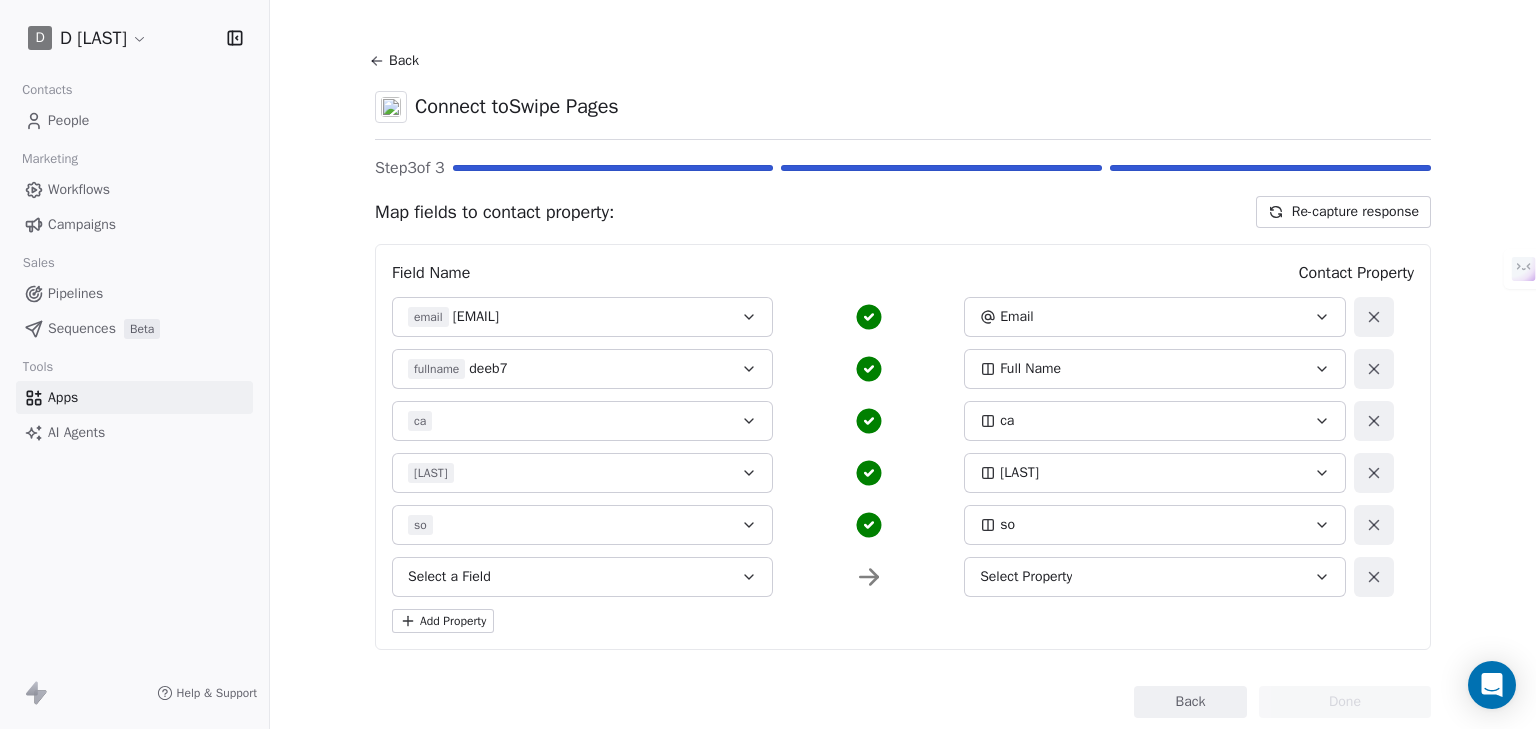 click on "Select a Field" at bounding box center [582, 577] 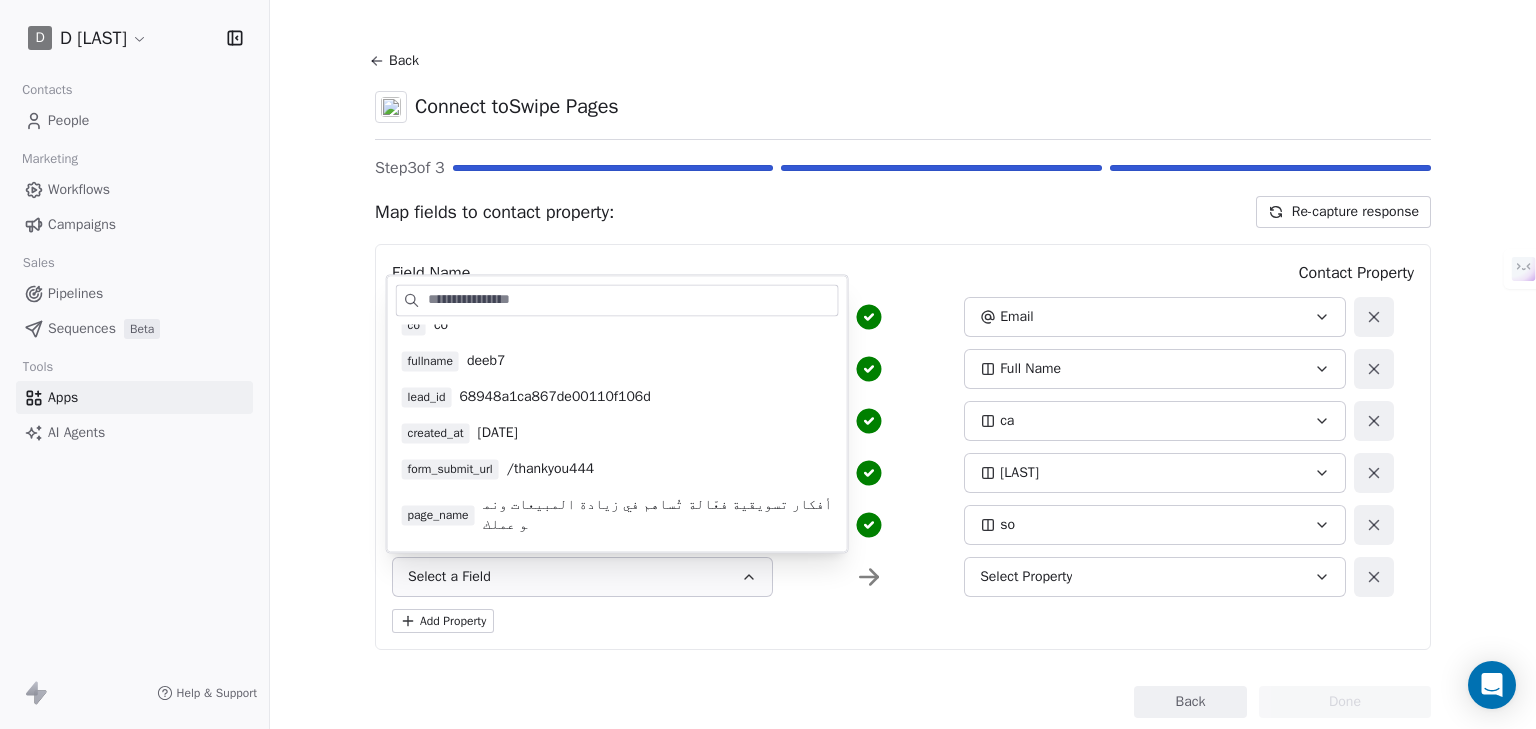scroll, scrollTop: 160, scrollLeft: 0, axis: vertical 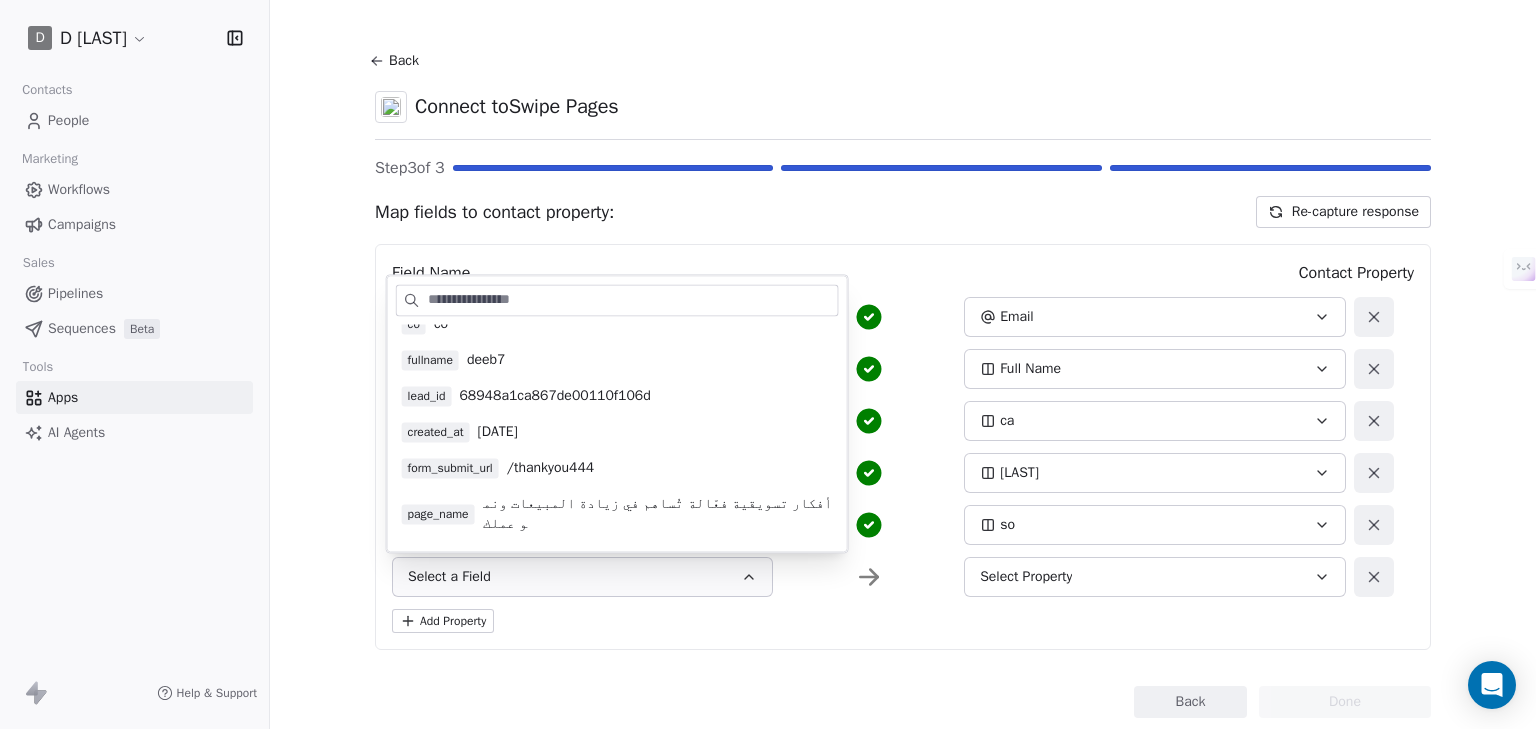 click on "Back Connect to  Swipe Pages Step  3  of 3 Map fields to contact property:  Re-capture response Field Name Contact Property email deeb@gmail.com Email fullname deeb7 Full Name ca ca me me so so Select a Field Select Property  Add Property Back Done" at bounding box center [903, 364] 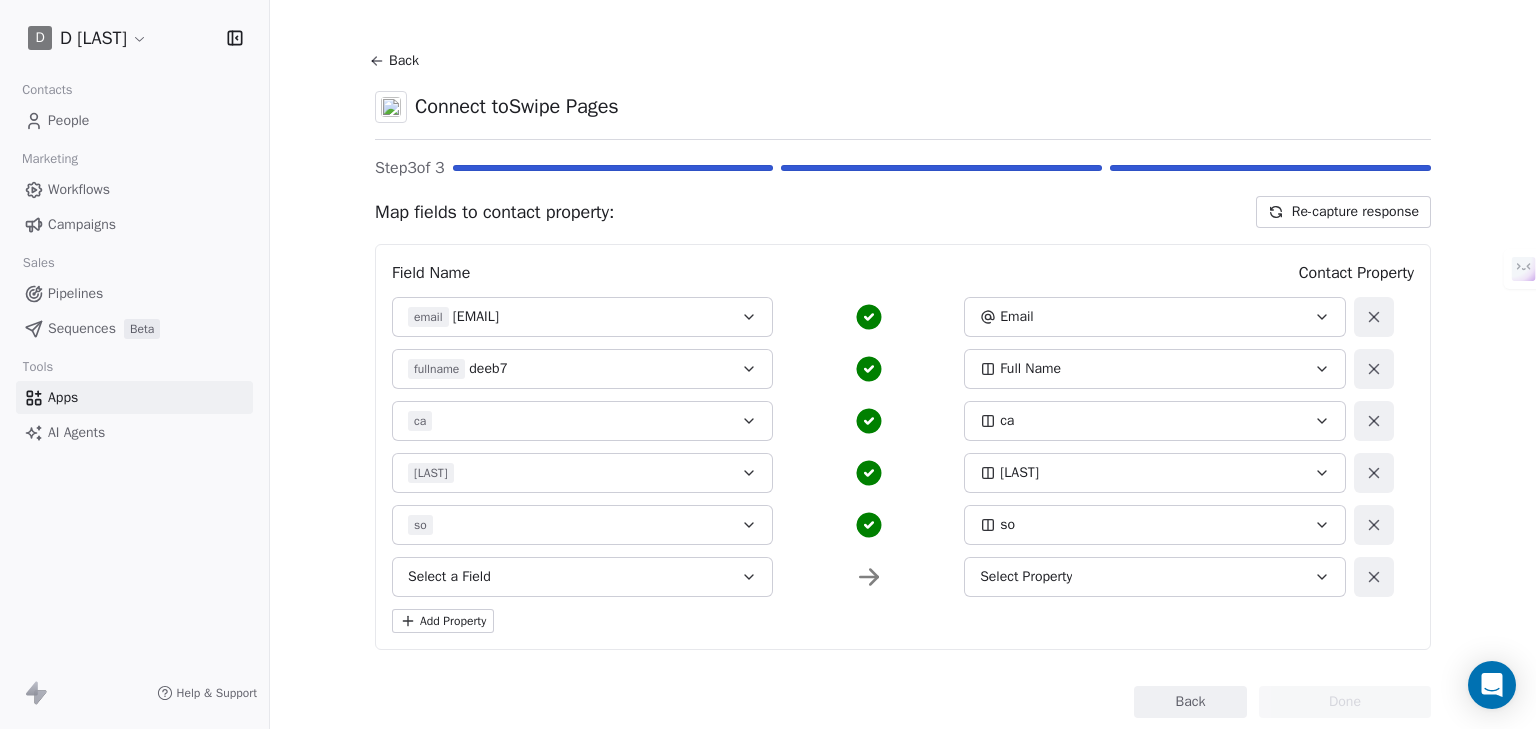 click on "Select a Field" at bounding box center (582, 577) 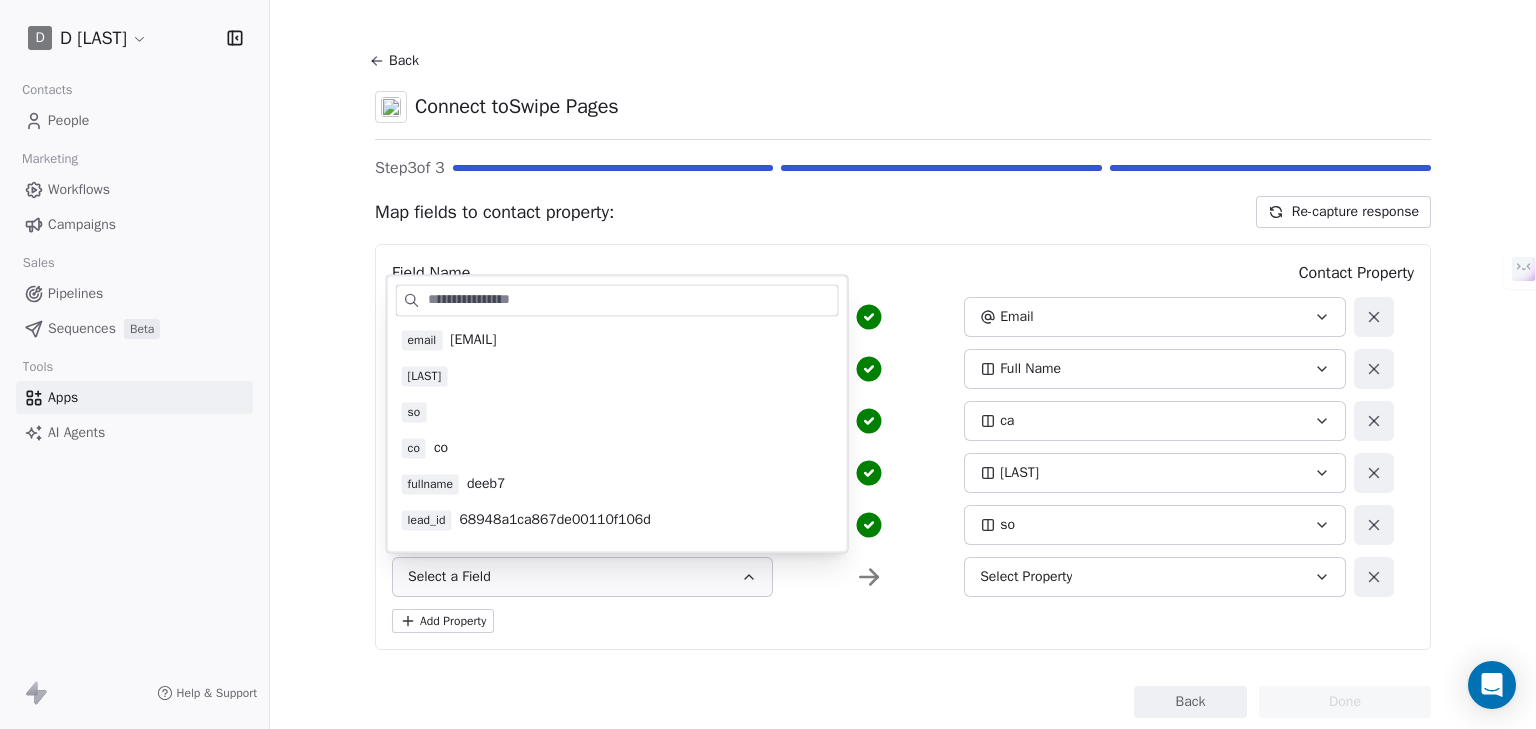 scroll, scrollTop: 0, scrollLeft: 0, axis: both 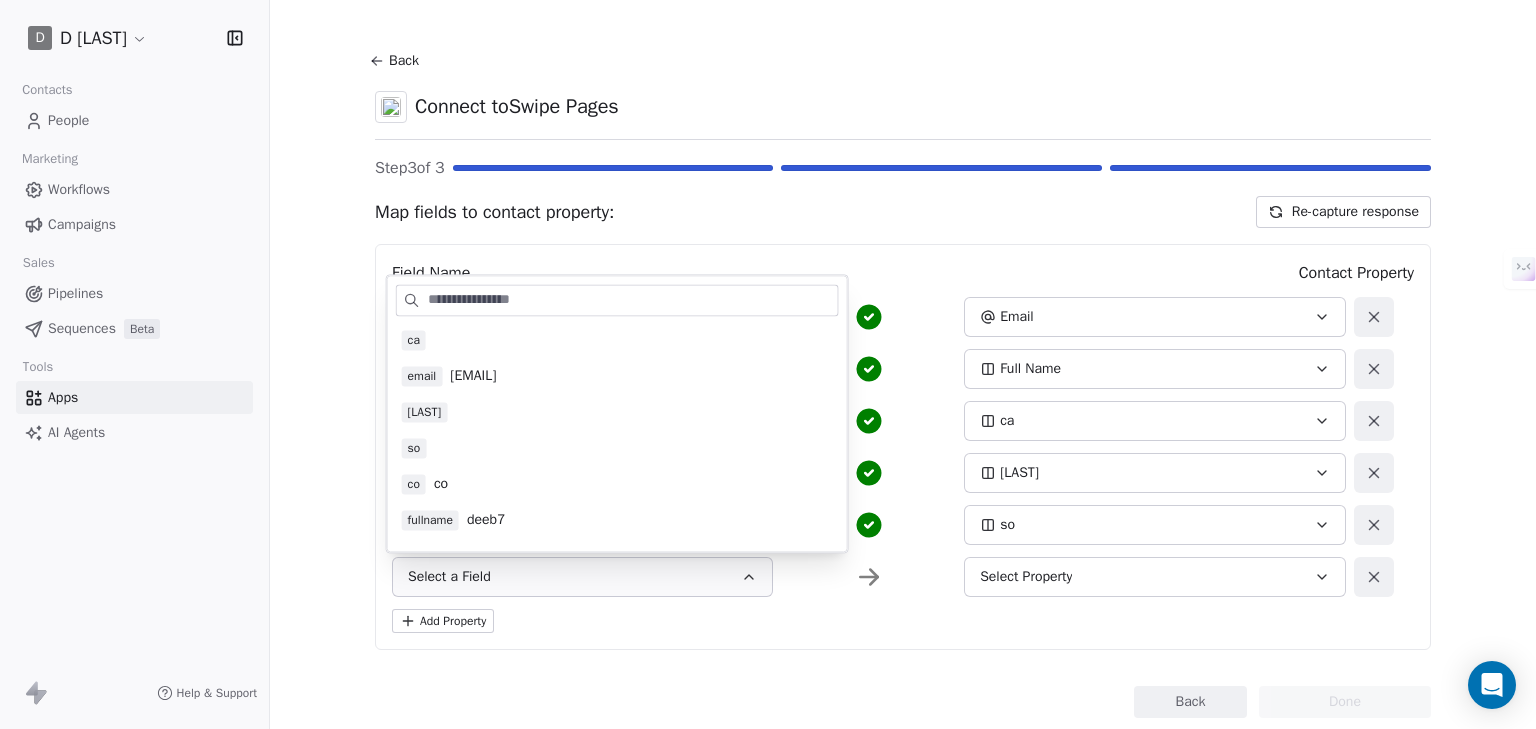 click on "co" at bounding box center (441, 484) 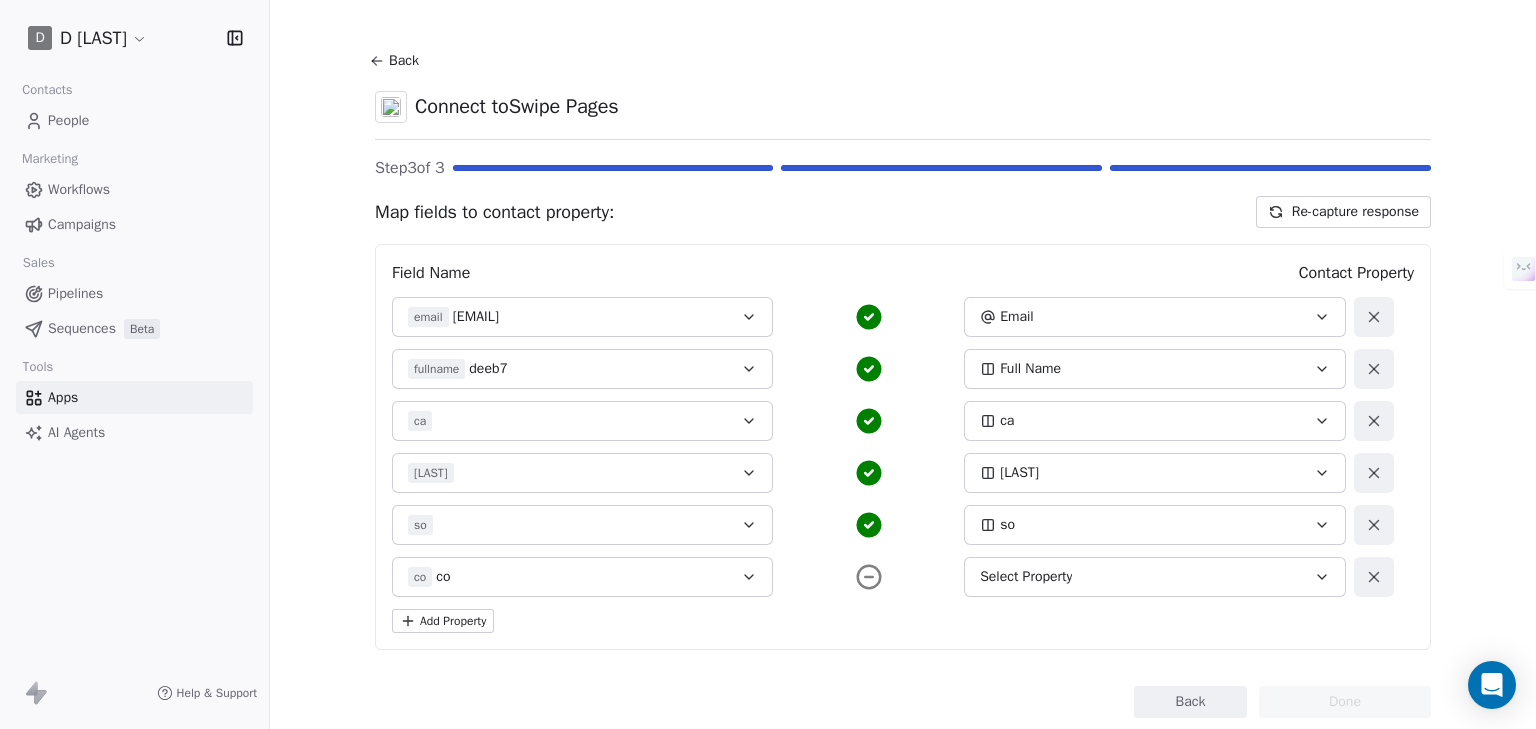 click on "Select Property" at bounding box center [1154, 577] 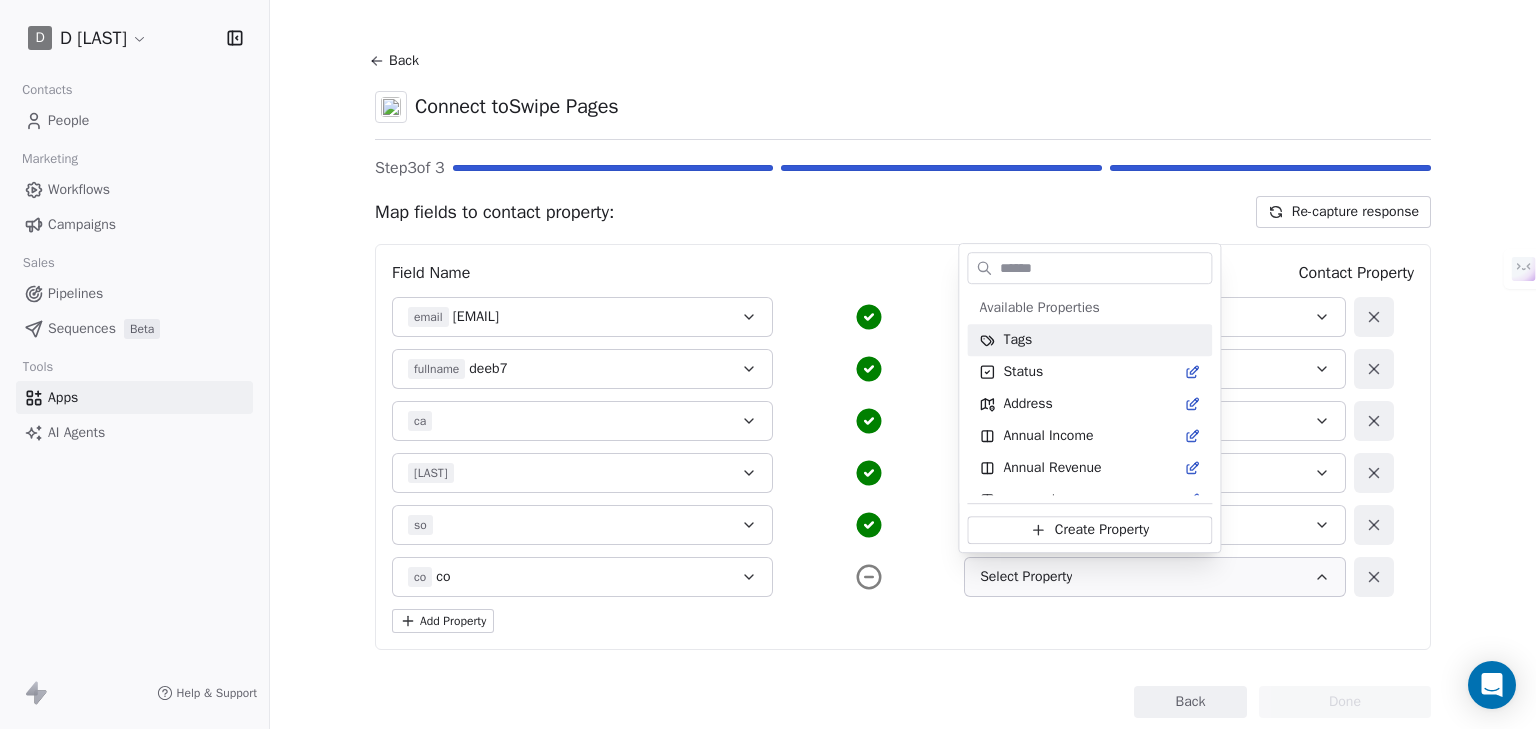 click on "D Deeb Ghanma Contacts People Marketing Workflows Campaigns Sales Pipelines Sequences Beta Tools Apps AI Agents Help & Support  Back Connect to  Swipe Pages Step  3  of 3 Map fields to contact property:  Re-capture response Field Name Contact Property email deeb@gmail.com Email fullname deeb7 Full Name ca ca me me so so co co Select Property  Add Property Back Done
Available Properties Tags Status Address Annual Income Annual Revenue approval Average Order Value Birthday Browser ca Contact Source Country Created Date Customer Lifetime Value Department Device Email Email Verification Status Facebook First Name Full Name me" at bounding box center (768, 461) 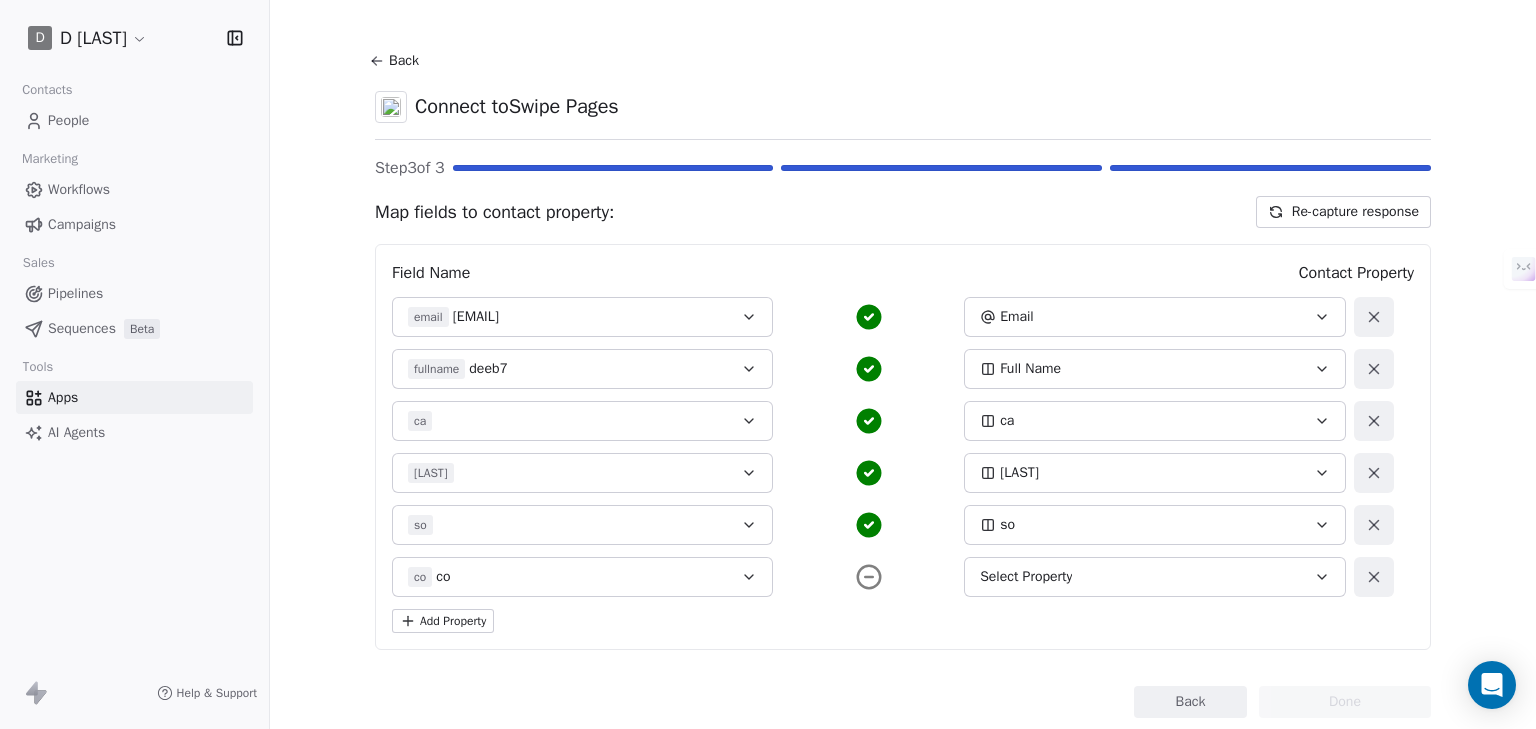 click on "Select Property" at bounding box center [1154, 577] 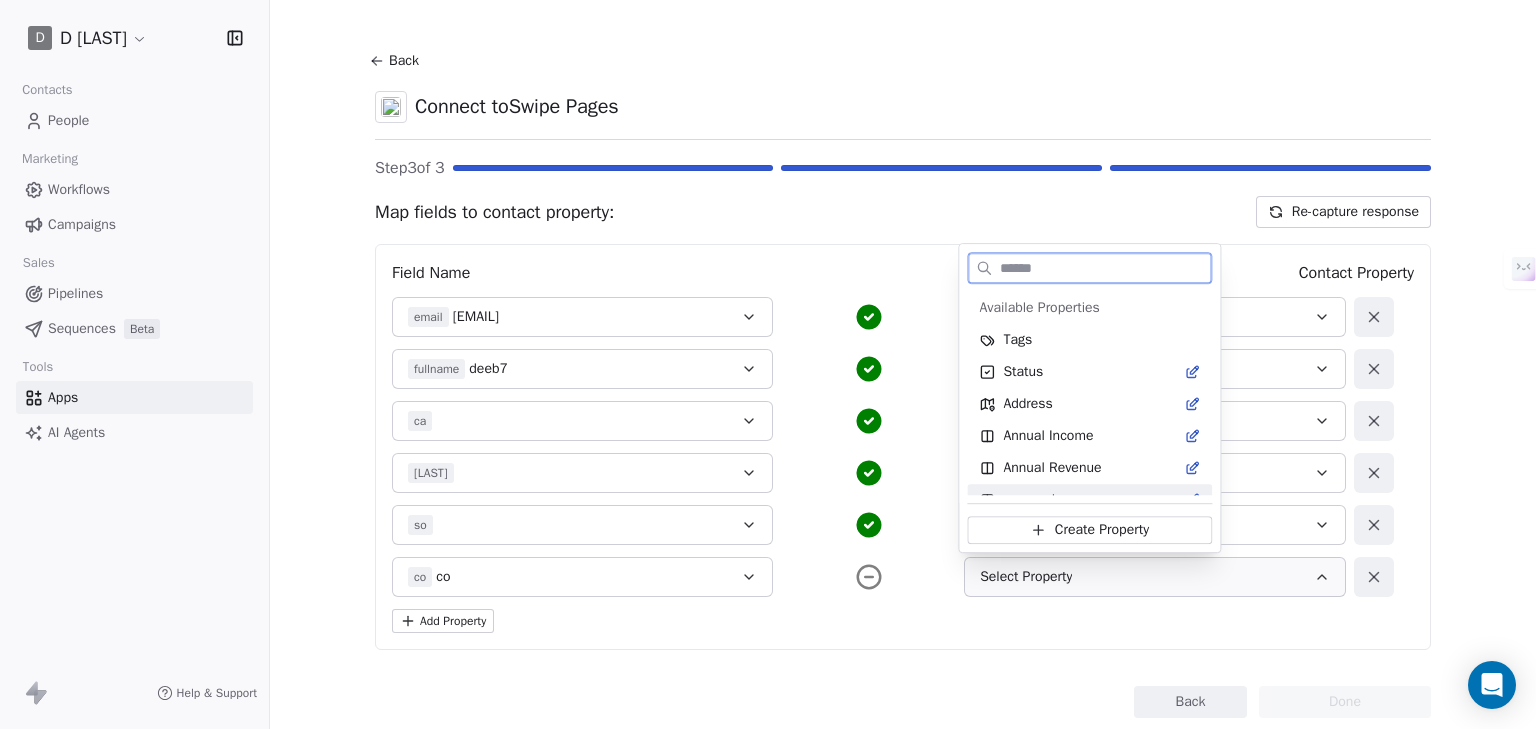 click on "Create Property" at bounding box center [1102, 530] 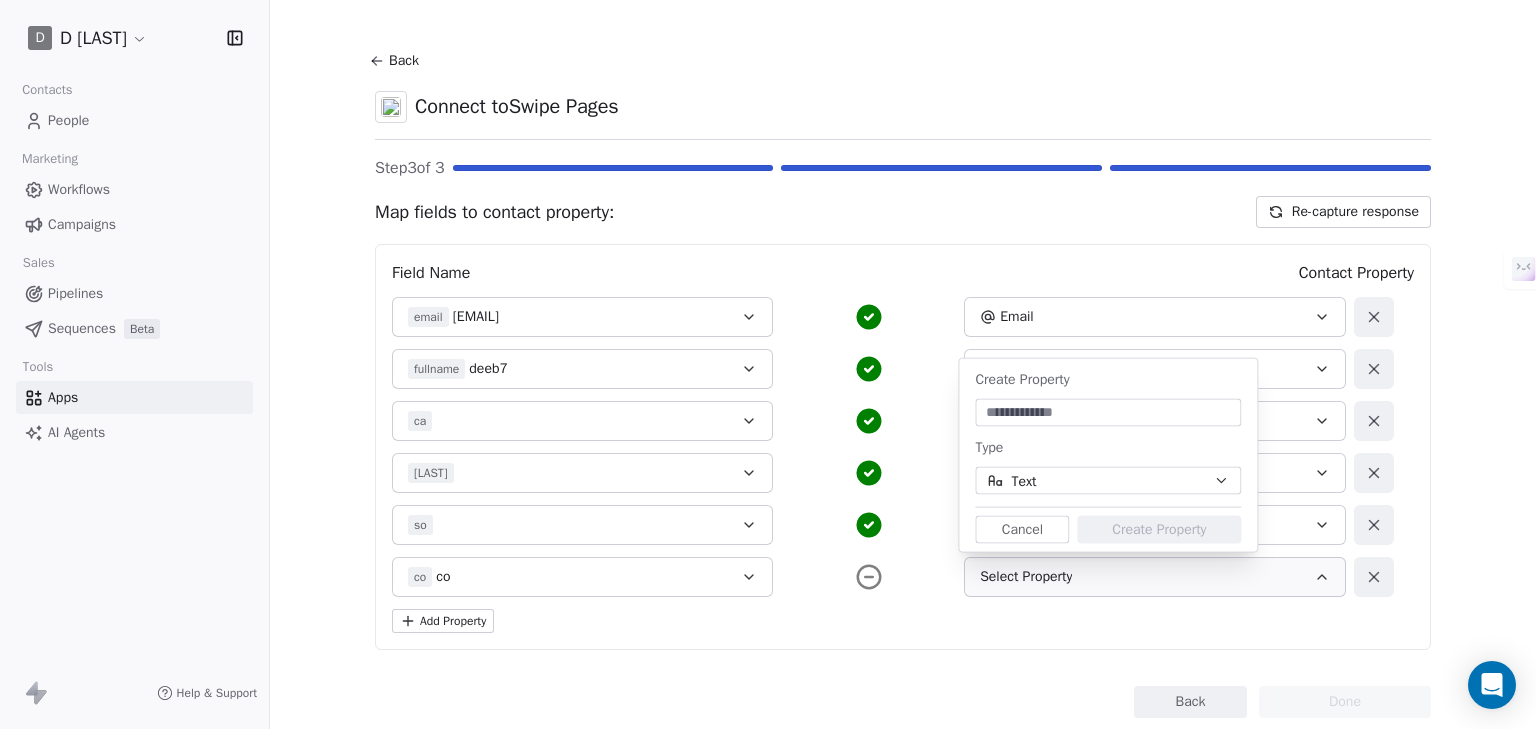 drag, startPoint x: 914, startPoint y: 524, endPoint x: 955, endPoint y: 540, distance: 44.011364 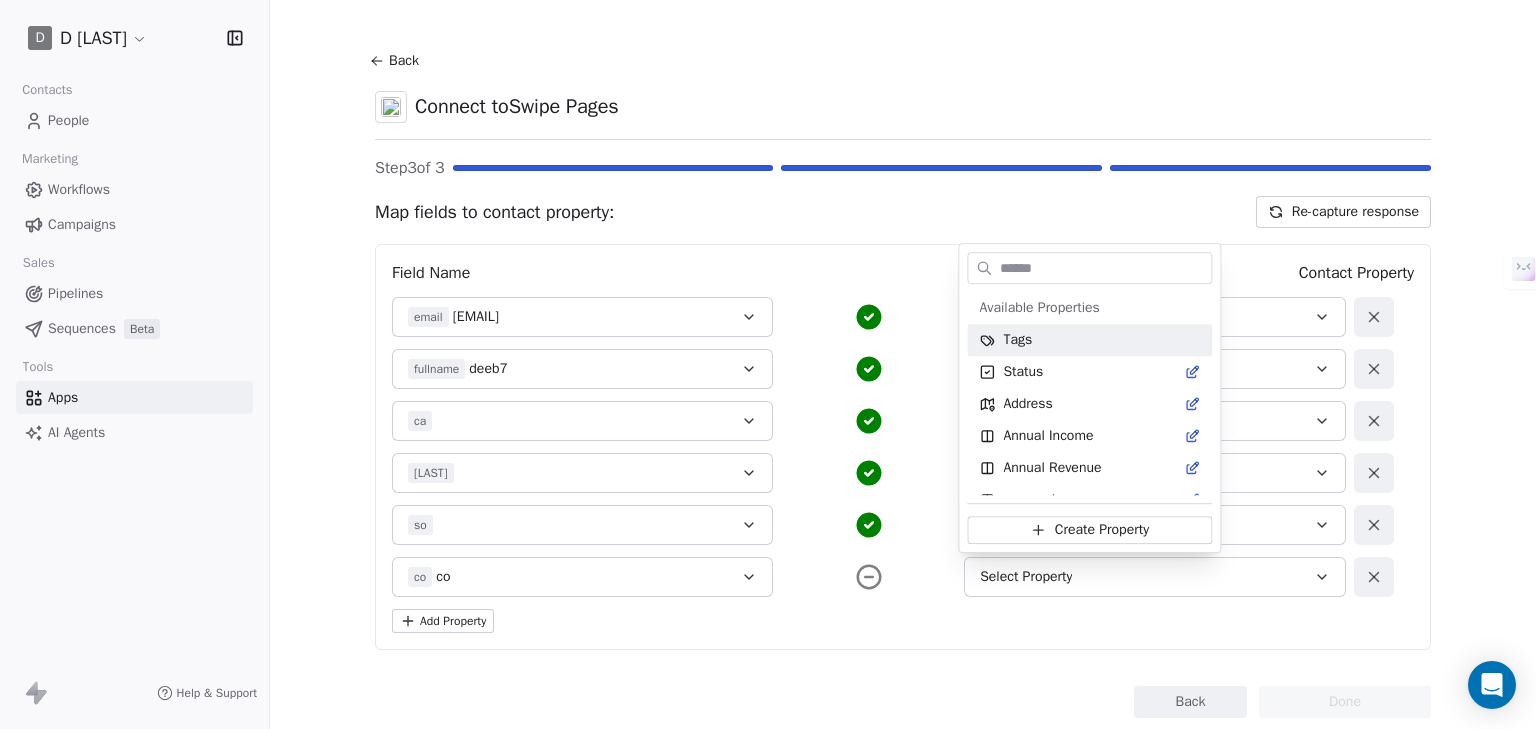 click on "D Deeb Ghanma Contacts People Marketing Workflows Campaigns Sales Pipelines Sequences Beta Tools Apps AI Agents Help & Support  Back Connect to  Swipe Pages Step  3  of 3 Map fields to contact property:  Re-capture response Field Name Contact Property email deeb@gmail.com Email fullname deeb7 Full Name ca ca me me so so co co Select Property  Add Property Back Done
Available Properties Tags Status Address Annual Income Annual Revenue approval Average Order Value Birthday Browser ca Contact Source Country Created Date Customer Lifetime Value Department Device Email Email Verification Status Facebook First Name Full Name me" at bounding box center (768, 461) 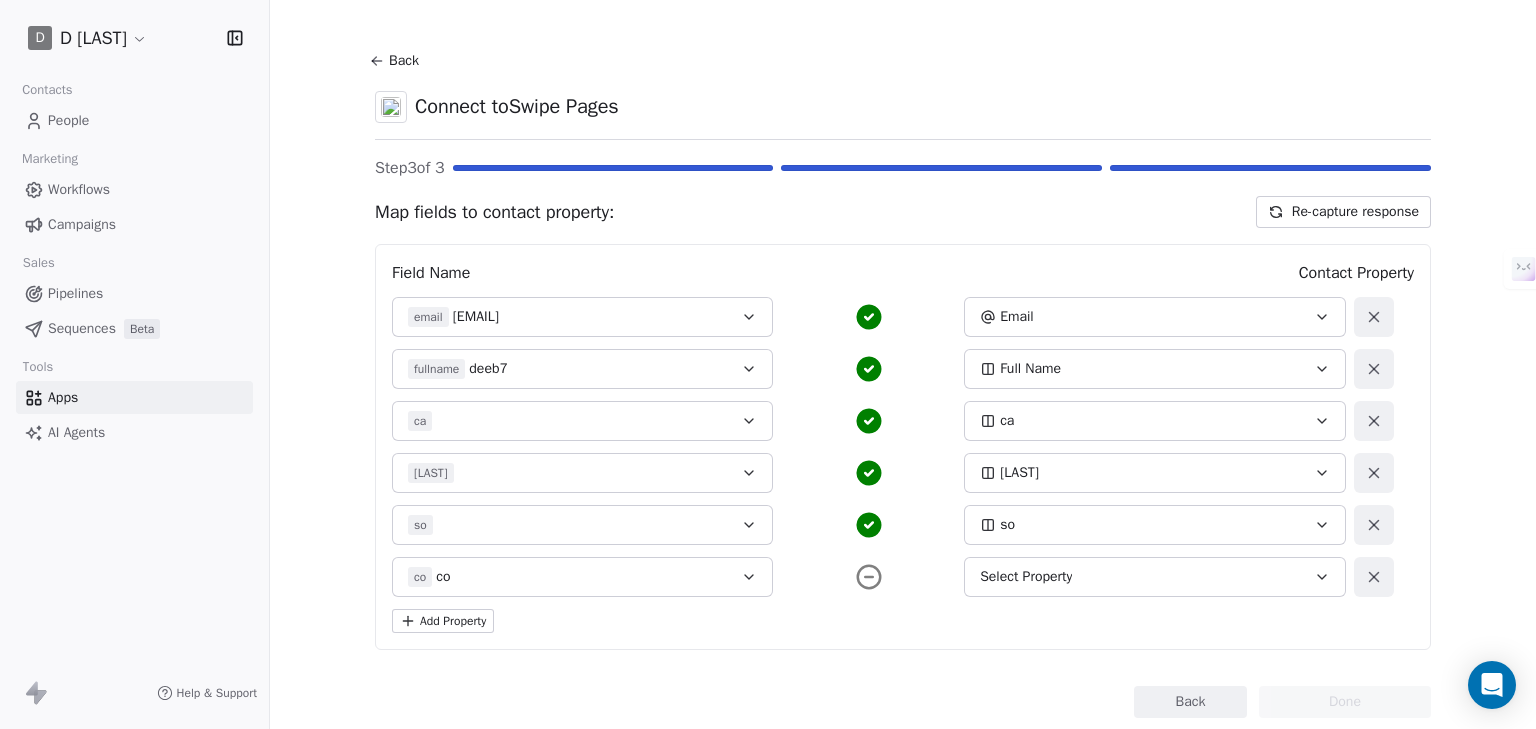 click on "Select Property" at bounding box center (1026, 577) 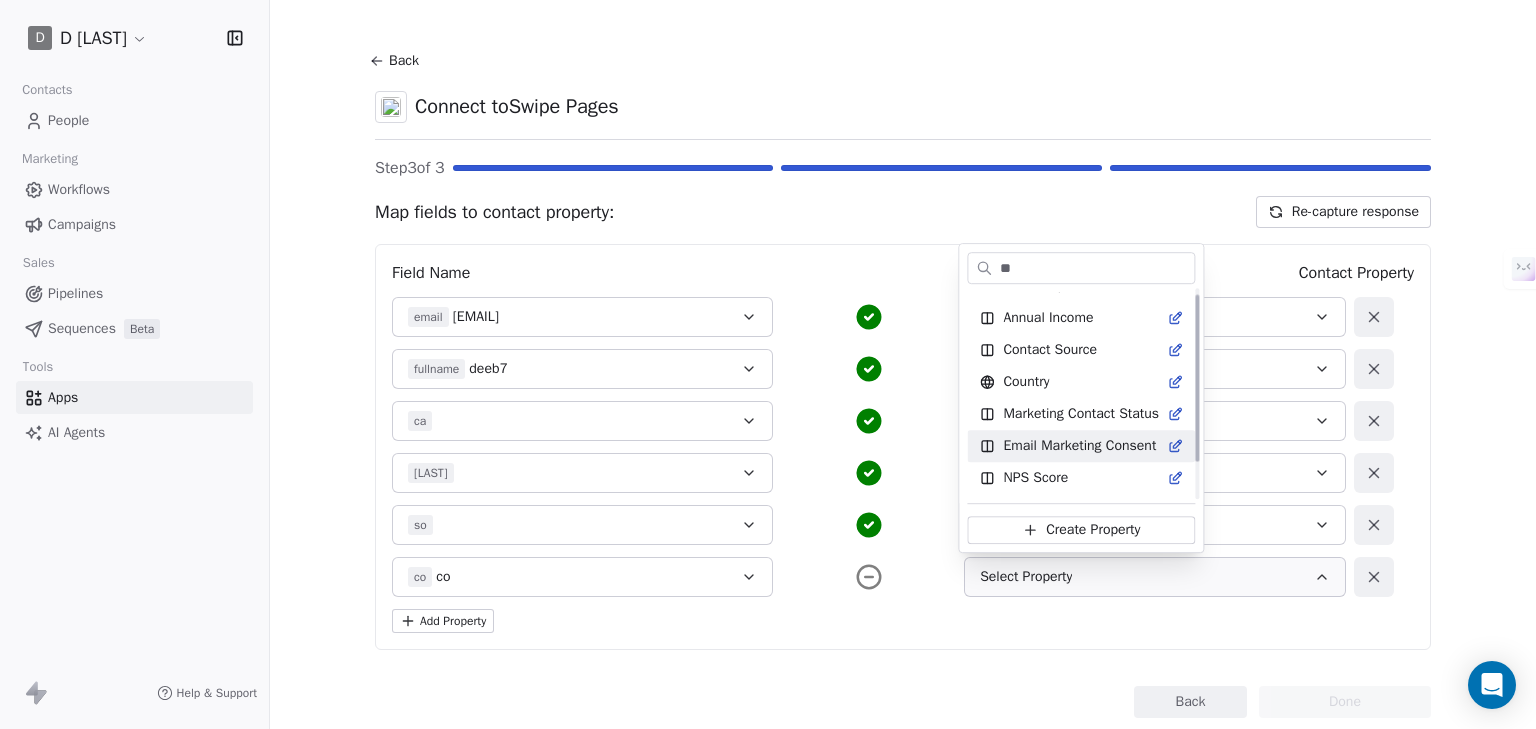 scroll, scrollTop: 0, scrollLeft: 0, axis: both 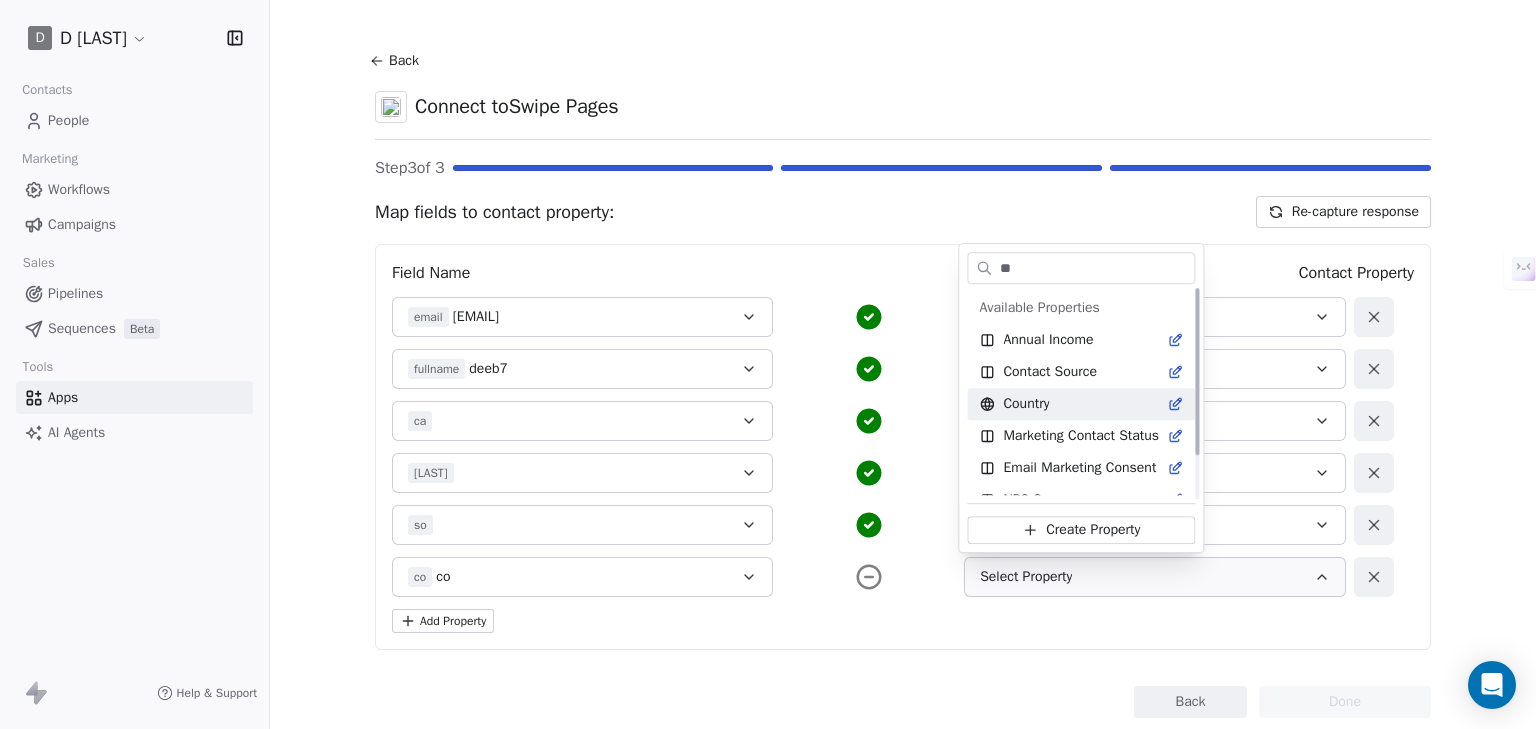 type on "**" 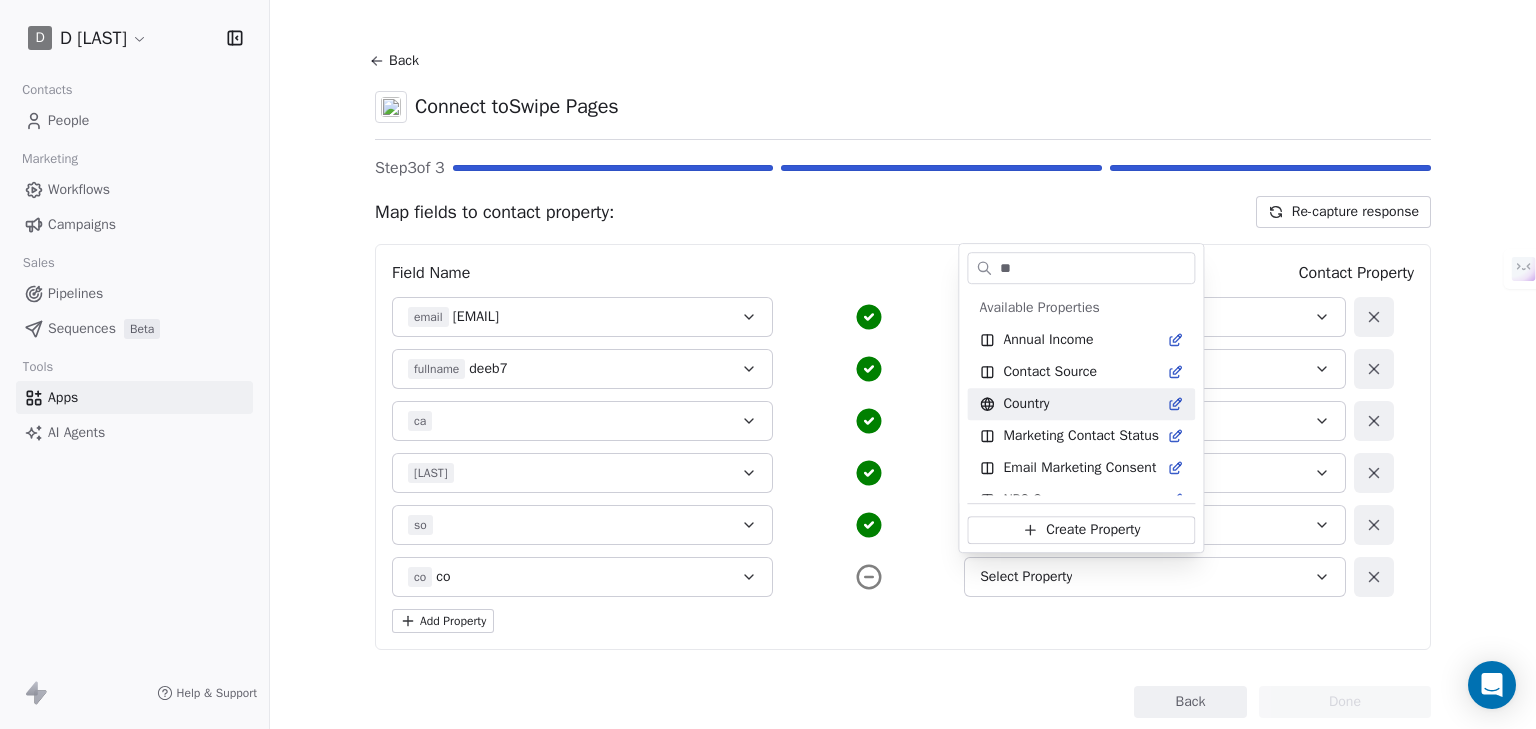 click on "D Deeb Ghanma Contacts People Marketing Workflows Campaigns Sales Pipelines Sequences Beta Tools Apps AI Agents Help & Support  Back Connect to  Swipe Pages Step  3  of 3 Map fields to contact property:  Re-capture response Field Name Contact Property email deeb@gmail.com Email fullname deeb7 Full Name ca ca me me so so co co Select Property  Add Property Back Done
** Available Properties Annual Income Contact Source Country Marketing Contact Status Email Marketing Consent NPS Score Orders Count Create Property" at bounding box center [768, 461] 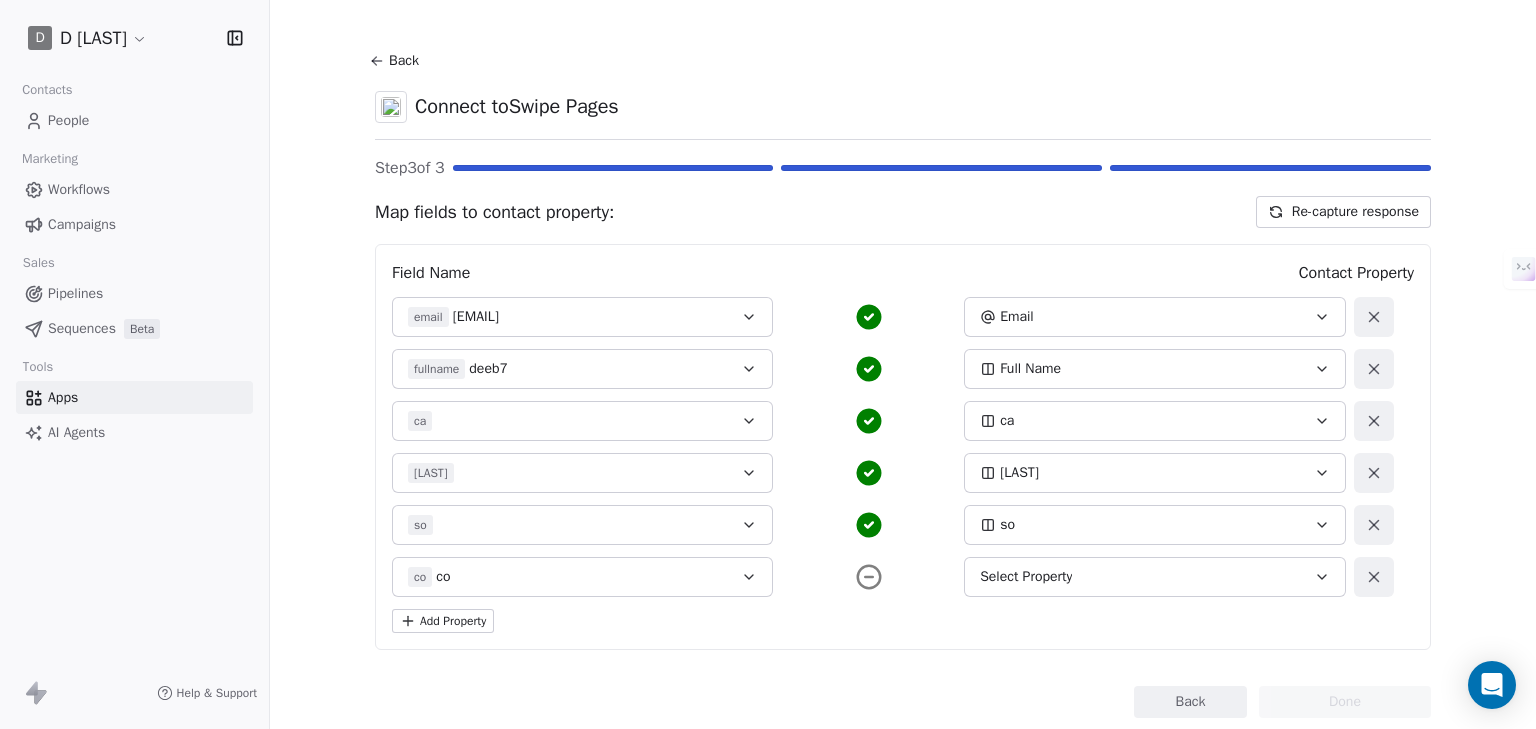 click on "Select Property" at bounding box center (1026, 577) 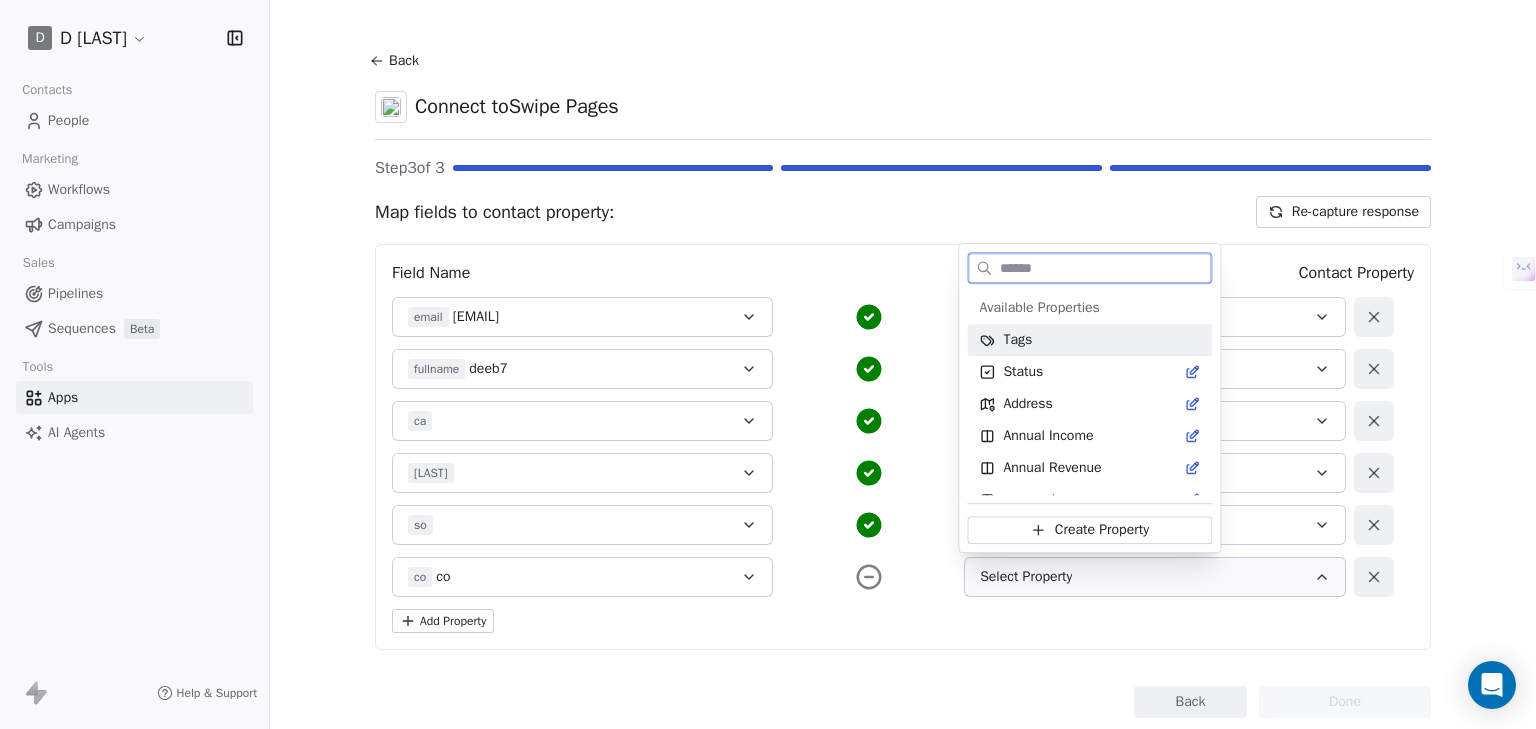 click on "Create Property" at bounding box center [1089, 527] 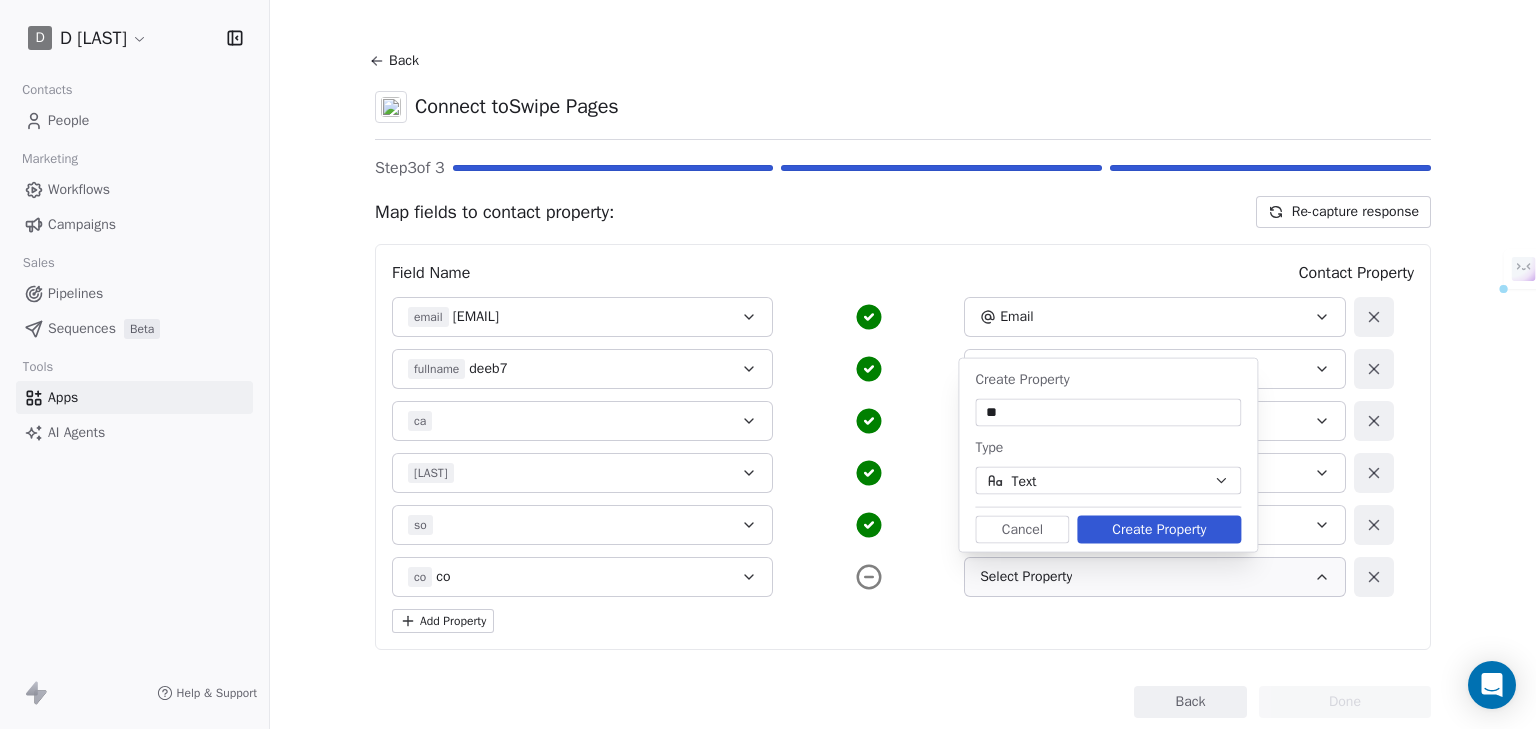 click on "Create Property" at bounding box center (1159, 530) 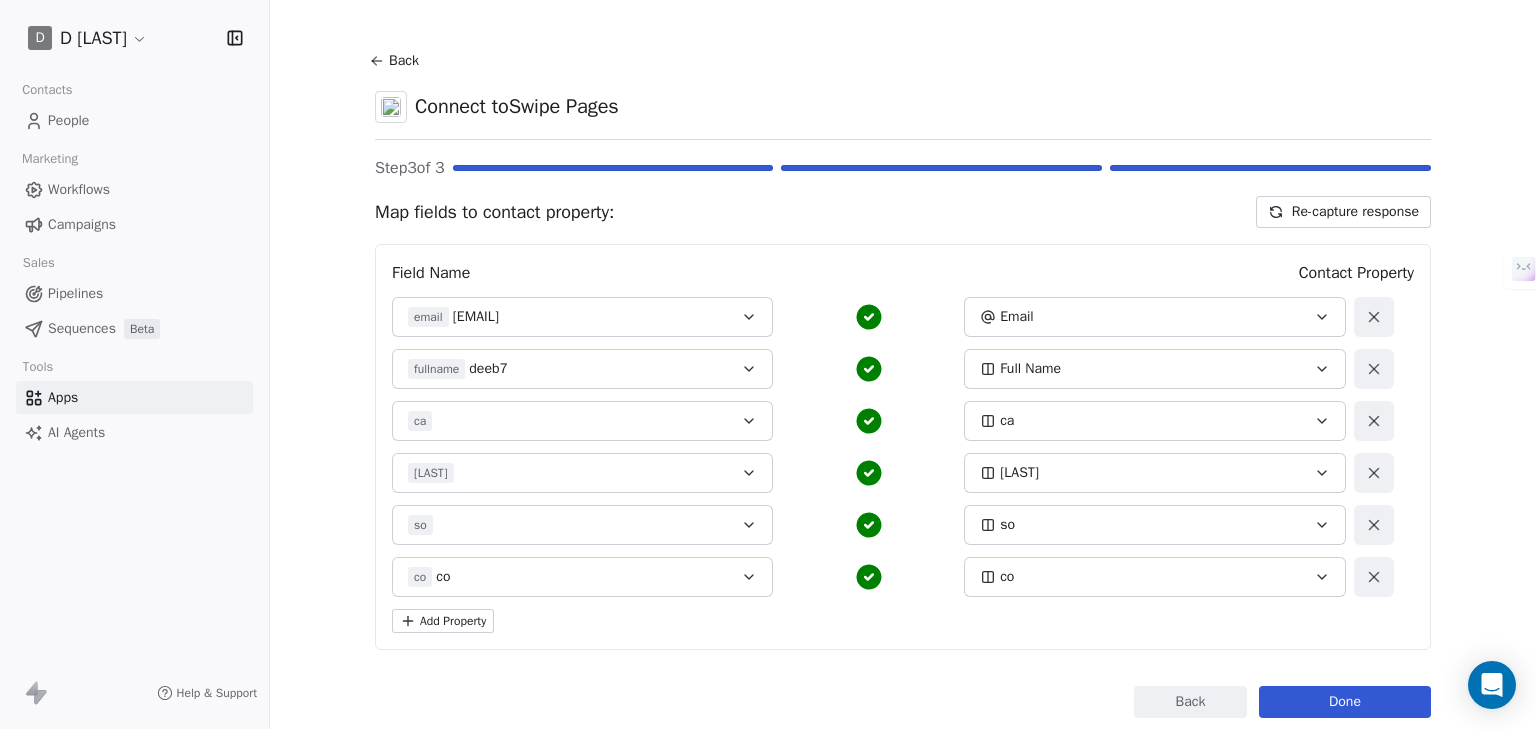 click on "Done" at bounding box center (1345, 702) 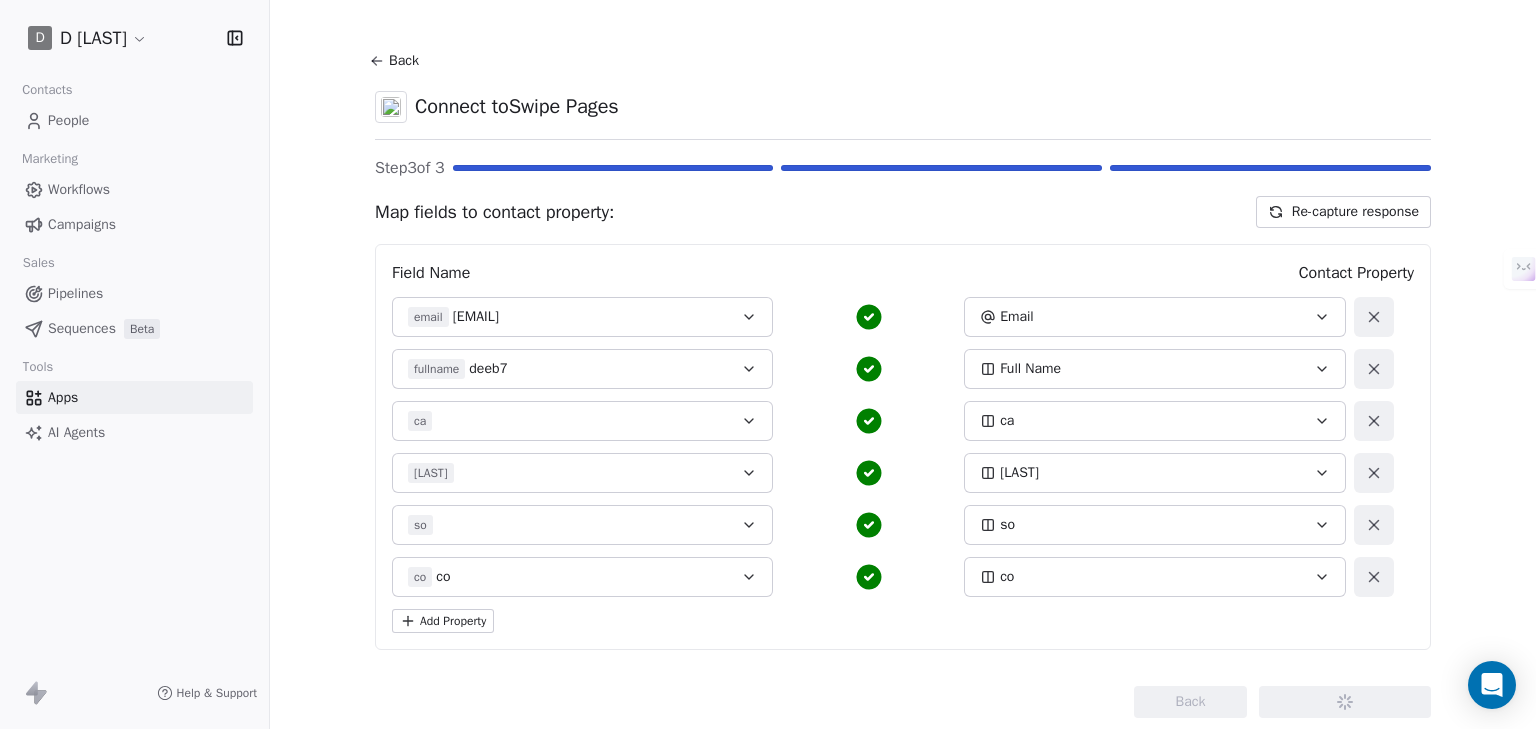 scroll, scrollTop: 0, scrollLeft: 0, axis: both 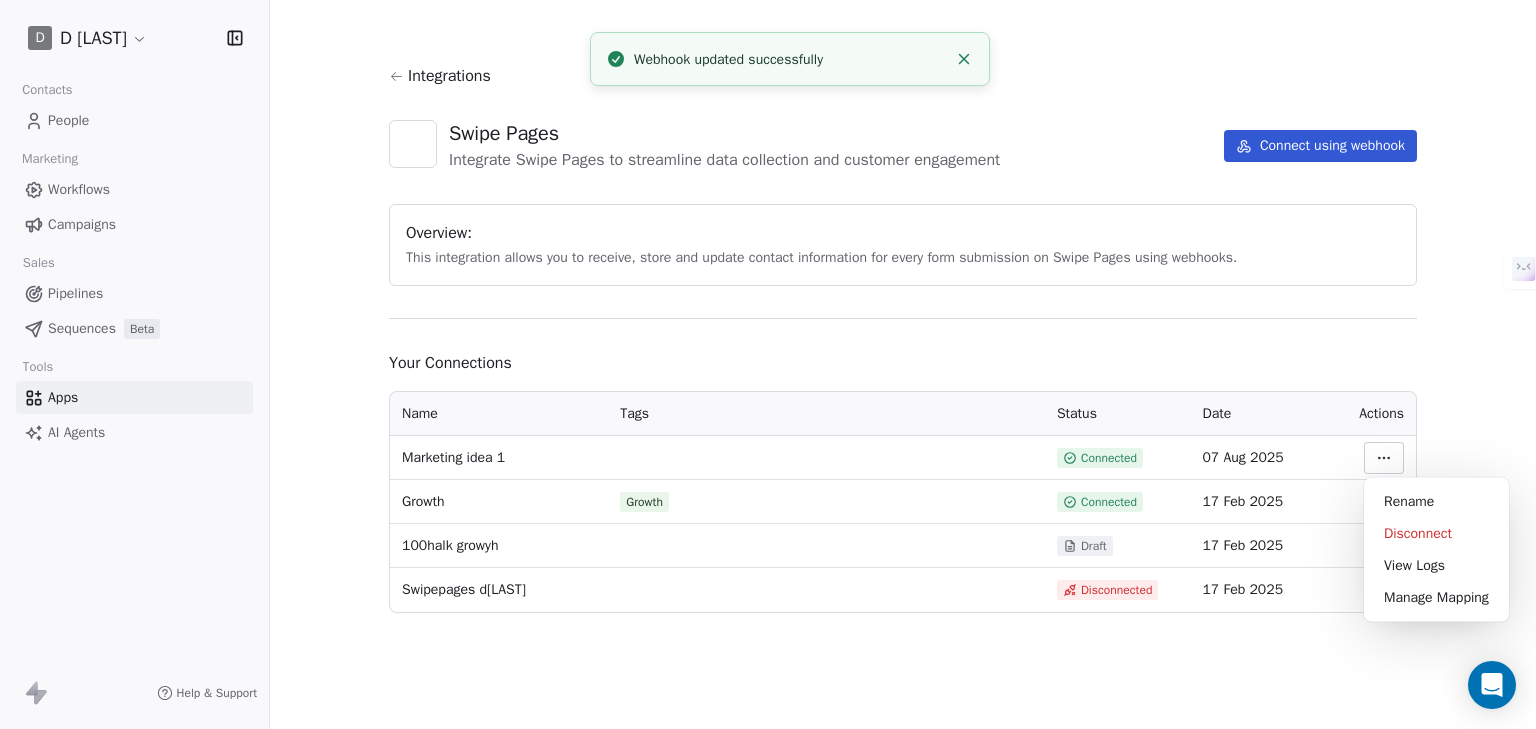 click on "D Deeb Ghanma Contacts People Marketing Workflows Campaigns Sales Pipelines Sequences Beta Tools Apps AI Agents Help & Support Integrations Swipe Pages Integrate Swipe Pages to streamline data collection and customer engagement Connect using webhook Overview: This integration allows you to receive, store and update contact information for every form submission on Swipe Pages using webhooks. Your Connections Name Tags Status Date Actions Marketing idea 1 Connected 07 Aug 2025 Growth Growth Connected 17 Feb 2025 100halk growyh Draft 17 Feb 2025 Swipepages dghanma Disconnected 17 Feb 2025
Webhook updated successfully
Rename" at bounding box center (768, 461) 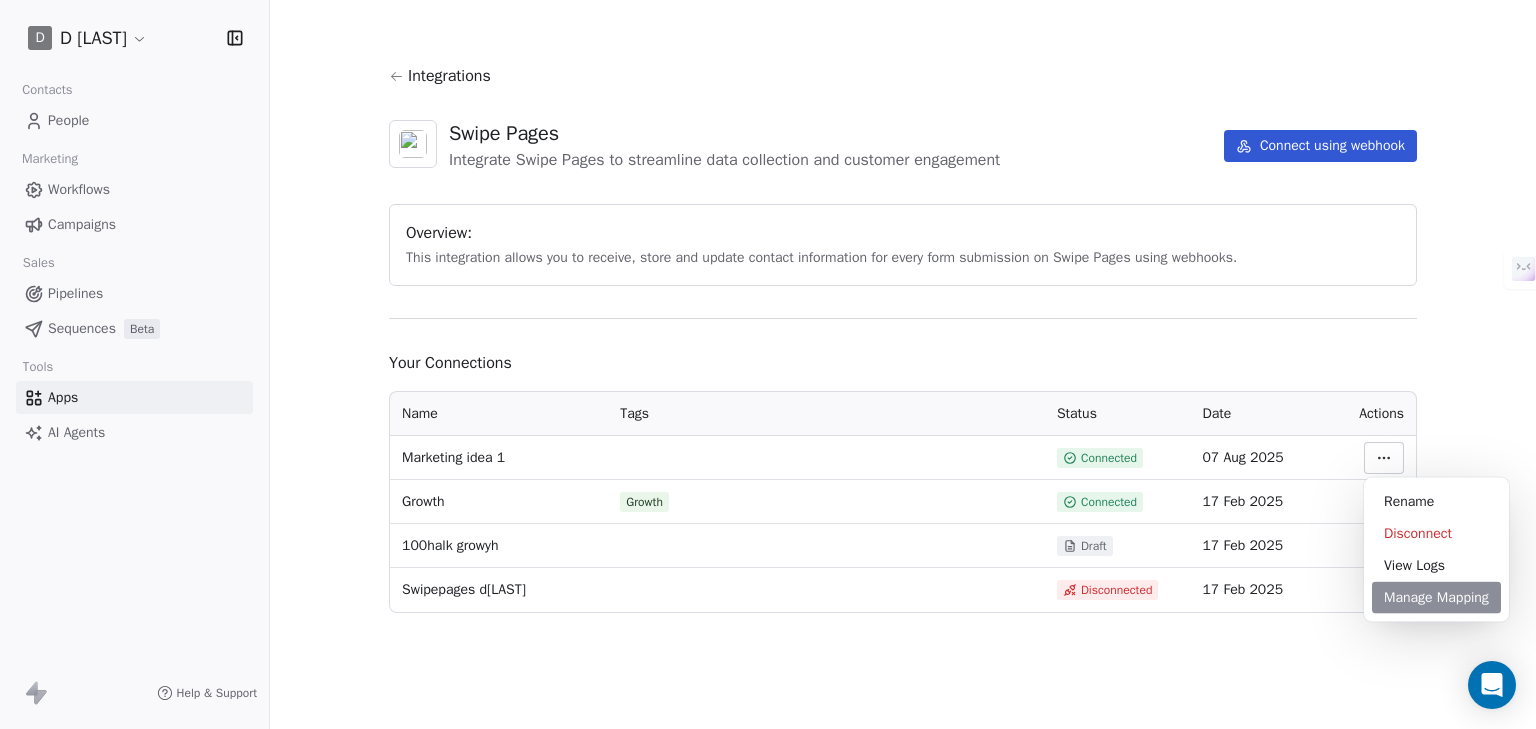 click on "Manage Mapping" at bounding box center (1436, 598) 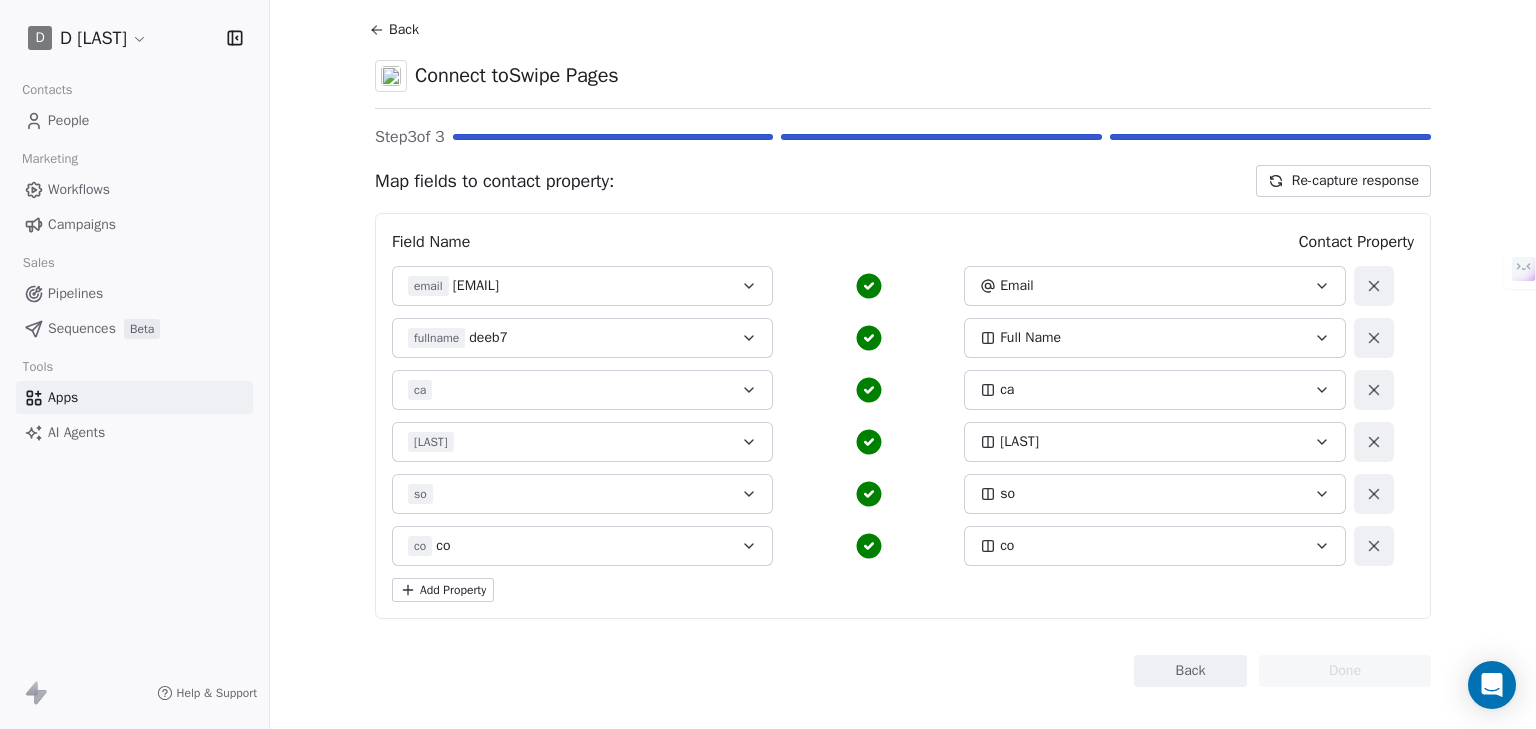 scroll, scrollTop: 69, scrollLeft: 0, axis: vertical 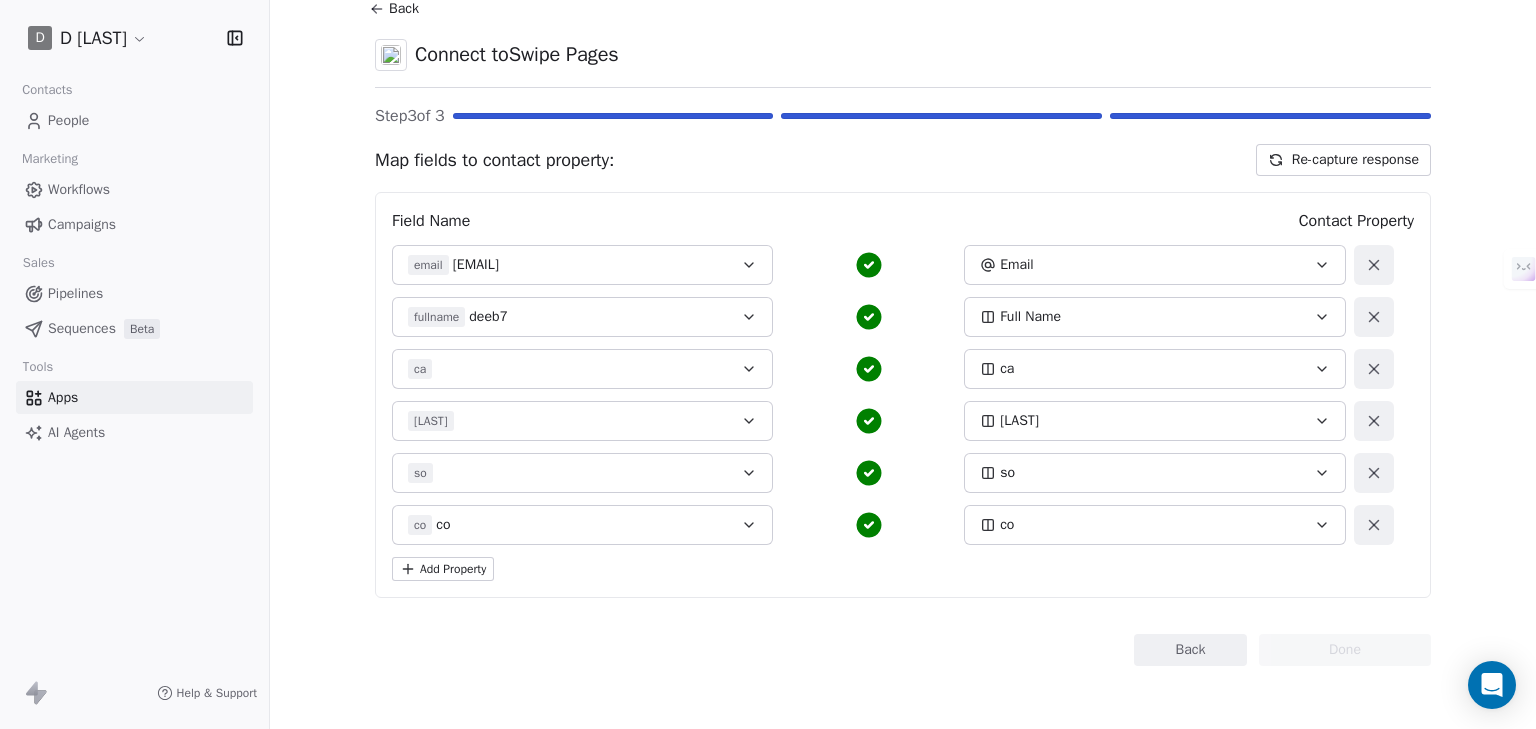 click on "Add Property" at bounding box center [443, 569] 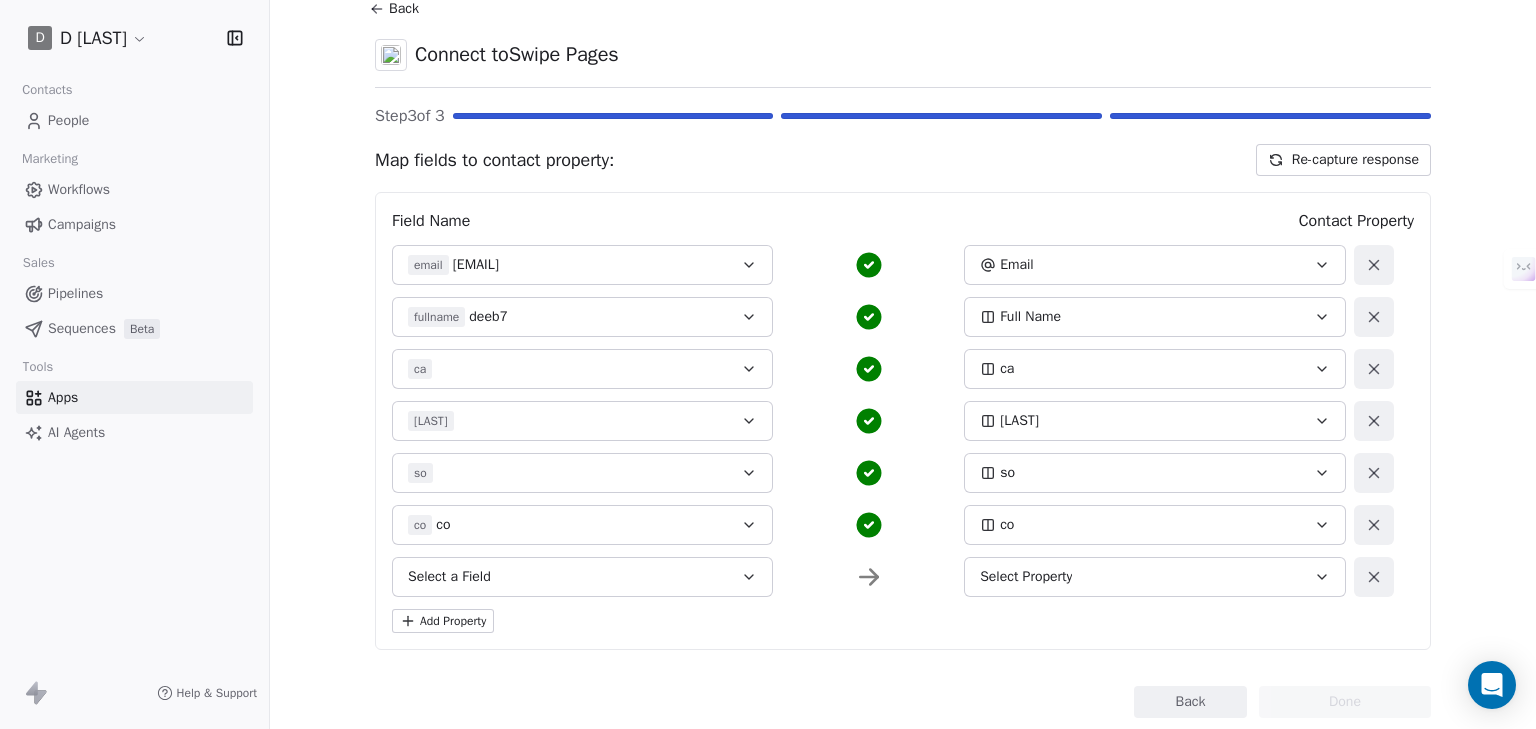 scroll, scrollTop: 121, scrollLeft: 0, axis: vertical 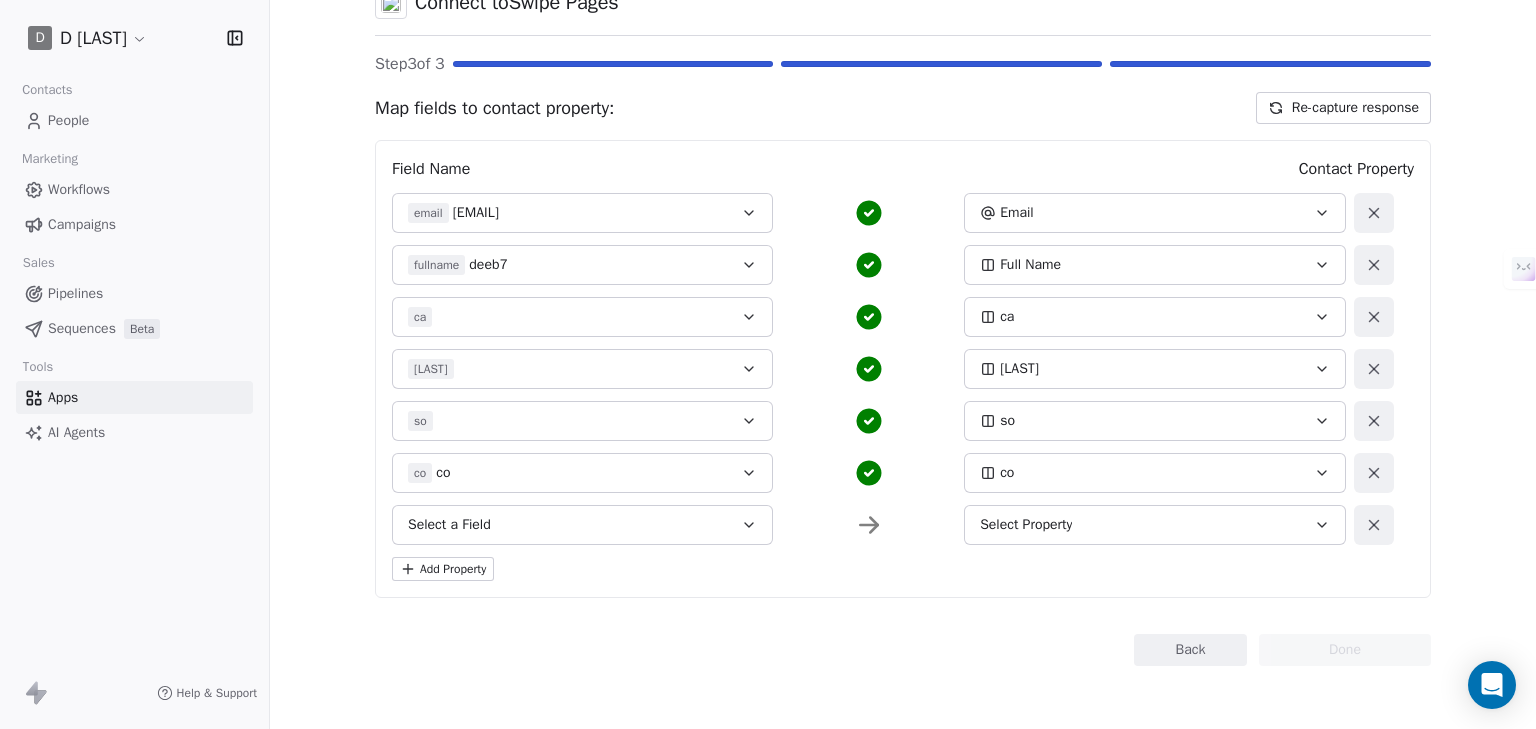 click on "Select a Field" at bounding box center [582, 525] 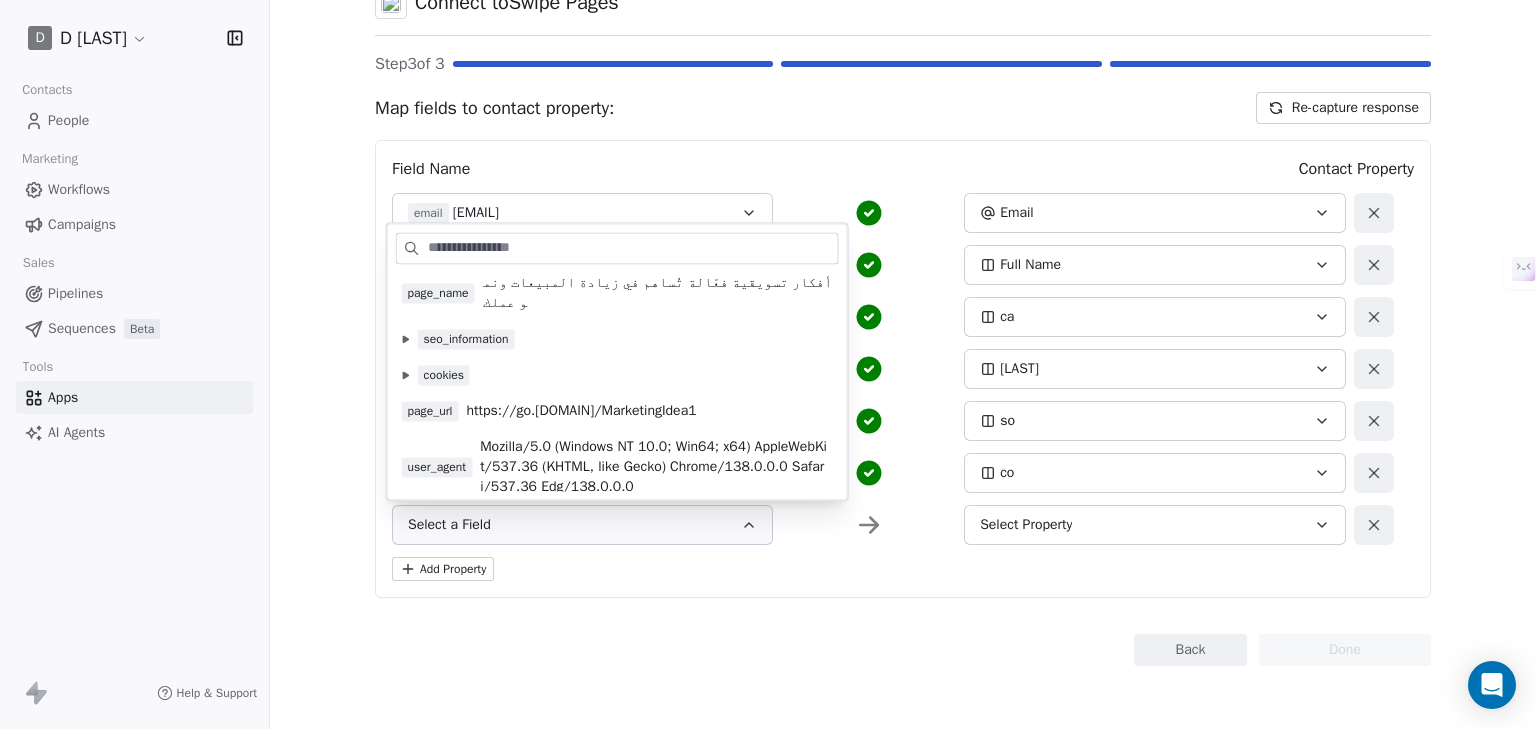 scroll, scrollTop: 325, scrollLeft: 0, axis: vertical 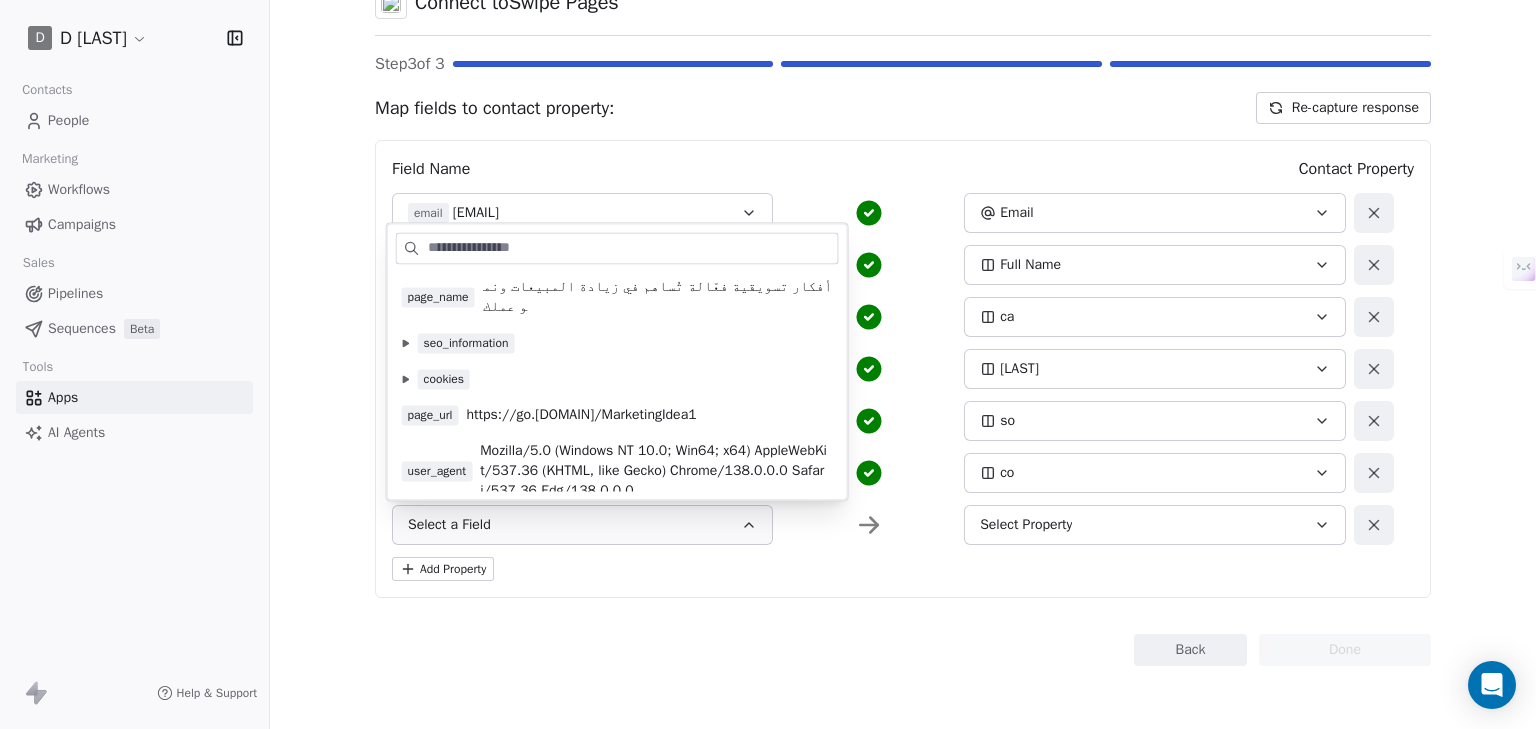 click on "أفكار تسويقية فعّالة تُساهم في زيادة المبيعات ونمو عملك" at bounding box center (658, 297) 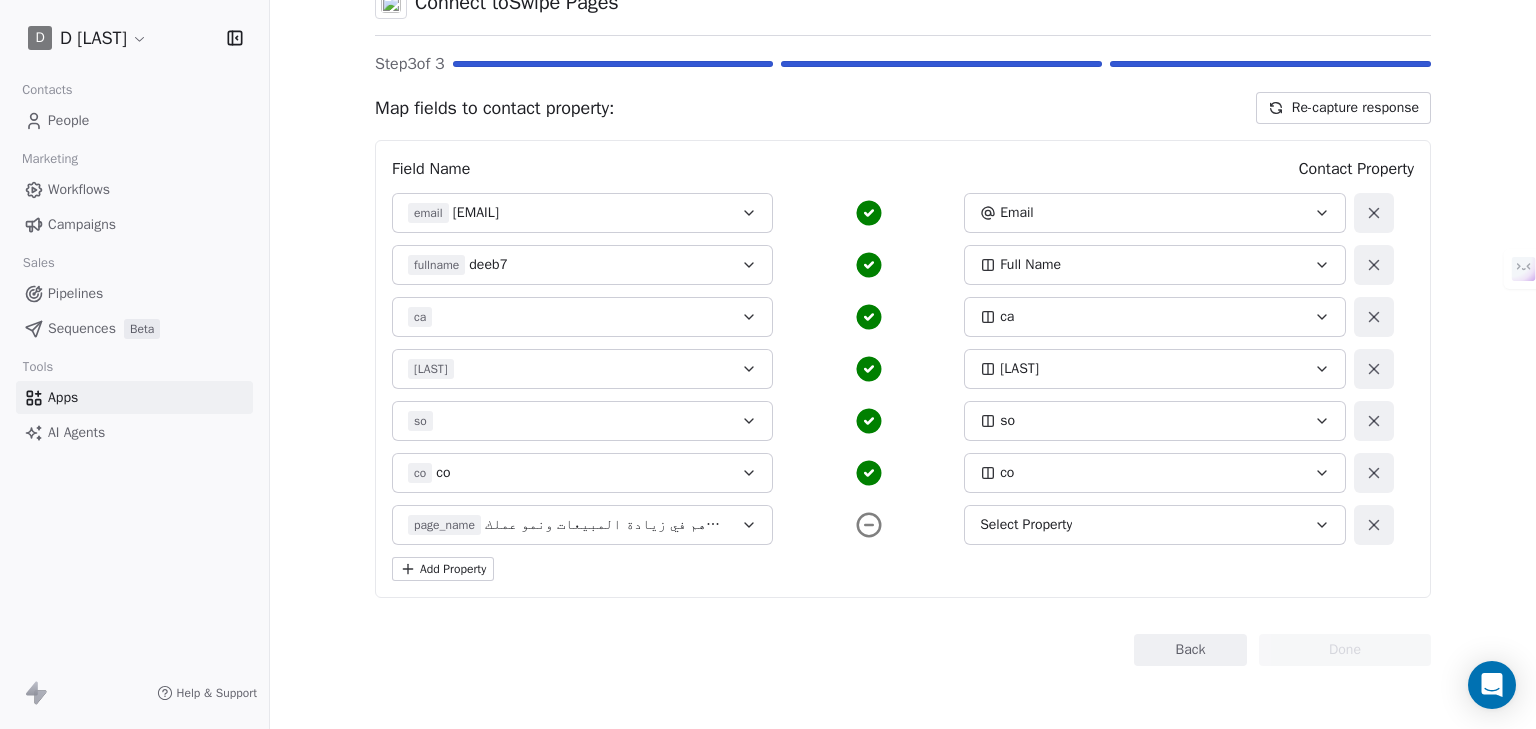 click on "email deeb@gmail.com Email fullname deeb7 Full Name ca ca me me so so co co co page_name  أفكار تسويقية فعّالة تُساهم في زيادة المبيعات ونمو عملك  Select Property" at bounding box center (893, 369) 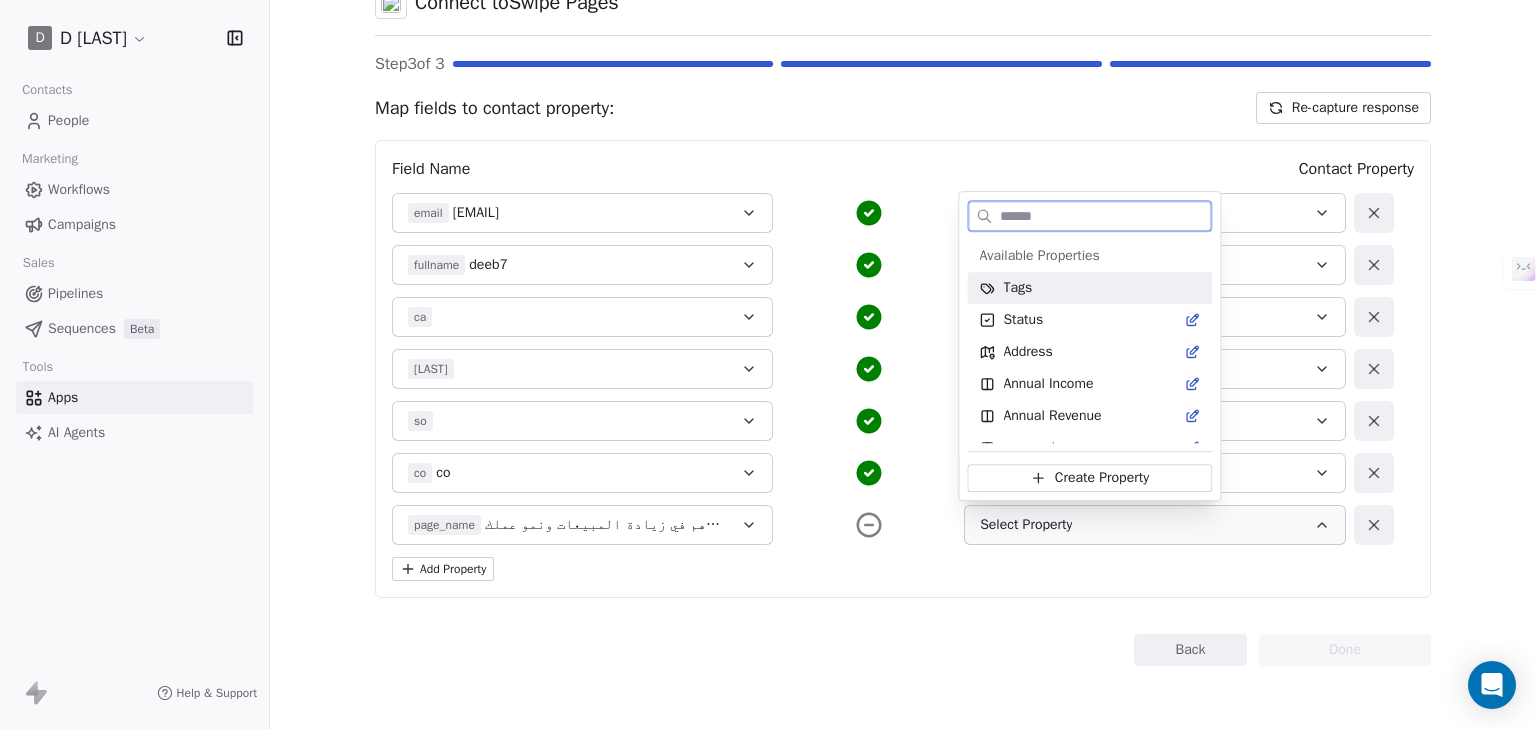 click on "Tags" at bounding box center (1089, 288) 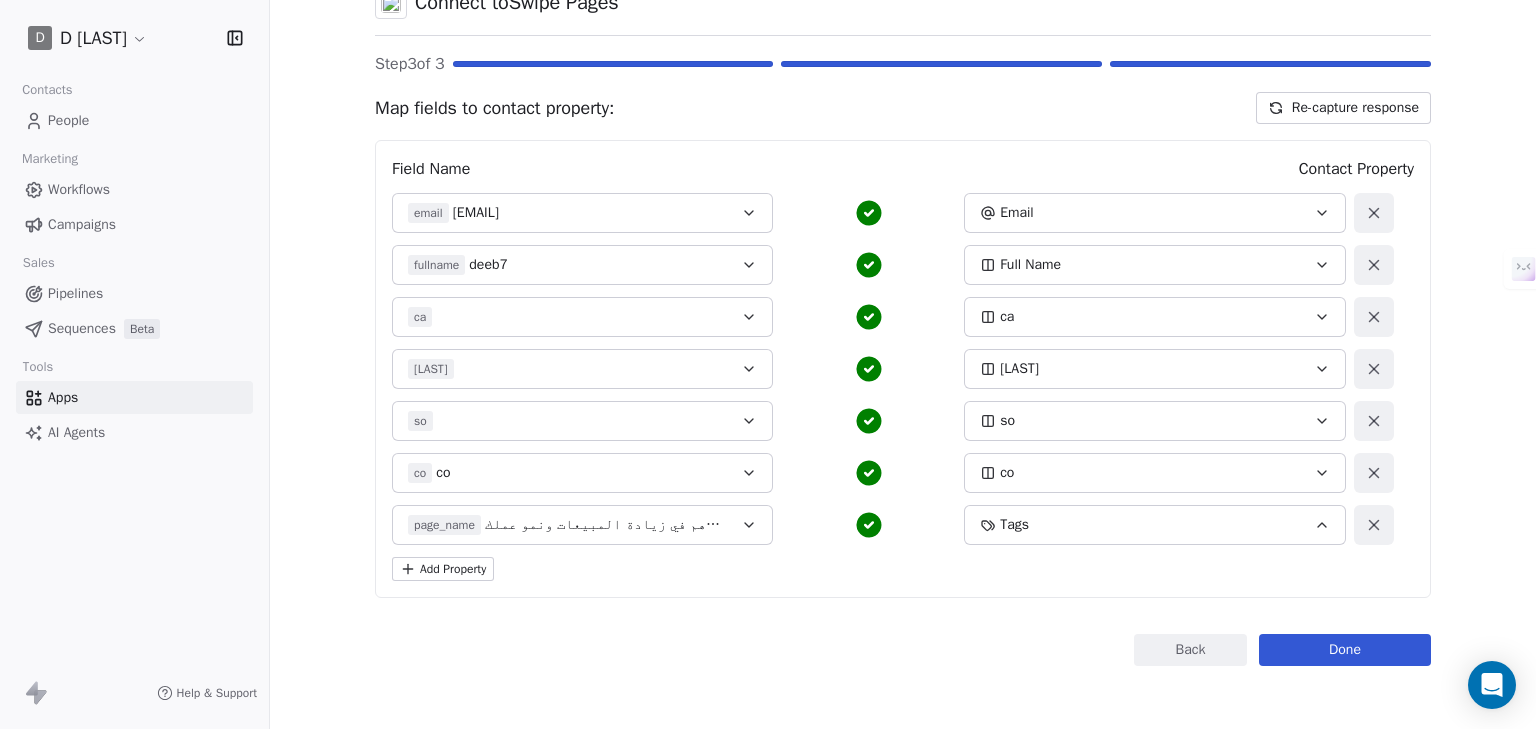 click on "Done" at bounding box center [1345, 650] 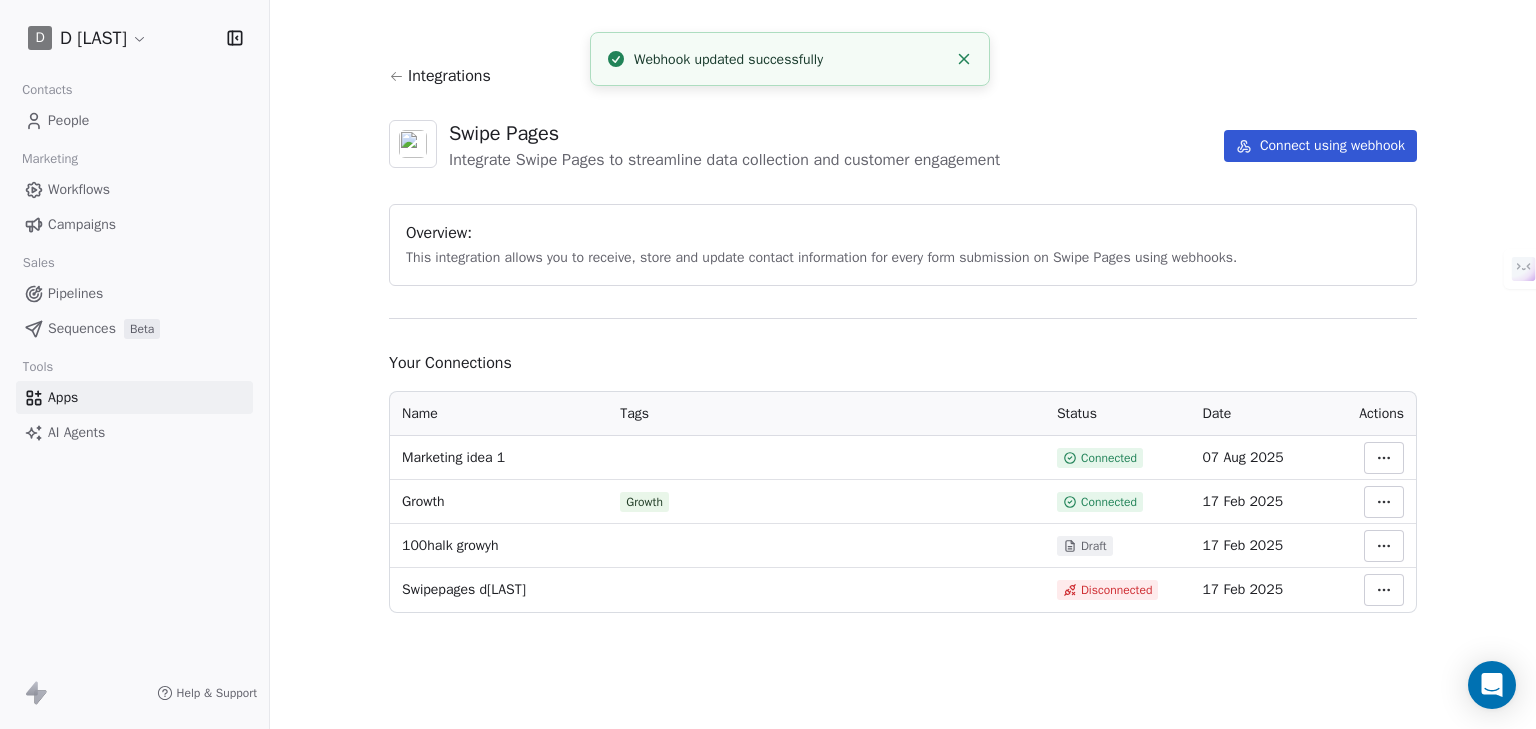 scroll, scrollTop: 0, scrollLeft: 0, axis: both 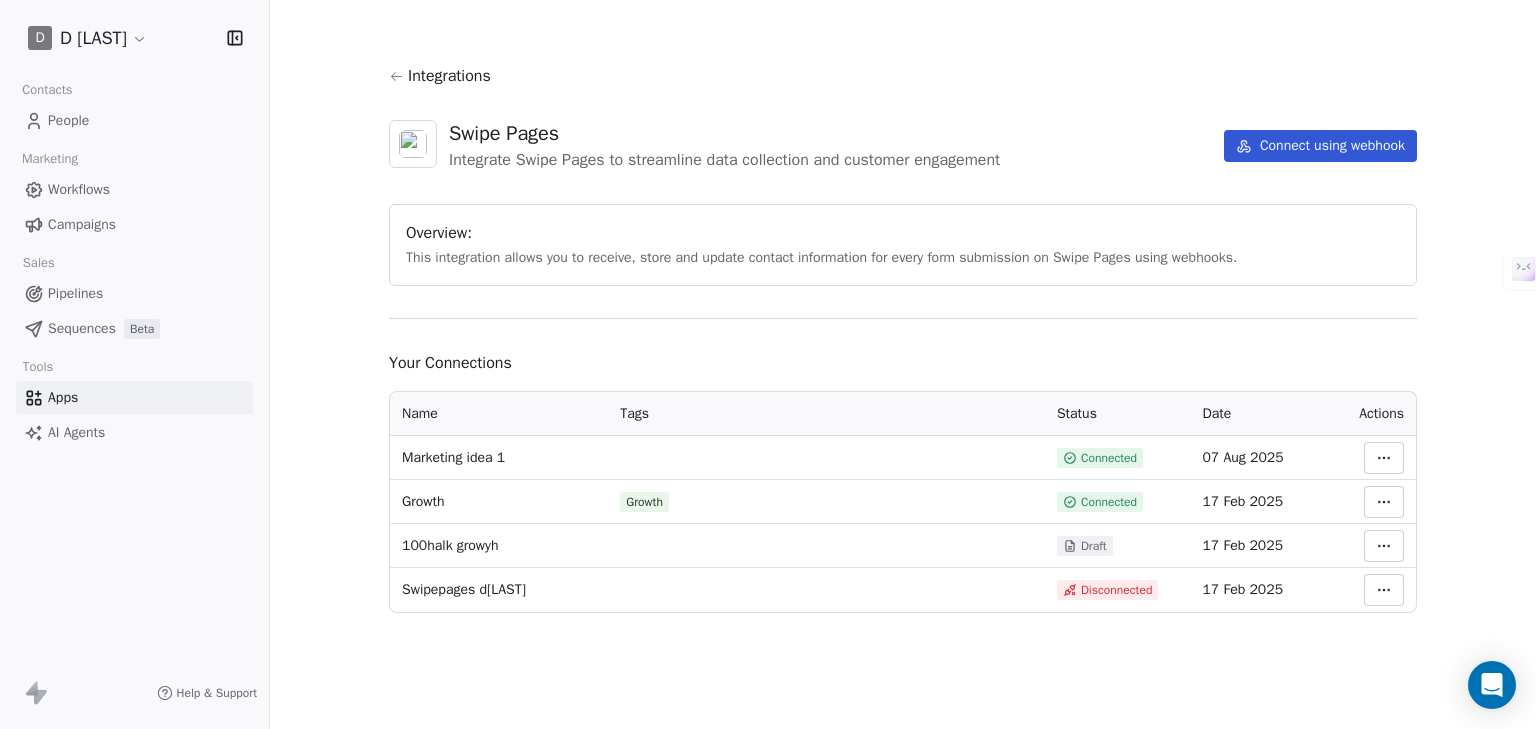 click on "People" at bounding box center [68, 120] 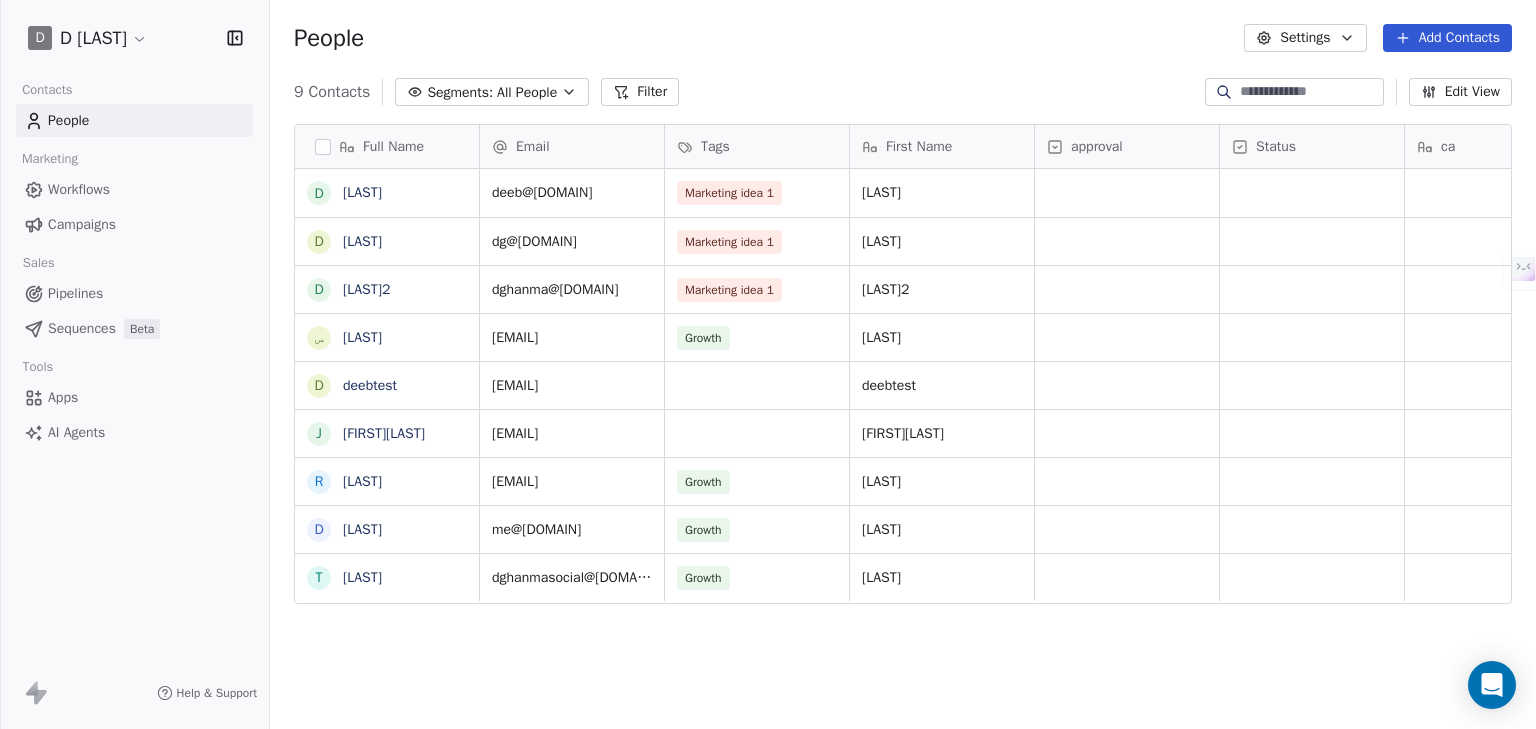 scroll, scrollTop: 12, scrollLeft: 12, axis: both 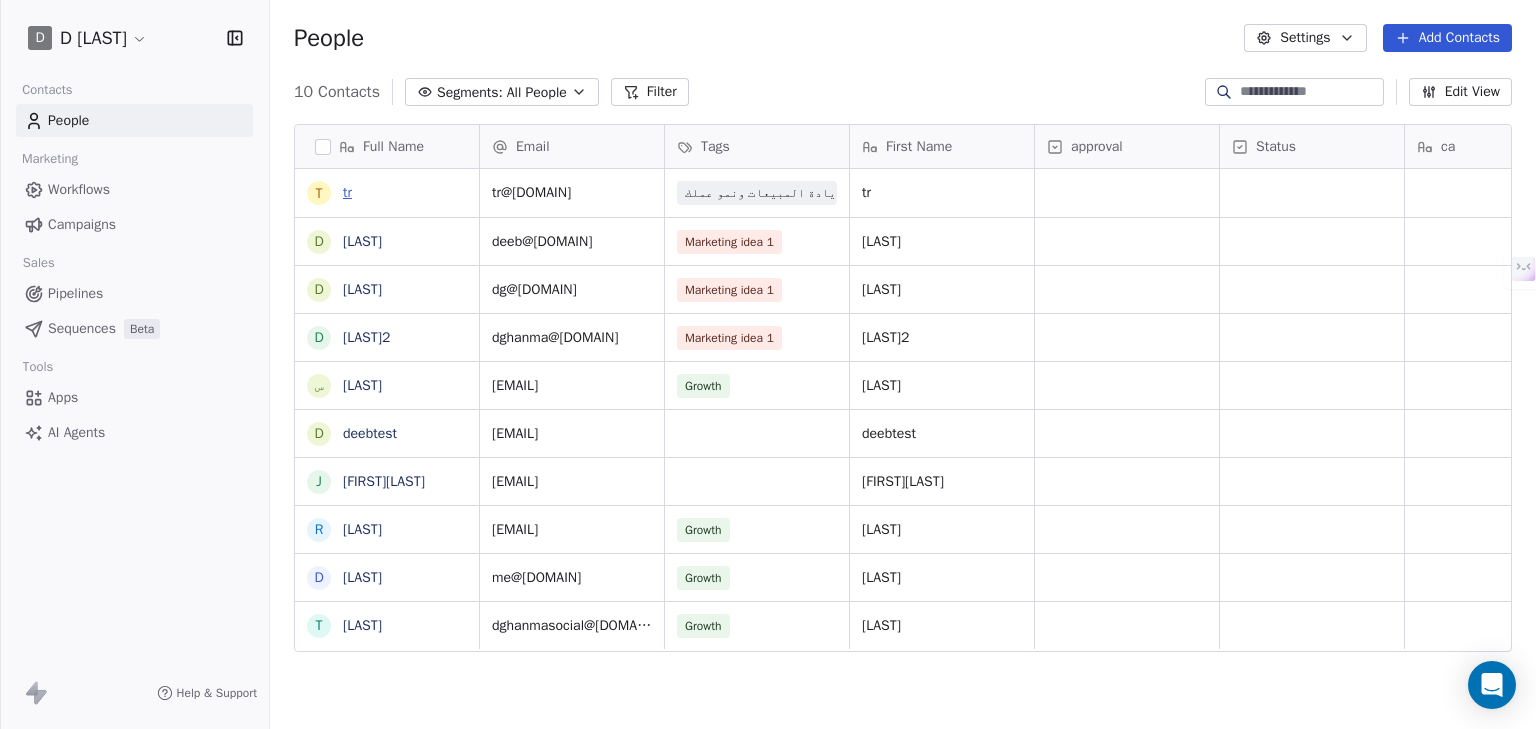 click on "tr" at bounding box center (347, 192) 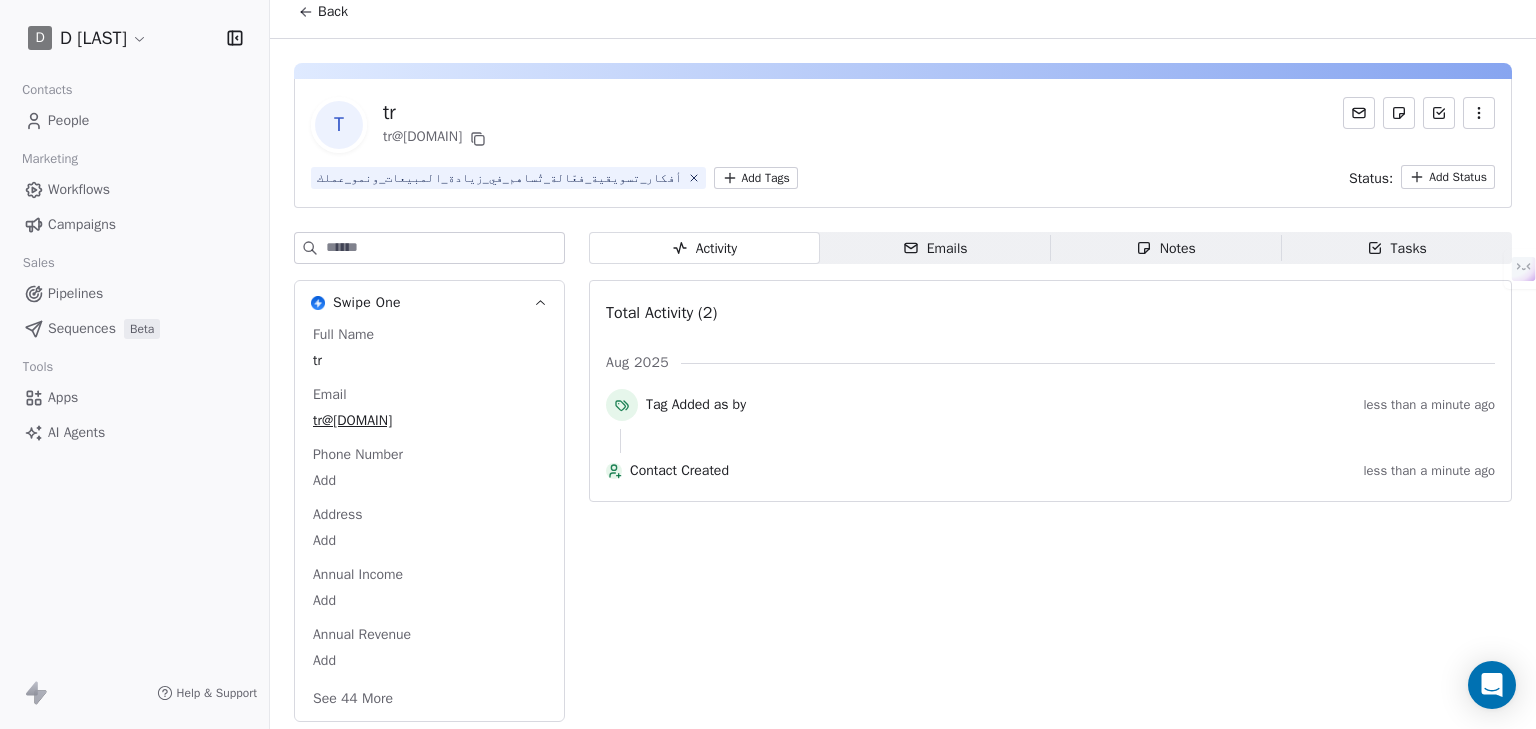 scroll, scrollTop: 18, scrollLeft: 0, axis: vertical 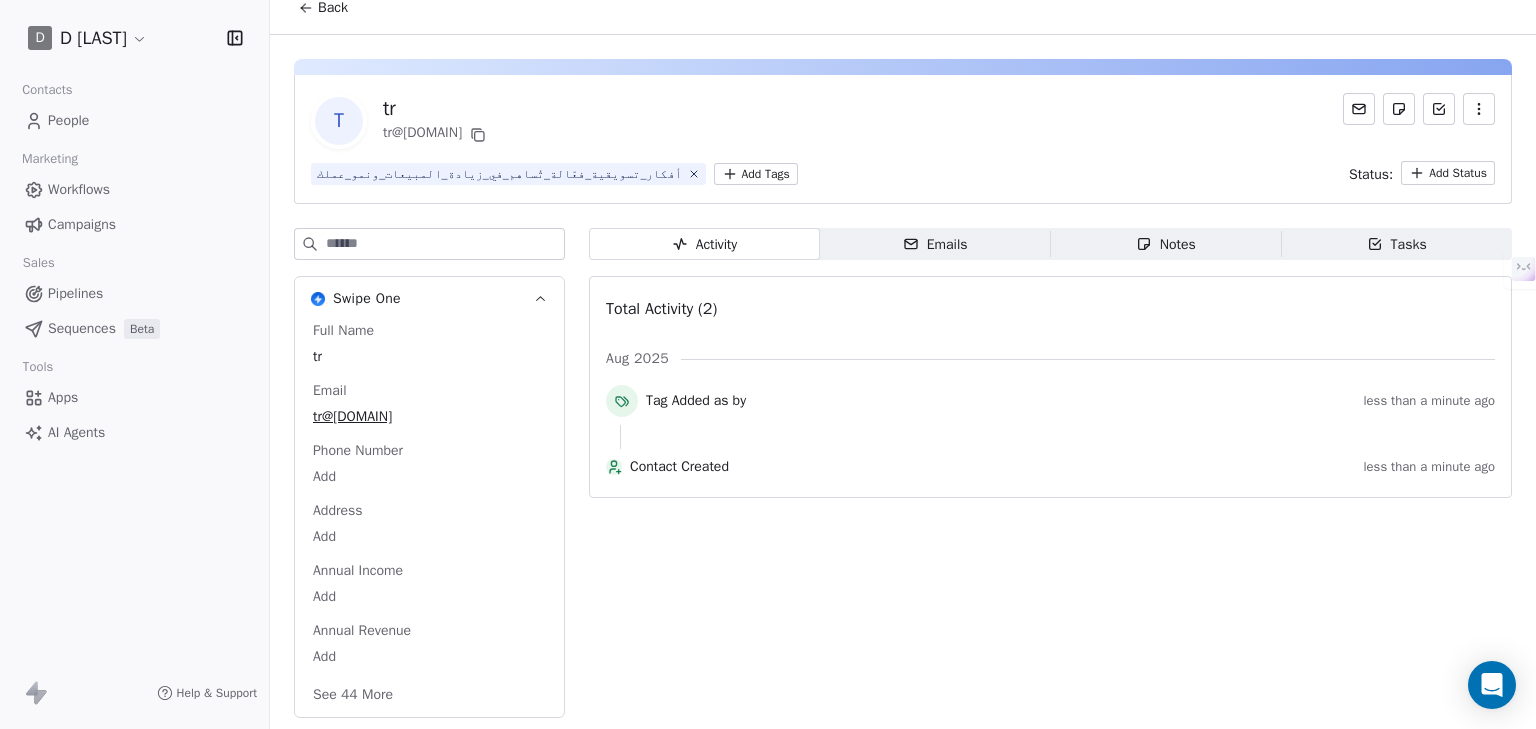 click on "See   44   More" at bounding box center [353, 695] 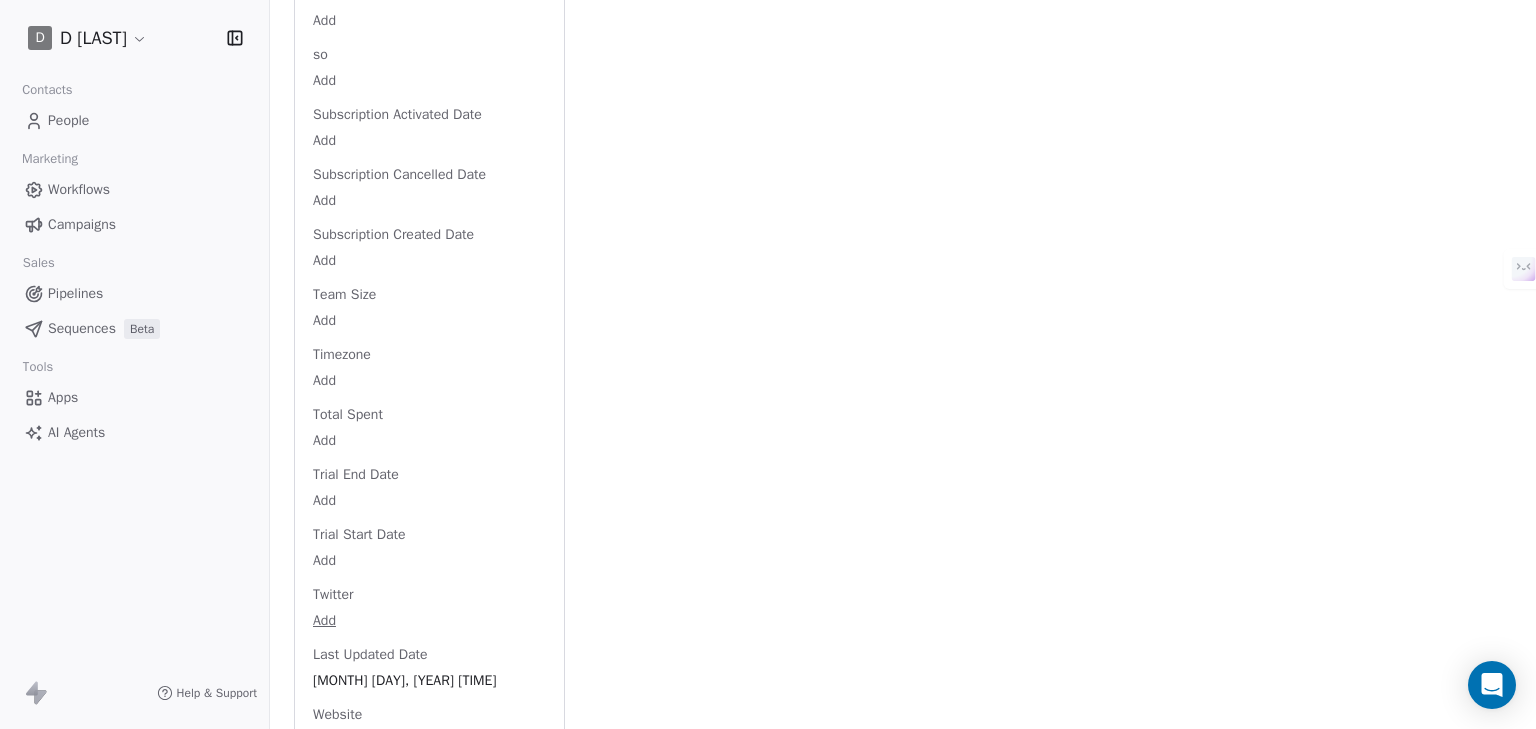 scroll, scrollTop: 2622, scrollLeft: 0, axis: vertical 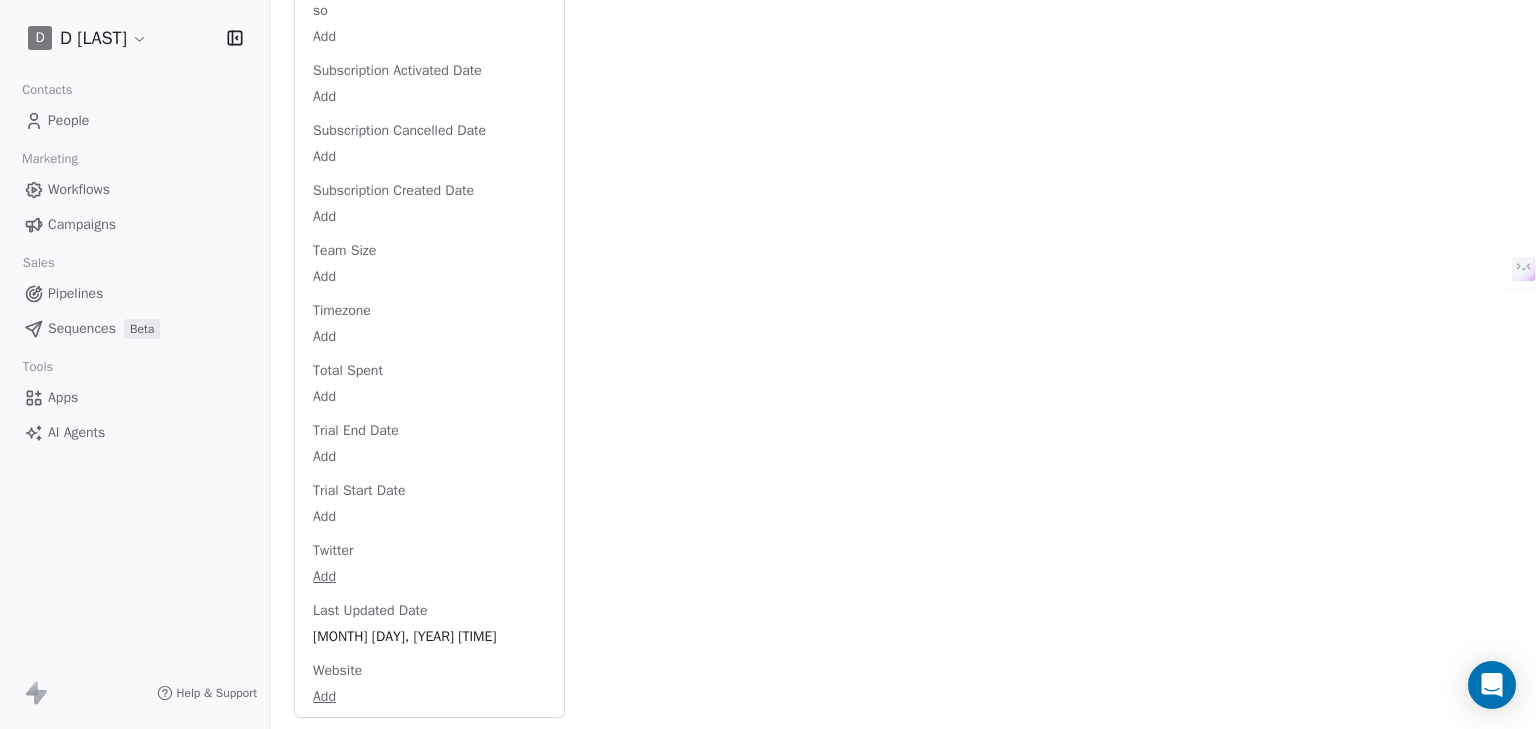 click on "People" at bounding box center (68, 120) 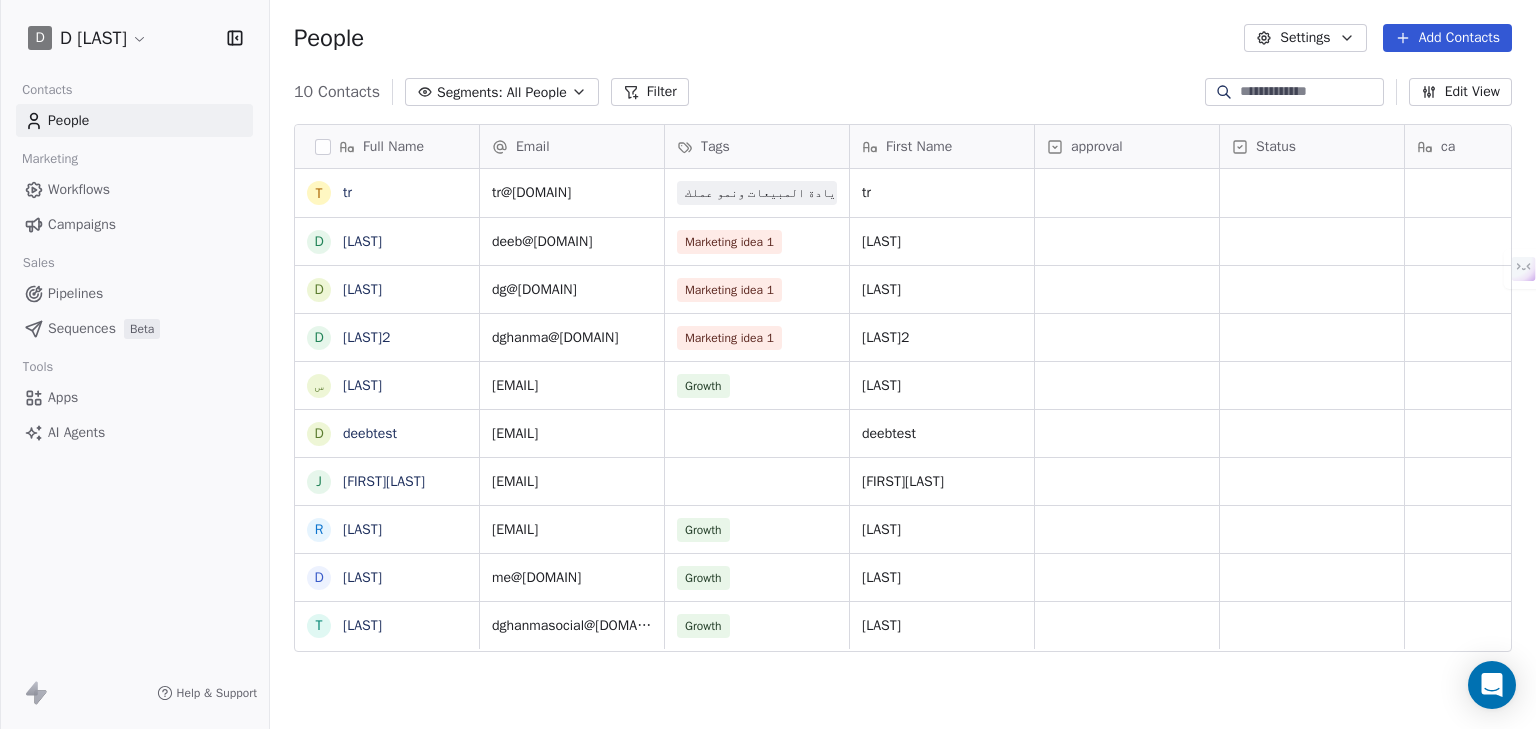 scroll, scrollTop: 0, scrollLeft: 0, axis: both 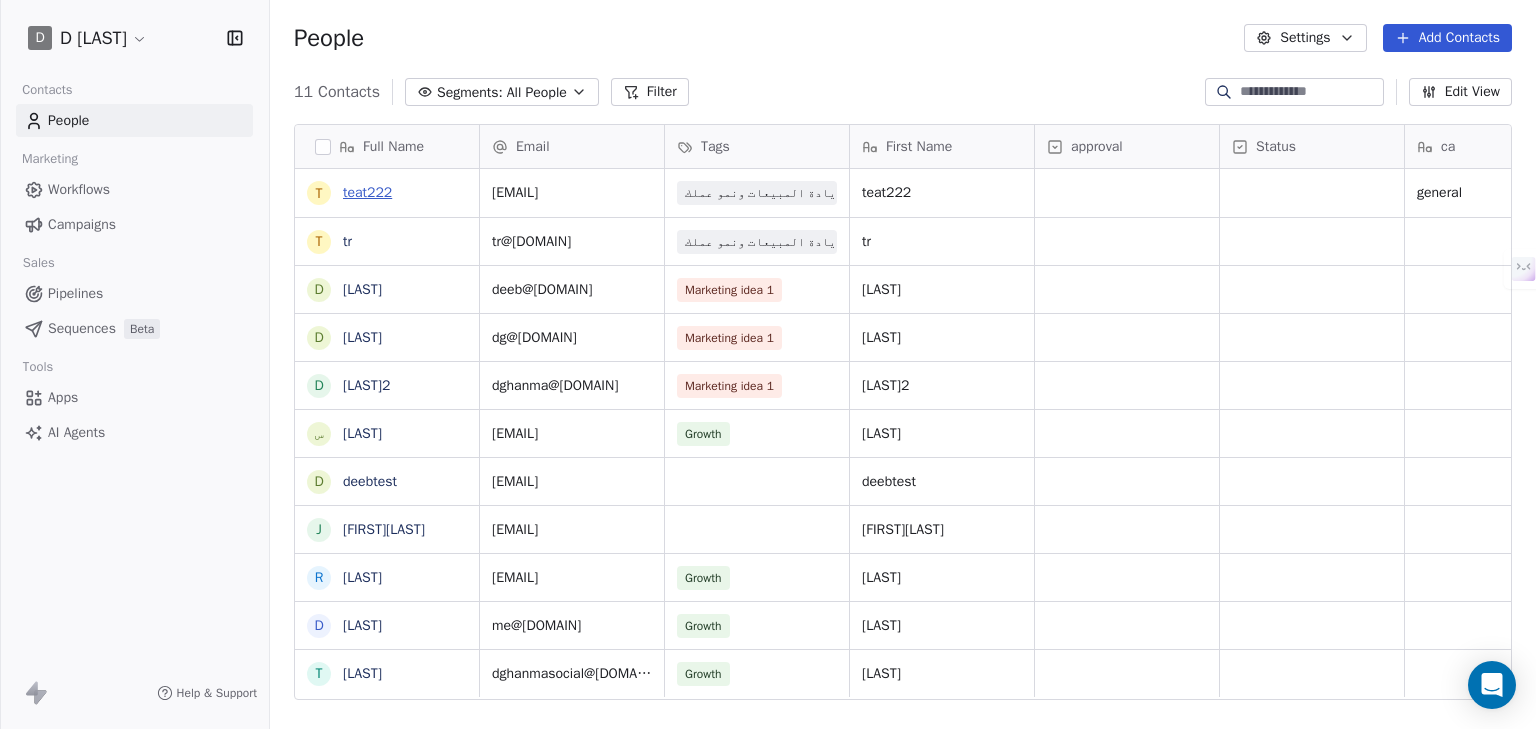 click on "teat222" at bounding box center [367, 192] 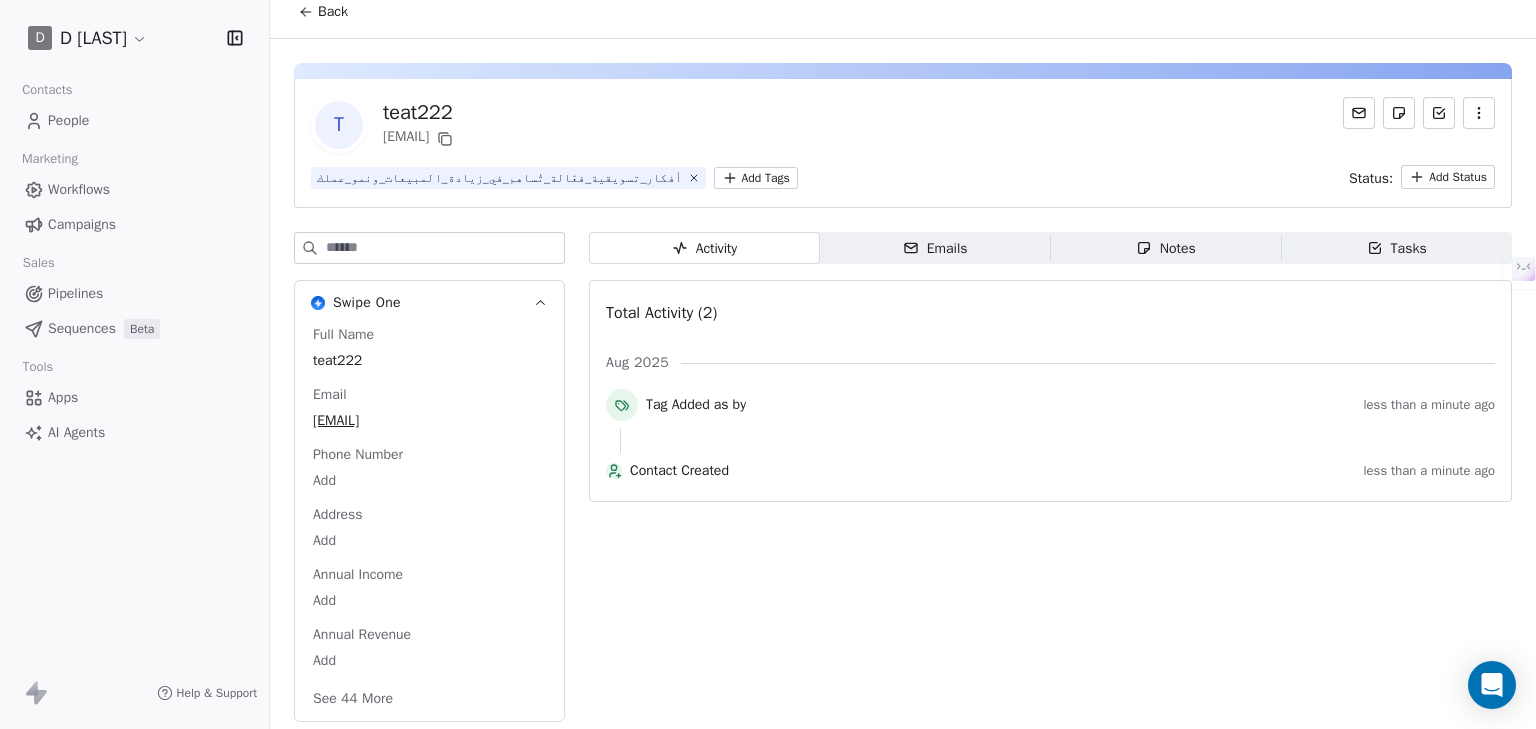 scroll, scrollTop: 18, scrollLeft: 0, axis: vertical 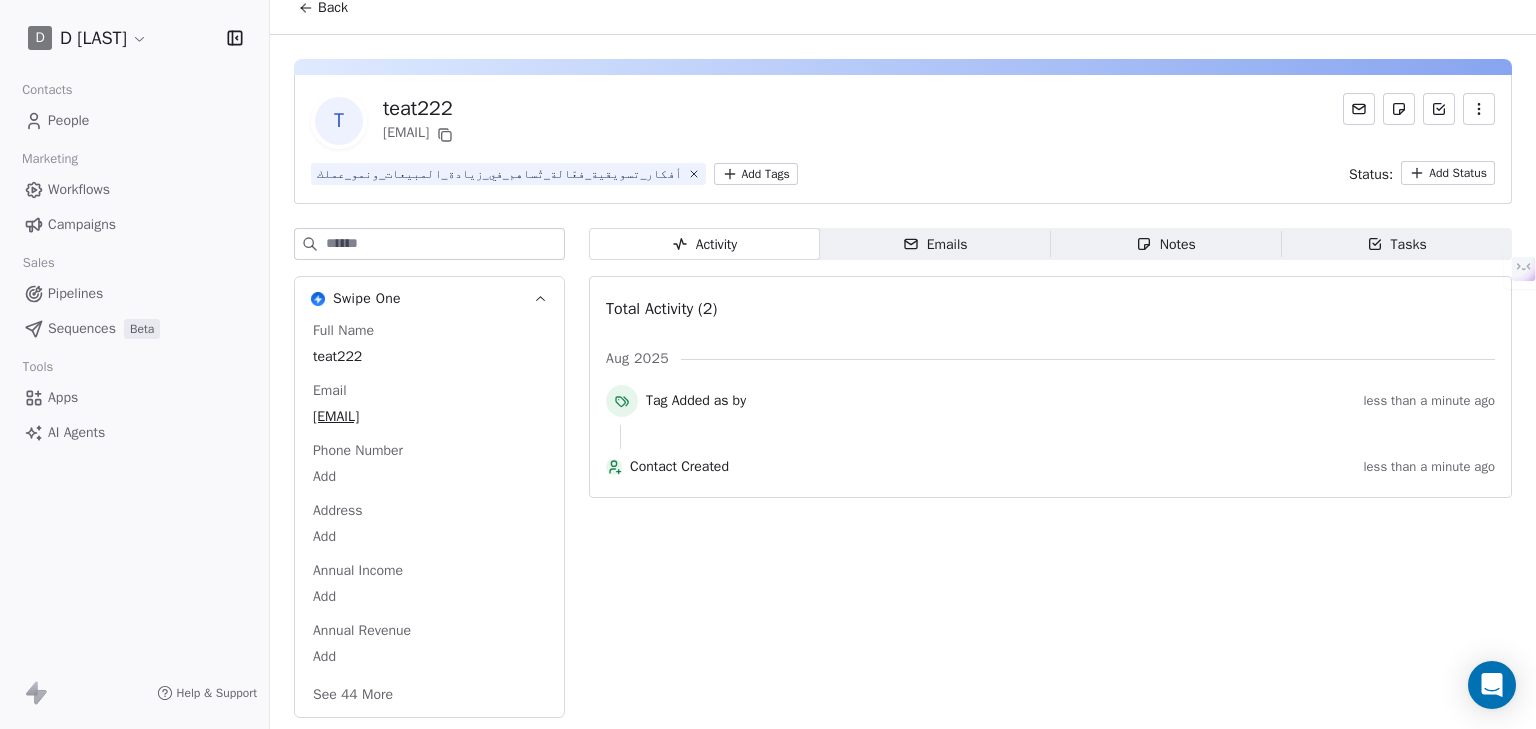 click on "See   44   More" at bounding box center (353, 695) 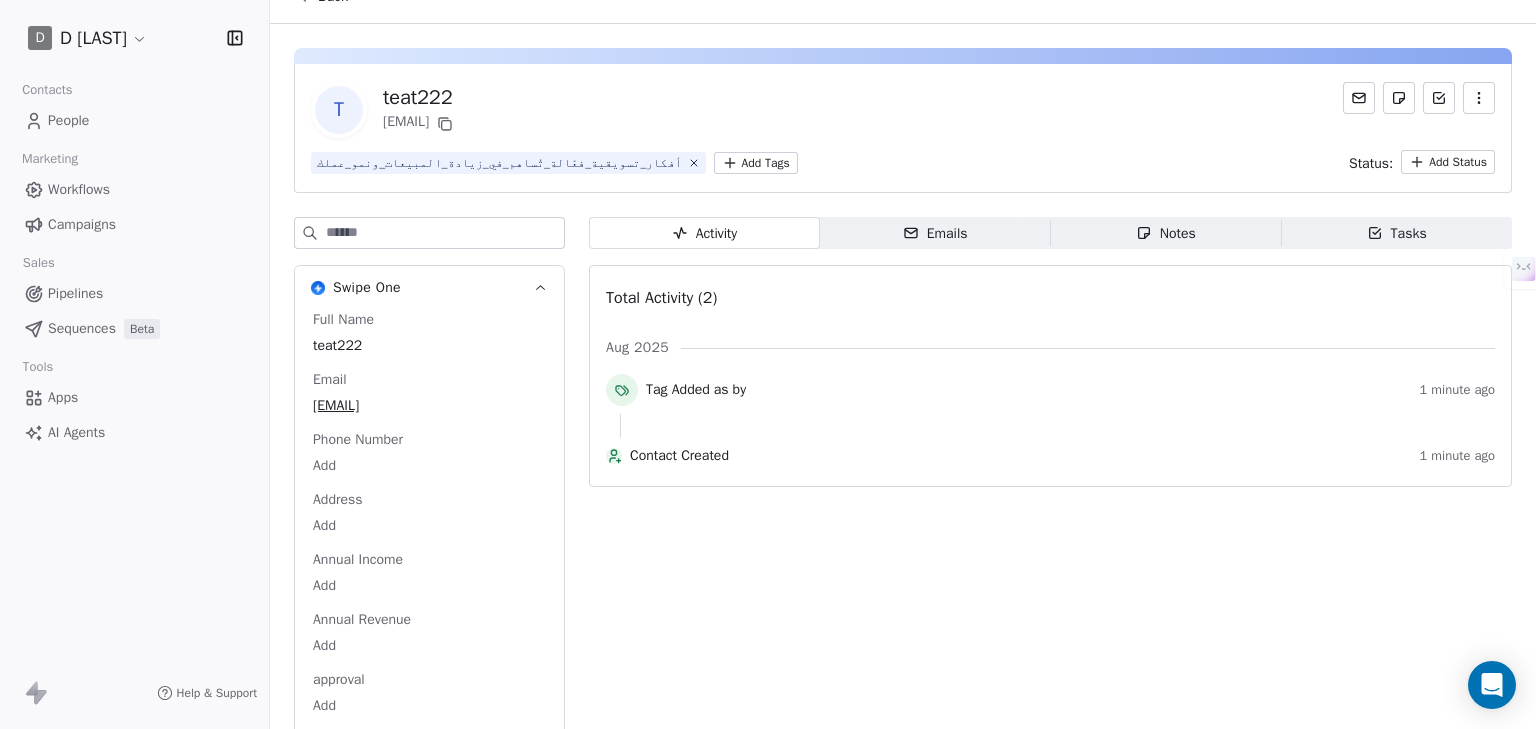 scroll, scrollTop: 0, scrollLeft: 0, axis: both 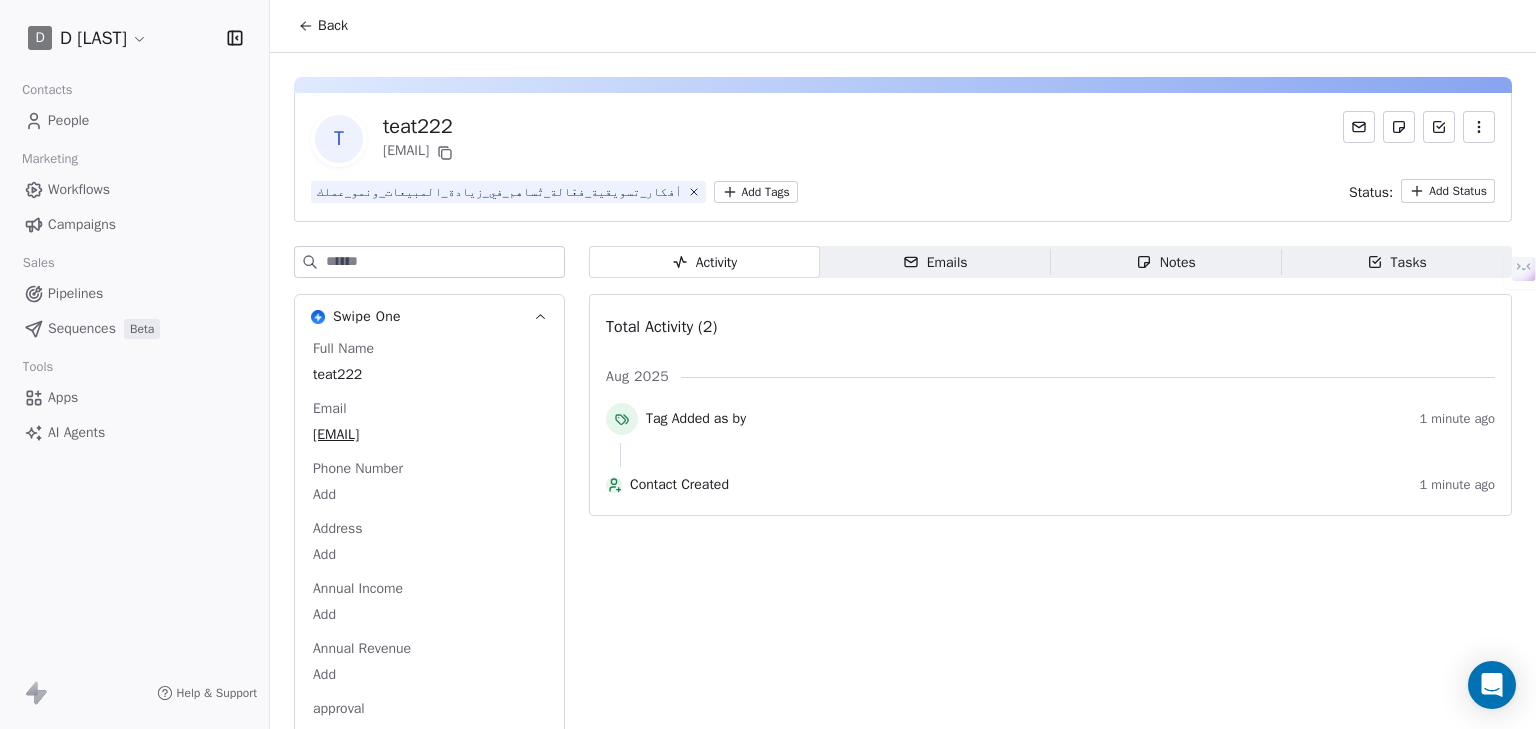 click 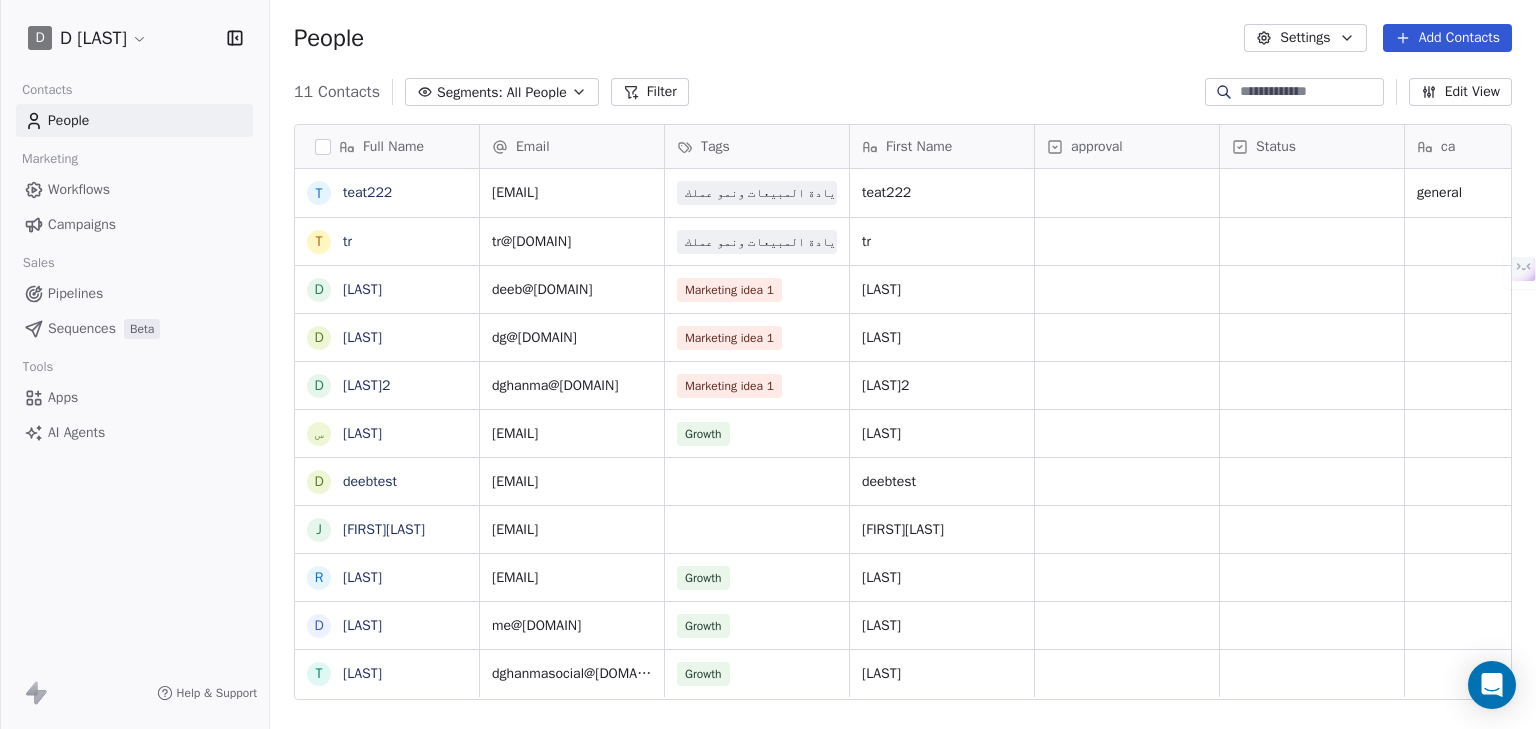 scroll, scrollTop: 12, scrollLeft: 12, axis: both 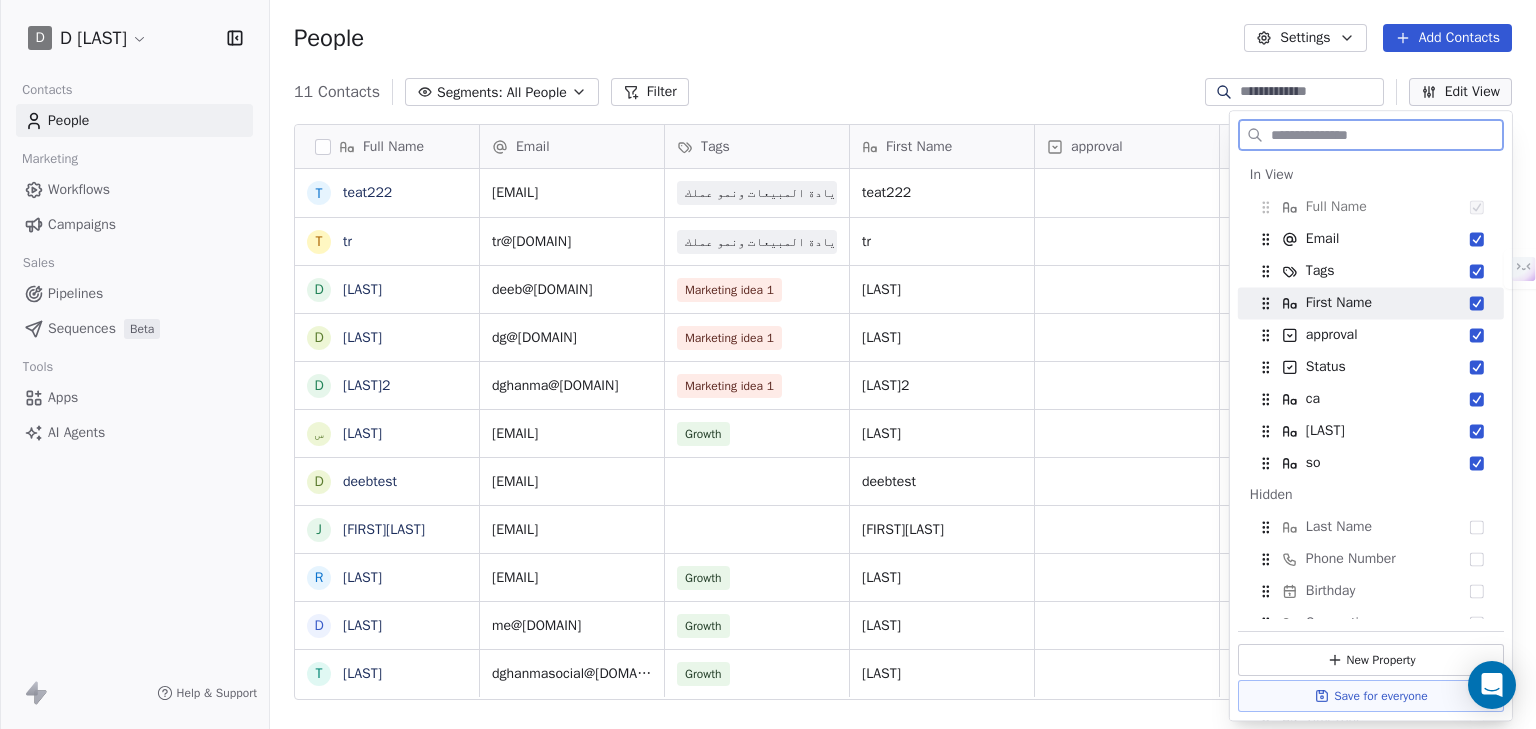 click at bounding box center [1477, 303] 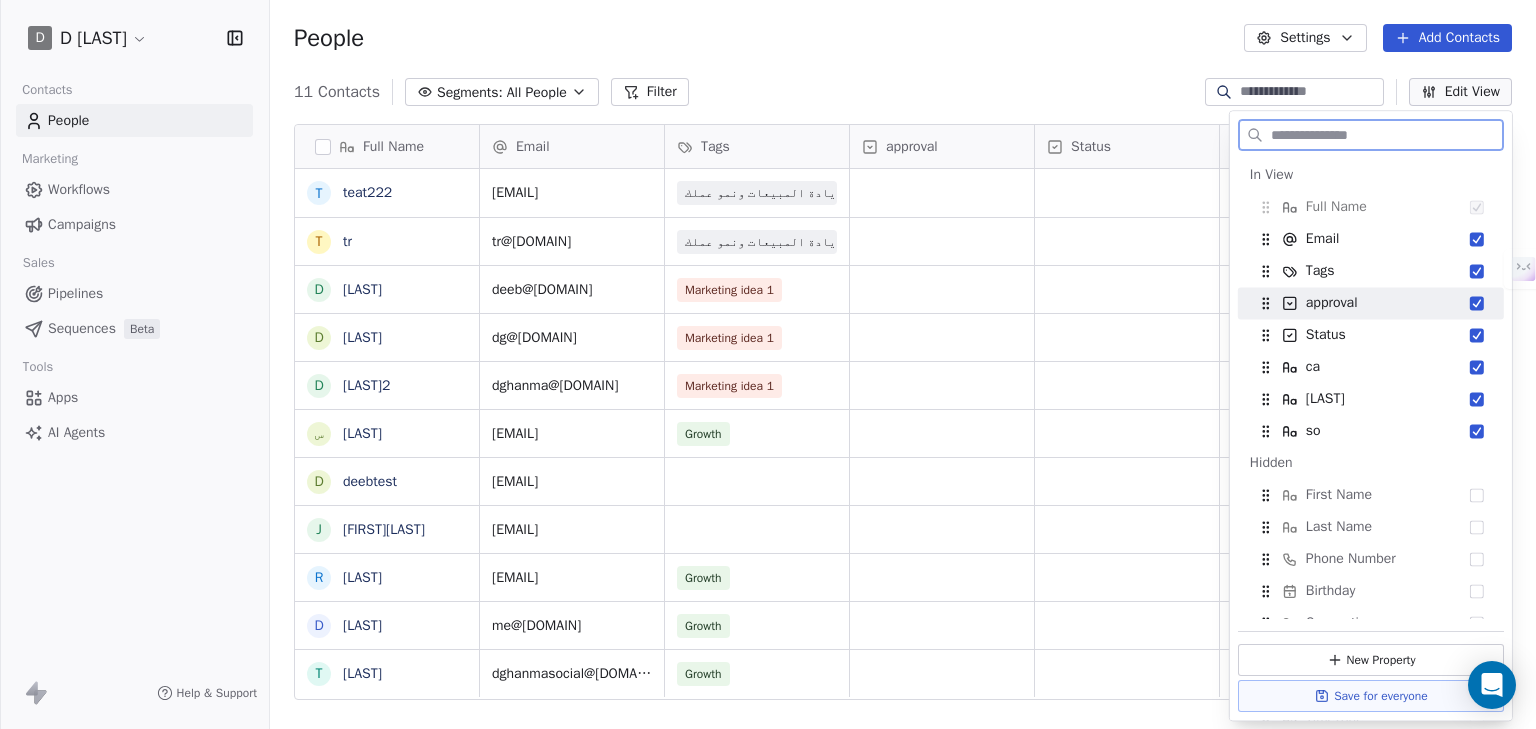 click at bounding box center (1477, 303) 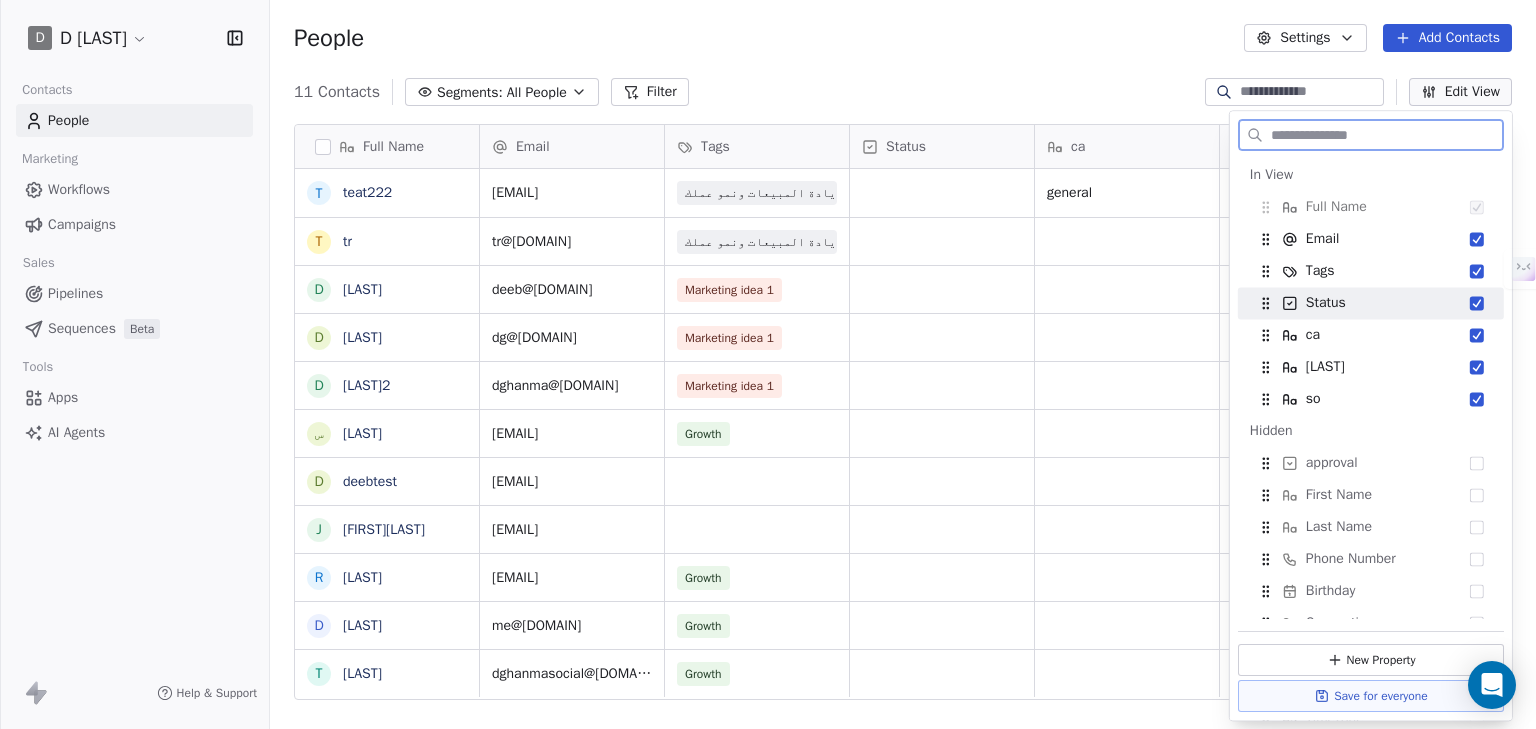 click at bounding box center [1477, 303] 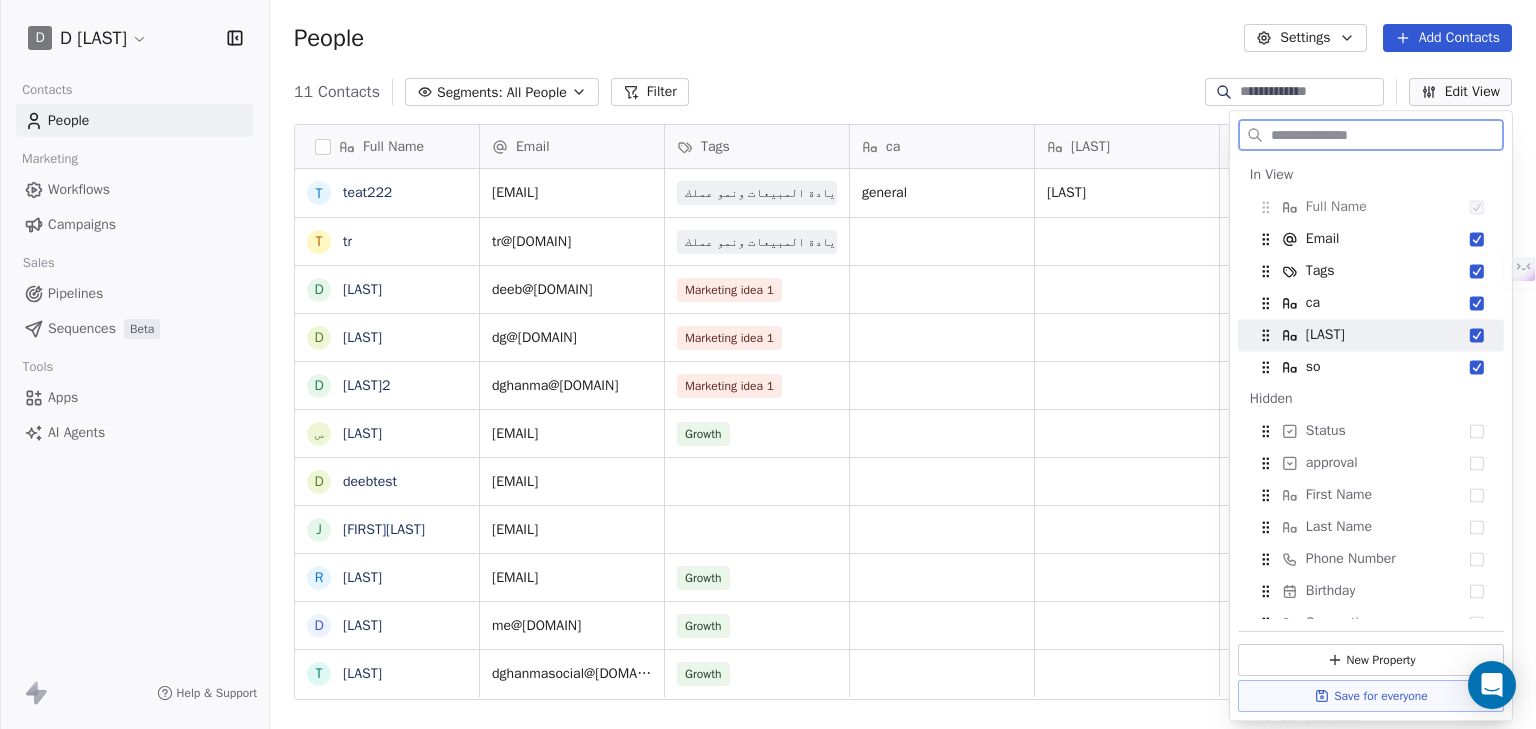 click at bounding box center (1477, 335) 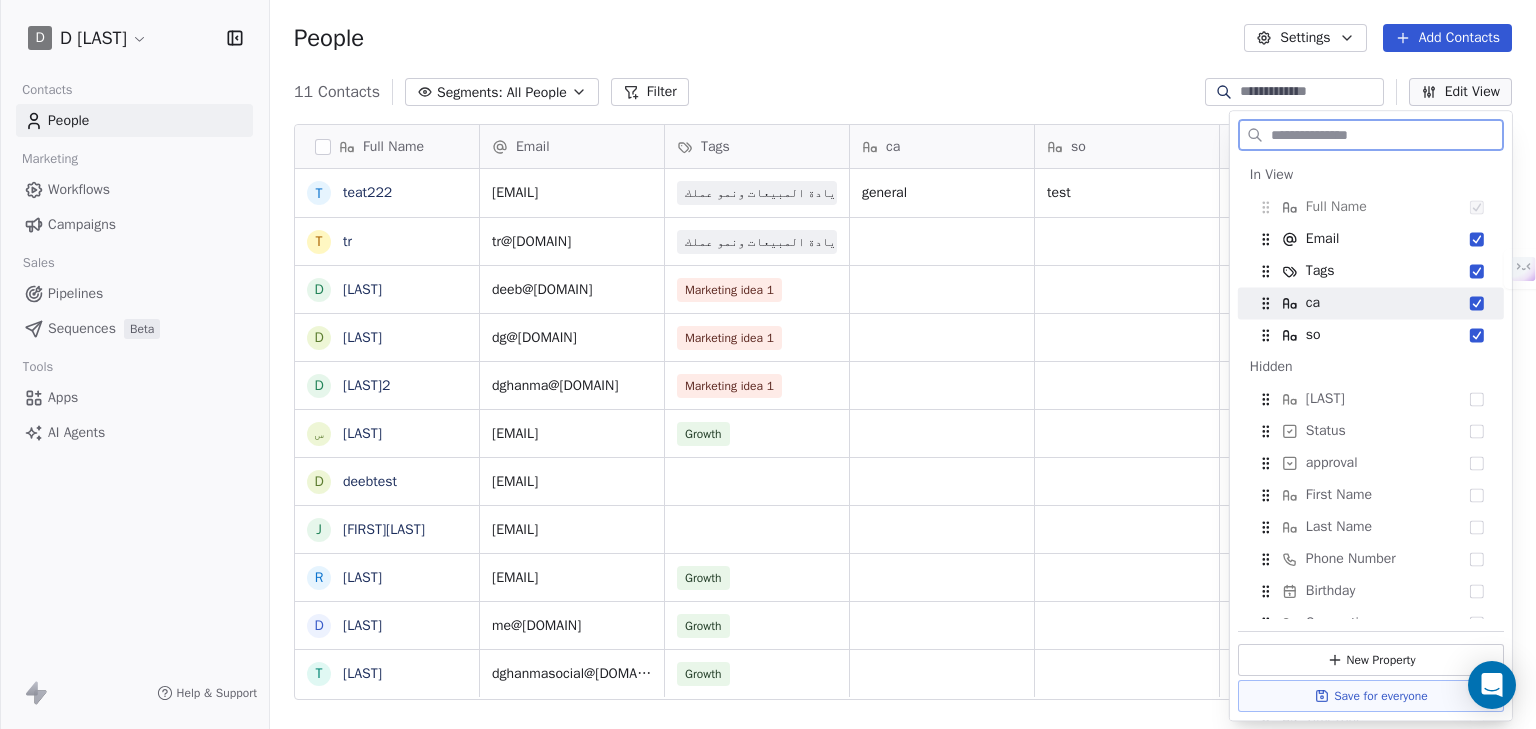 click at bounding box center [1477, 303] 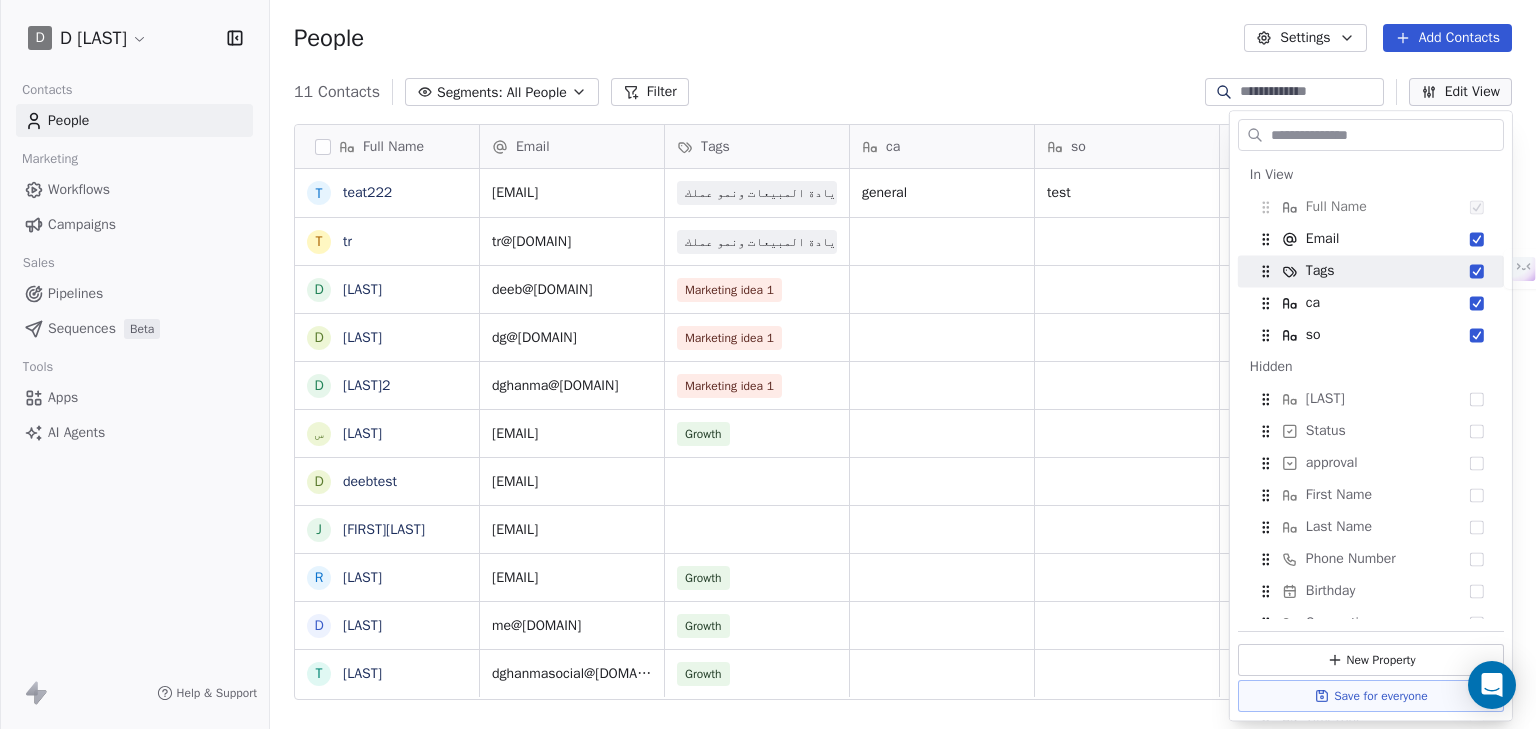 click on "11 Contacts Segments: All People Filter  Edit View" at bounding box center [903, 92] 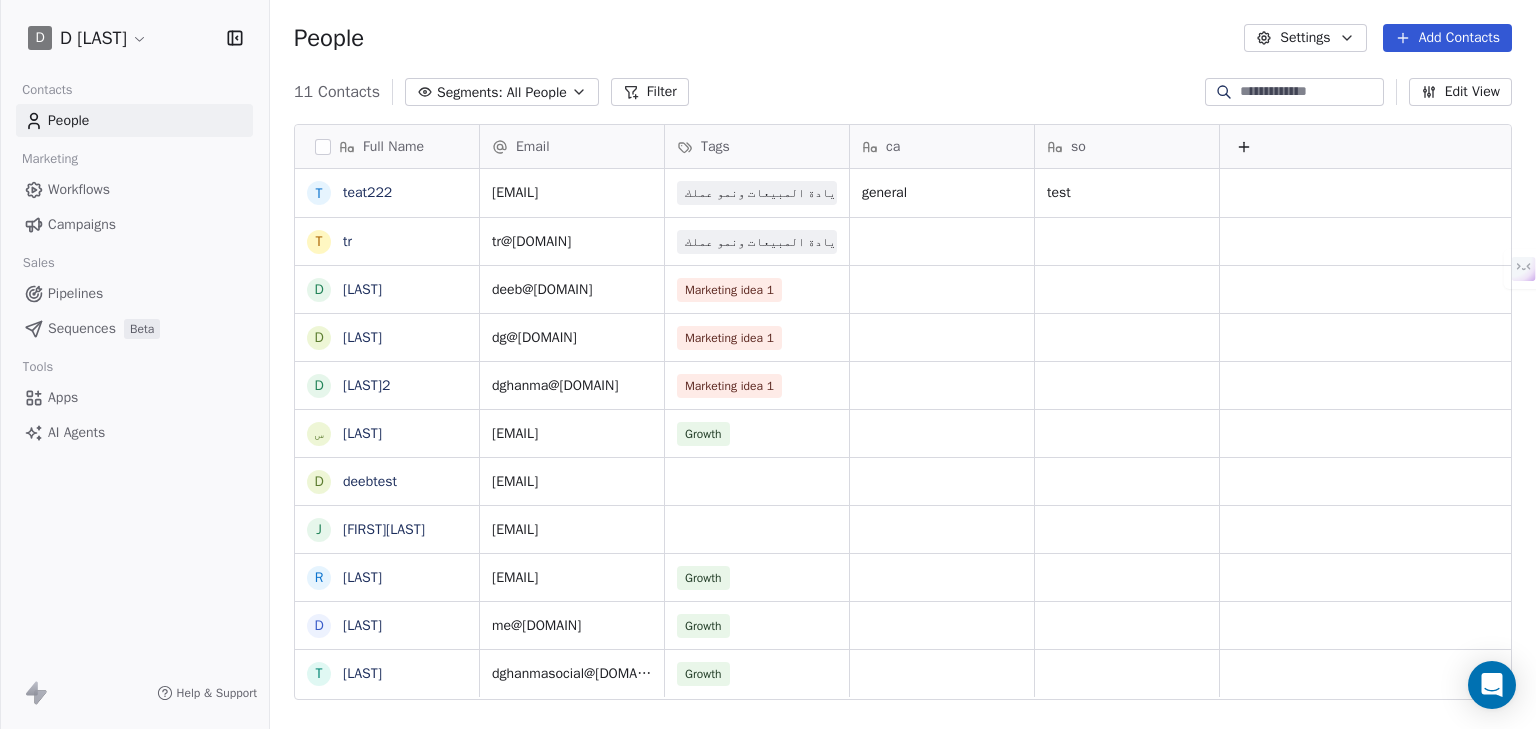 scroll, scrollTop: 0, scrollLeft: 0, axis: both 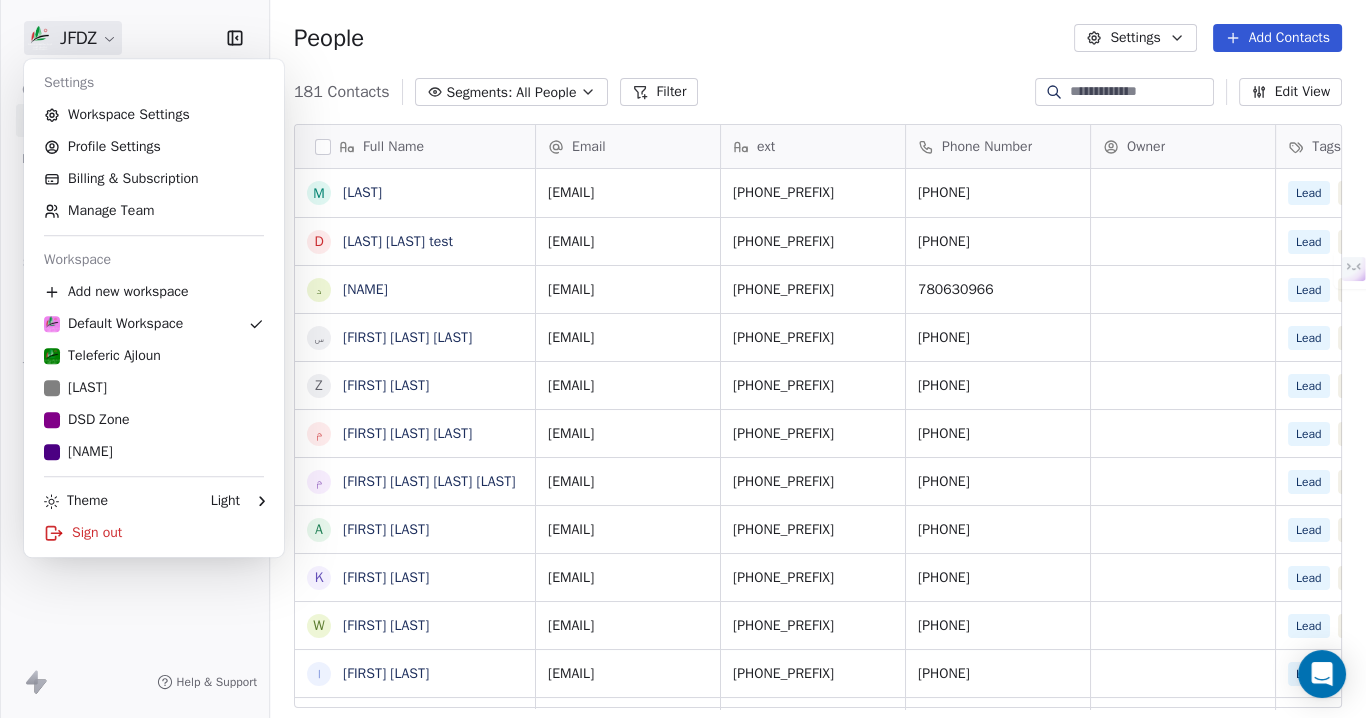 click on "JFDZ Contacts People Marketing Workflows Campaigns Sales Pipelines Sequences Beta Tools Apps AI Agents Help & Support People Settings Add Contacts 181 Contacts Segments: All People Filter Edit View Tag Add to Sequence Export Full Name m [LAST] d [LAST] [LAST] test د [FIRST] س [FIRST] [LAST] [LAST] Z [FIRST] [LAST] م [FIRST] [LAST] [LAST] م [FIRST] [LAST] [LAST] [LAST] A [FIRST] [LAST] K [FIRST] [LAST] W [FIRST] [LAST] ا [FIRST] [LAST] T [FIRST] [LAST] [LAST] L [FIRST] [LAST] [LAST] [LAST] A [FIRST] [LAST] [LAST] غ [FIRST] [LAST] [LAST] ي [FIRST] [LAST] [LAST] A [FIRST] [LAST] [LAST] ر [FIRST] [LAST] [LAST] o [FIRST] س [FIRST] [LAST] [LAST] ا [FIRST] [LAST] [LAST] ي [FIRST] [LAST] [LAST] [LAST] A [FIRST]-[LAST] [LAST] M [FIRST] [LAST] [LAST] A [FIRST] [LAST] M [FIRST] [LAST] R [FIRST] [LAST] [LAST] J [FIRST] [PHONE] س [FIRST] [LAST] m [FIRST] A [FIRST] [LAST] E [FIRST] [LAST]" at bounding box center (683, 455) 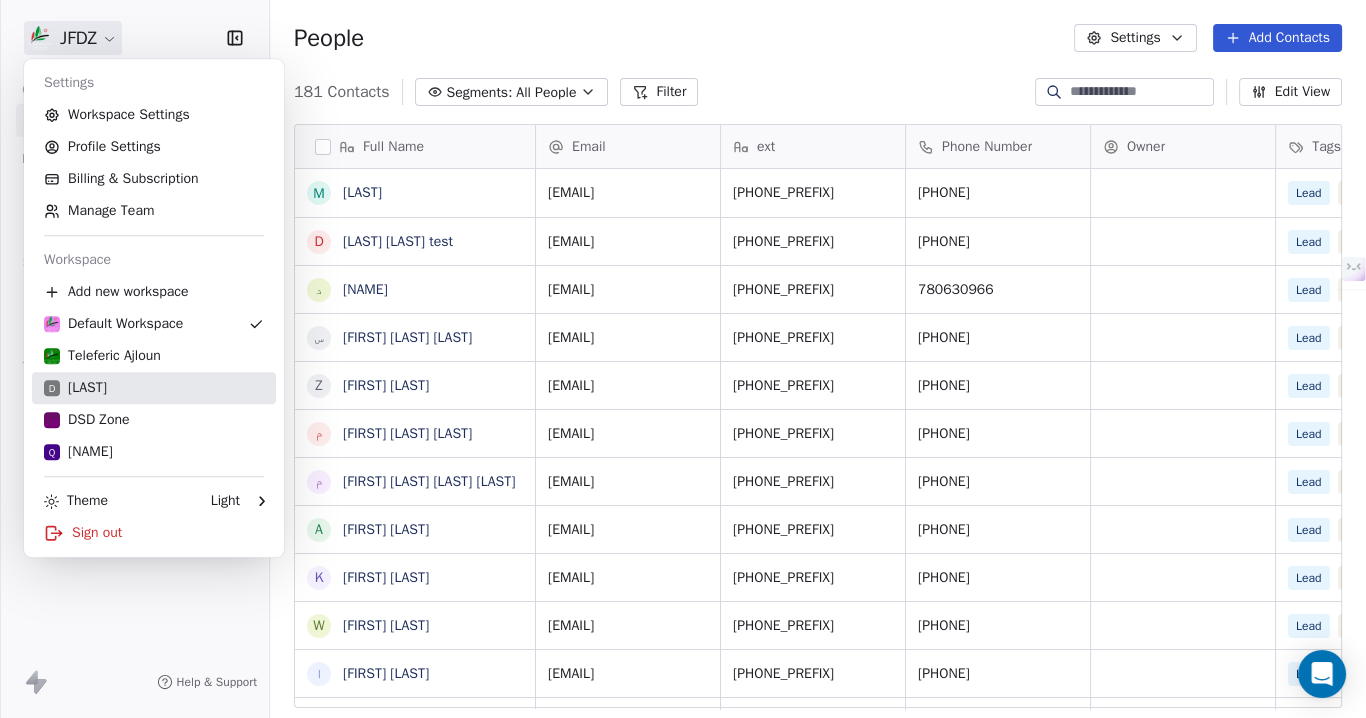 click on "D [LAST]" at bounding box center [75, 388] 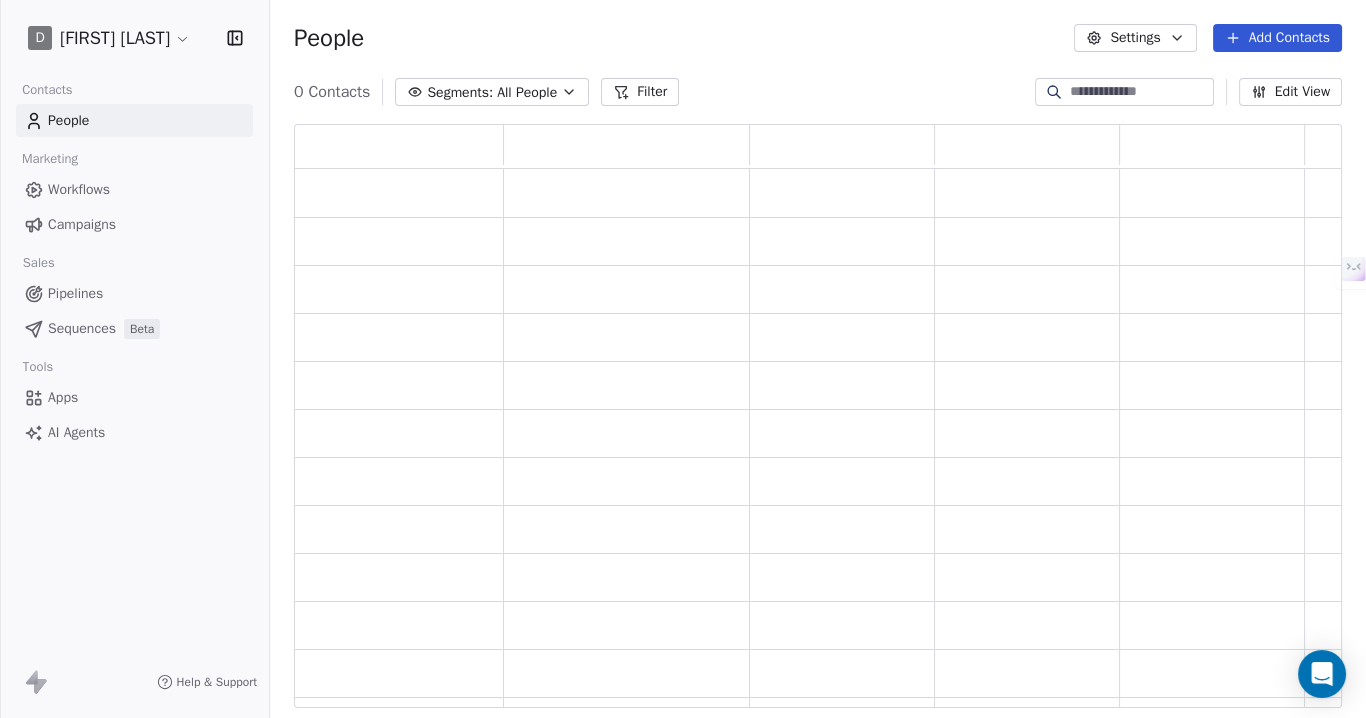 scroll, scrollTop: 13, scrollLeft: 13, axis: both 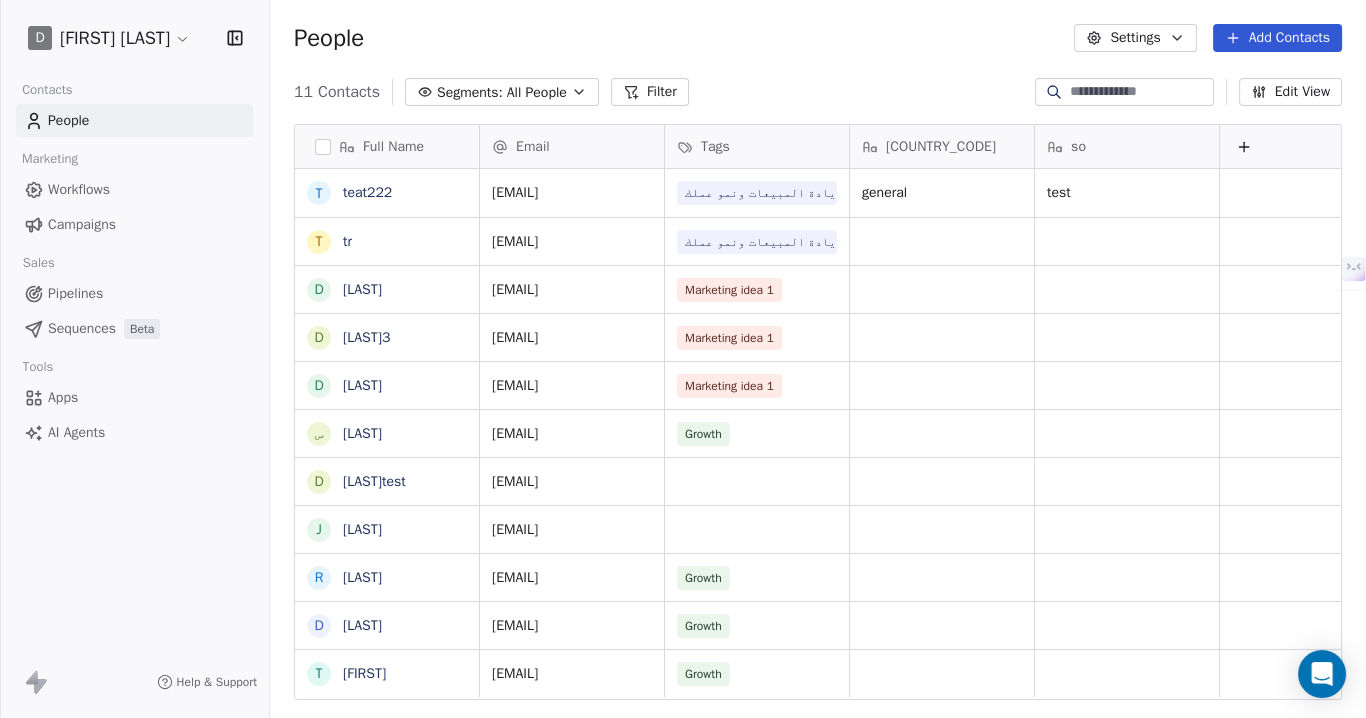 drag, startPoint x: 822, startPoint y: 702, endPoint x: 426, endPoint y: 708, distance: 396.04544 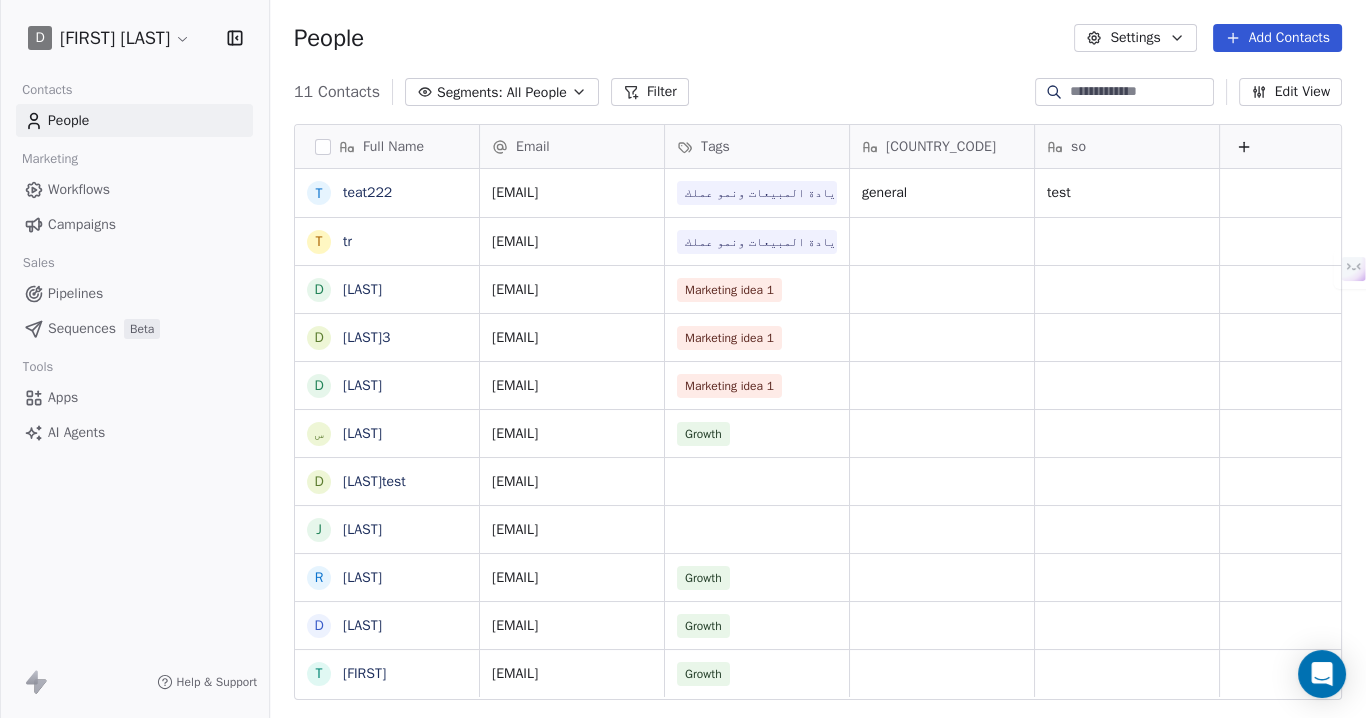 click 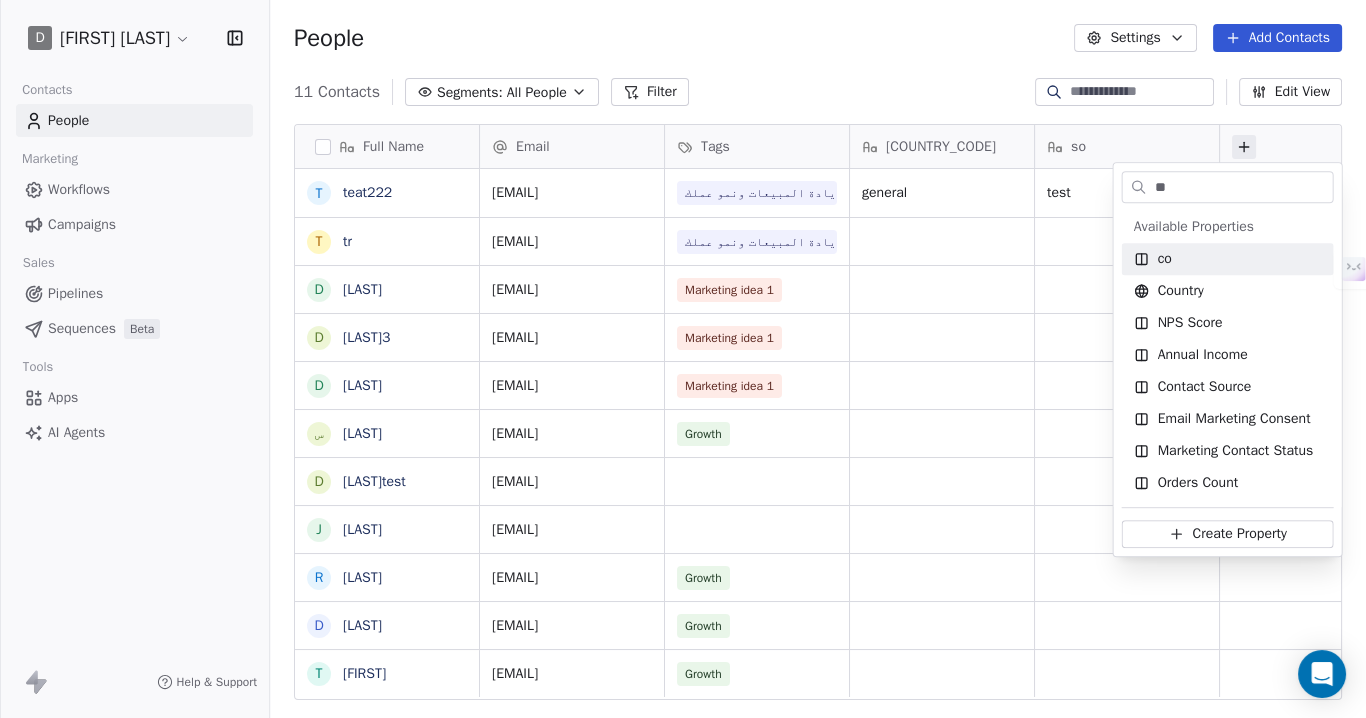 type on "**" 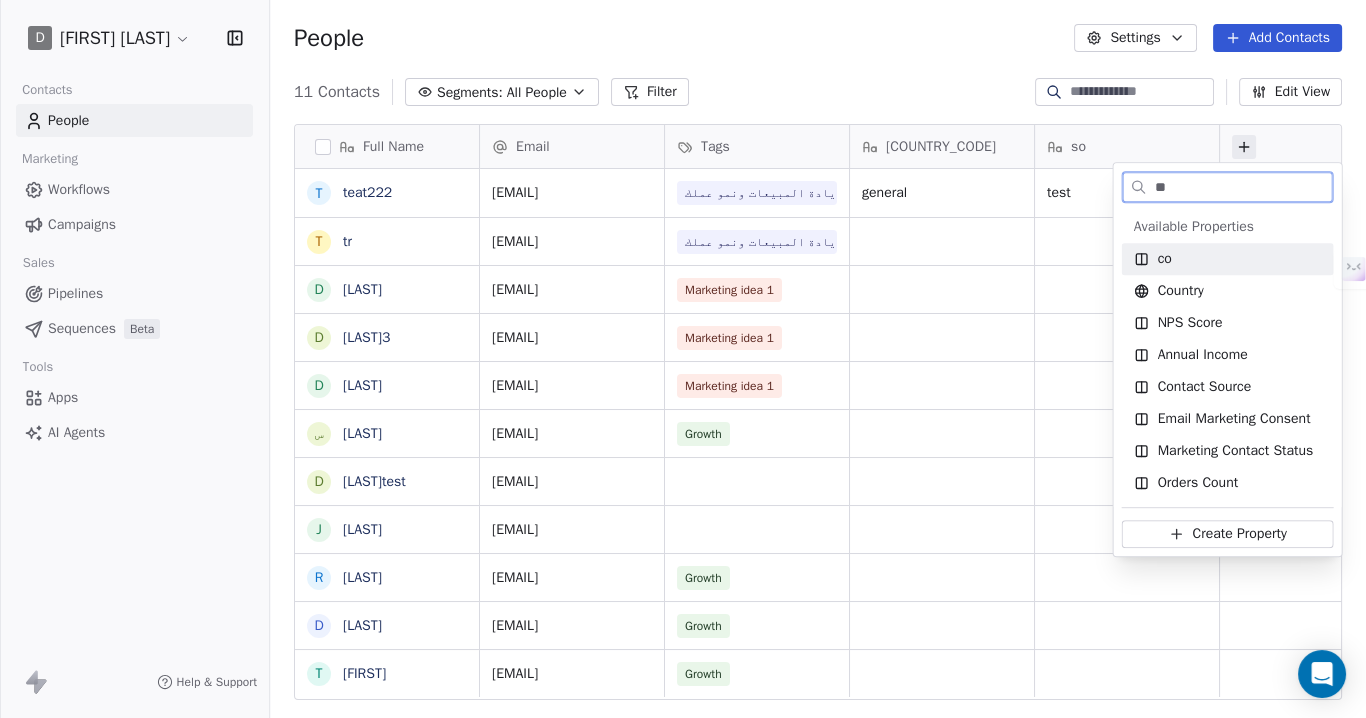 click on "co" at bounding box center (1228, 259) 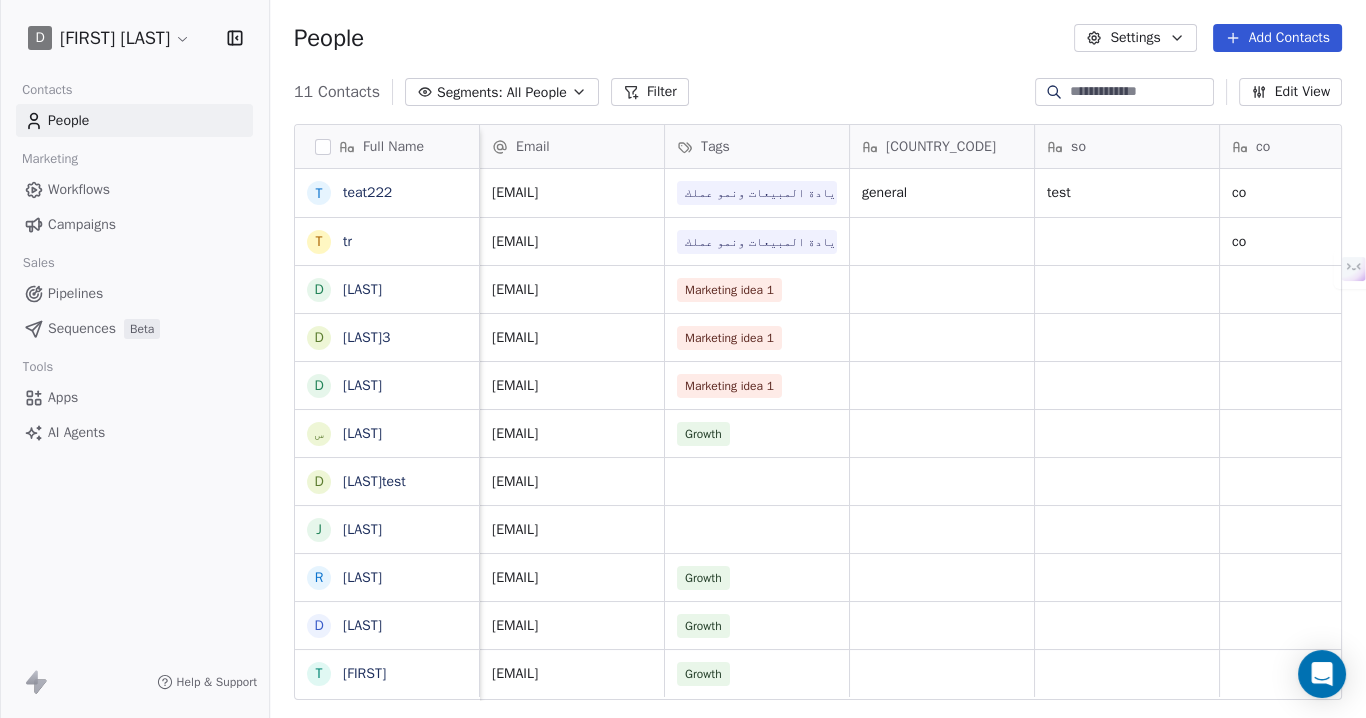 scroll, scrollTop: 0, scrollLeft: 123, axis: horizontal 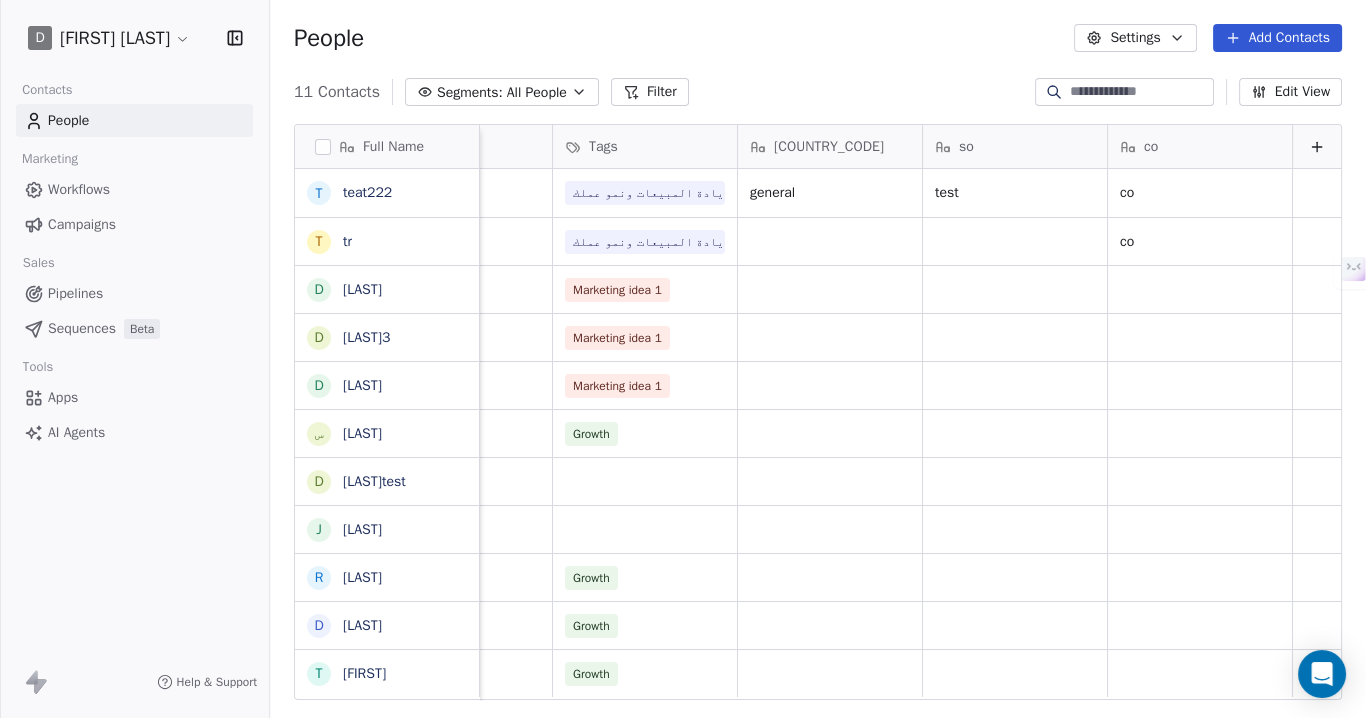 click 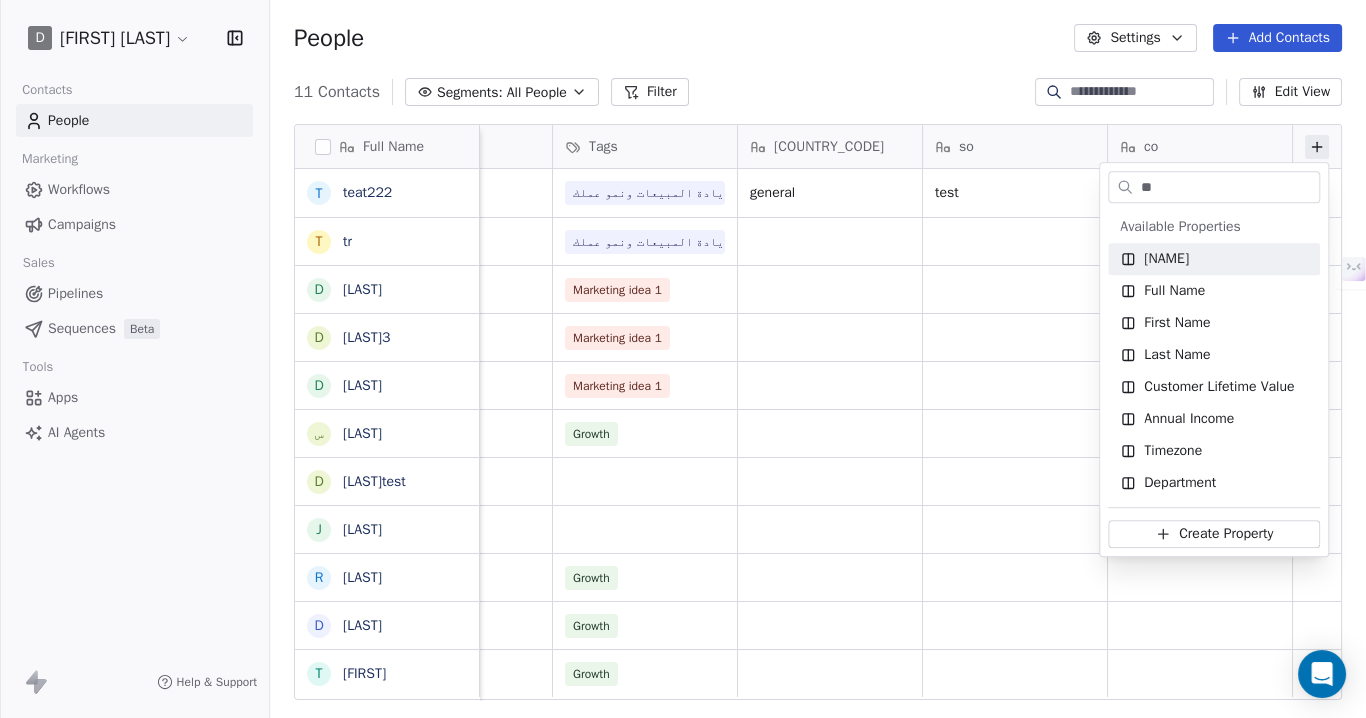 type on "**" 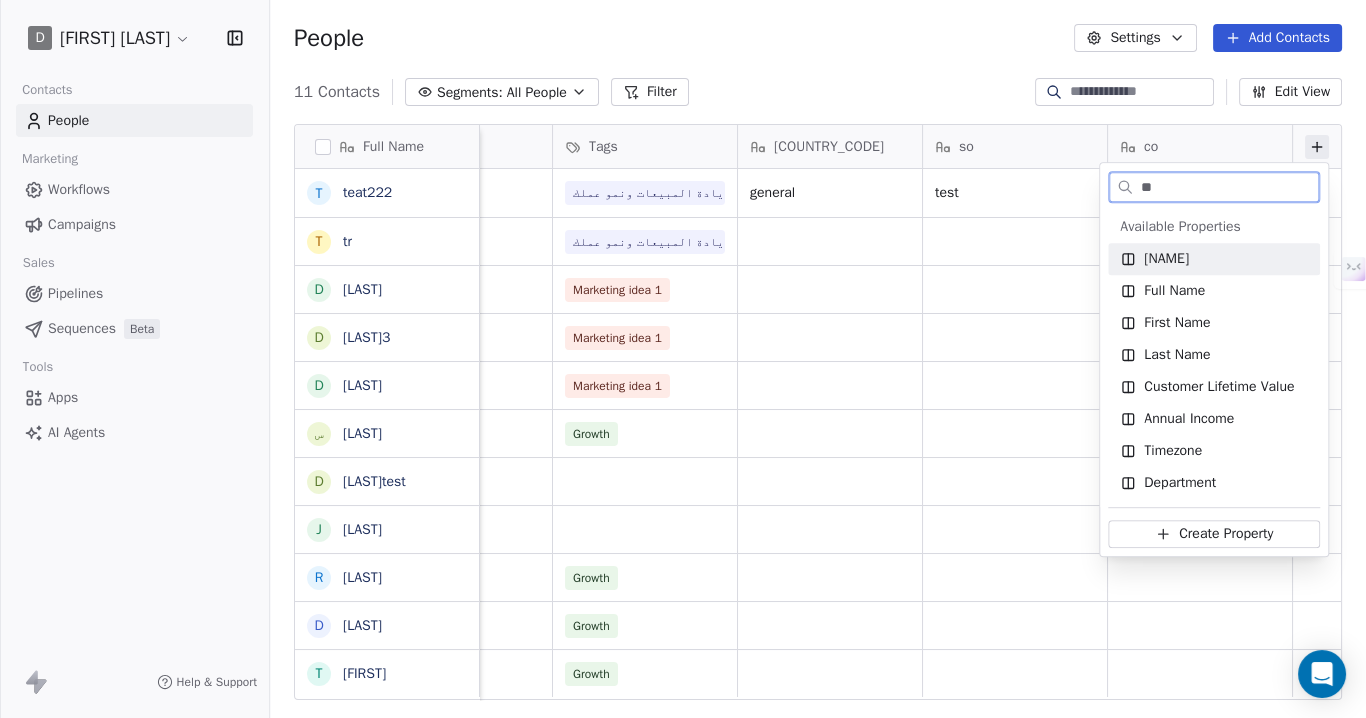 click on "me" at bounding box center [1166, 259] 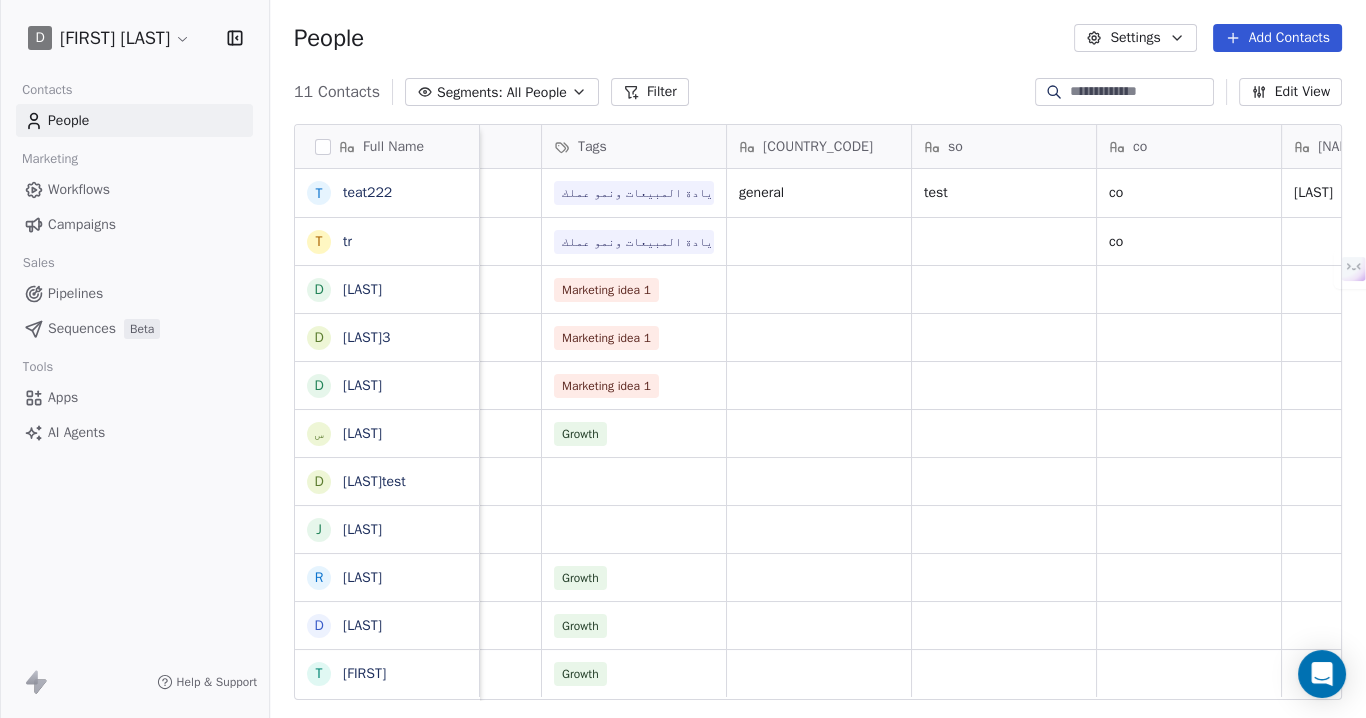 scroll, scrollTop: 0, scrollLeft: 308, axis: horizontal 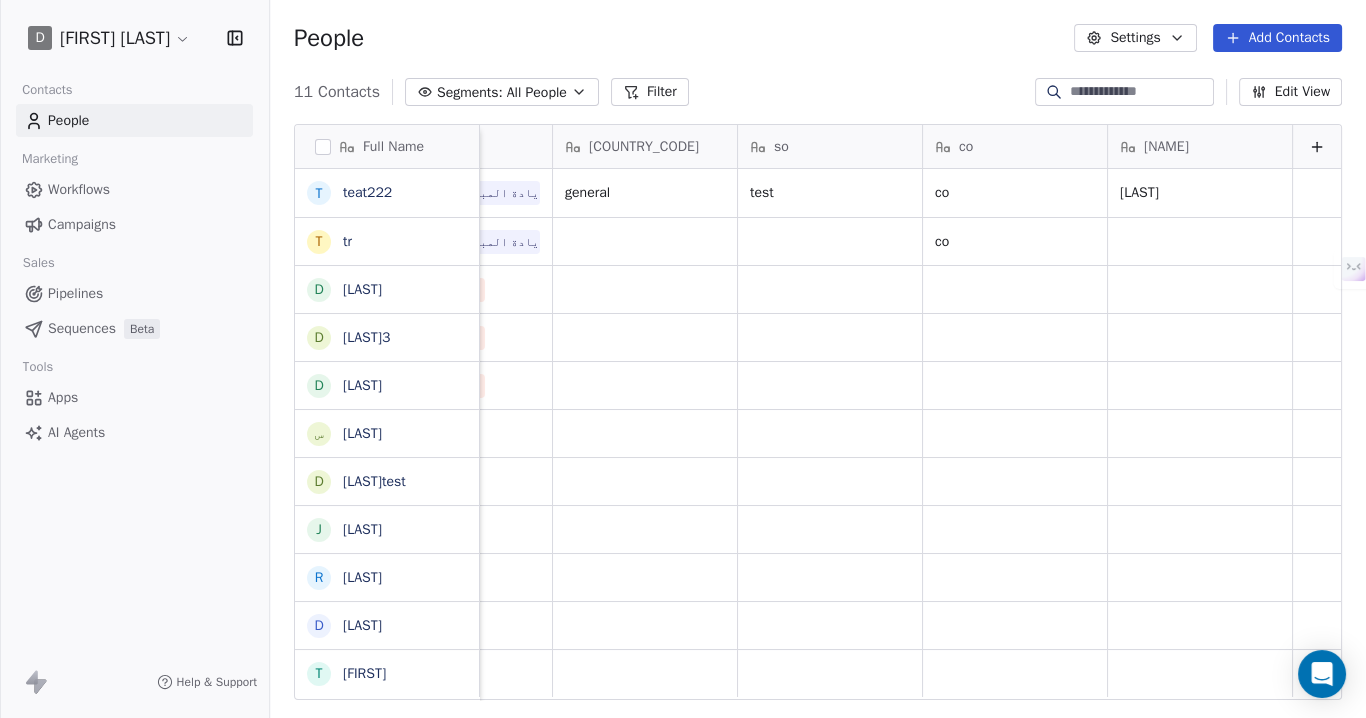 drag, startPoint x: 1165, startPoint y: 701, endPoint x: 926, endPoint y: 694, distance: 239.1025 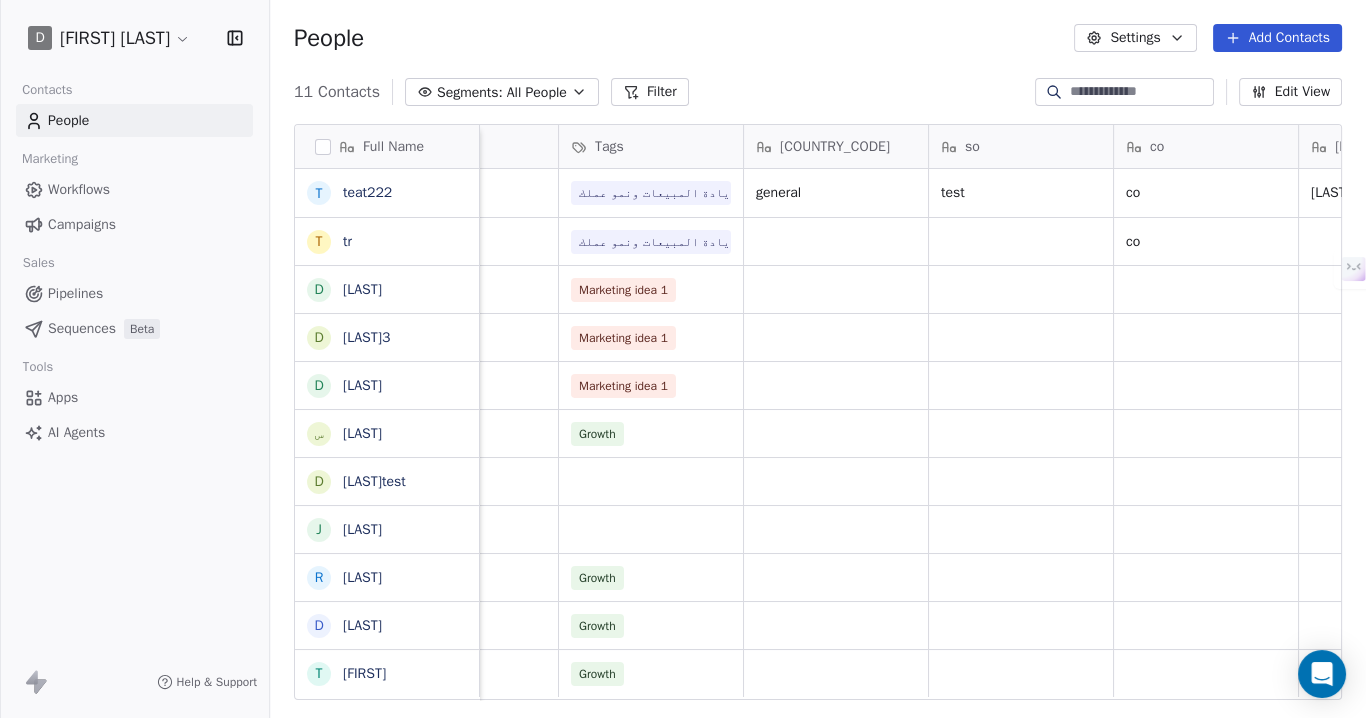 scroll, scrollTop: 12, scrollLeft: 0, axis: vertical 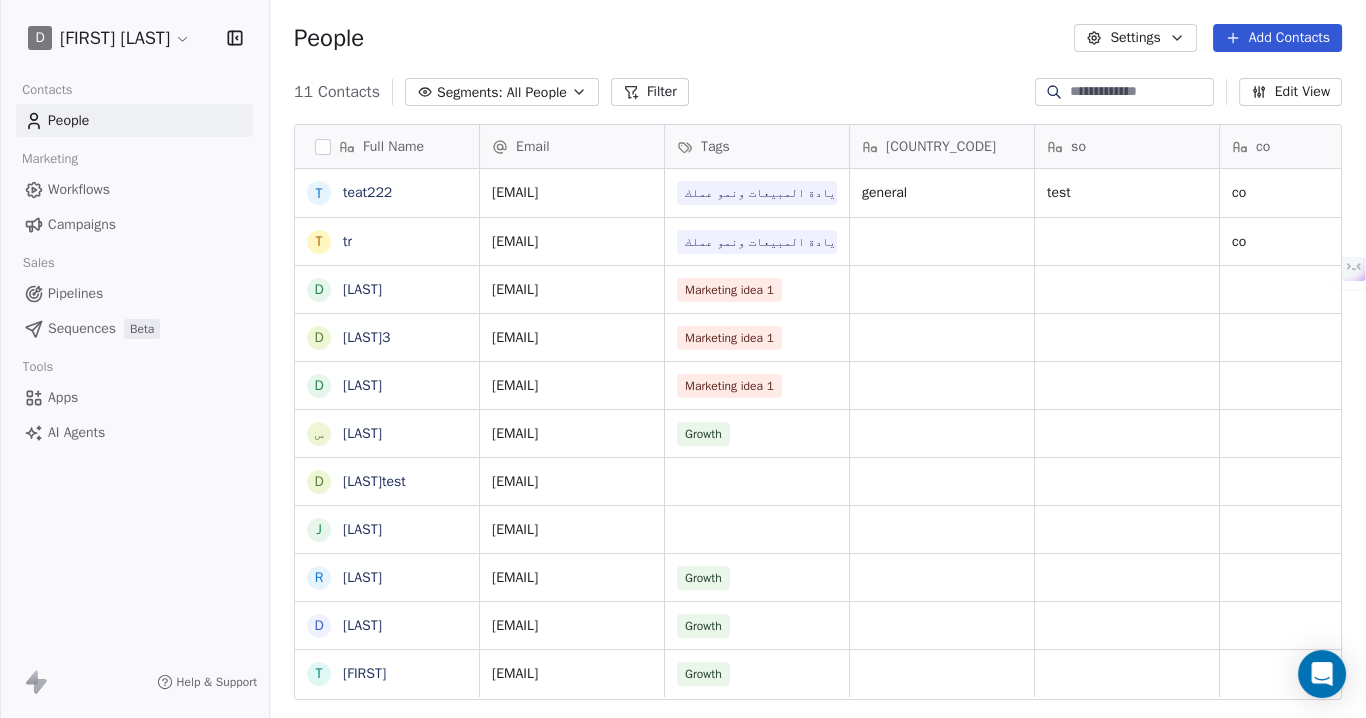 click on "Campaigns" at bounding box center [82, 224] 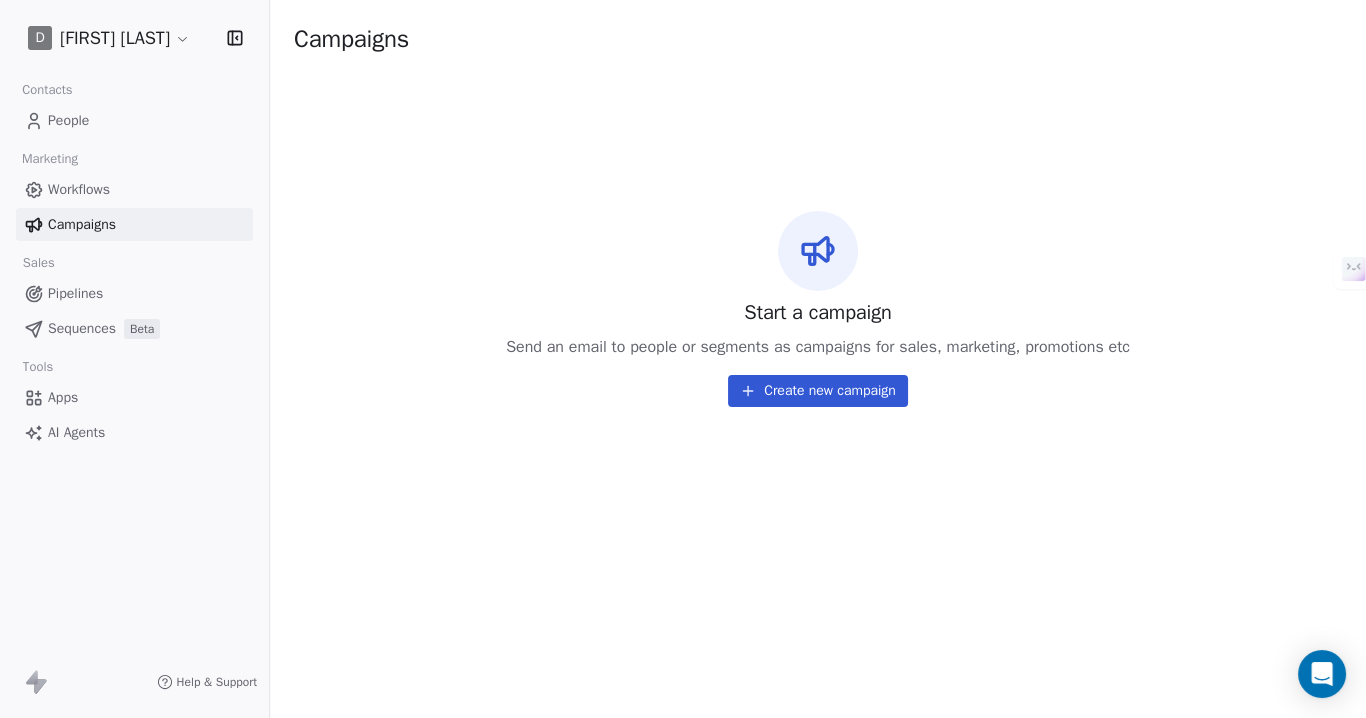 click on "People" at bounding box center [68, 120] 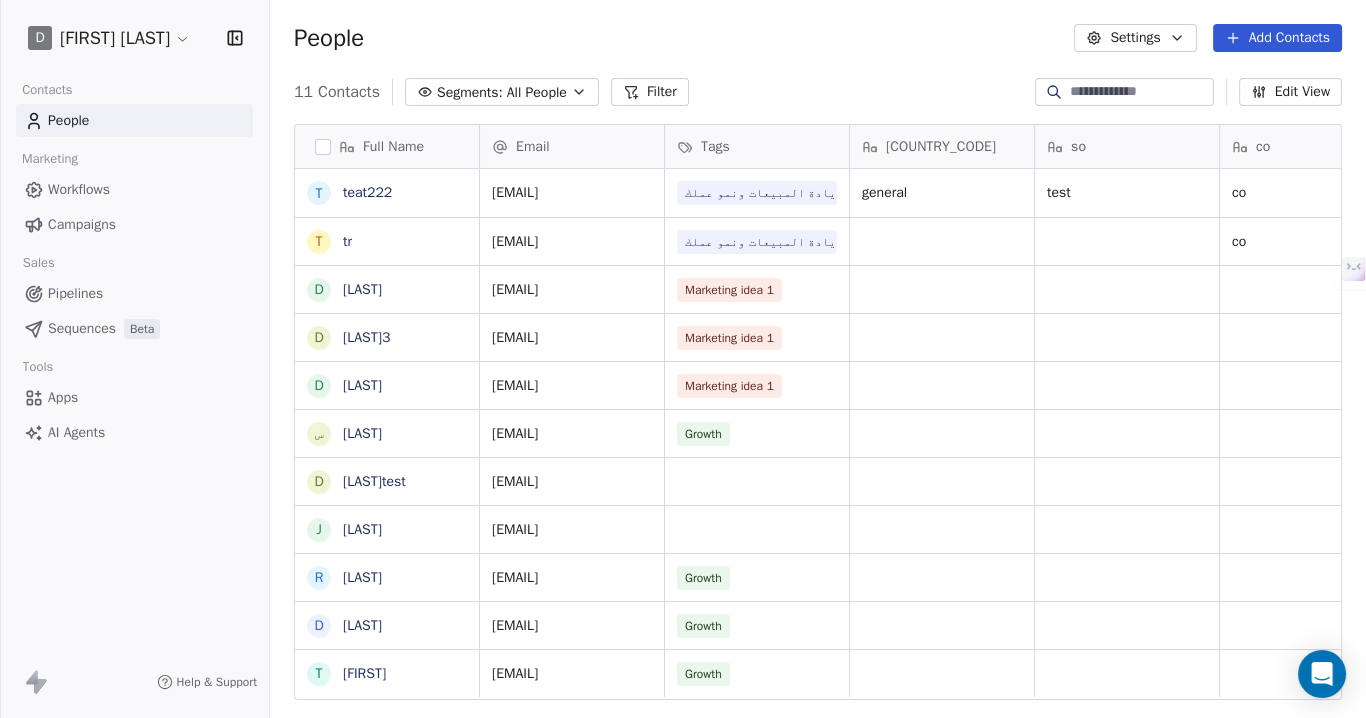 scroll, scrollTop: 13, scrollLeft: 13, axis: both 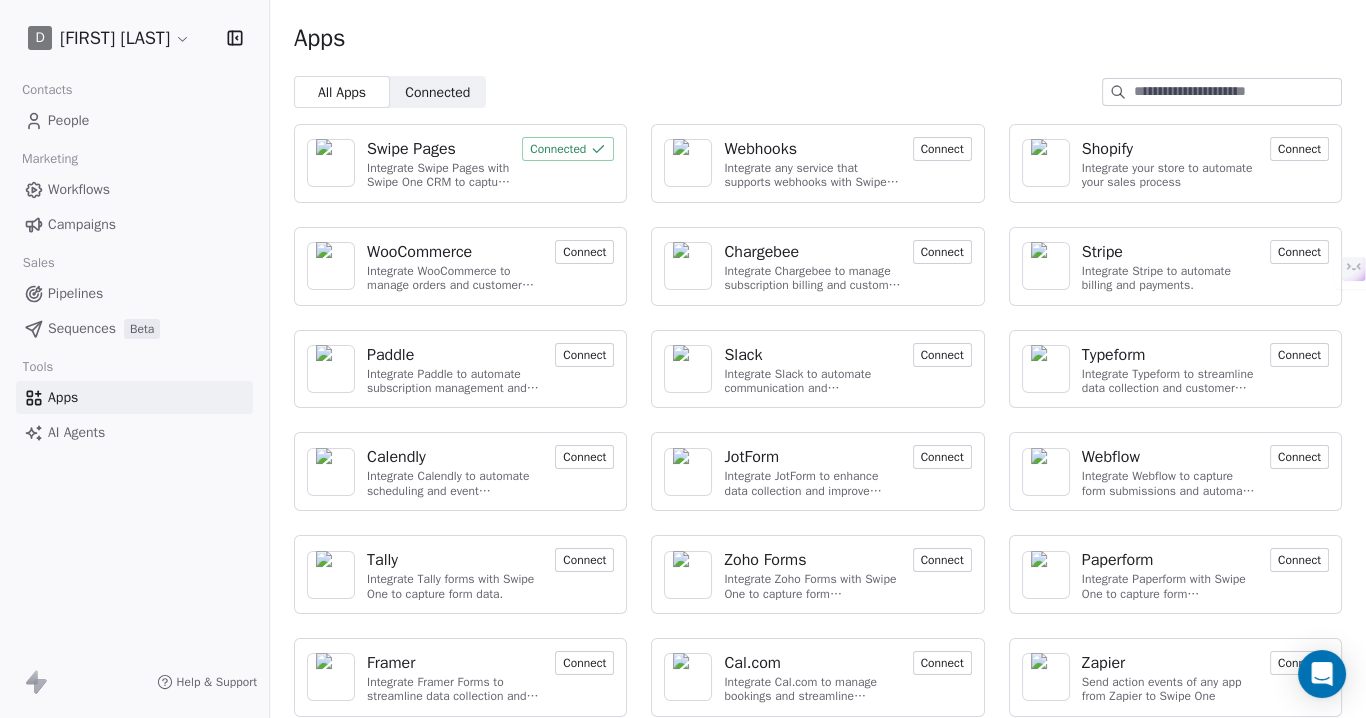 click on "Integrate Swipe Pages with Swipe One CRM to capture lead data." at bounding box center (438, 175) 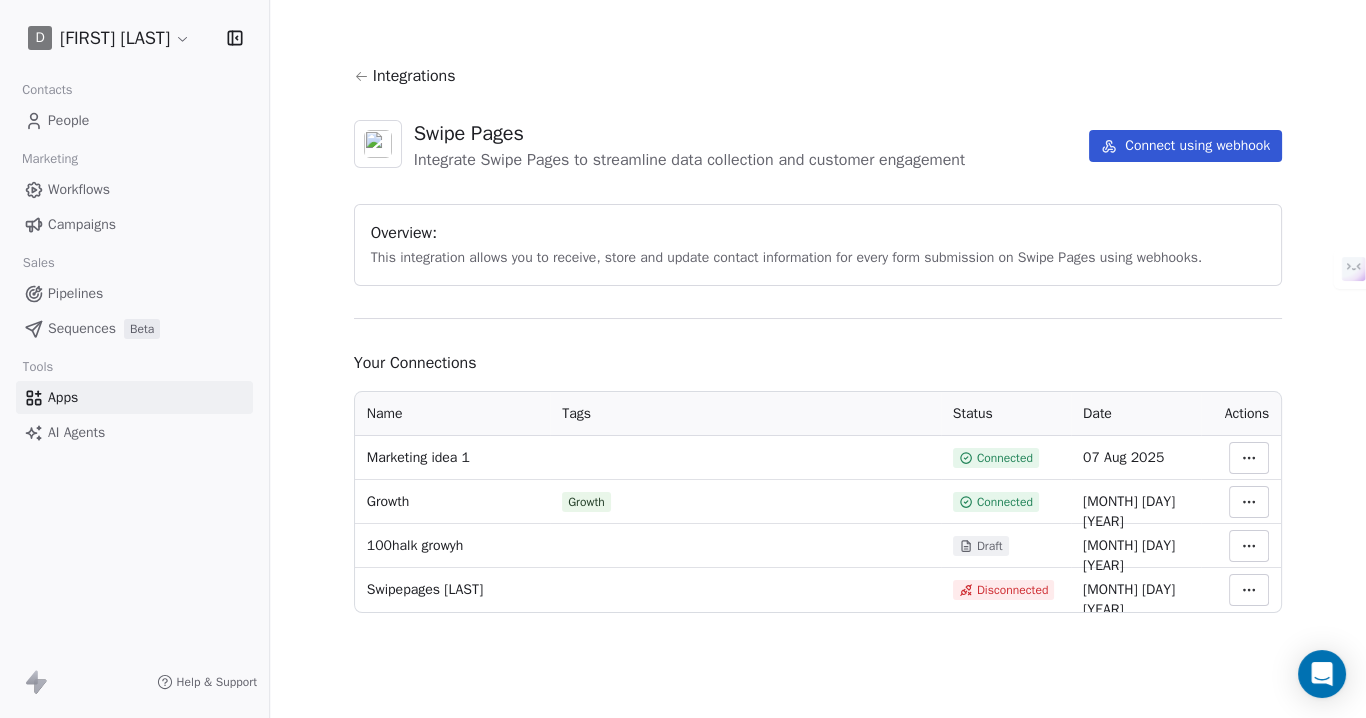 click on "D Deeb Ghanma Contacts People Marketing Workflows Campaigns Sales Pipelines Sequences Beta Tools Apps AI Agents Help & Support Integrations Swipe Pages Integrate Swipe Pages to streamline data collection and customer engagement Connect using webhook Overview: This integration allows you to receive, store and update contact information for every form submission on Swipe Pages using webhooks. Your Connections Name Tags Status Date Actions Marketing idea 1 Connected 07 Aug 2025 Growth Growth Connected 17 Feb 2025 100halk growyh Draft 17 Feb 2025 Swipepages dghanma Disconnected 17 Feb 2025" at bounding box center (683, 455) 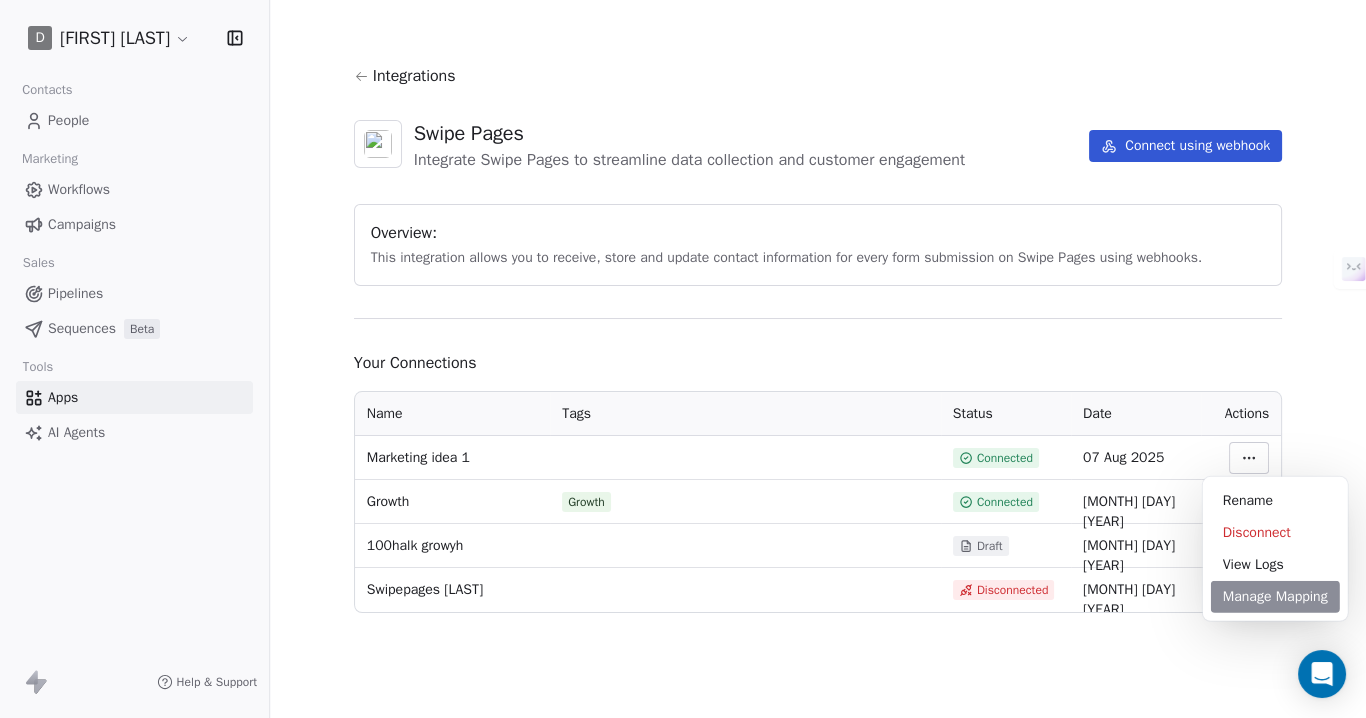 click on "Manage Mapping" at bounding box center [1275, 597] 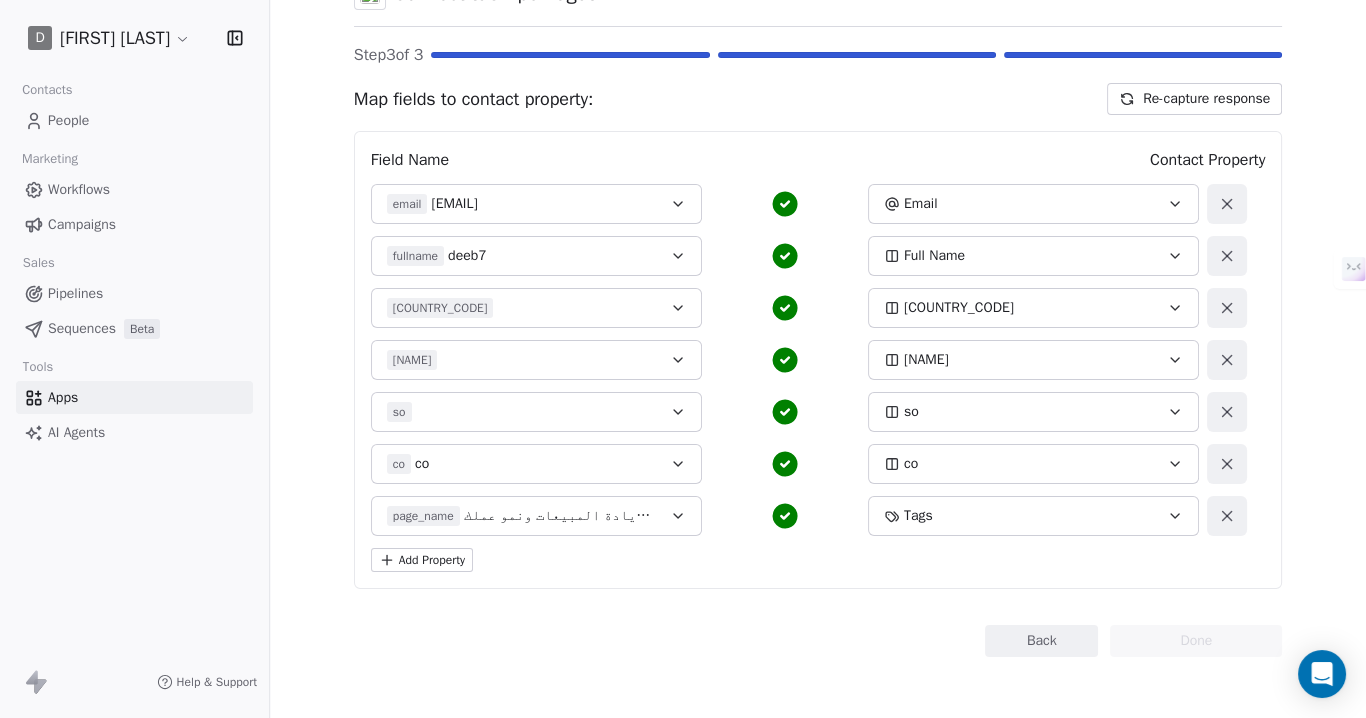 scroll, scrollTop: 131, scrollLeft: 0, axis: vertical 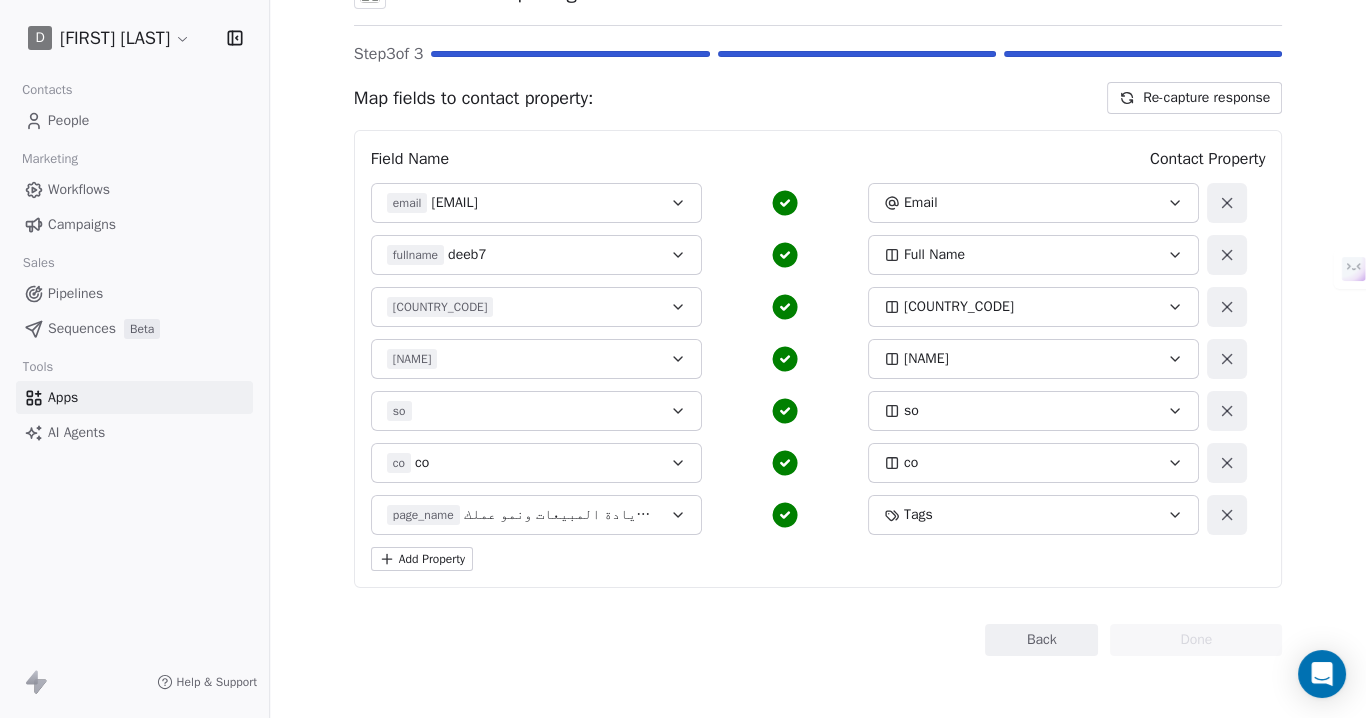 click 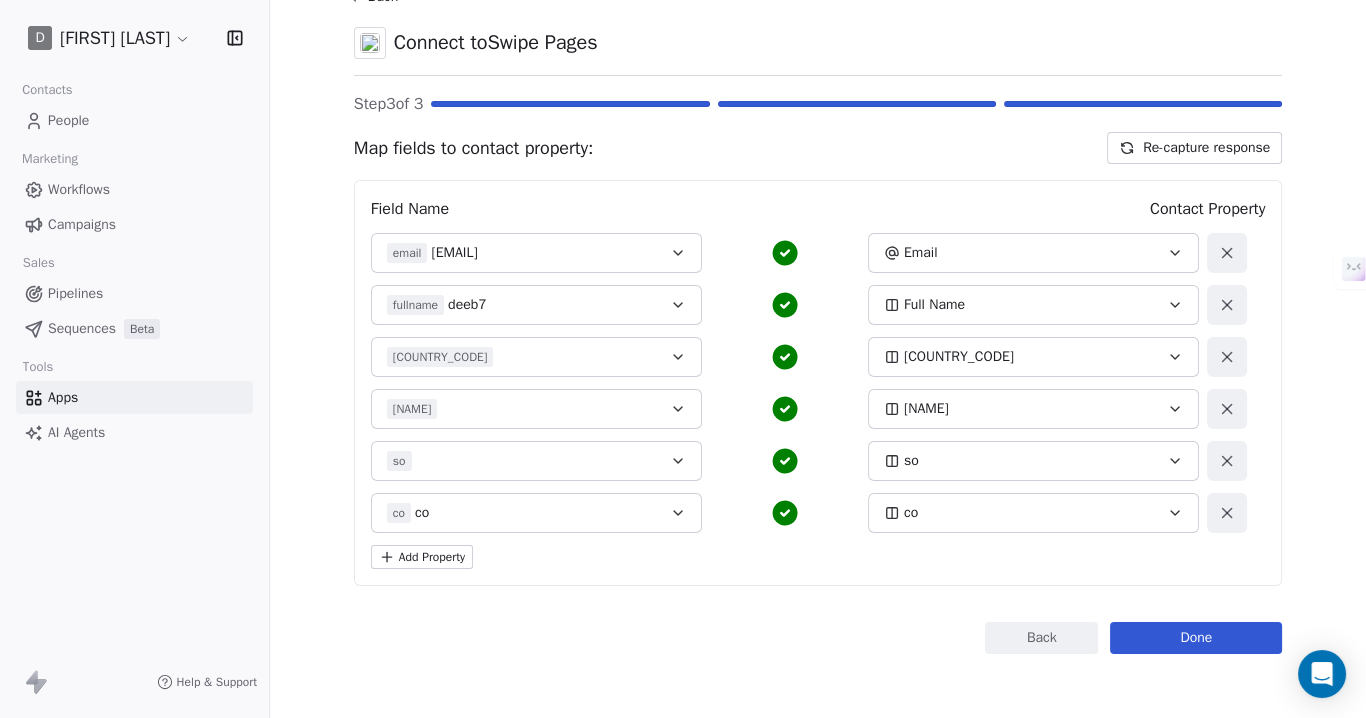 scroll, scrollTop: 79, scrollLeft: 0, axis: vertical 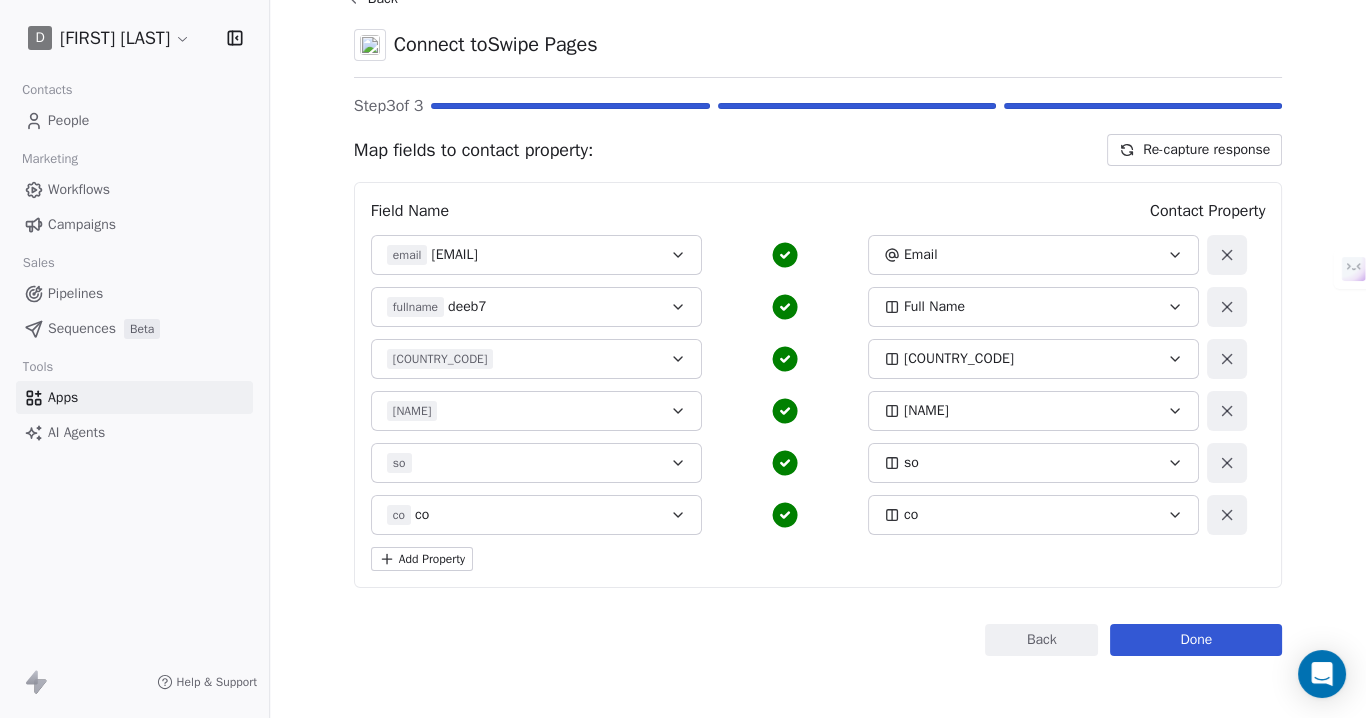 click on "Done" at bounding box center [1196, 640] 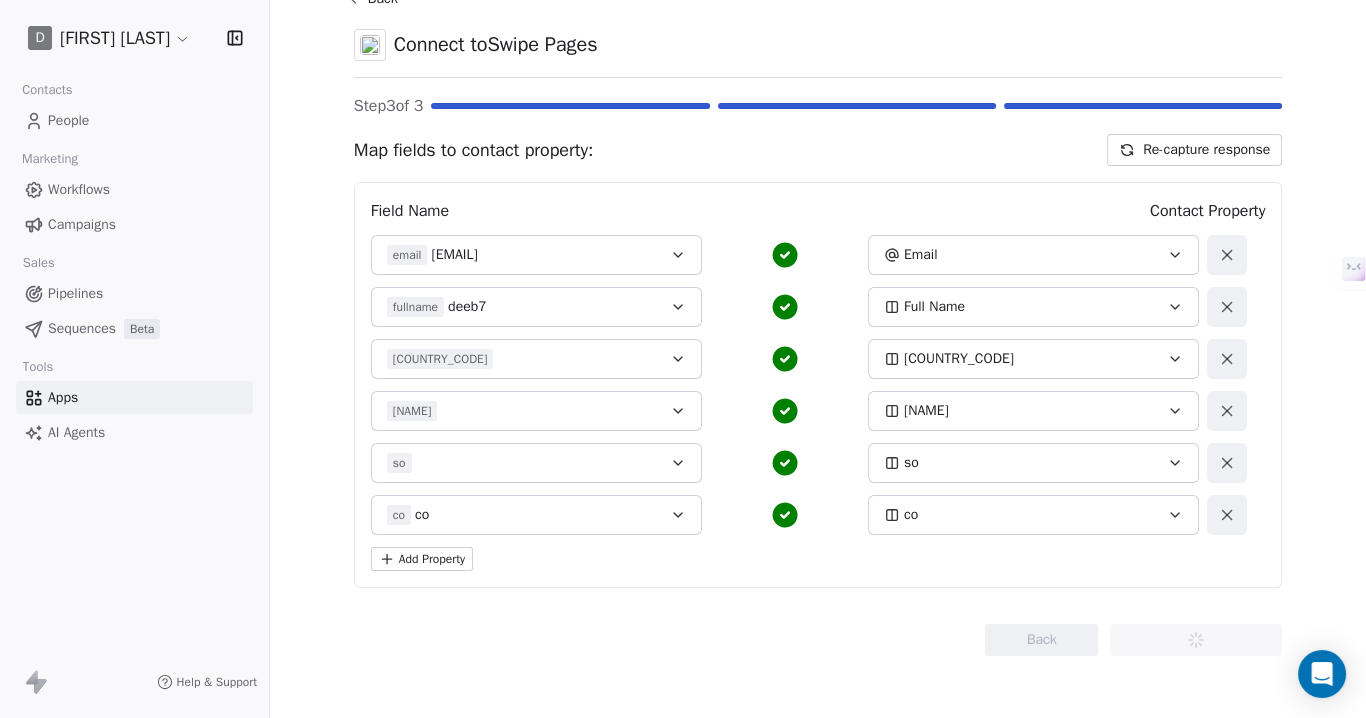 scroll, scrollTop: 0, scrollLeft: 0, axis: both 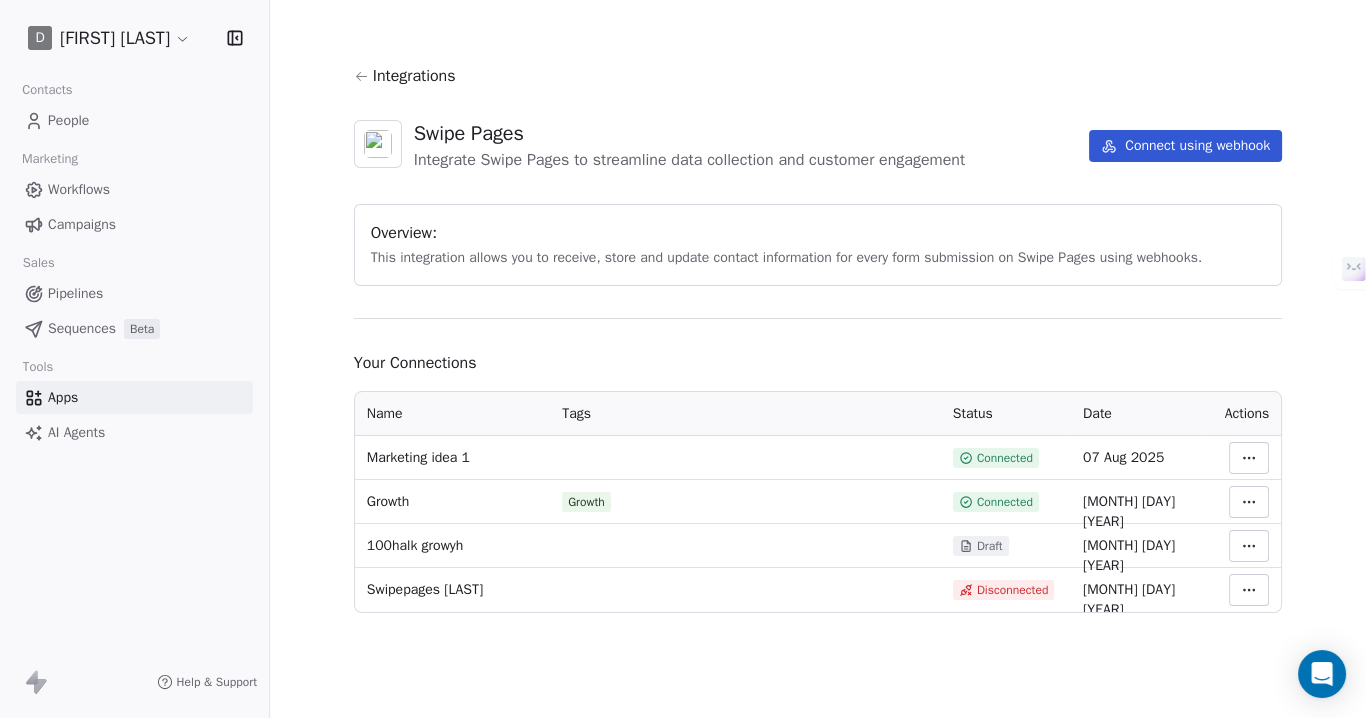 click on "Workflows" at bounding box center [79, 189] 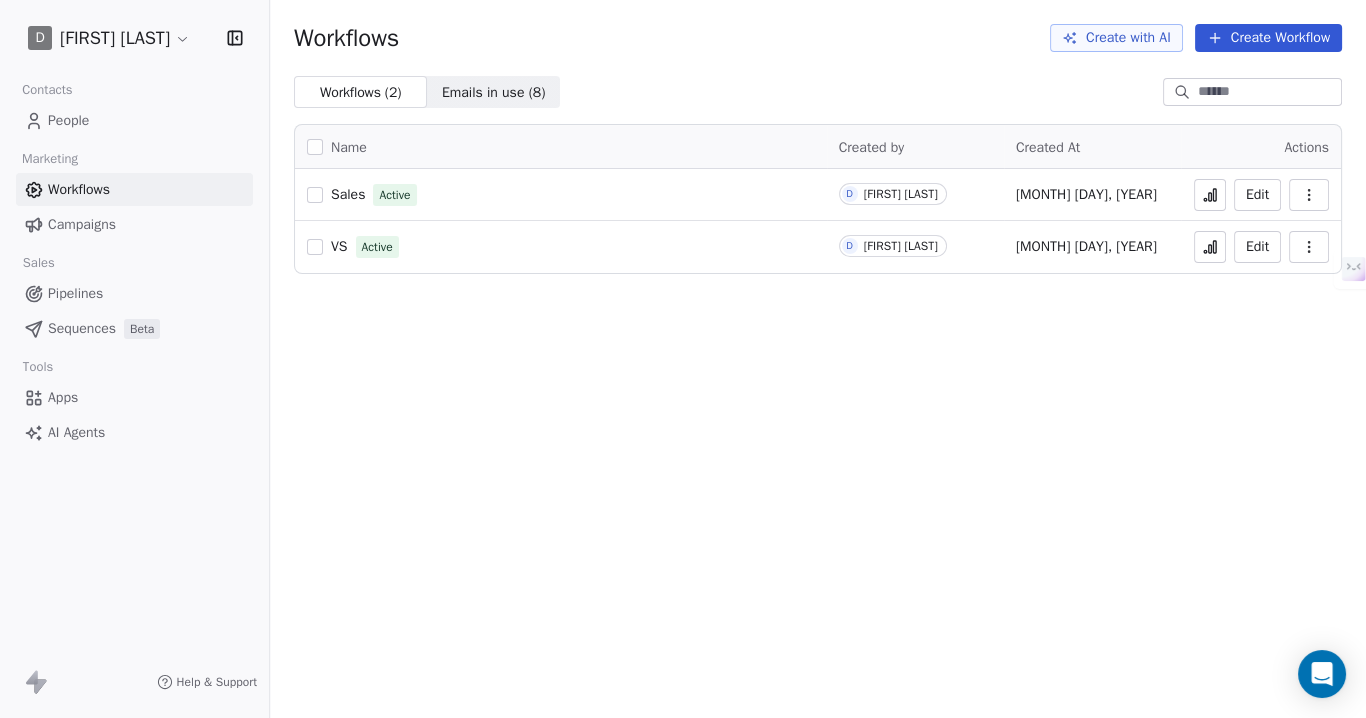 click on "Create Workflow" at bounding box center [1268, 38] 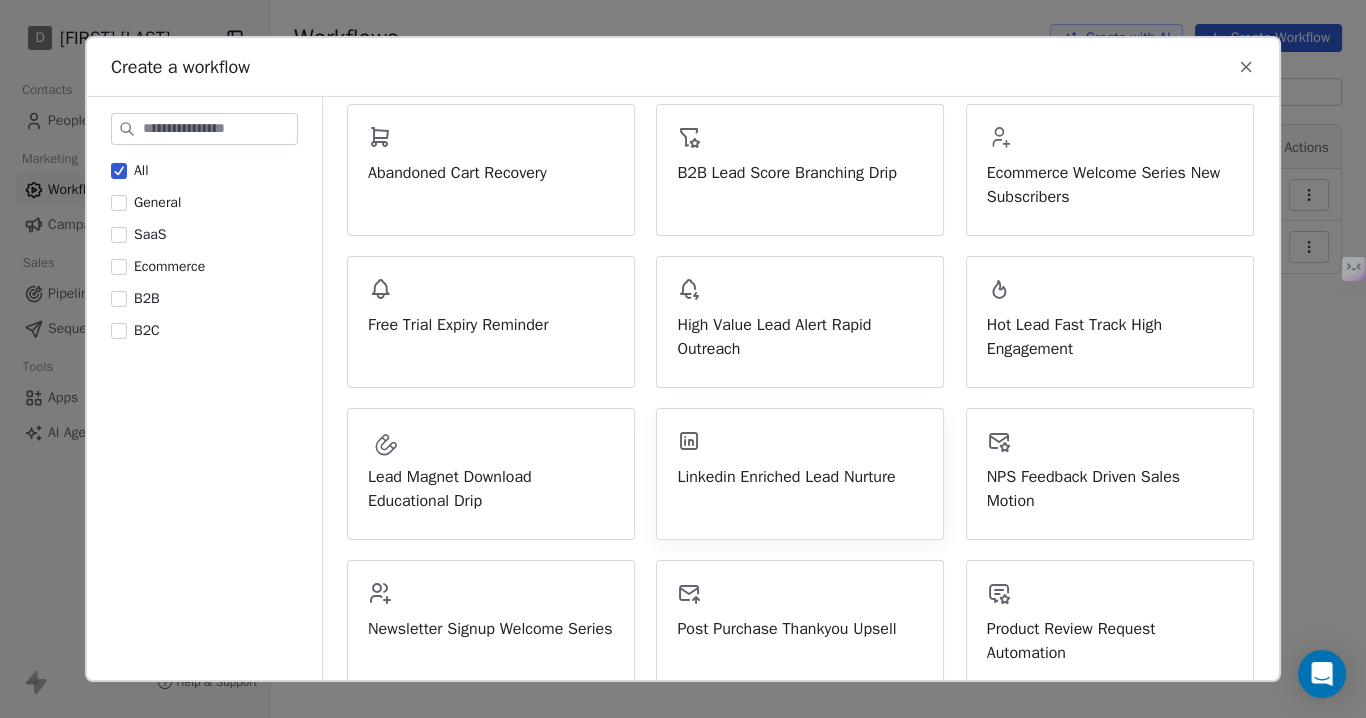 scroll, scrollTop: 0, scrollLeft: 0, axis: both 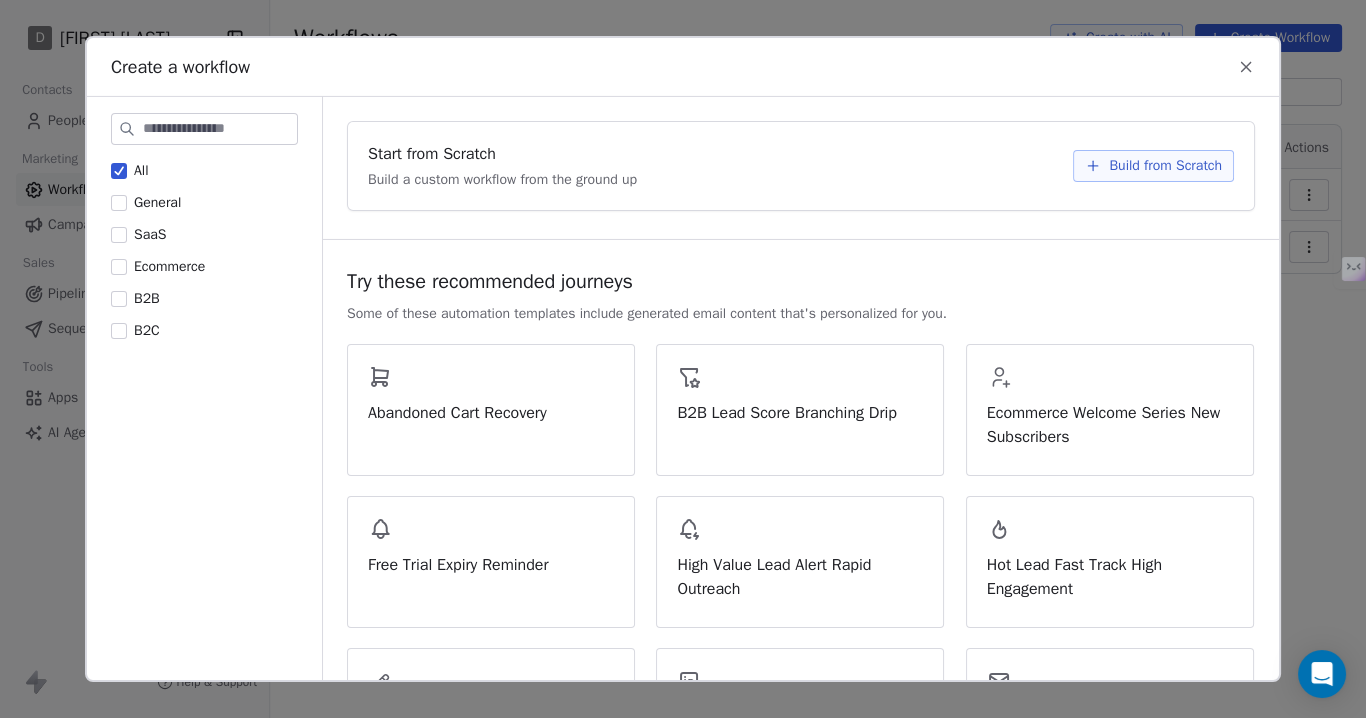click on "SaaS" at bounding box center (150, 234) 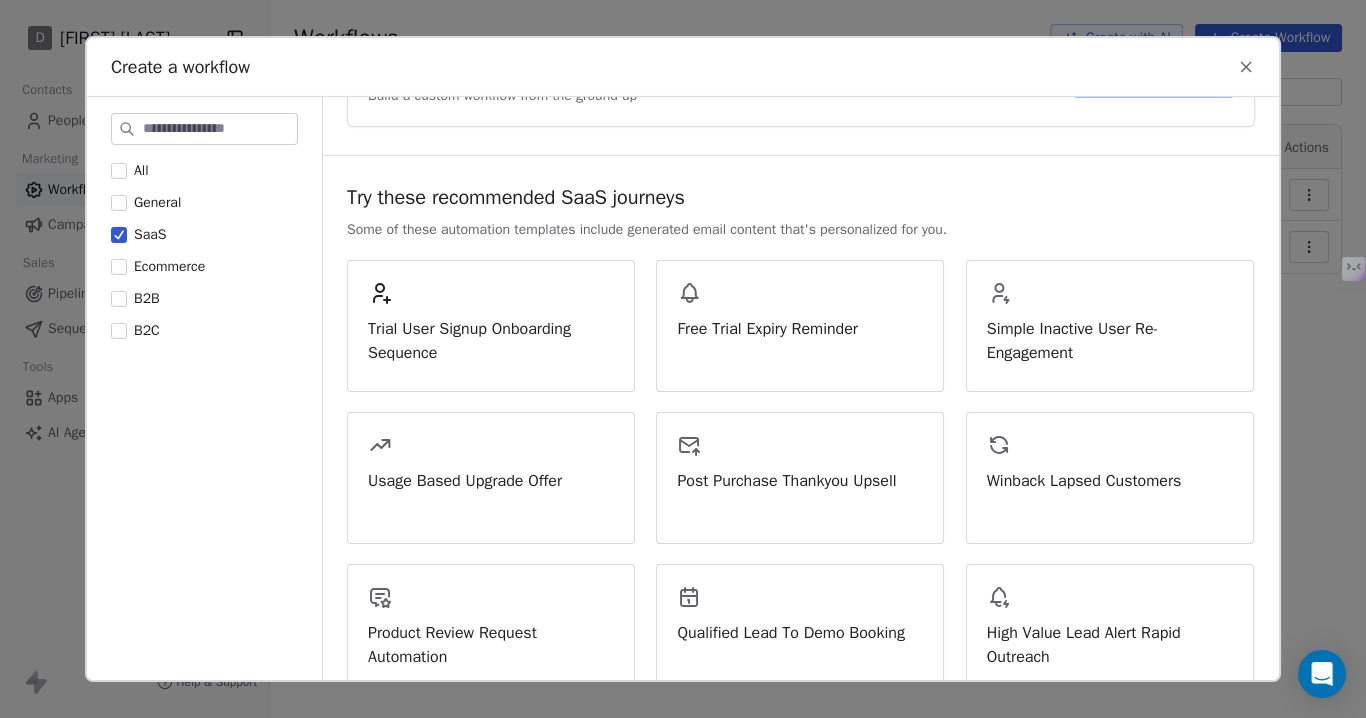 scroll, scrollTop: 0, scrollLeft: 0, axis: both 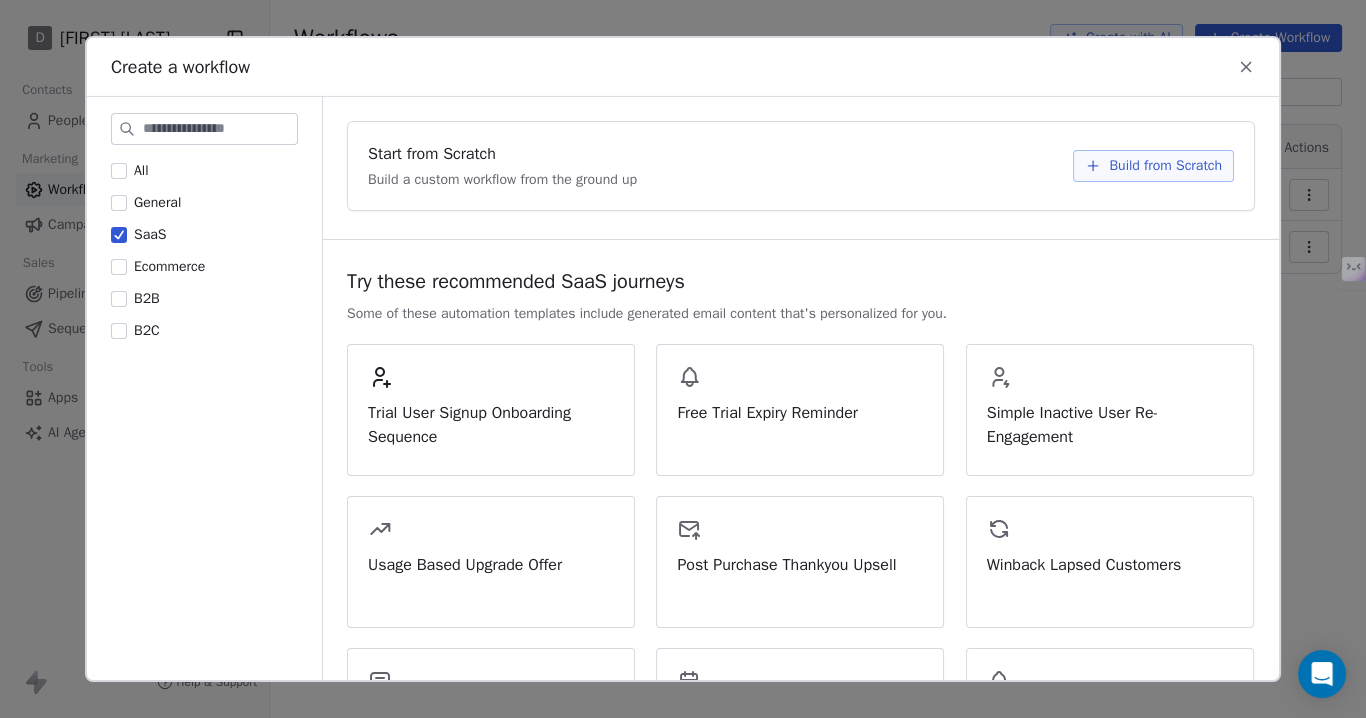 click on "General" at bounding box center (157, 202) 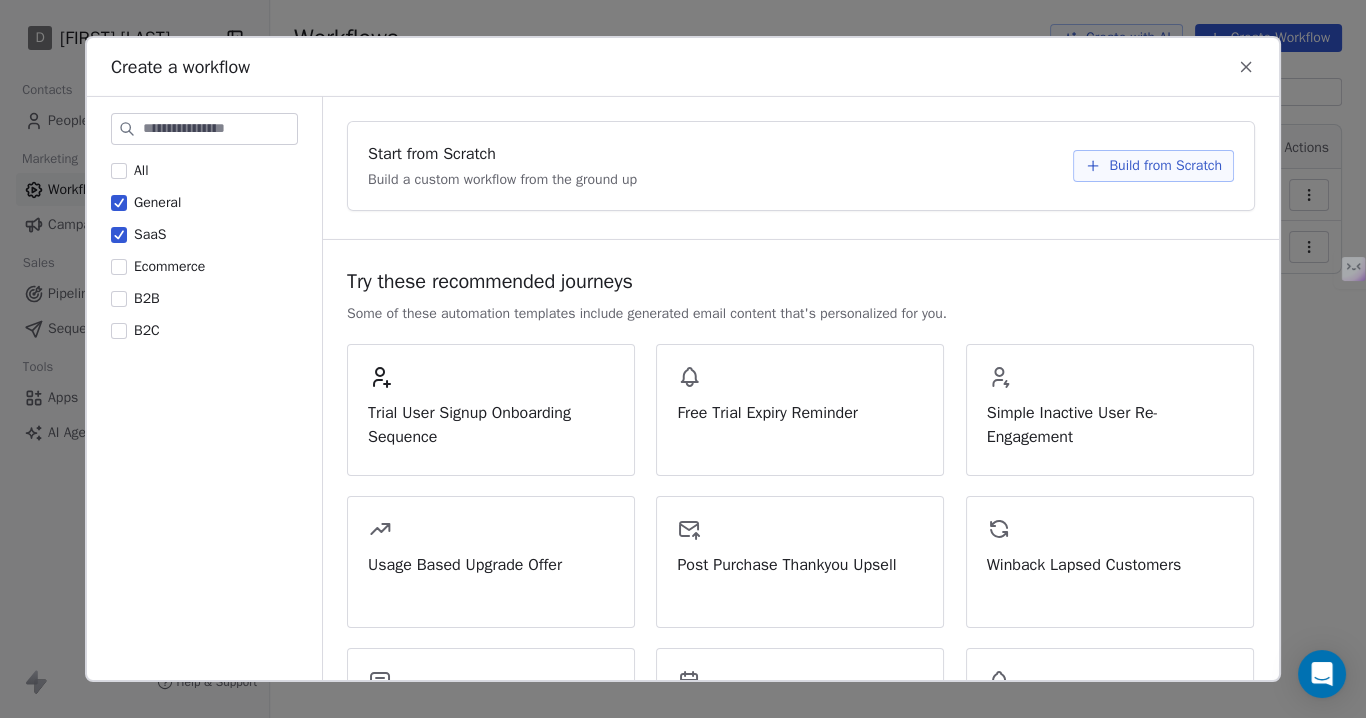 click on "SaaS" at bounding box center (119, 235) 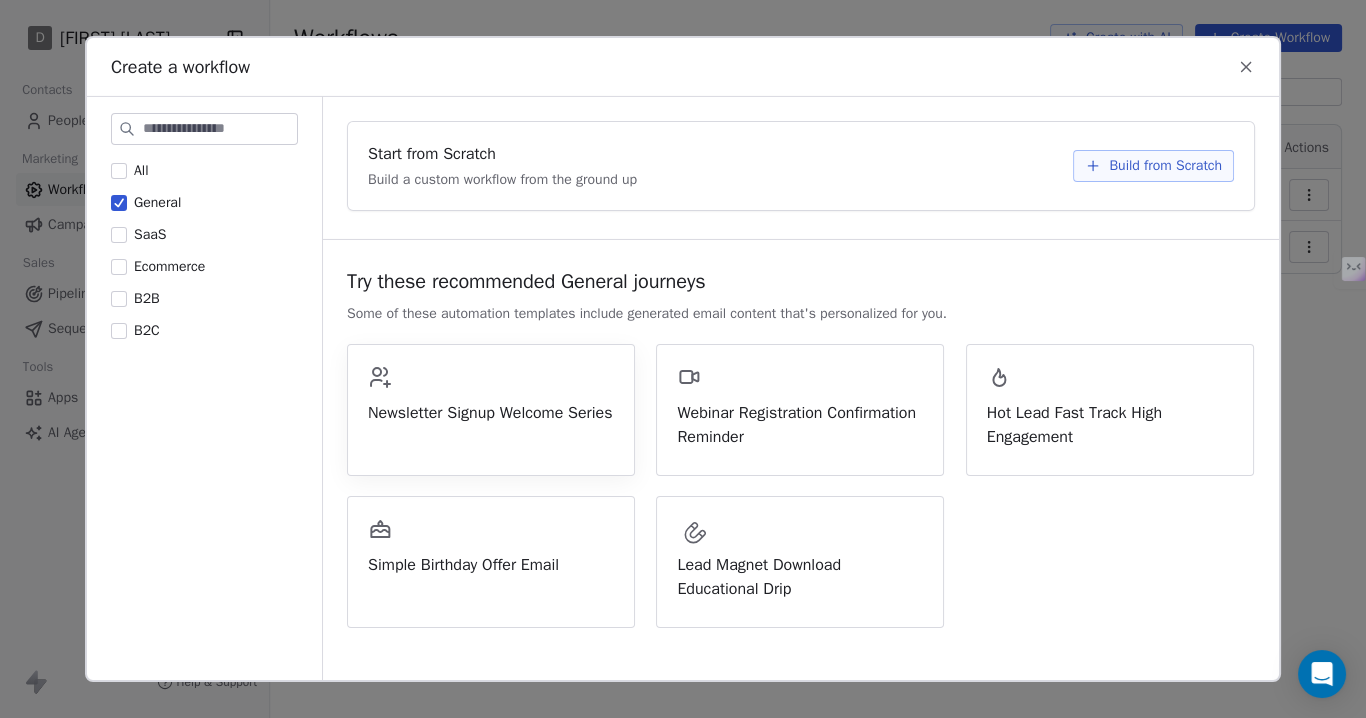 click on "Newsletter Signup Welcome Series" at bounding box center [491, 413] 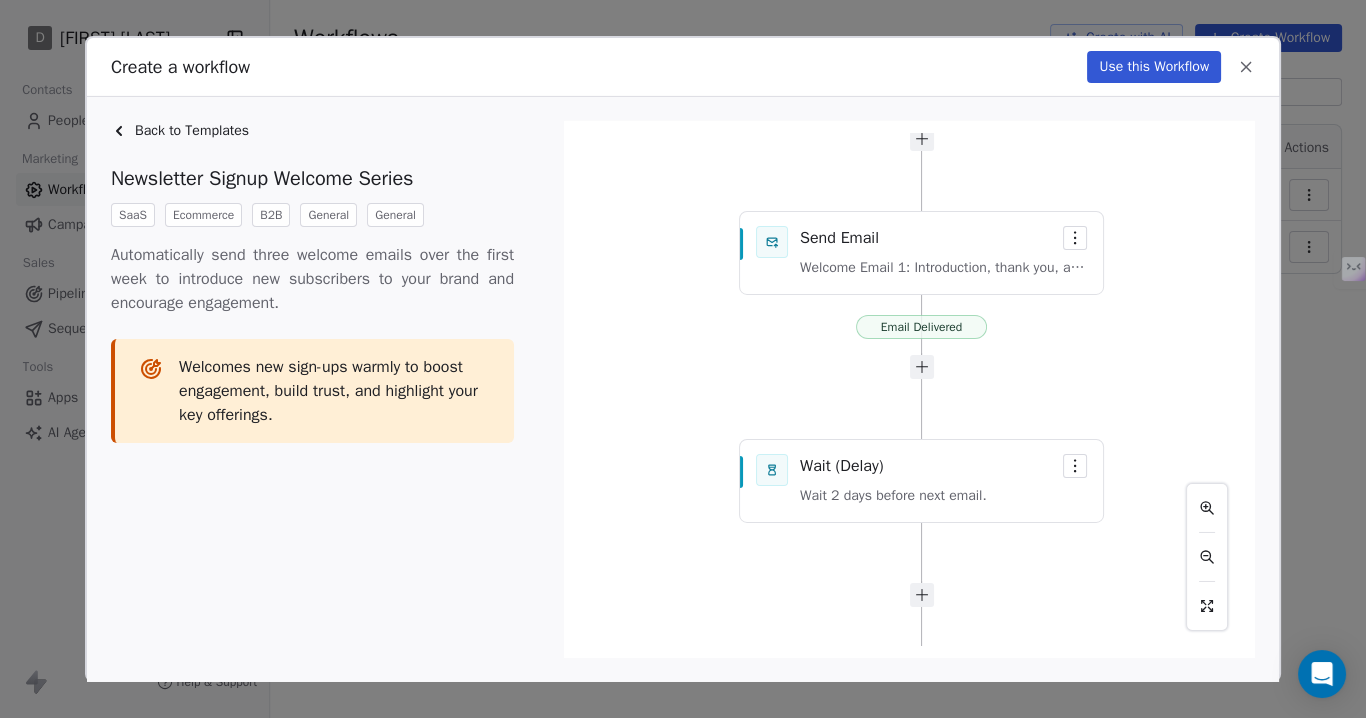 click on "Use this Workflow" at bounding box center (1154, 67) 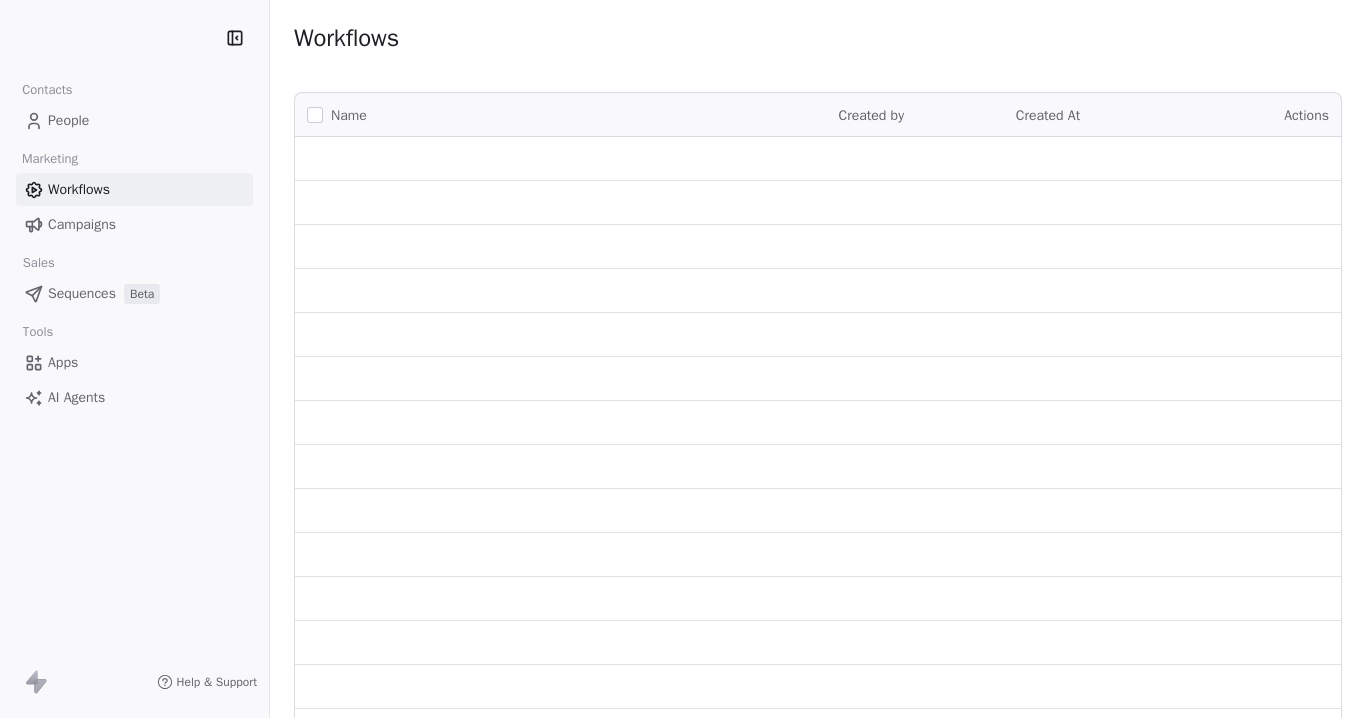 scroll, scrollTop: 0, scrollLeft: 0, axis: both 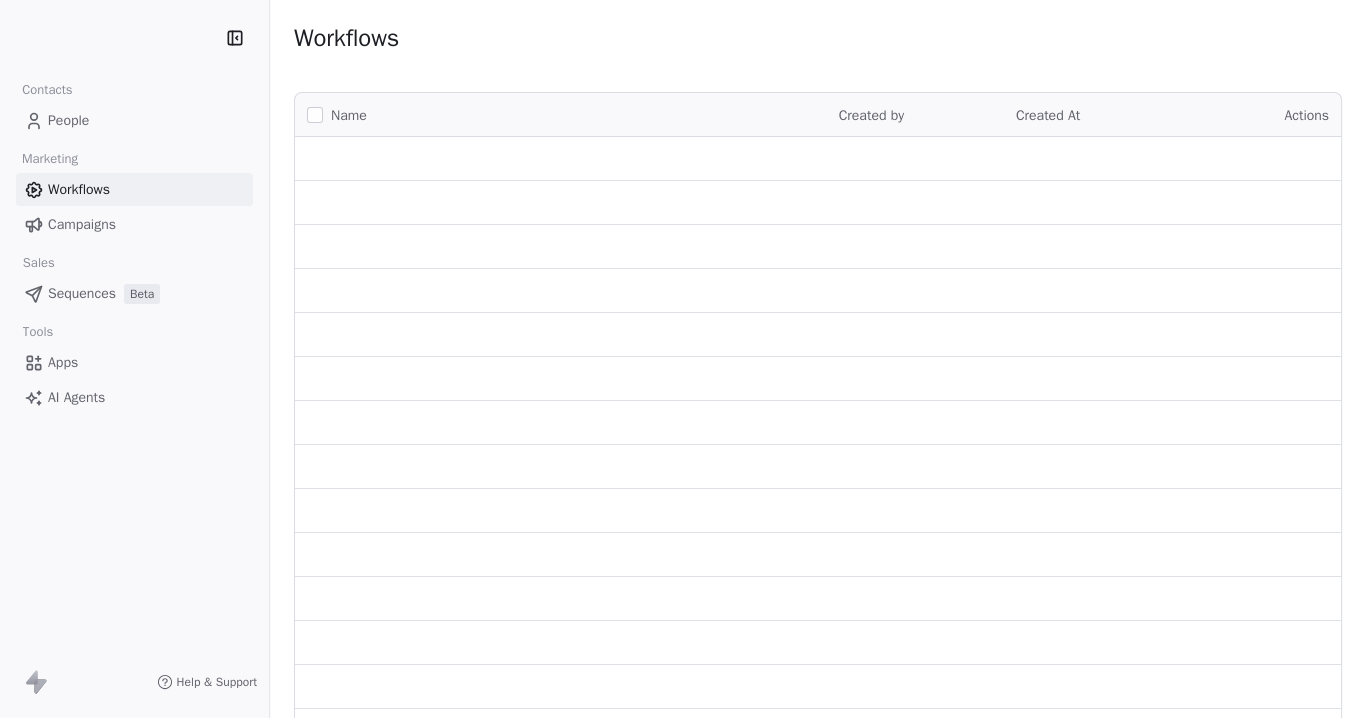 click on "People" at bounding box center [68, 120] 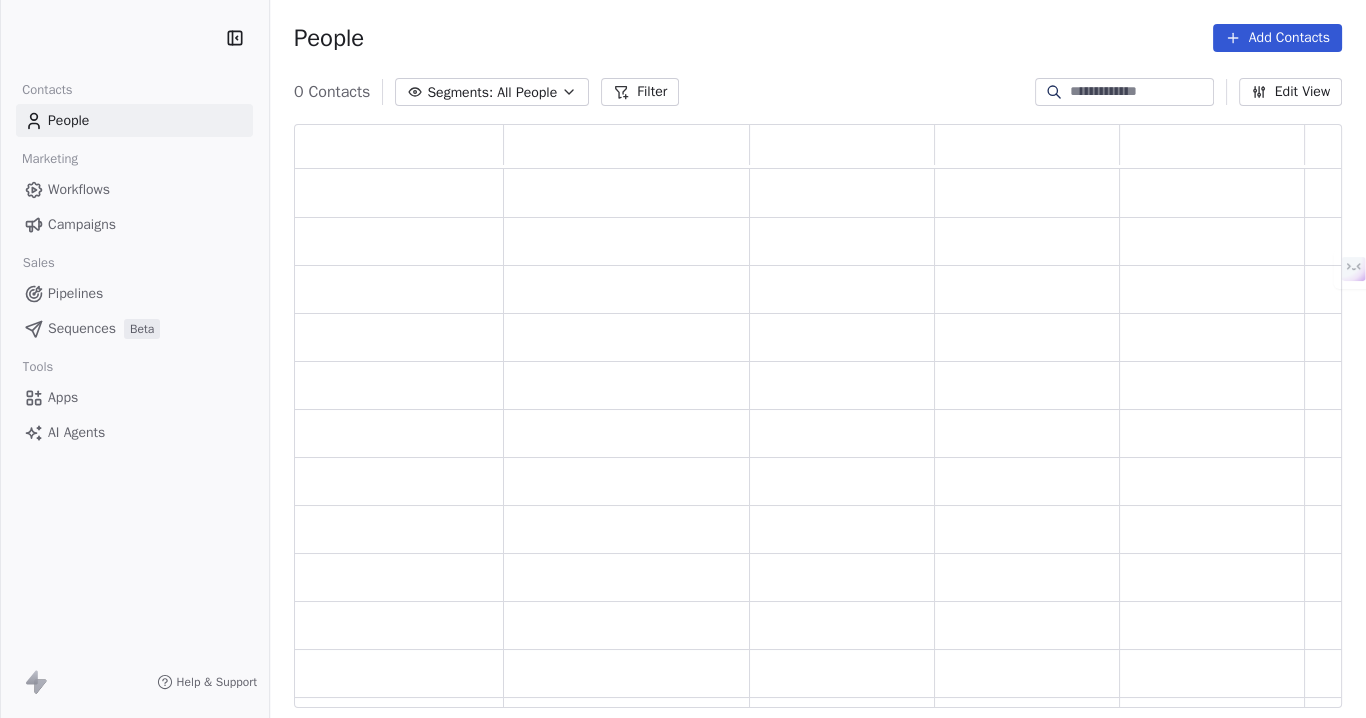 scroll, scrollTop: 13, scrollLeft: 13, axis: both 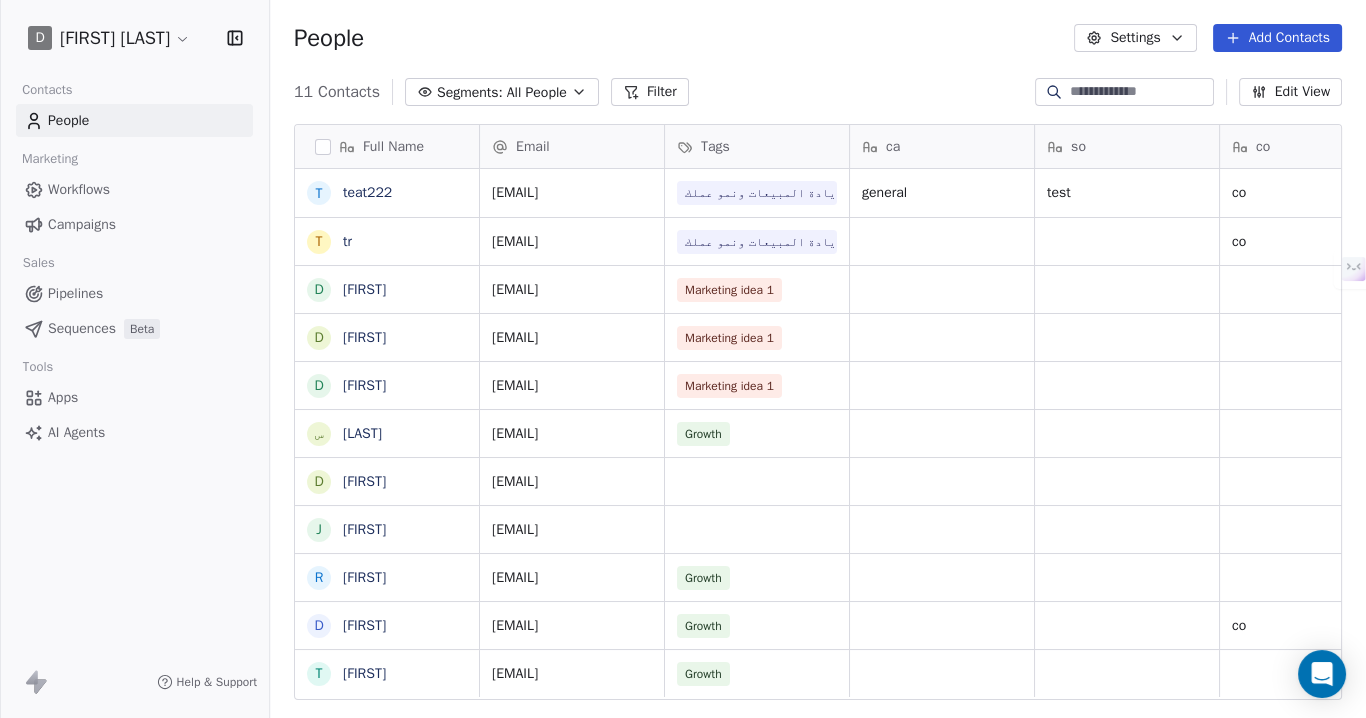 drag, startPoint x: 770, startPoint y: 703, endPoint x: 859, endPoint y: 709, distance: 89.20202 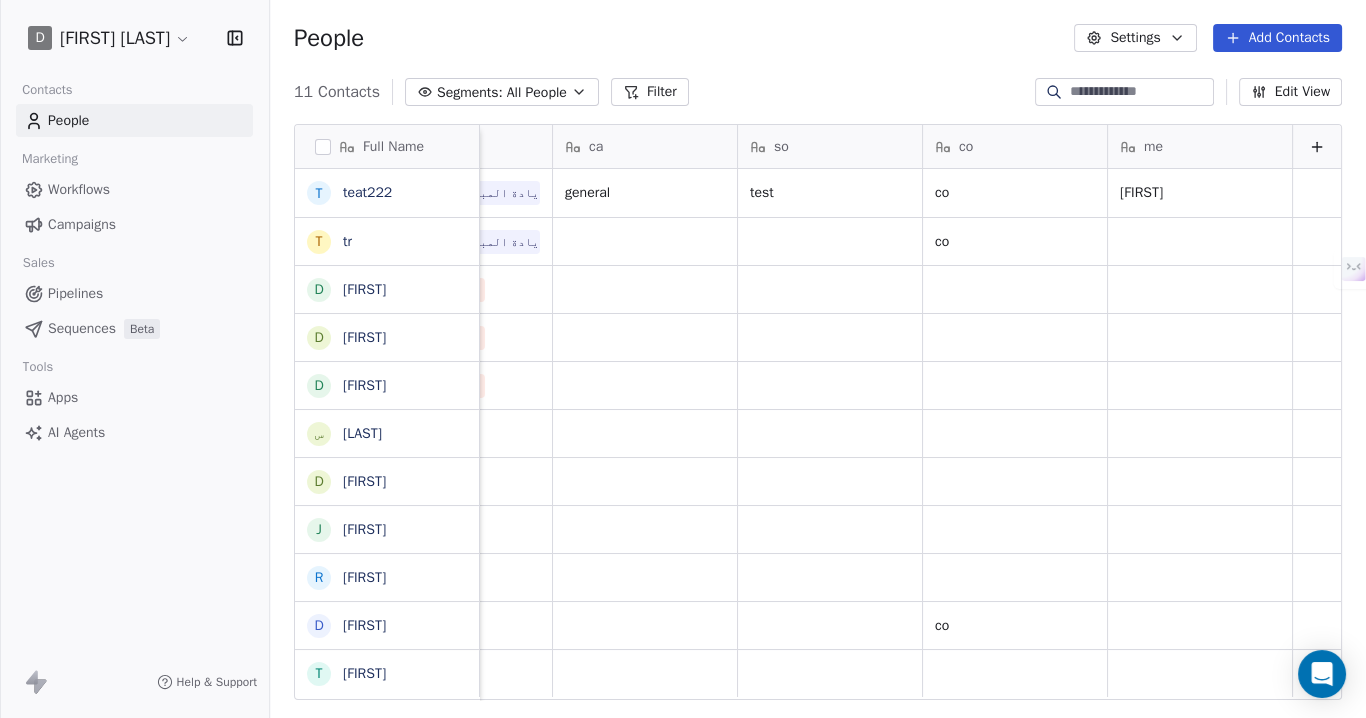scroll, scrollTop: 0, scrollLeft: 0, axis: both 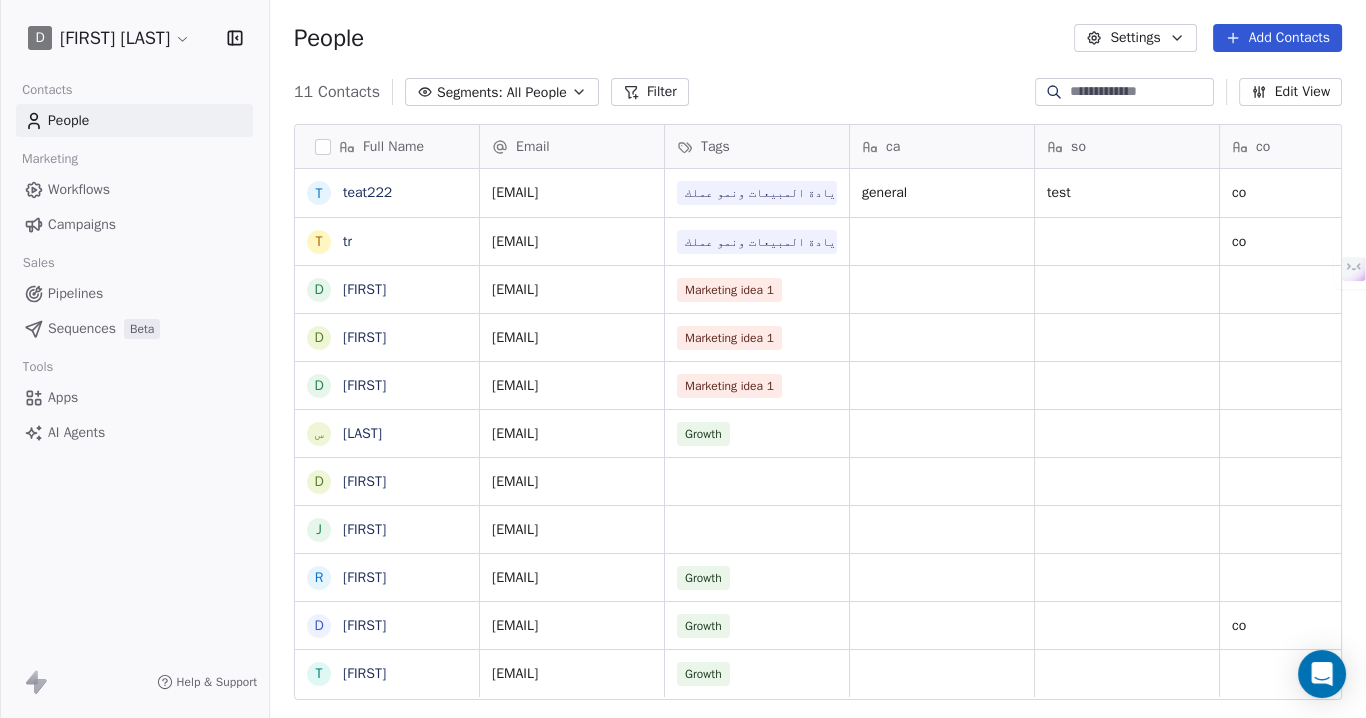 click on "People" at bounding box center [68, 120] 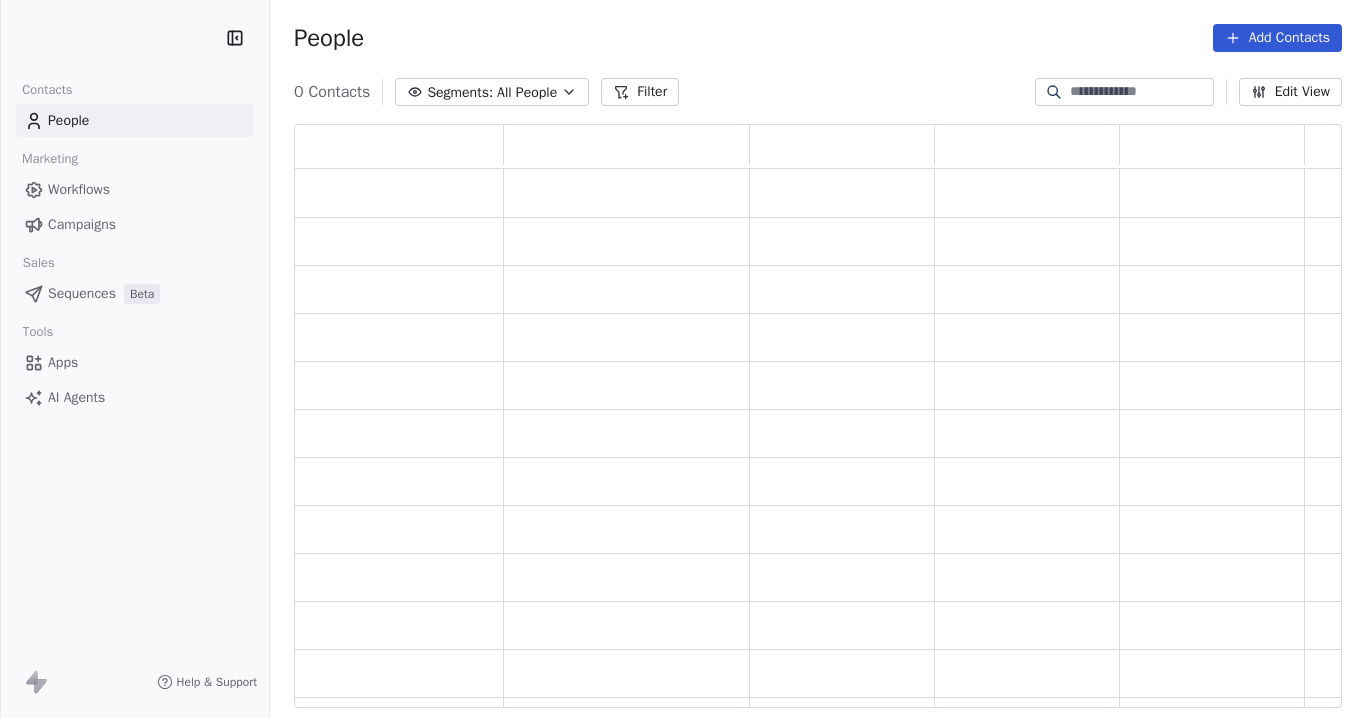 scroll, scrollTop: 0, scrollLeft: 0, axis: both 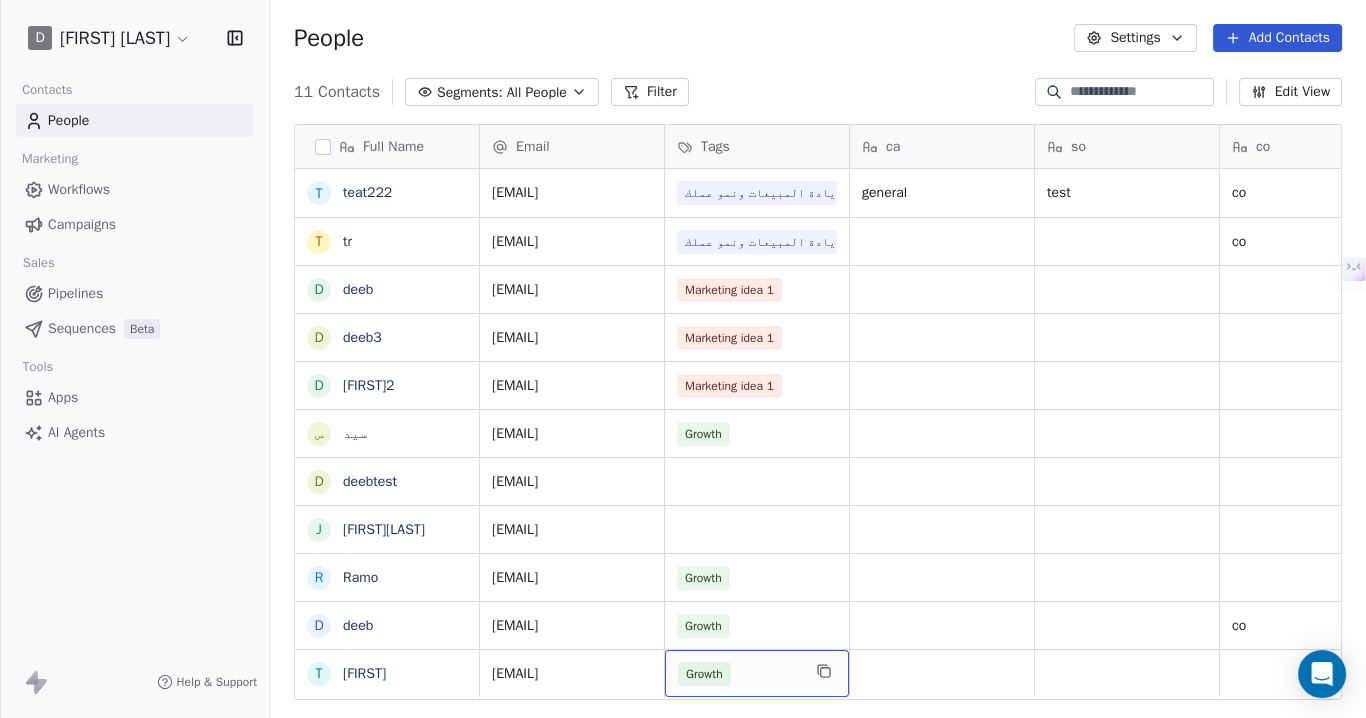 drag, startPoint x: 843, startPoint y: 694, endPoint x: 923, endPoint y: 695, distance: 80.00625 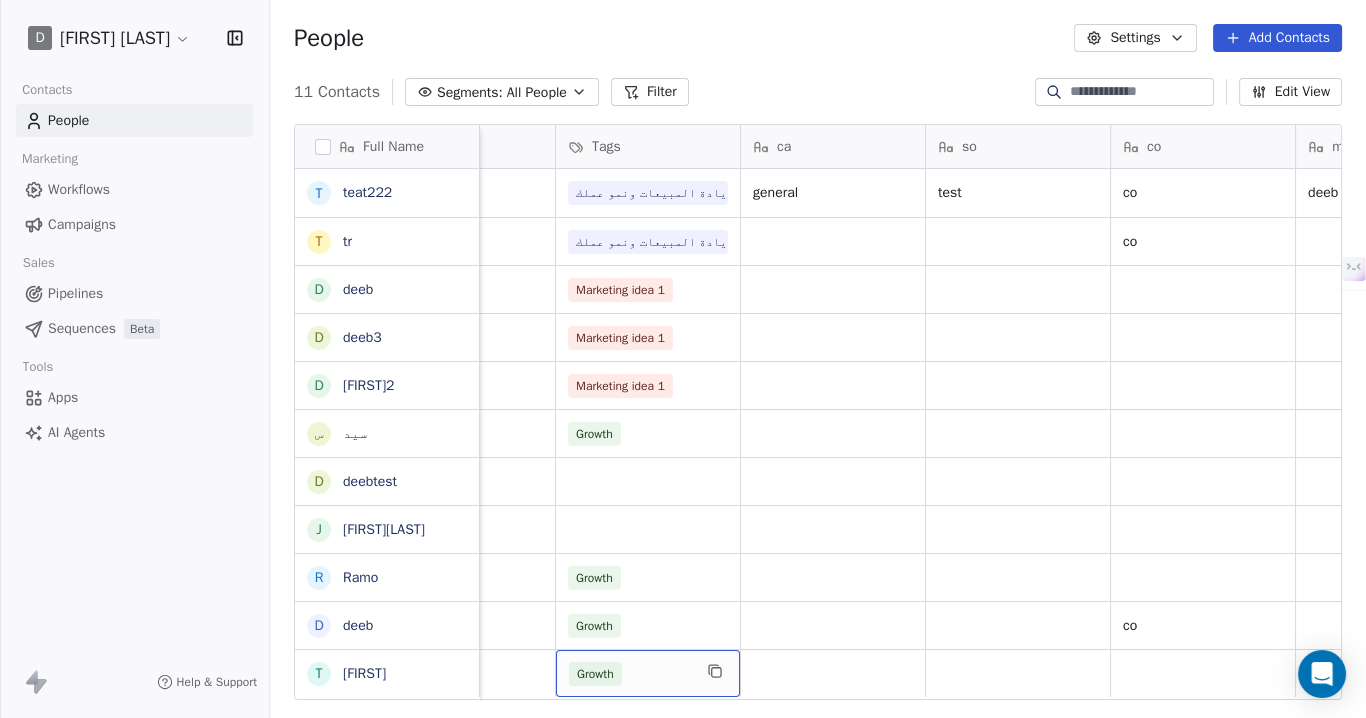 scroll, scrollTop: 0, scrollLeft: 0, axis: both 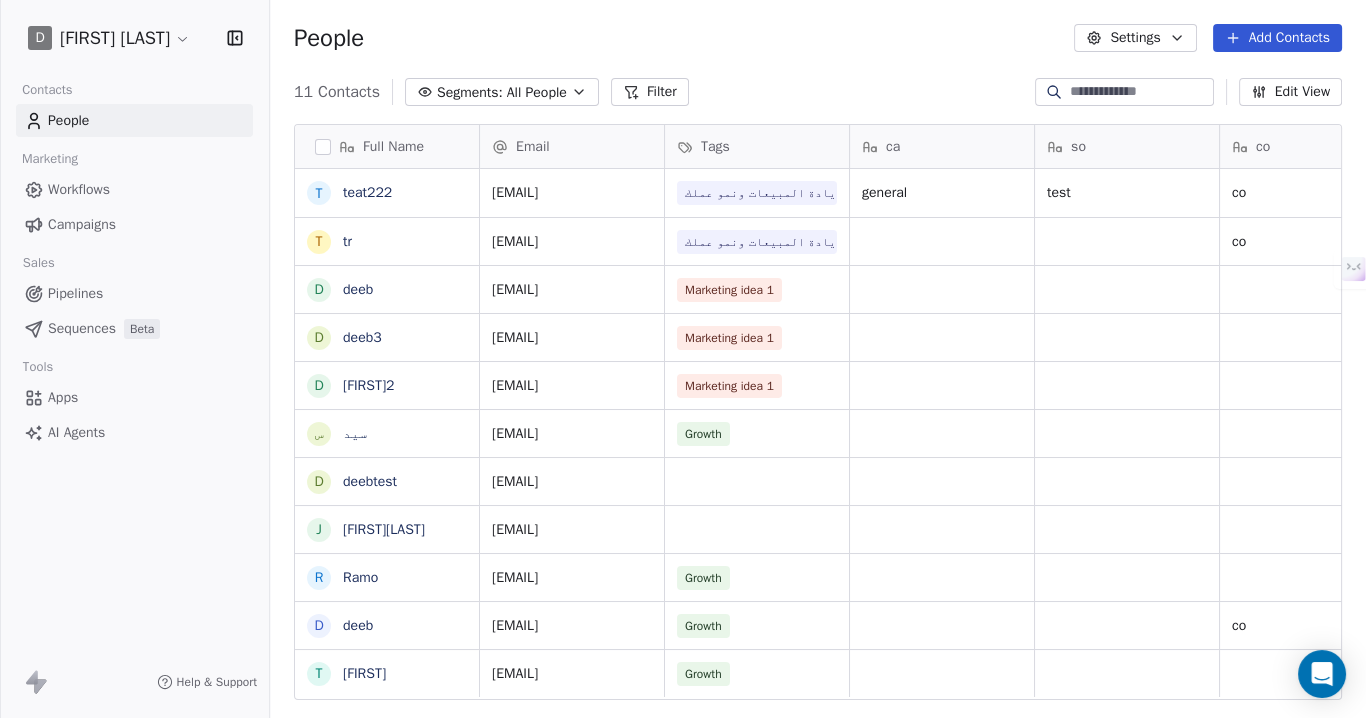 click on "Apps" at bounding box center (63, 397) 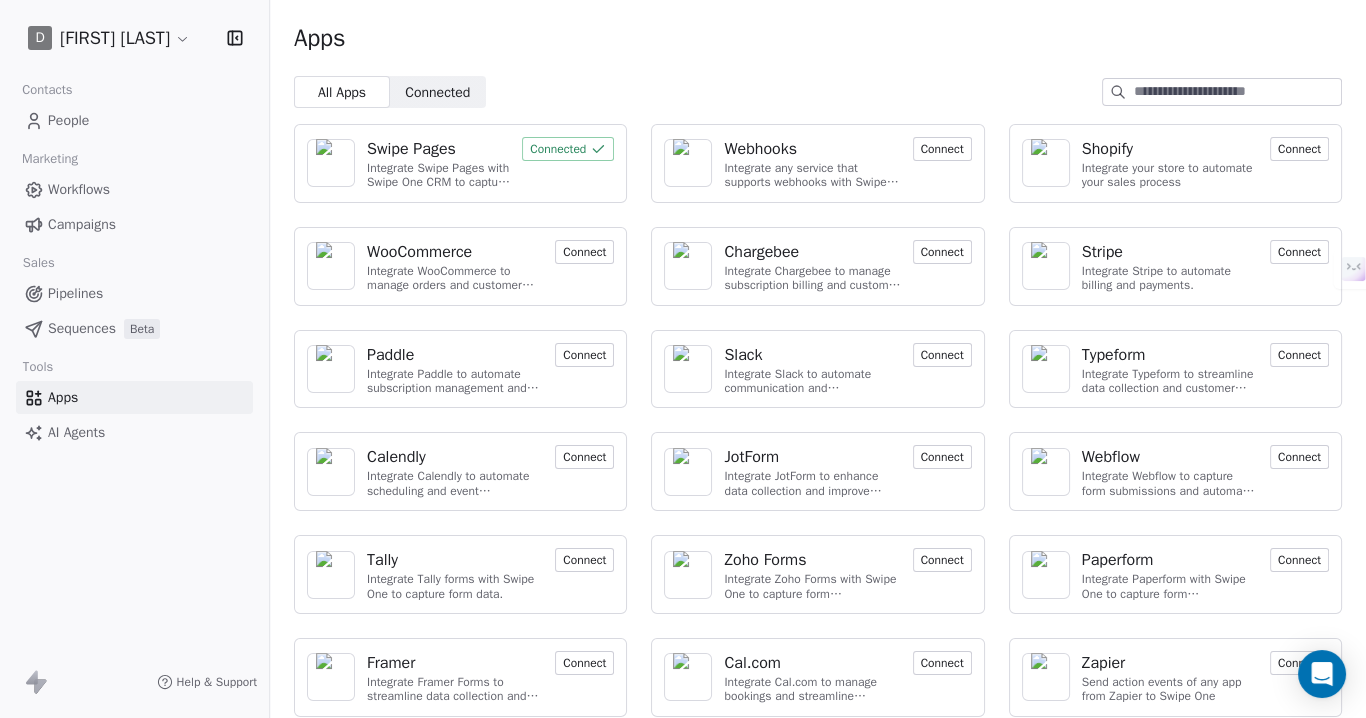 click on "Swipe Pages" at bounding box center [411, 149] 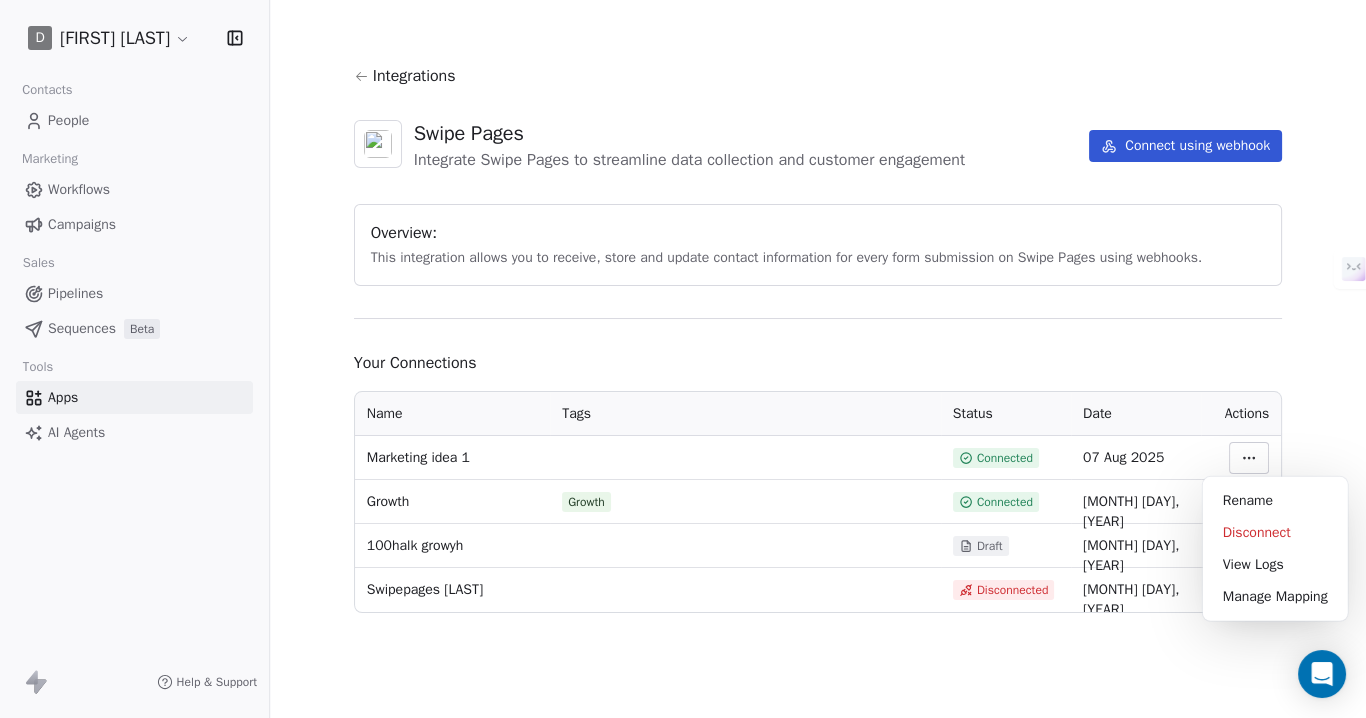 click on "D Deeb Ghanma Contacts People Marketing Workflows Campaigns Sales Pipelines Sequences Beta Tools Apps AI Agents Help & Support Integrations Swipe Pages Integrate Swipe Pages to streamline data collection and customer engagement Connect using webhook Overview: This integration allows you to receive, store and update contact information for every form submission on Swipe Pages using webhooks. Your Connections Name Tags Status Date Actions Marketing idea 1 Connected 07 Aug 2025 Growth Growth Connected 17 Feb 2025 100halk growyh Draft 17 Feb 2025 Swipepages dghanma Disconnected 17 Feb 2025
Rename Disconnect View Logs" at bounding box center [683, 455] 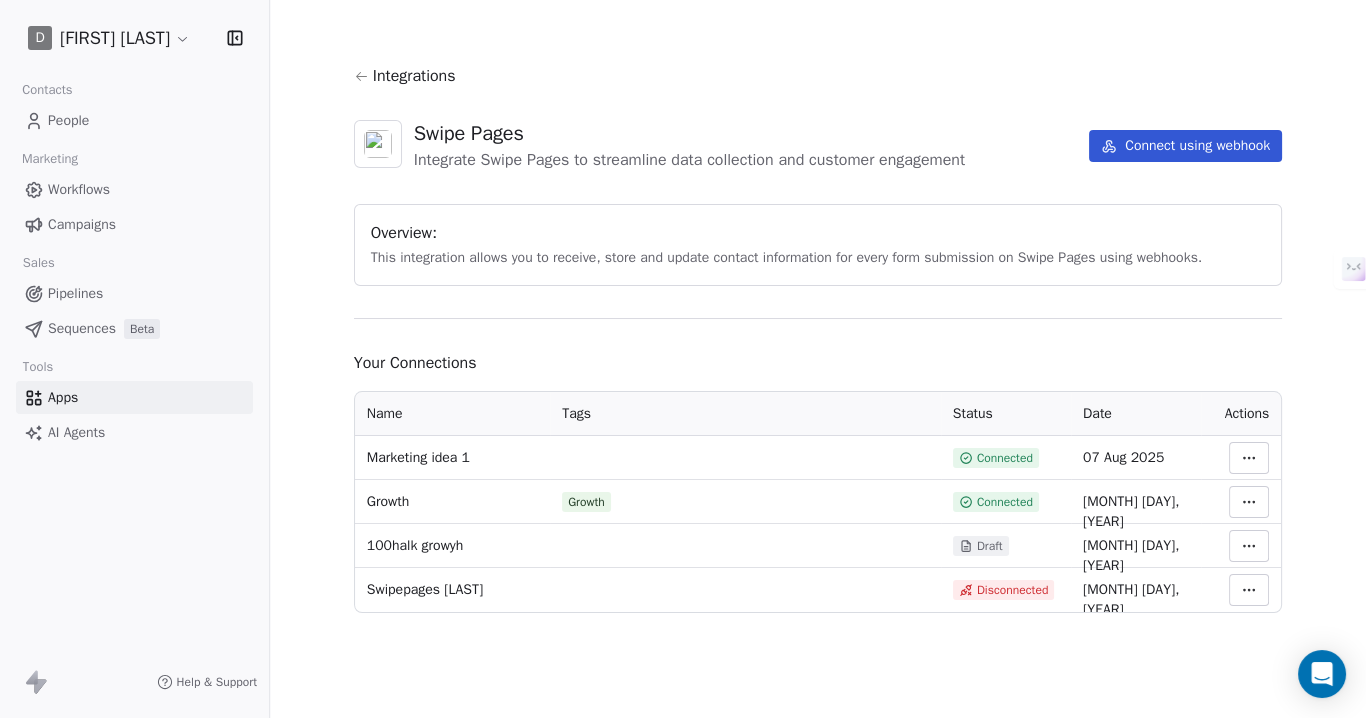 click on "D Deeb Ghanma Contacts People Marketing Workflows Campaigns Sales Pipelines Sequences Beta Tools Apps AI Agents Help & Support Integrations Swipe Pages Integrate Swipe Pages to streamline data collection and customer engagement Connect using webhook Overview: This integration allows you to receive, store and update contact information for every form submission on Swipe Pages using webhooks. Your Connections Name Tags Status Date Actions Marketing idea 1 Connected 07 Aug 2025 Growth Growth Connected 17 Feb 2025 100halk growyh Draft 17 Feb 2025 Swipepages dghanma Disconnected 17 Feb 2025" at bounding box center [683, 455] 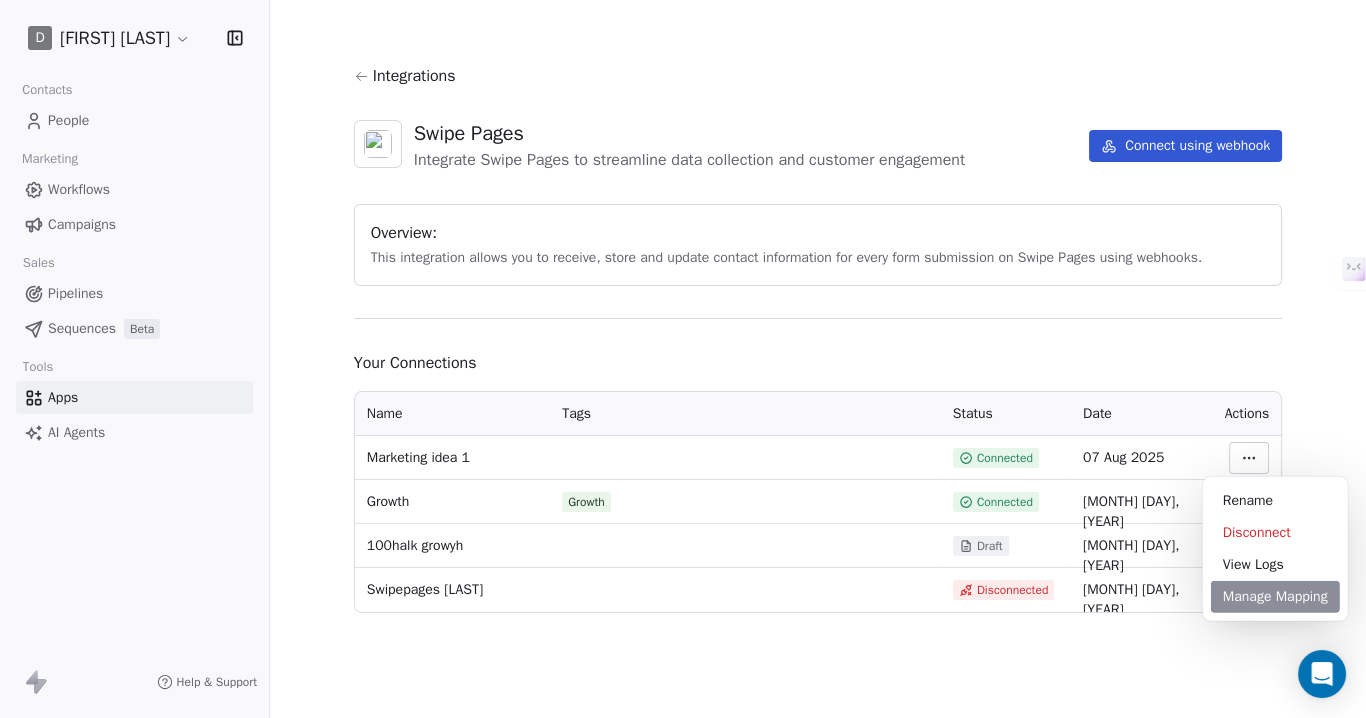 click on "Manage Mapping" at bounding box center [1275, 597] 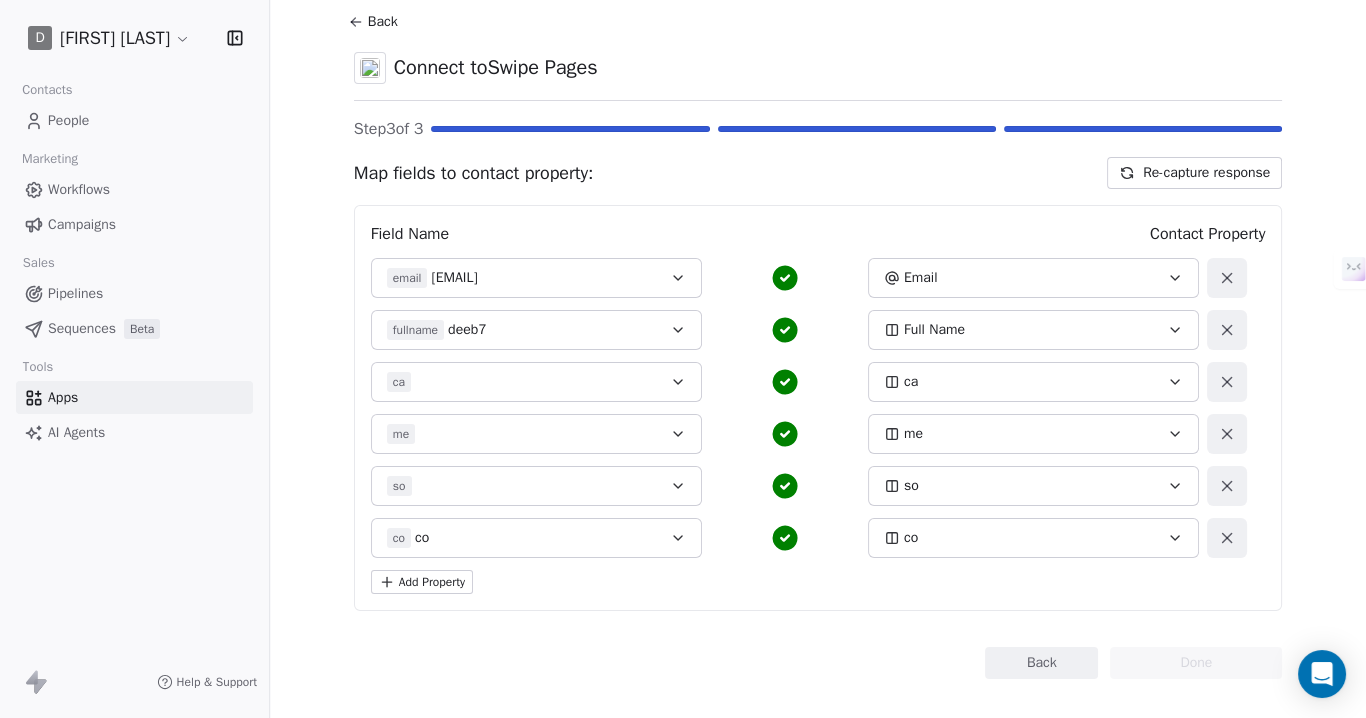 scroll, scrollTop: 79, scrollLeft: 0, axis: vertical 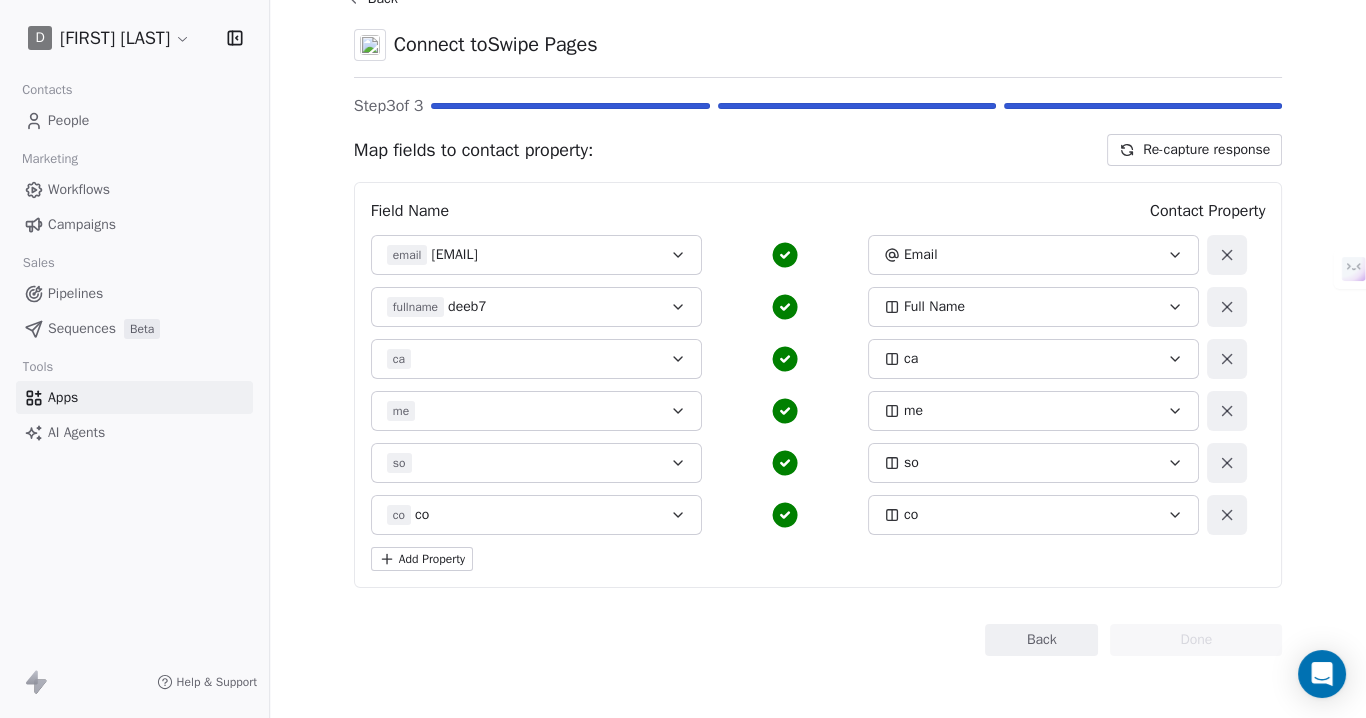 click on "Add Property" at bounding box center [422, 559] 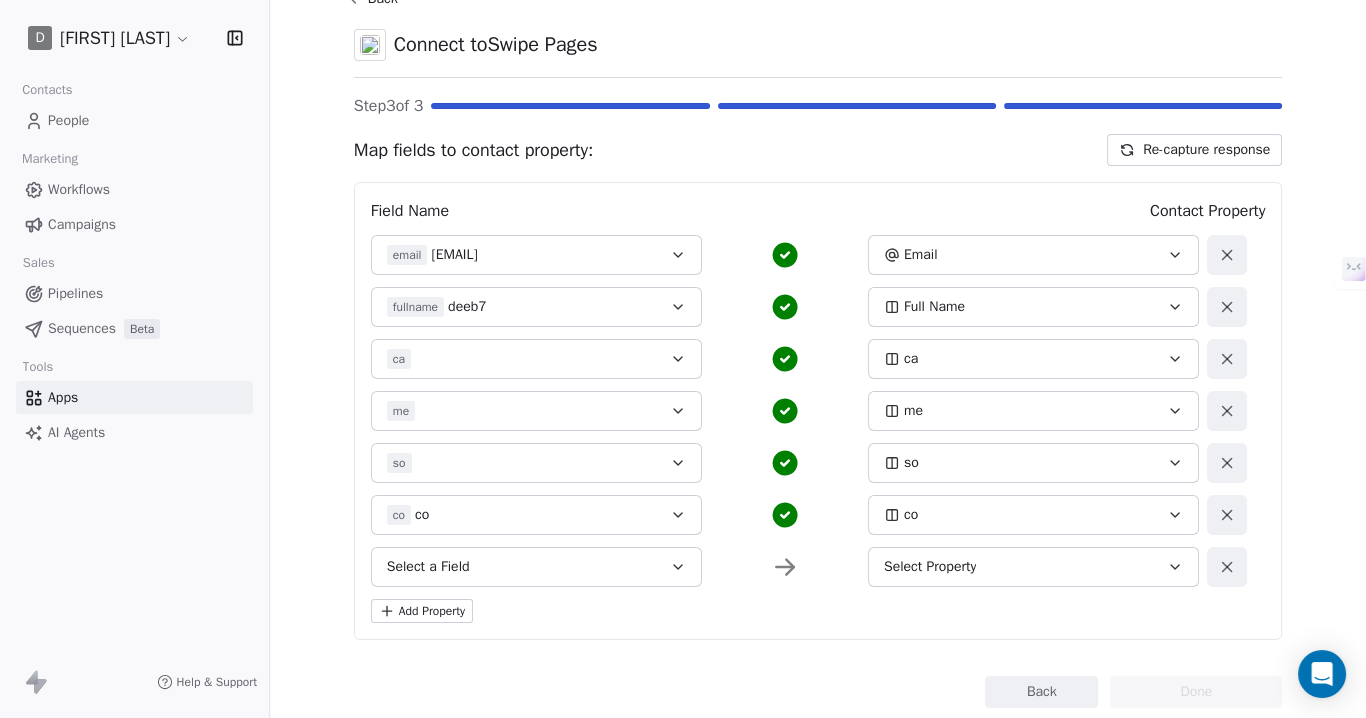 click on "Select a Field" at bounding box center (536, 567) 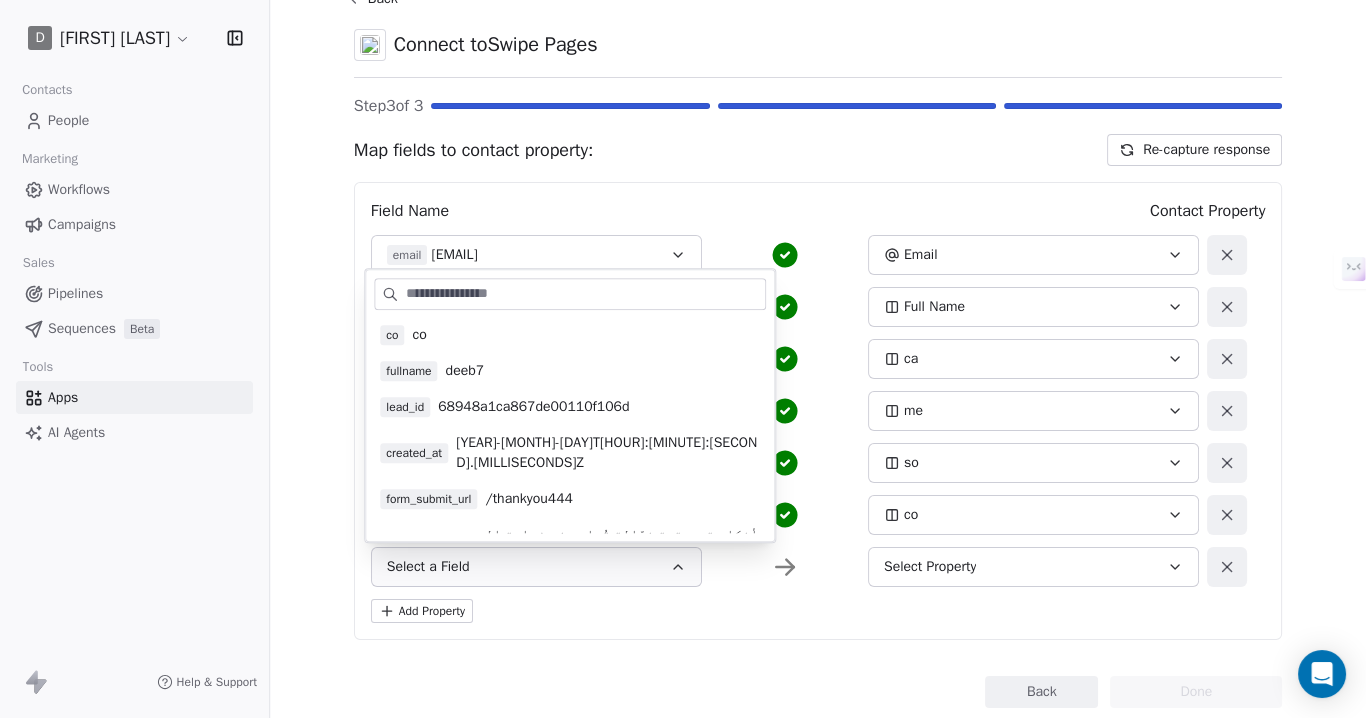 scroll, scrollTop: 240, scrollLeft: 0, axis: vertical 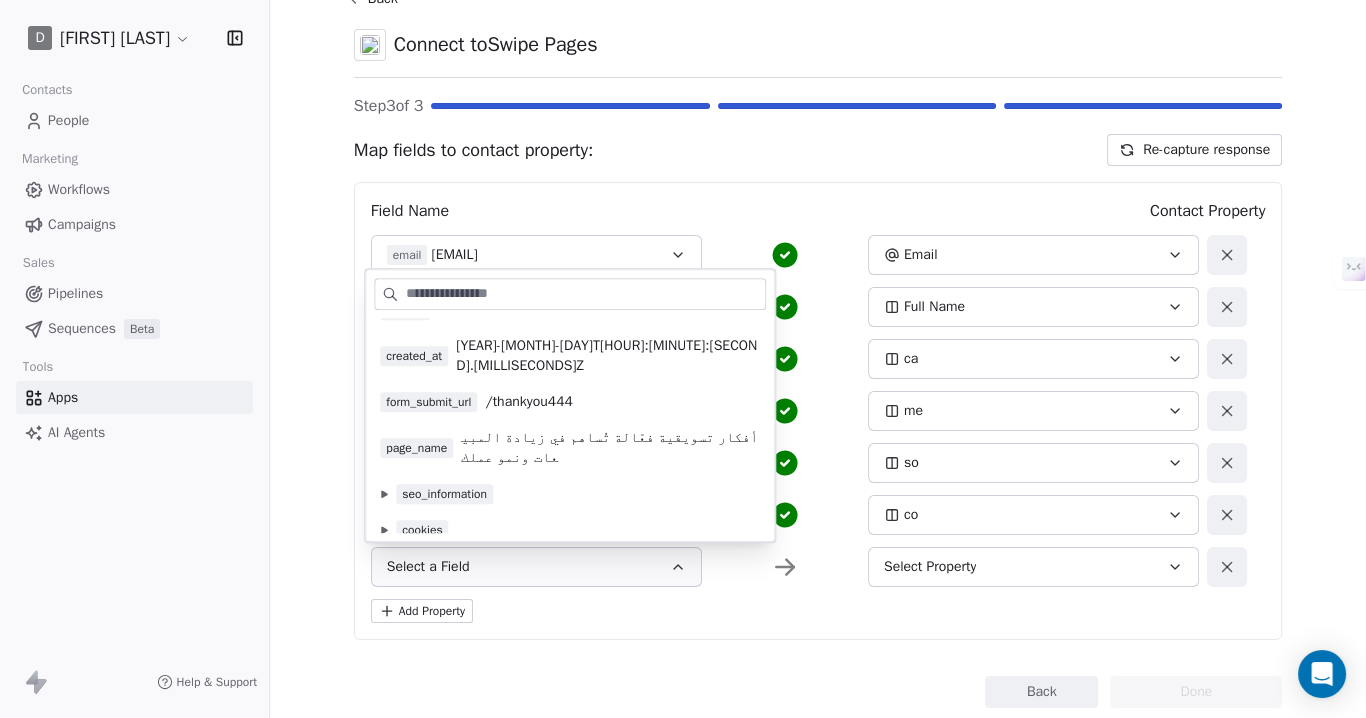 click on "أفكار تسويقية فعّالة تُساهم في زيادة المبيعات ونمو عملك" at bounding box center (610, 448) 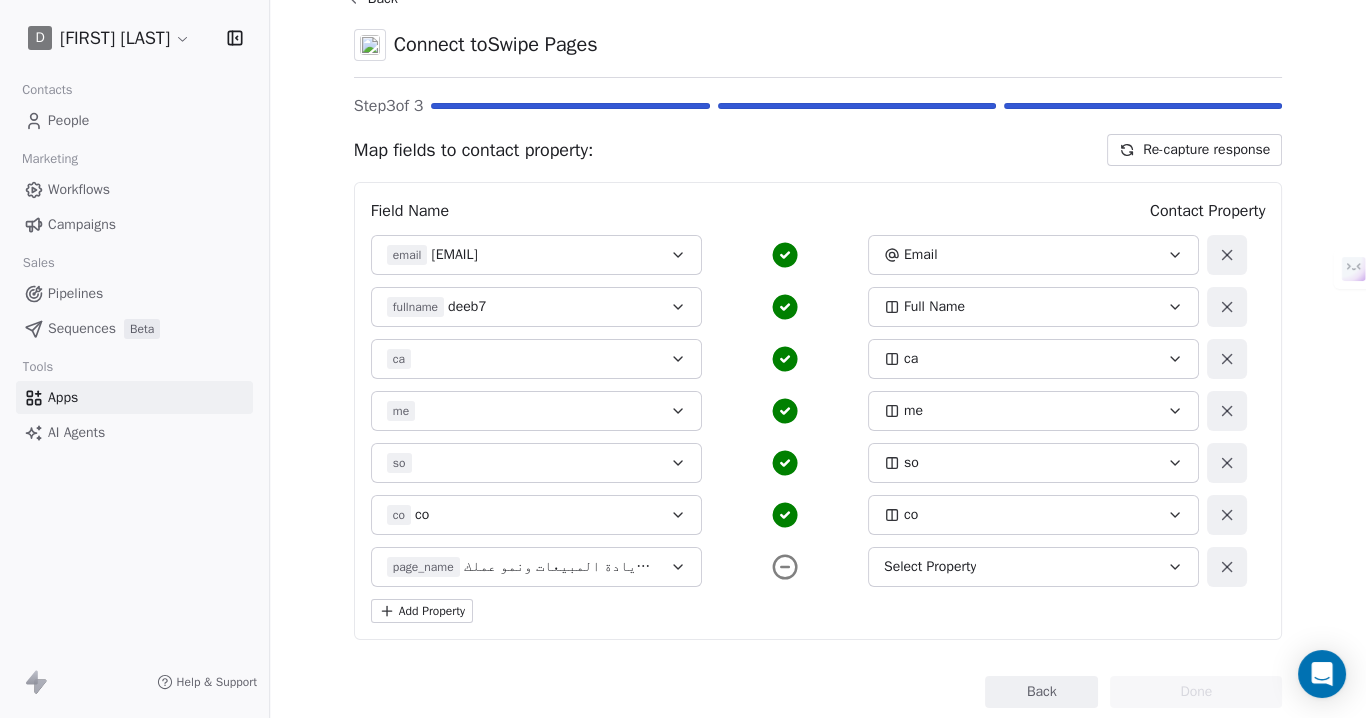 click on "Select Property" at bounding box center [1018, 567] 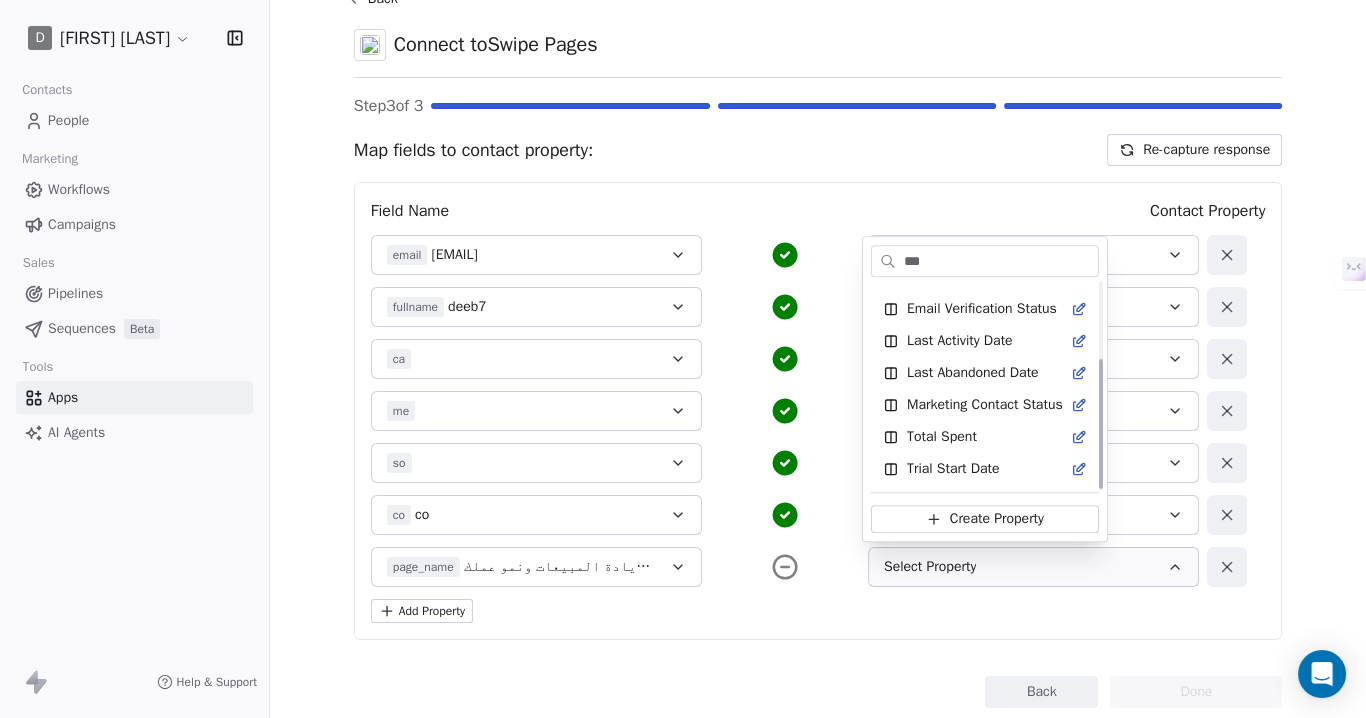 scroll, scrollTop: 0, scrollLeft: 0, axis: both 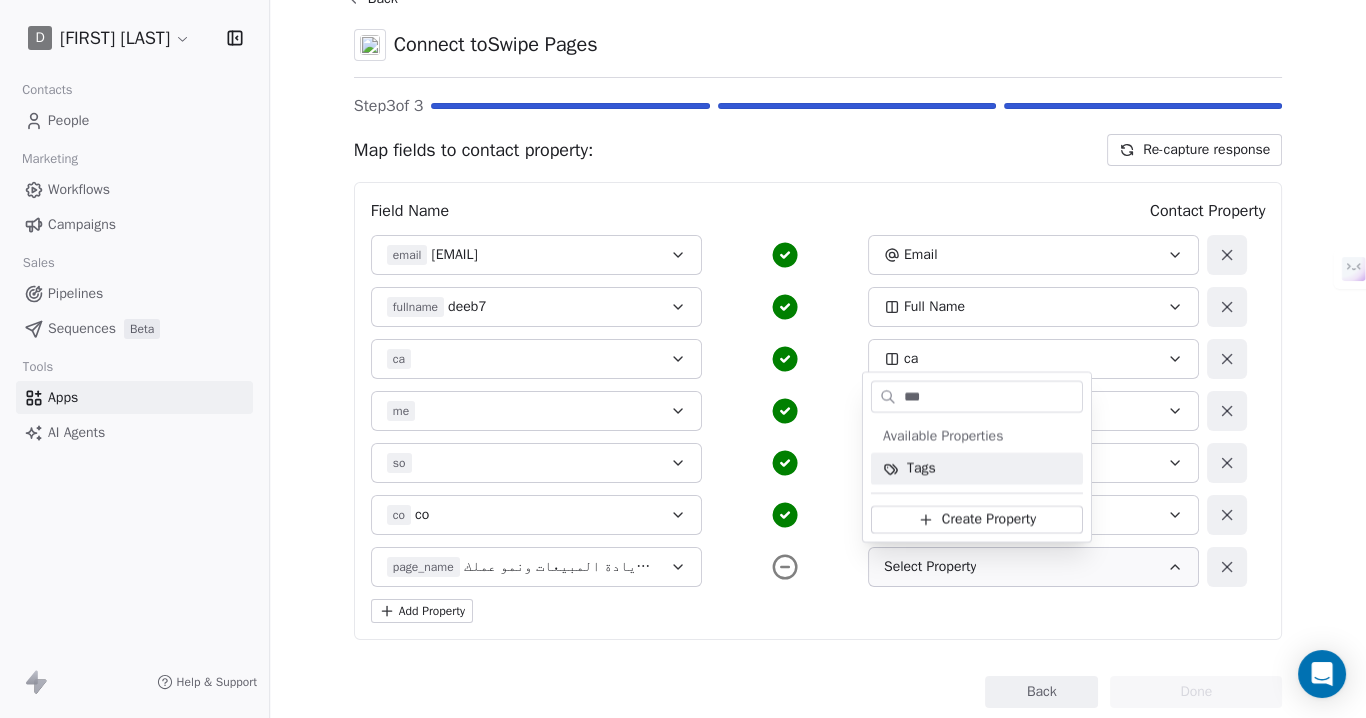 type on "***" 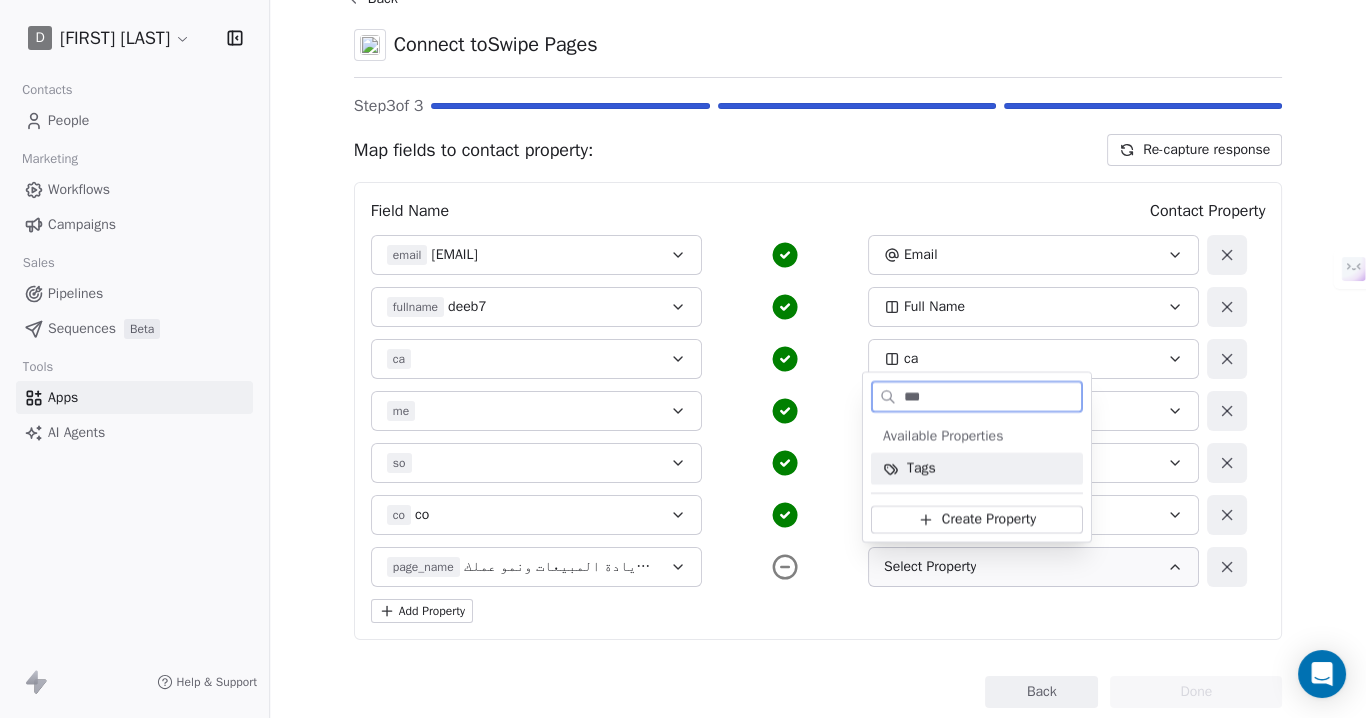 click on "Tags" at bounding box center [977, 469] 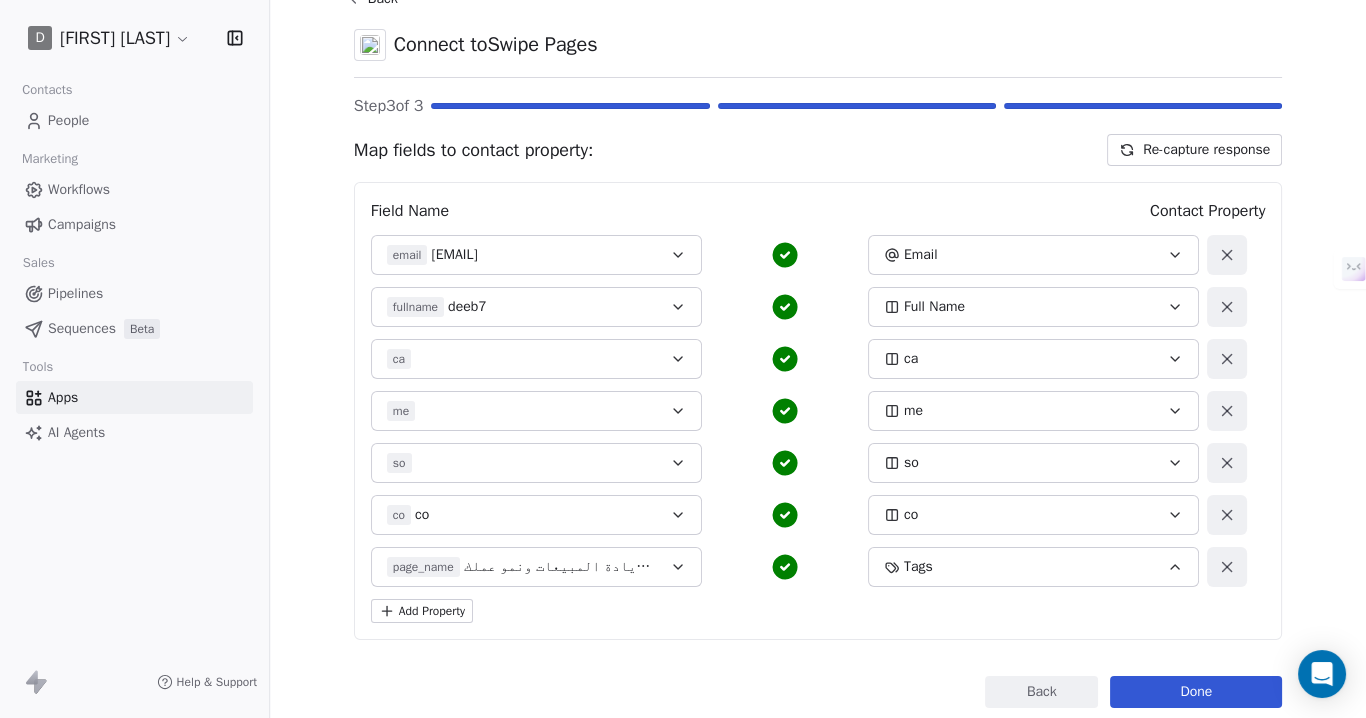 click on "أفكار تسويقية فعّالة تُساهم في زيادة المبيعات ونمو عملك" at bounding box center [560, 567] 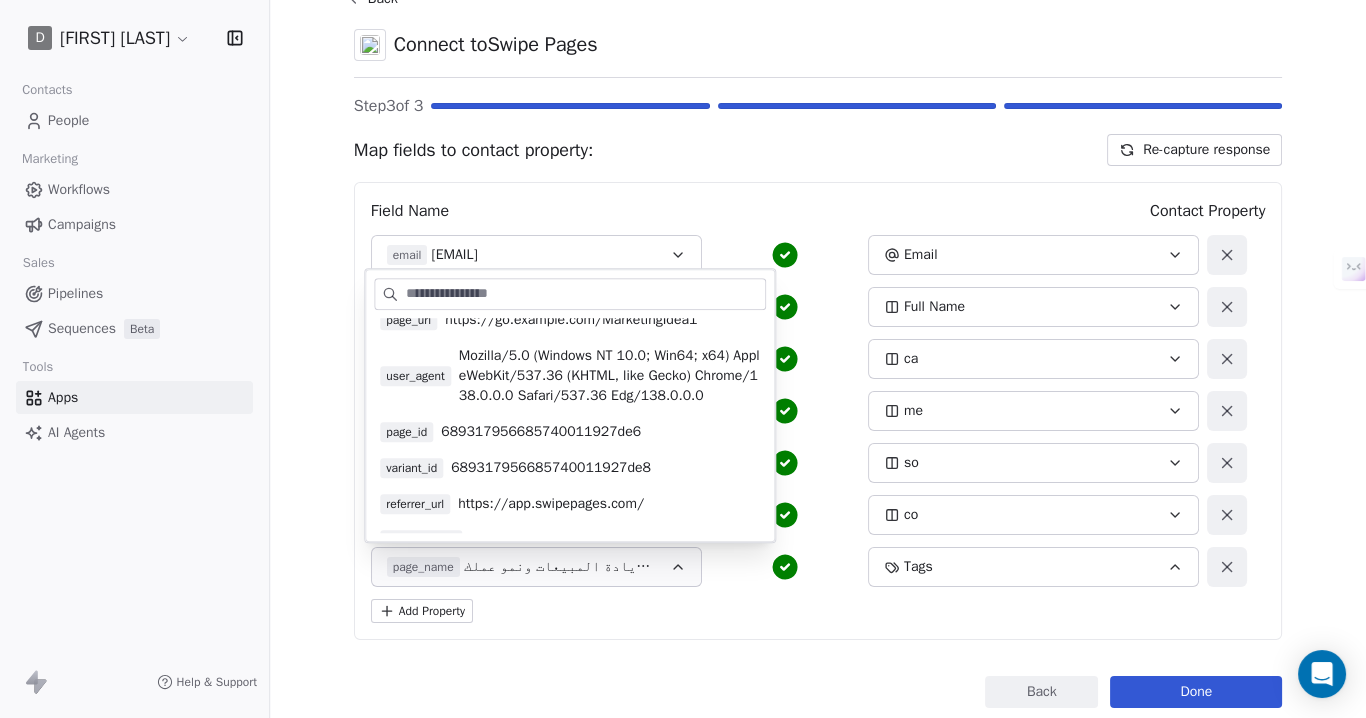 scroll, scrollTop: 488, scrollLeft: 0, axis: vertical 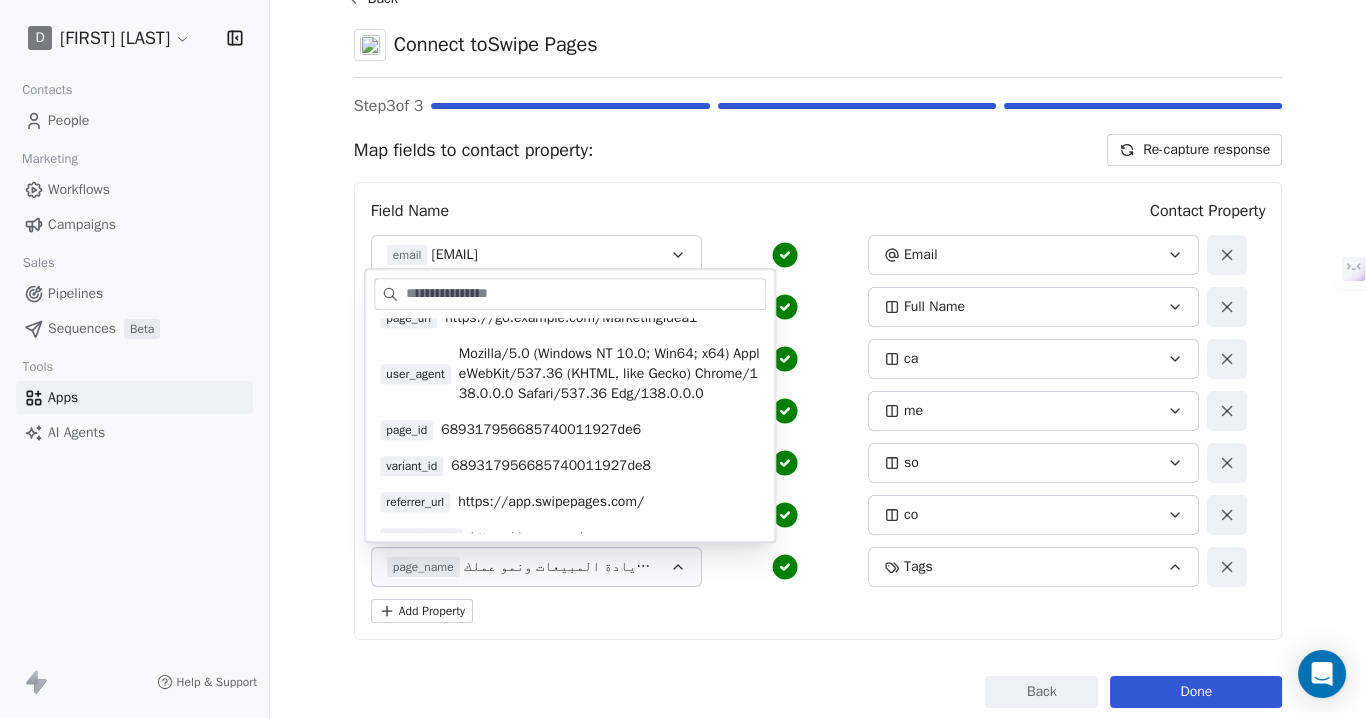 drag, startPoint x: 339, startPoint y: 457, endPoint x: 351, endPoint y: 470, distance: 17.691807 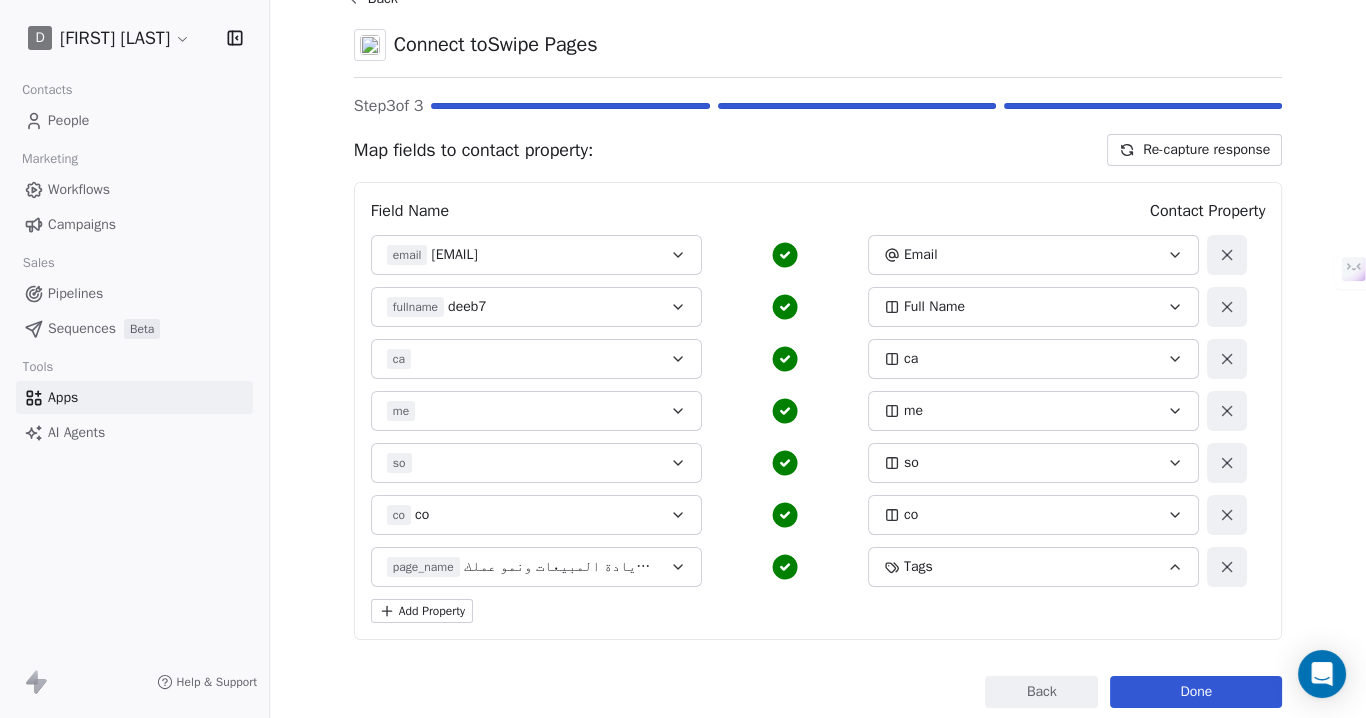 click on "Done" at bounding box center [1196, 692] 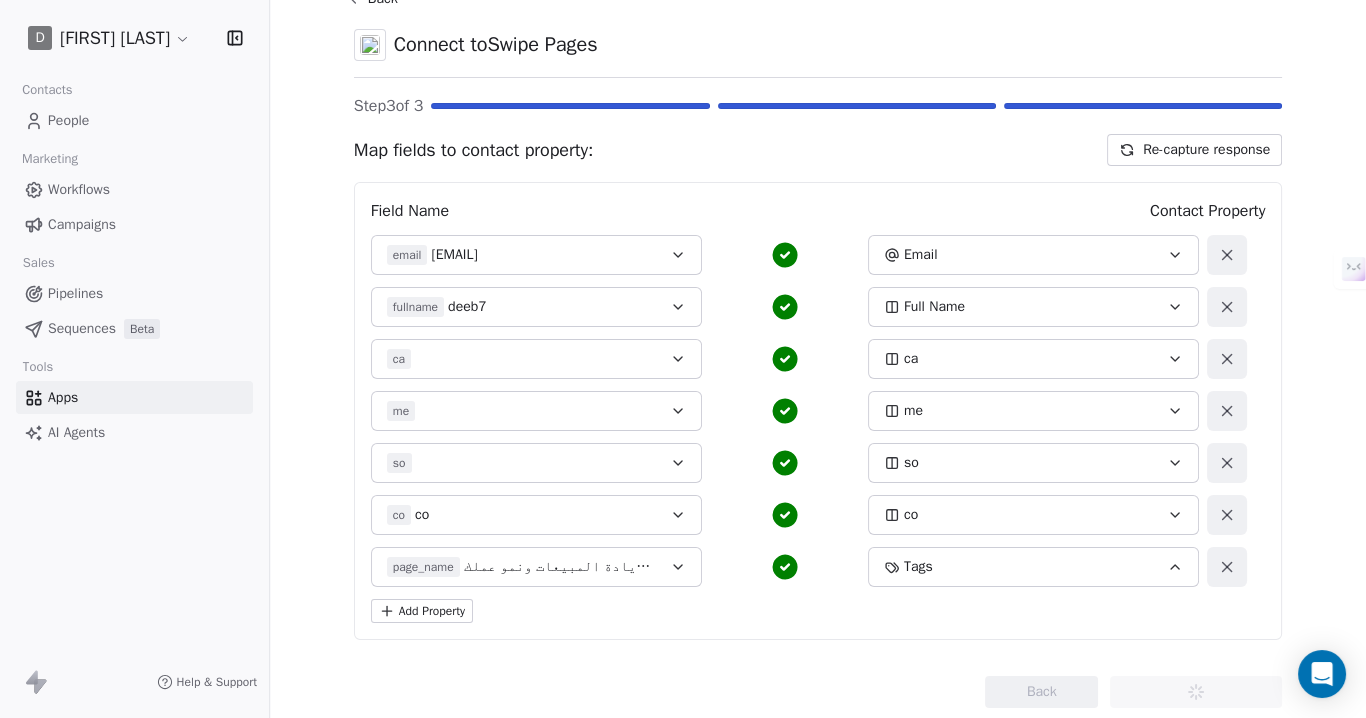 scroll, scrollTop: 0, scrollLeft: 0, axis: both 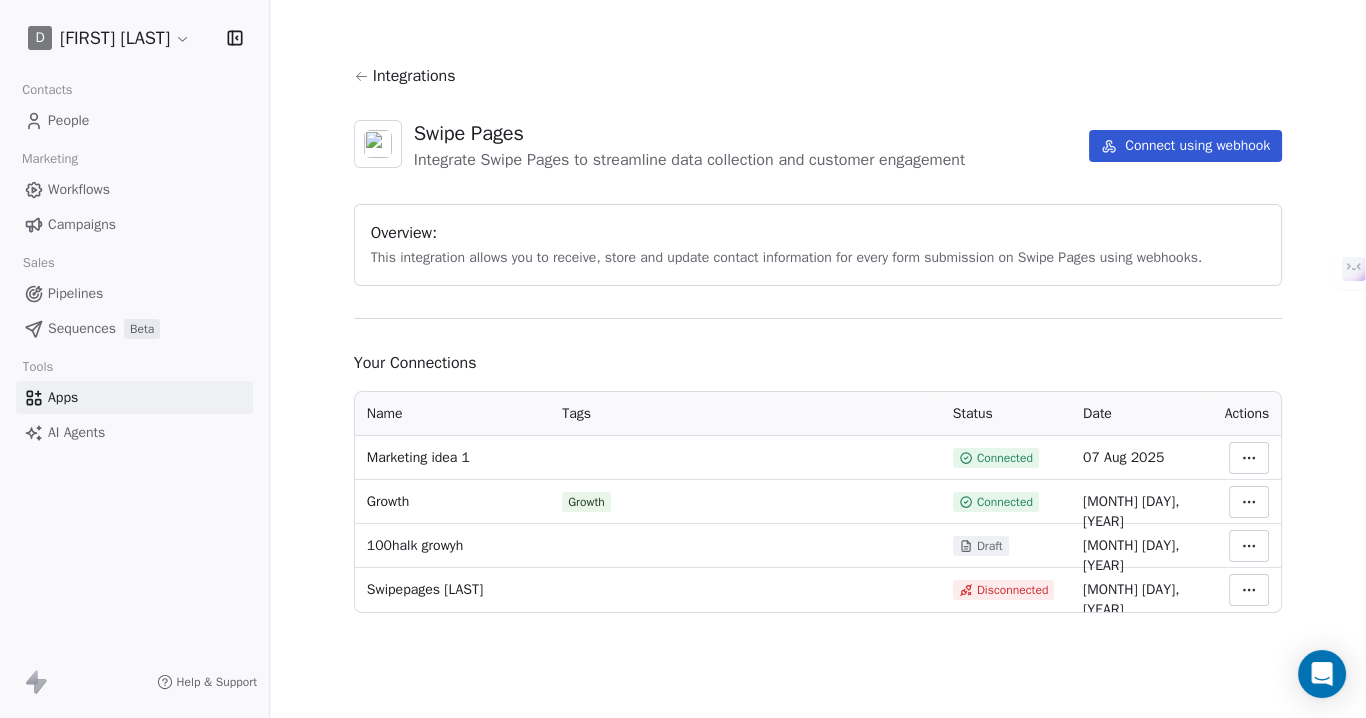 click on "Workflows" at bounding box center (79, 189) 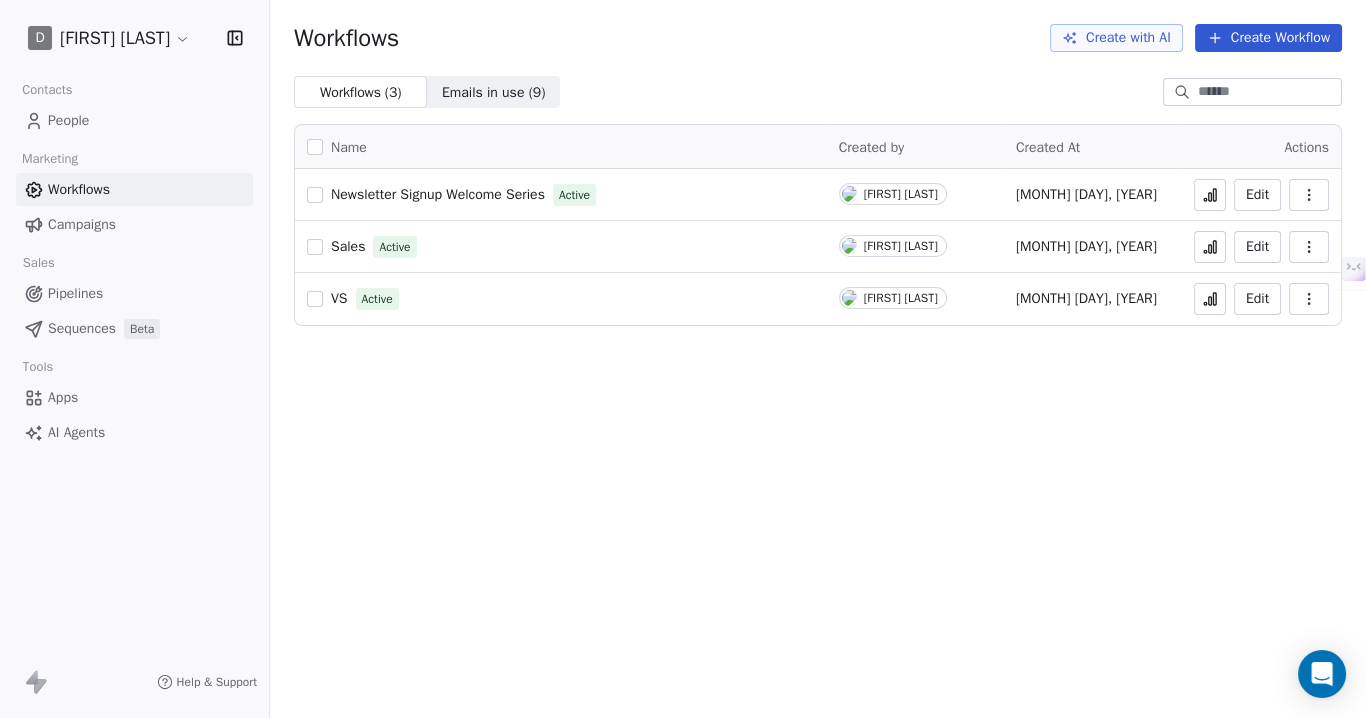 click on "Edit" at bounding box center (1257, 195) 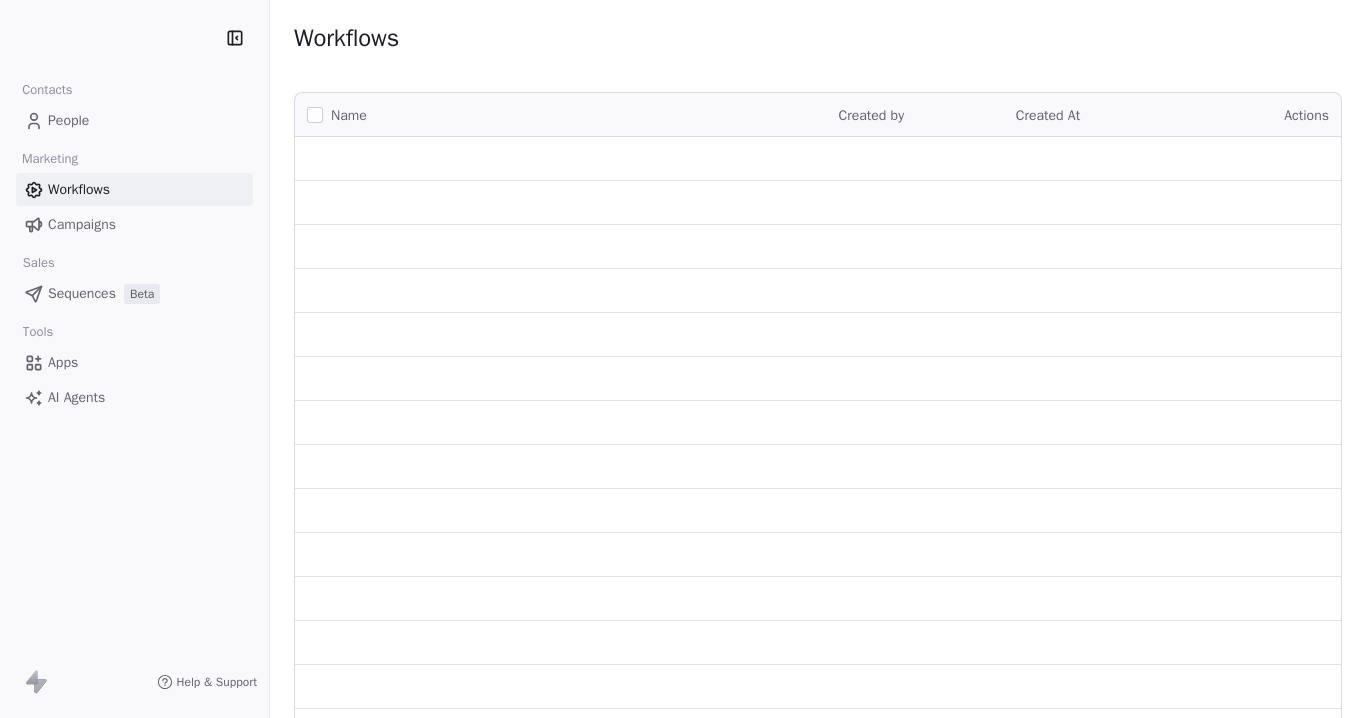 scroll, scrollTop: 0, scrollLeft: 0, axis: both 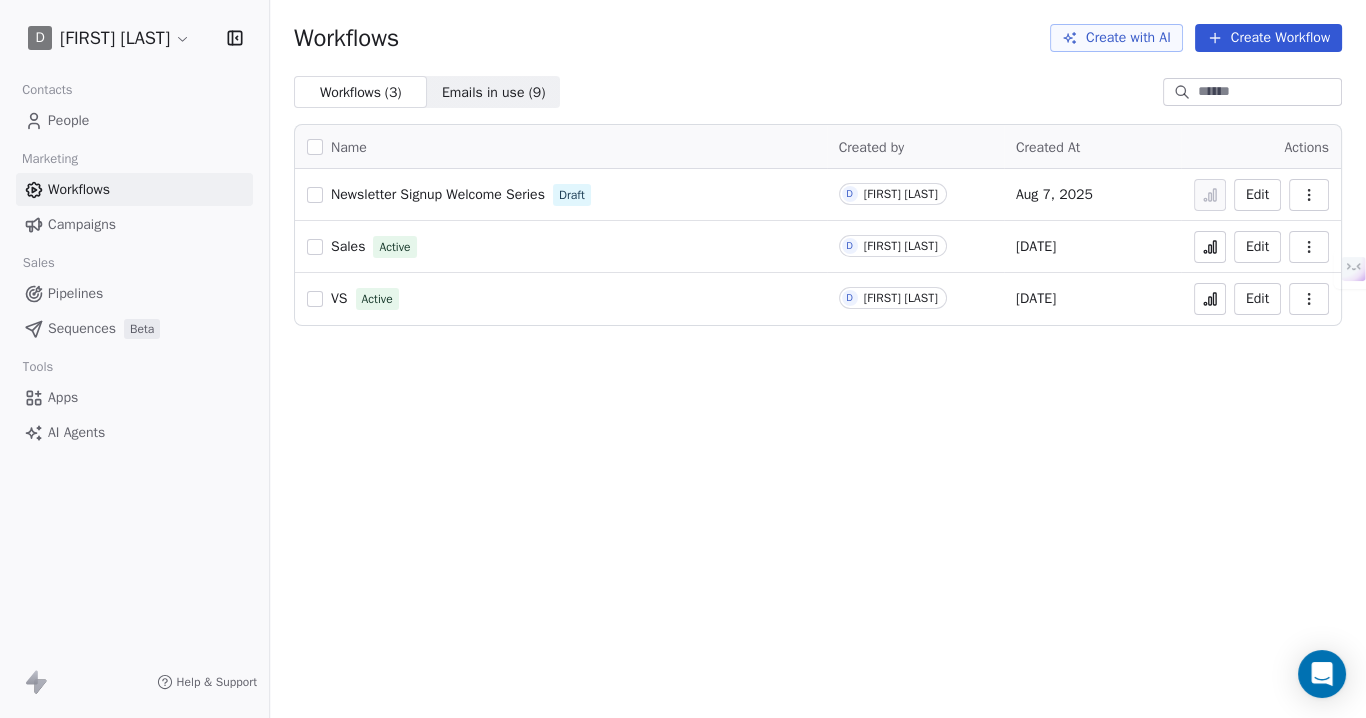 click 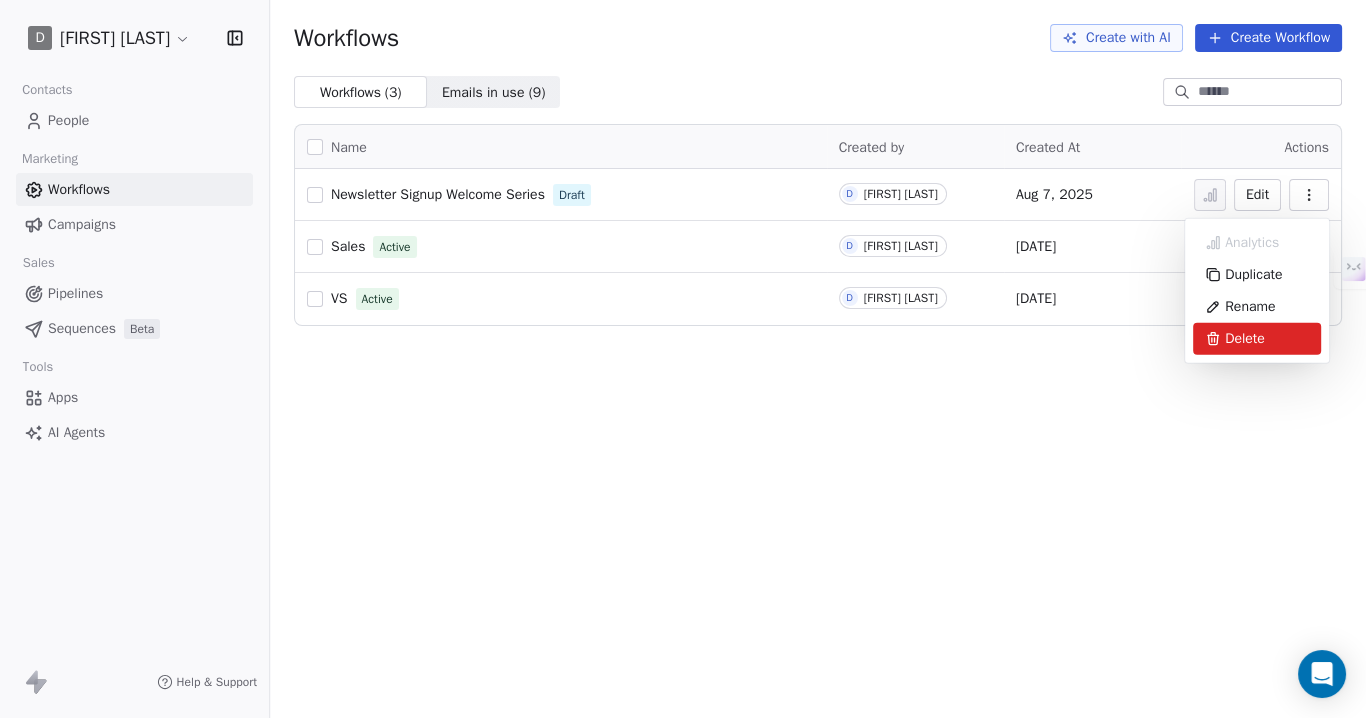 click on "Delete" at bounding box center (1257, 339) 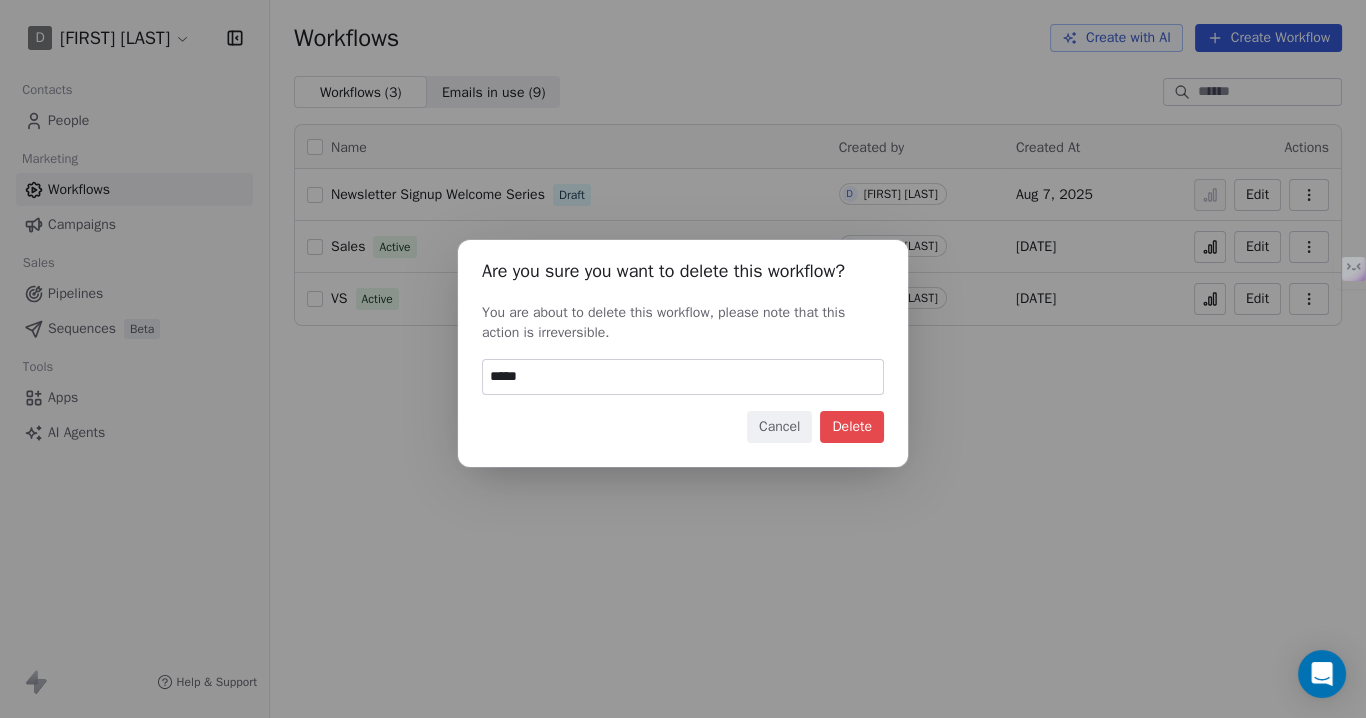 type on "******" 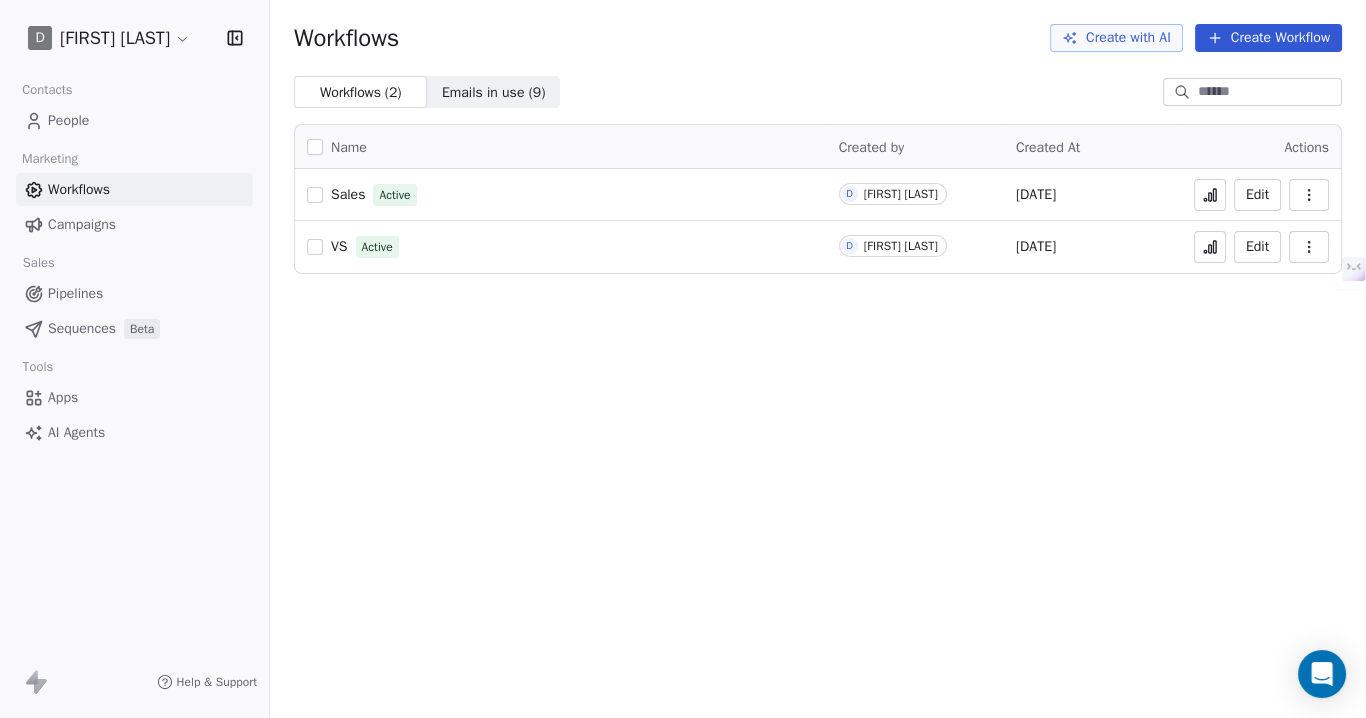 click on "Create Workflow" at bounding box center [1268, 38] 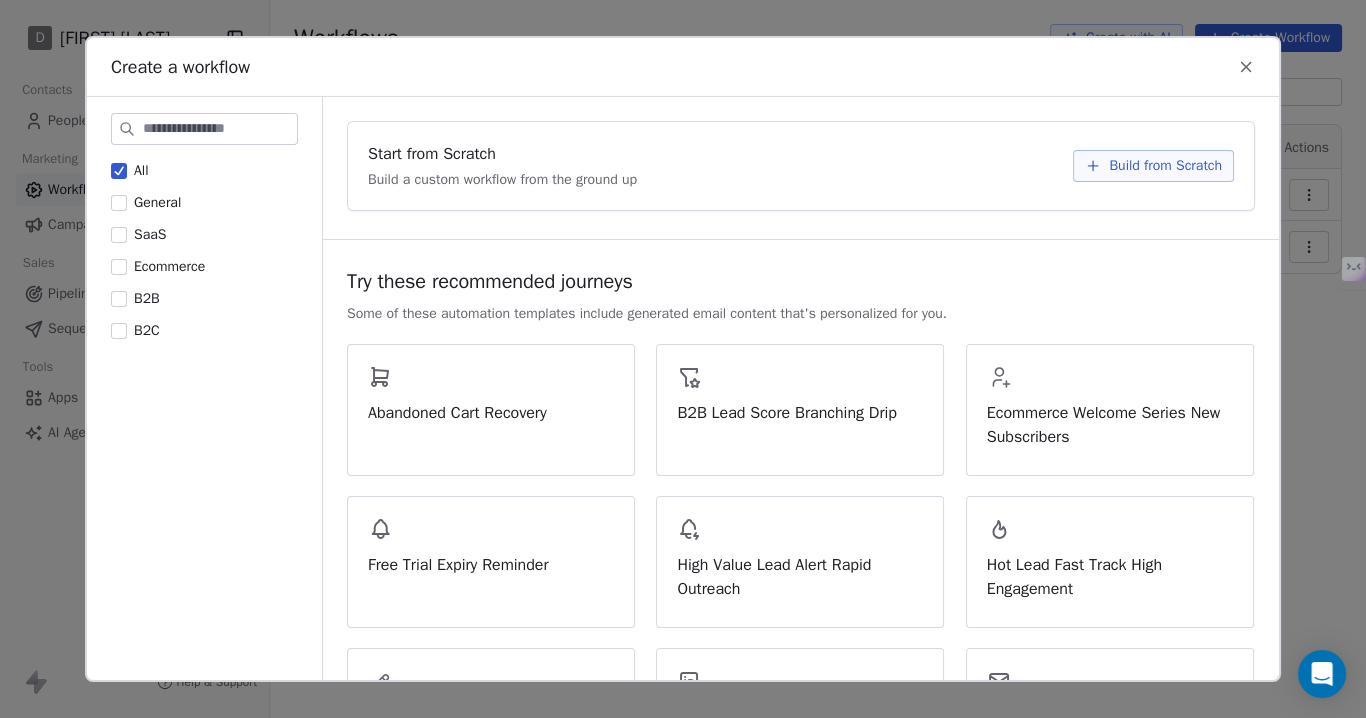 click on "Build from Scratch" at bounding box center [1165, 166] 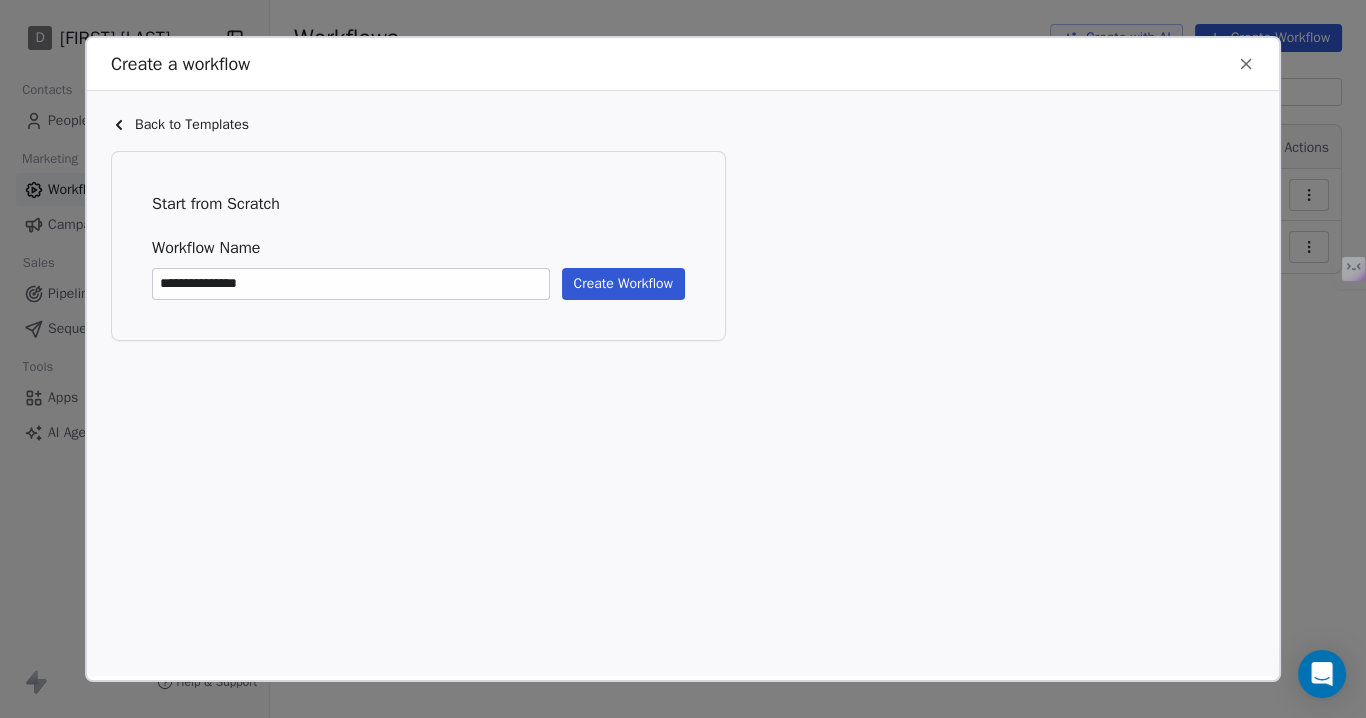 type on "**********" 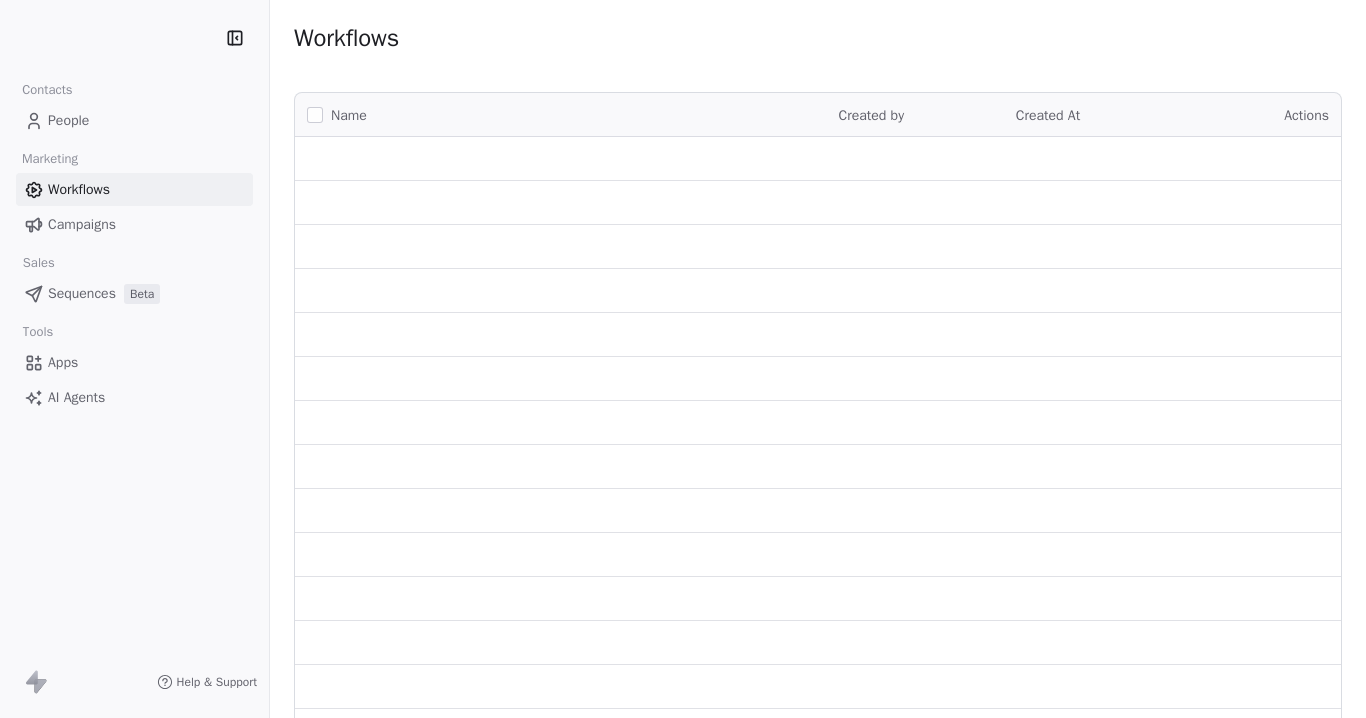 scroll, scrollTop: 0, scrollLeft: 0, axis: both 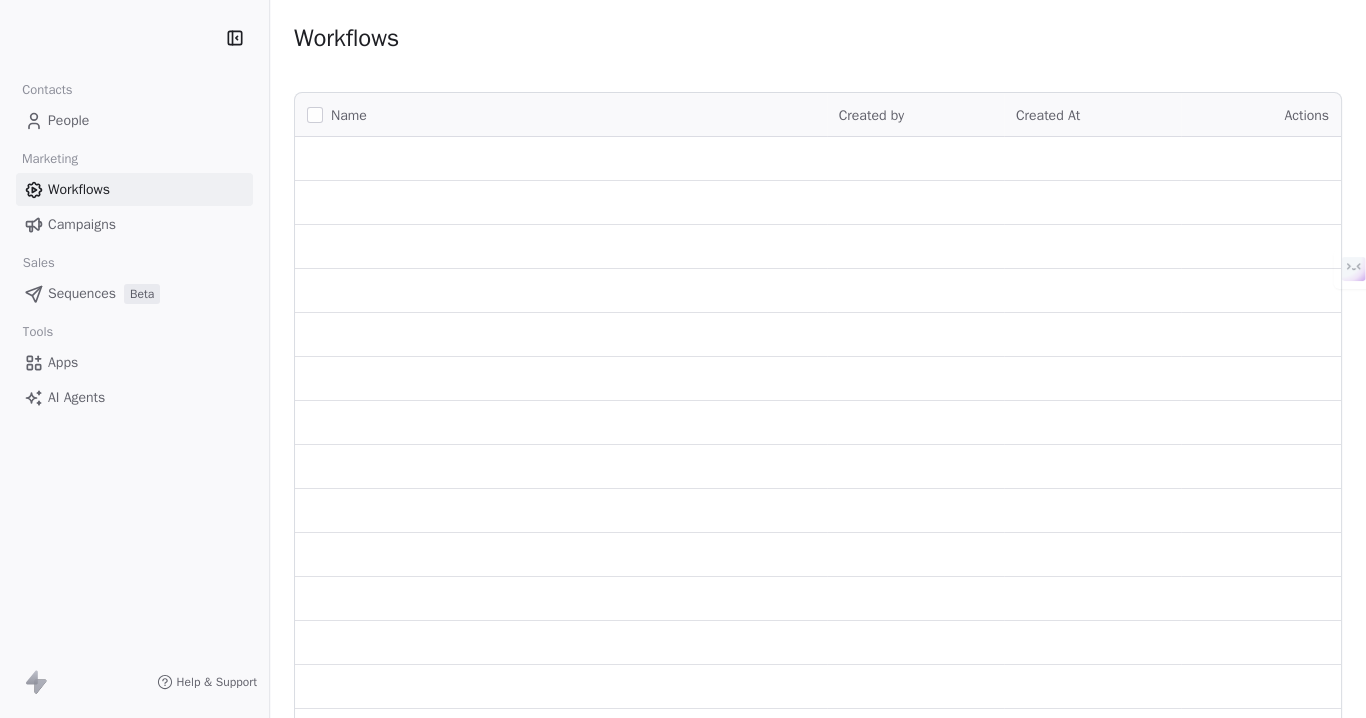 click on "People" at bounding box center [68, 120] 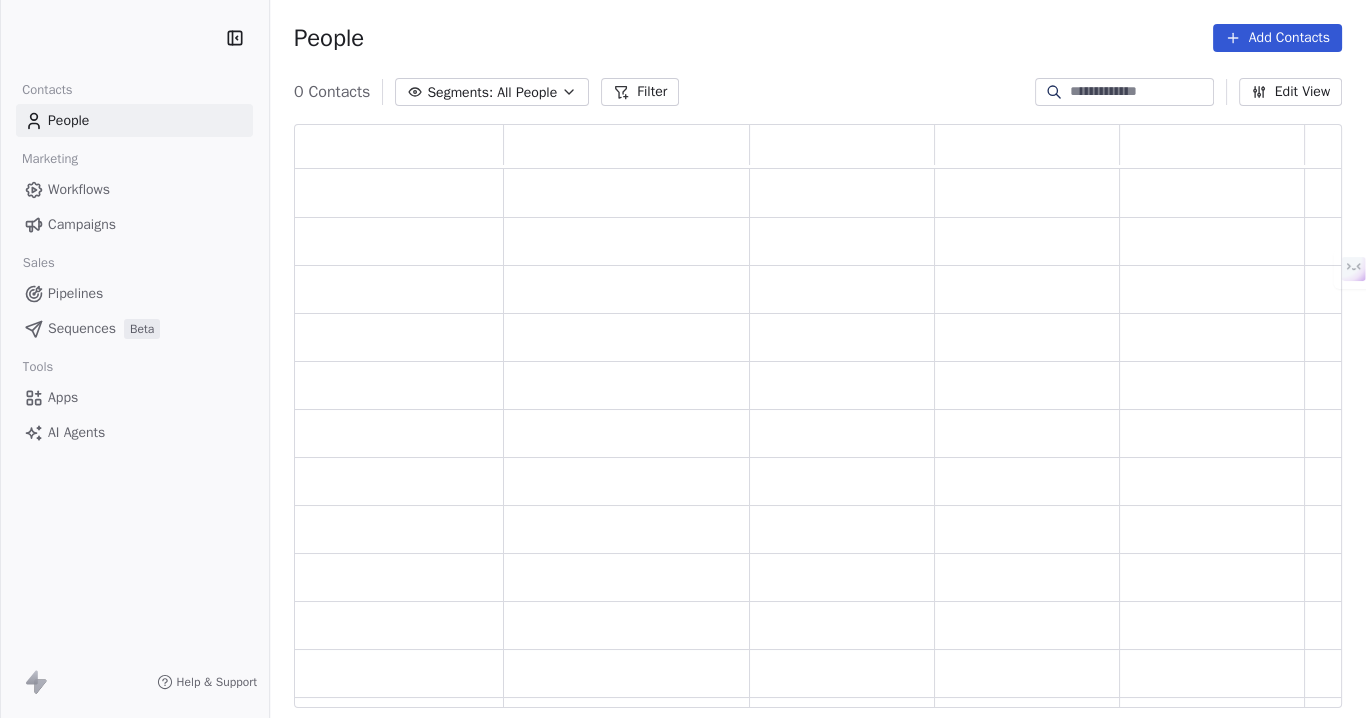 scroll, scrollTop: 13, scrollLeft: 13, axis: both 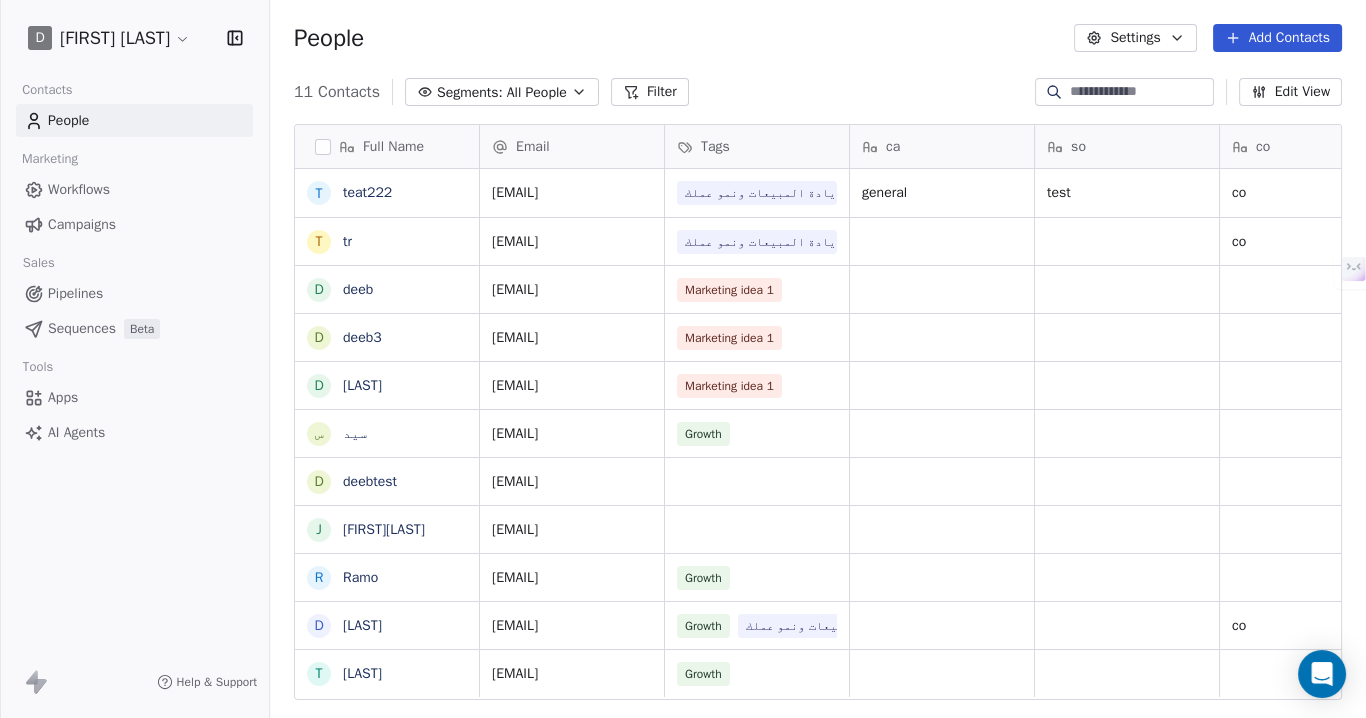 click on "Workflows" at bounding box center (79, 189) 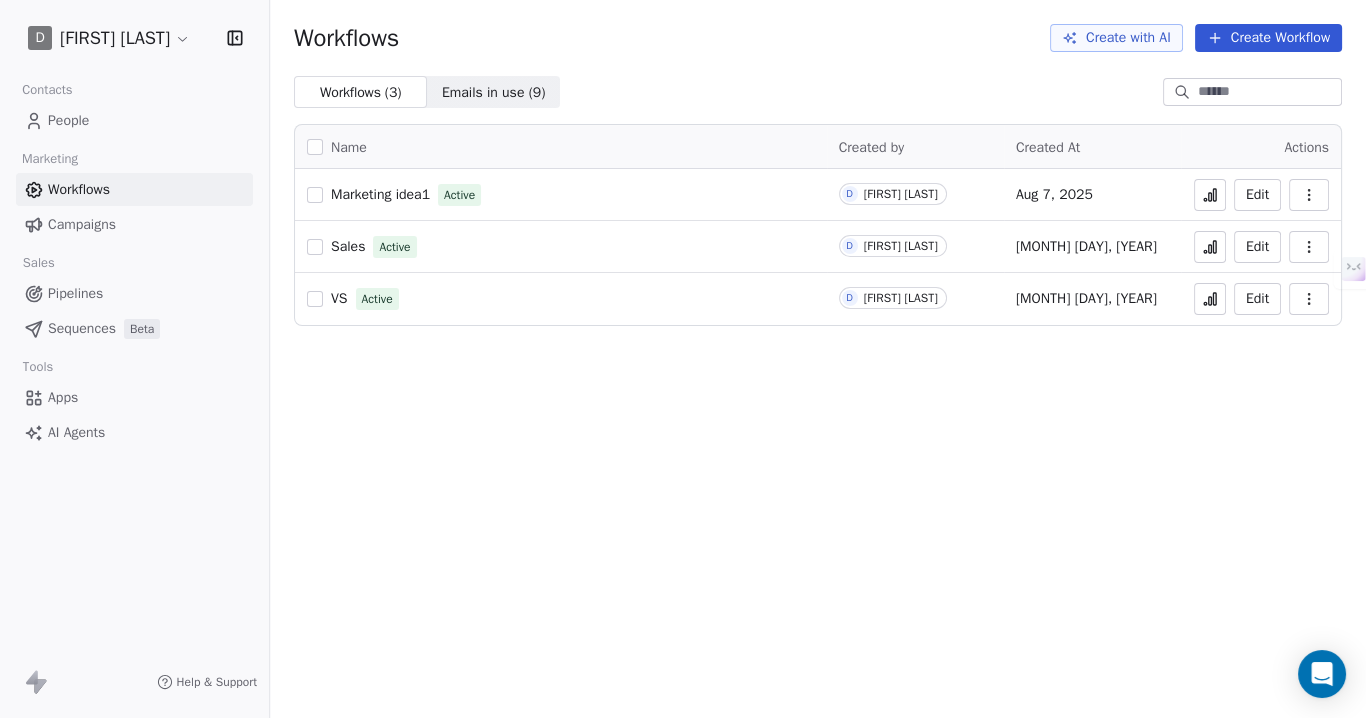 click 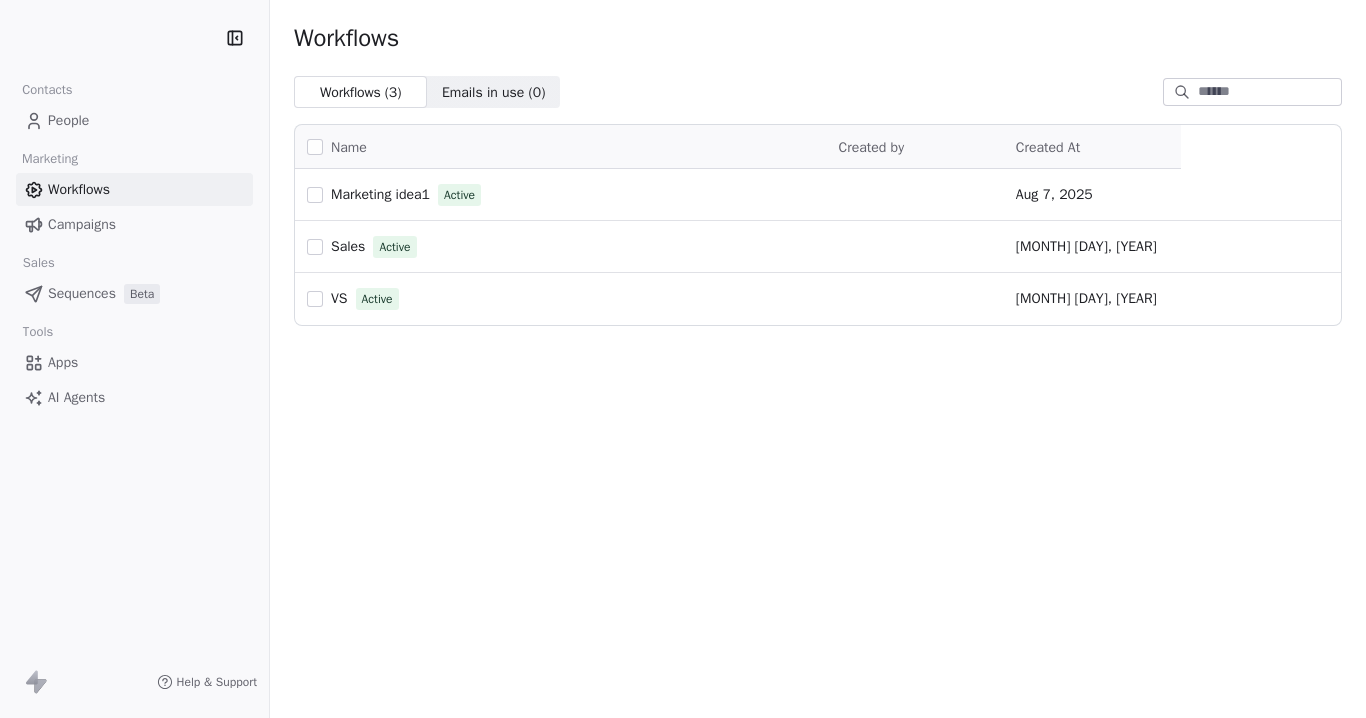 scroll, scrollTop: 0, scrollLeft: 0, axis: both 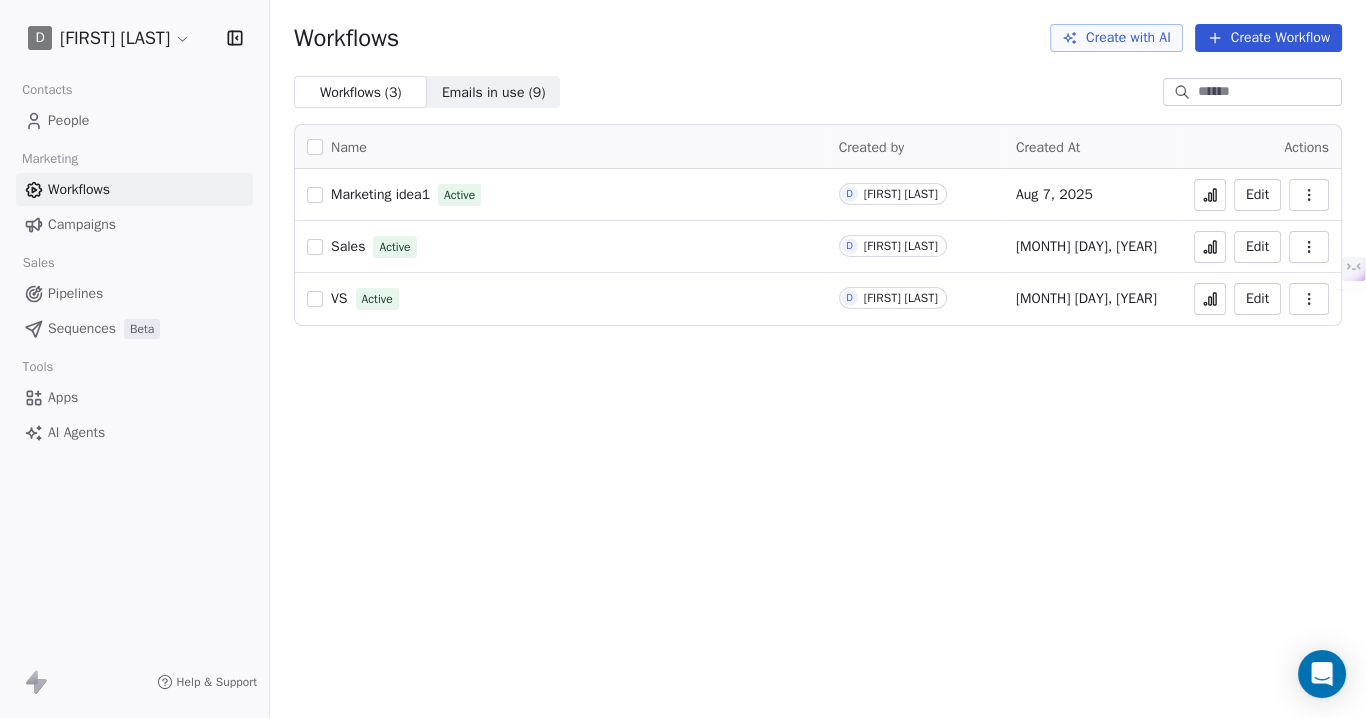 click on "Edit" at bounding box center (1257, 195) 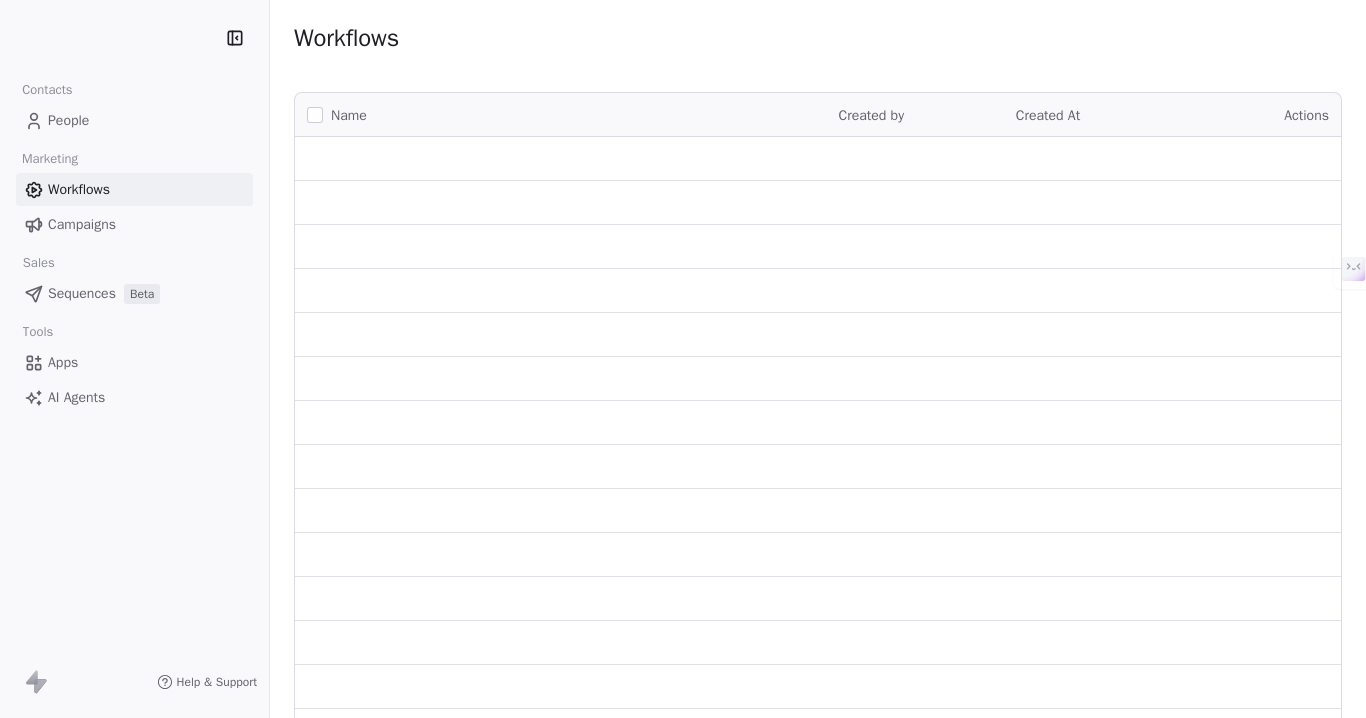 scroll, scrollTop: 0, scrollLeft: 0, axis: both 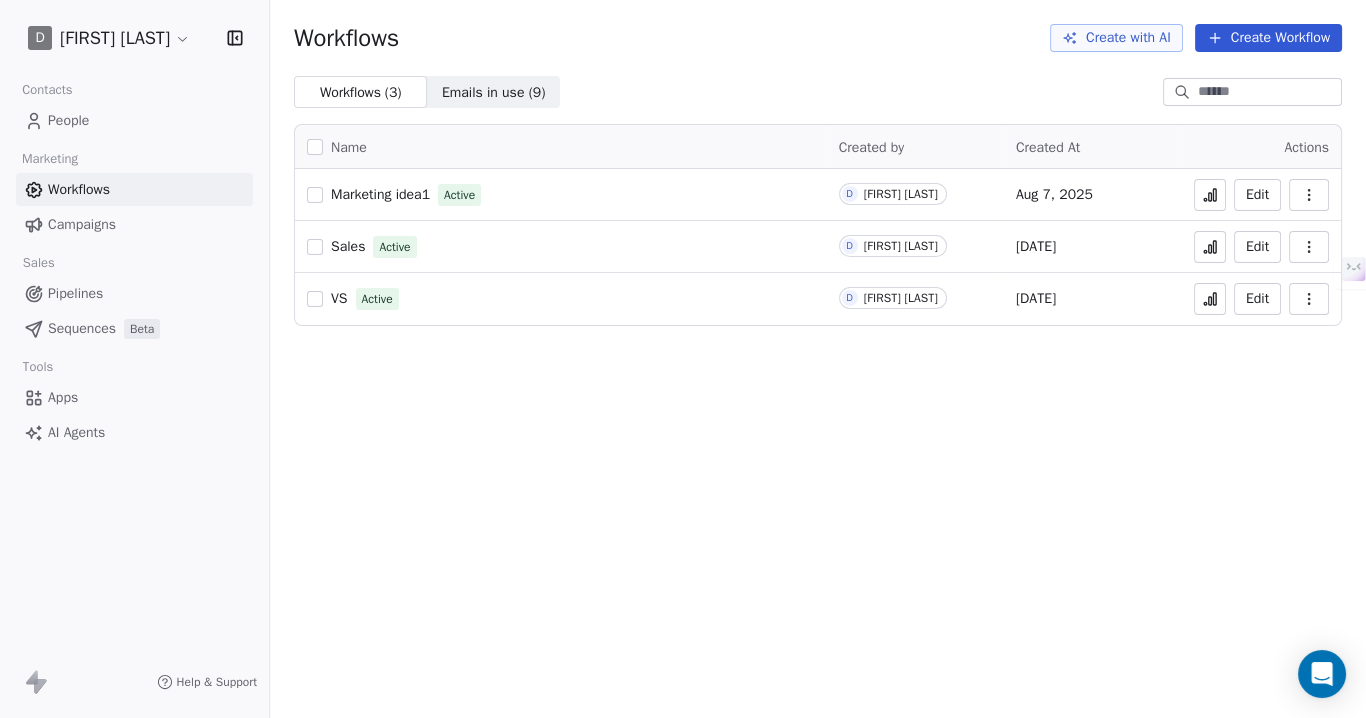 click 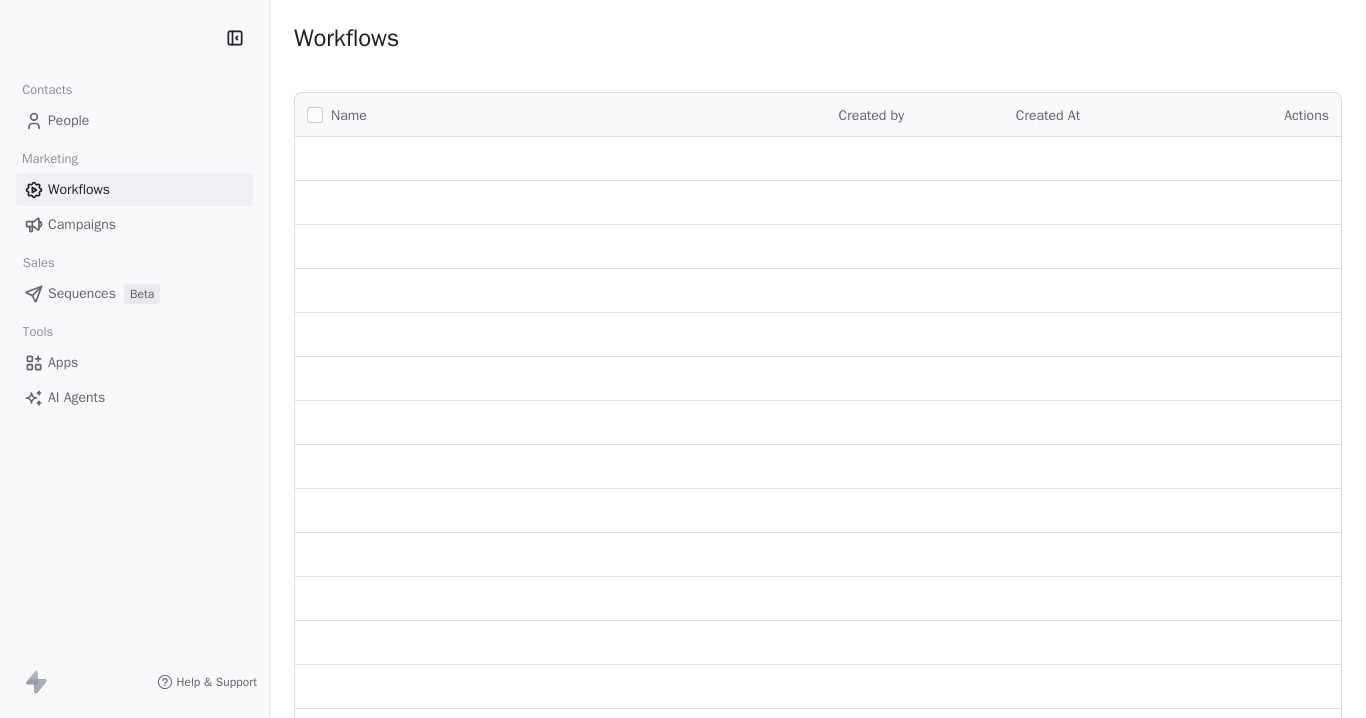 scroll, scrollTop: 0, scrollLeft: 0, axis: both 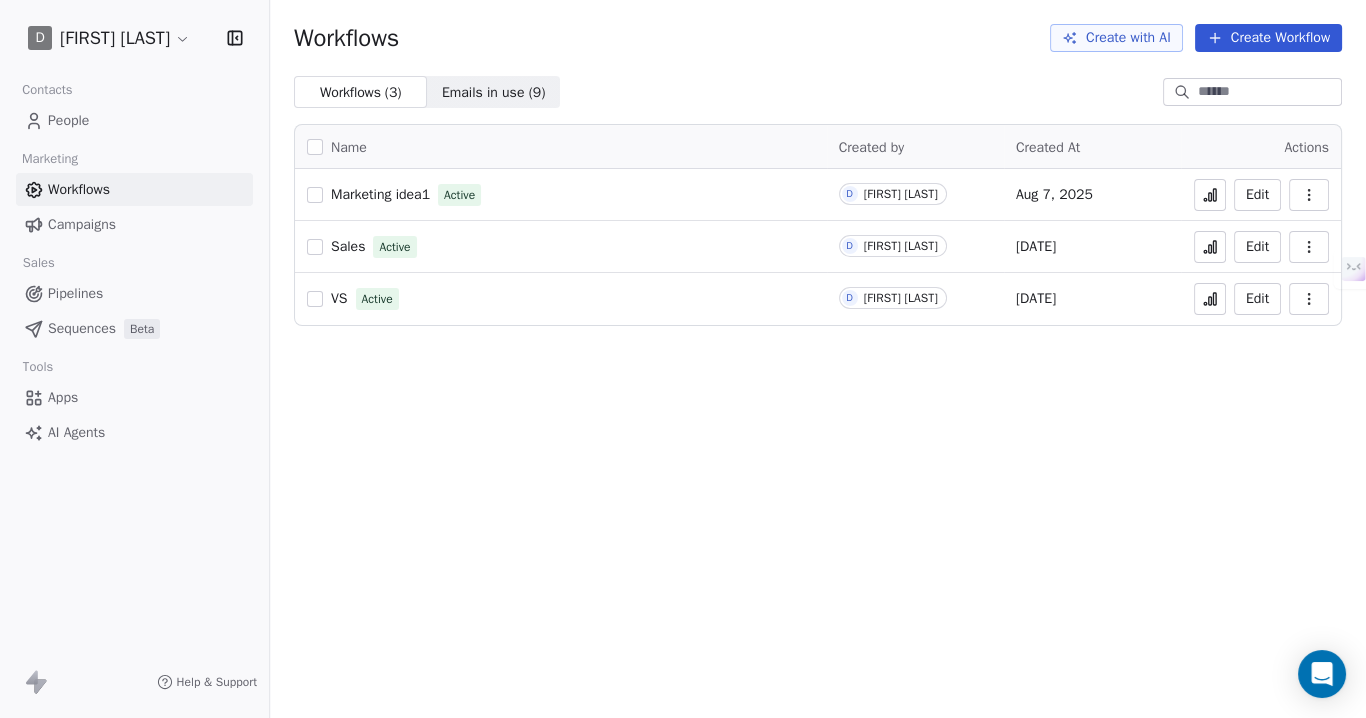 click on "People" at bounding box center [68, 120] 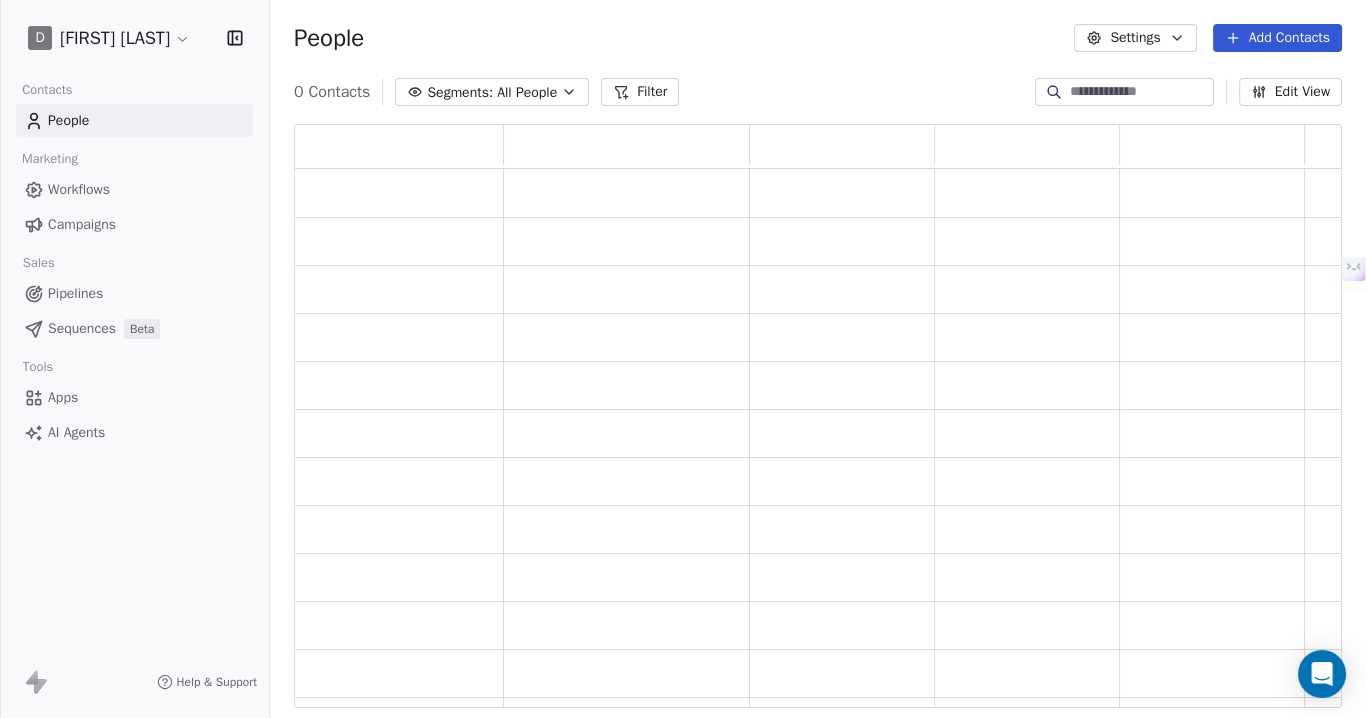scroll, scrollTop: 13, scrollLeft: 13, axis: both 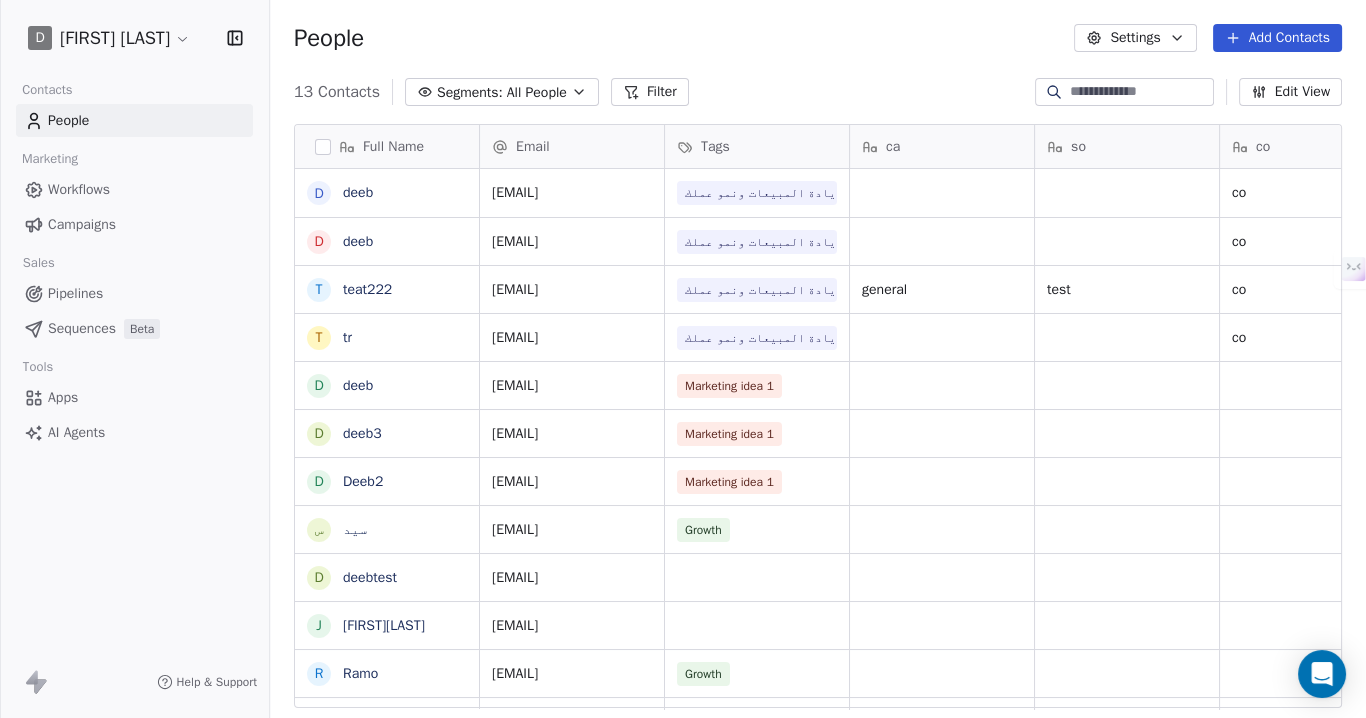 click on "People Settings  Add Contacts" at bounding box center (818, 38) 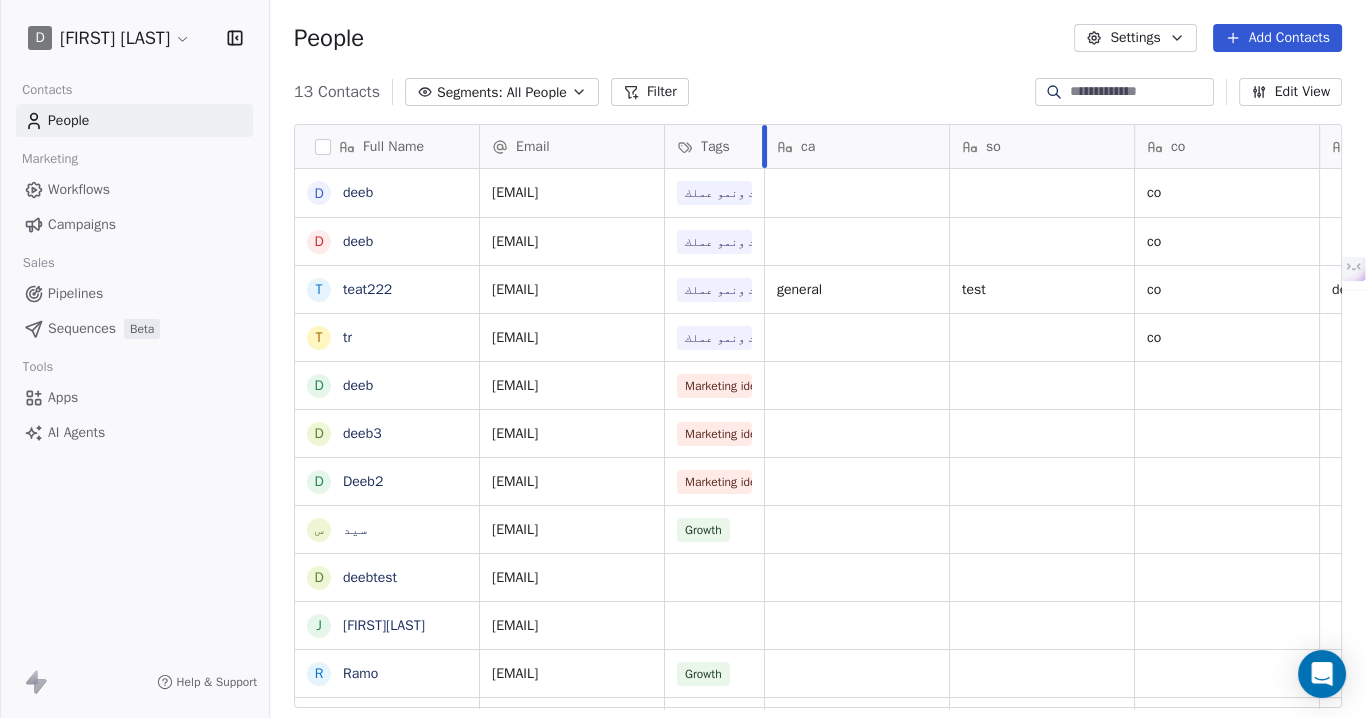 drag, startPoint x: 846, startPoint y: 138, endPoint x: 735, endPoint y: 144, distance: 111.16204 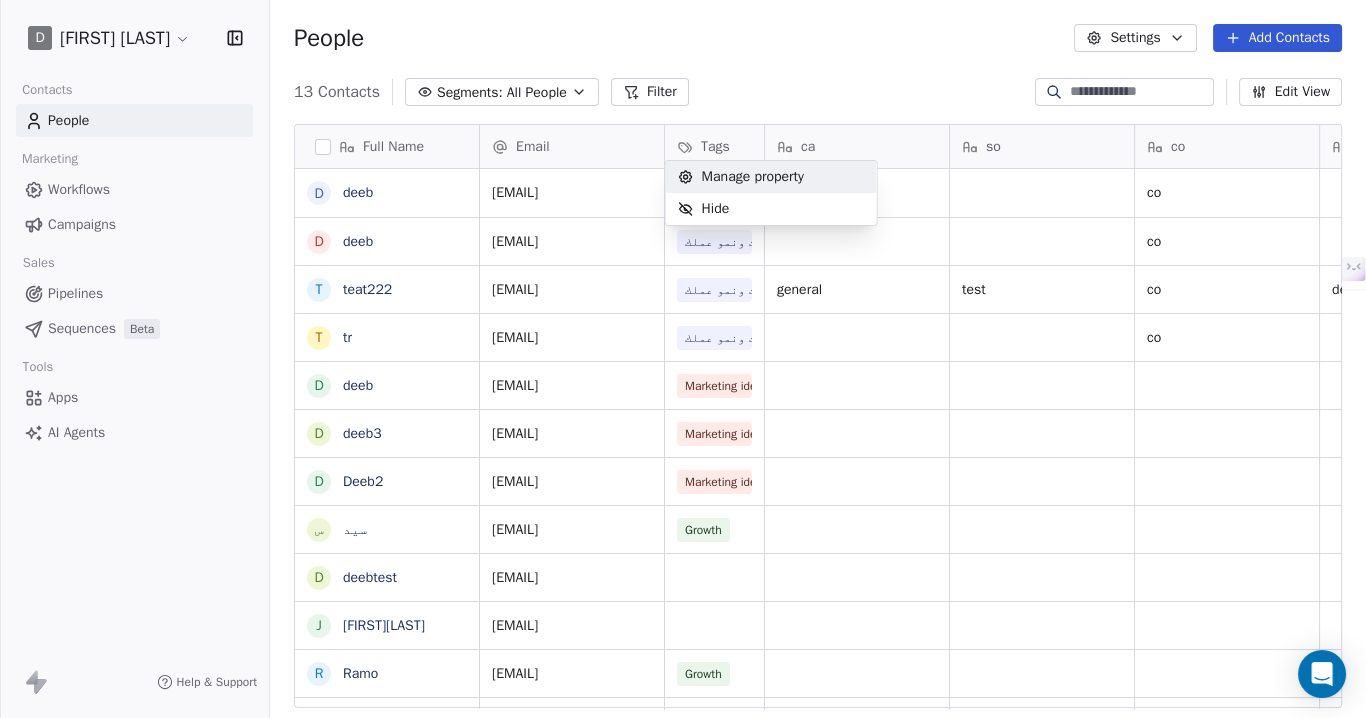 click on "D [FIRST] [LAST] Contacts People Marketing Workflows Campaigns Sales Pipelines Sequences Beta Tools Apps AI Agents Help & Support People Settings  Add Contacts 13 Contacts Segments: All People Filter  Edit View Tag Add to Sequence Export Full Name d d t t222 t tr d d3 D س سيد dtest J [LAST] R R [LAST] T T [FIRST] Email Tags ca so co me [EMAIL] أفكار تسويقية فعّالة تُساهم في زيادة المبيعات ونمو عملك co [EMAIL] أفكار تسويقية فعّالة تُساهم في زيادة المبيعات ونمو عملك co [EMAIL] أفكار تسويقية فعّالة تُساهم في زيادة المبيعات ونمو عملك general test co [EMAIL] أفكار تسويقية فعّالة تُساهم في زيادة المبيعات ونمو عملك co [EMAIL] Marketing idea 1 [EMAIL] Marketing idea 1 [EMAIL] Marketing idea 1 [EMAIL] Growth [EMAIL]" at bounding box center [683, 455] 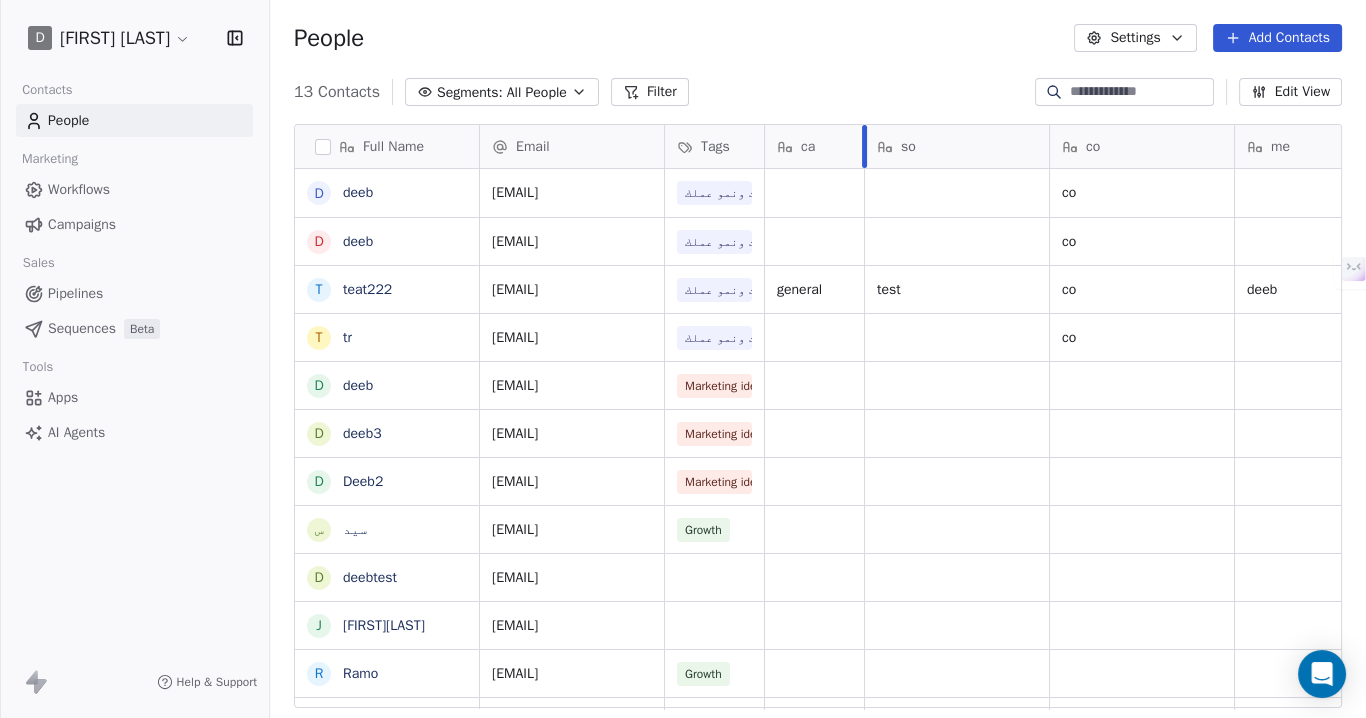 drag, startPoint x: 947, startPoint y: 137, endPoint x: 969, endPoint y: 136, distance: 22.022715 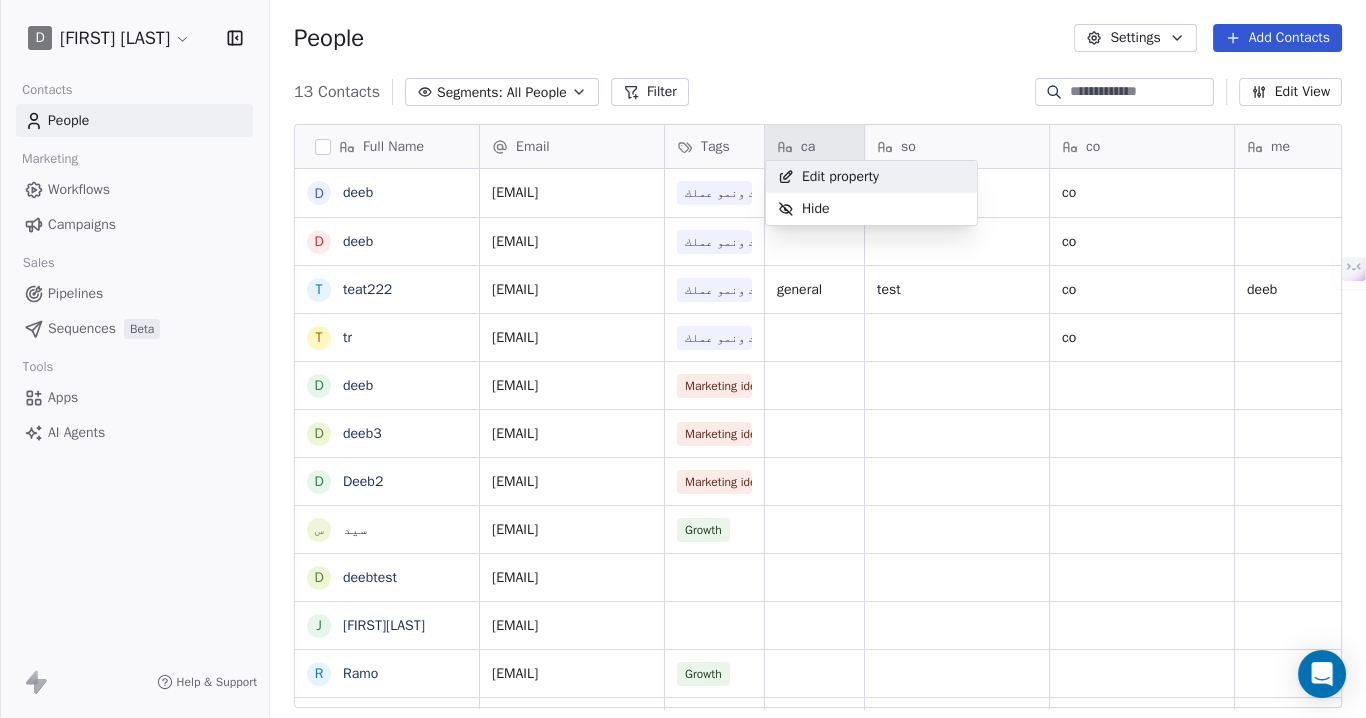 click on "D [FIRST] [LAST] Contacts People Marketing Workflows Campaigns Sales Pipelines Sequences Beta Tools Apps AI Agents Help & Support People Settings  Add Contacts 13 Contacts Segments: All People Filter  Edit View Tag Add to Sequence Export Full Name d d t t222 t tr d d3 D س سيد dtest J [LAST] R R [LAST] T T [FIRST] Email Tags ca so co me [EMAIL] أفكار تسويقية فعّالة تُساهم في زيادة المبيعات ونمو عملك co [EMAIL] أفكار تسويقية فعّالة تُساهم في زيادة المبيعات ونمو عملك co [EMAIL] أفكار تسويقية فعّالة تُساهم في زيادة المبيعات ونمو عملك general test co [EMAIL] أفكار تسويقية فعّالة تُساهم في زيادة المبيعات ونمو عملك co [EMAIL] Marketing idea 1 [EMAIL] Marketing idea 1 [EMAIL] Marketing idea 1 [EMAIL] Growth [EMAIL]" at bounding box center [683, 455] 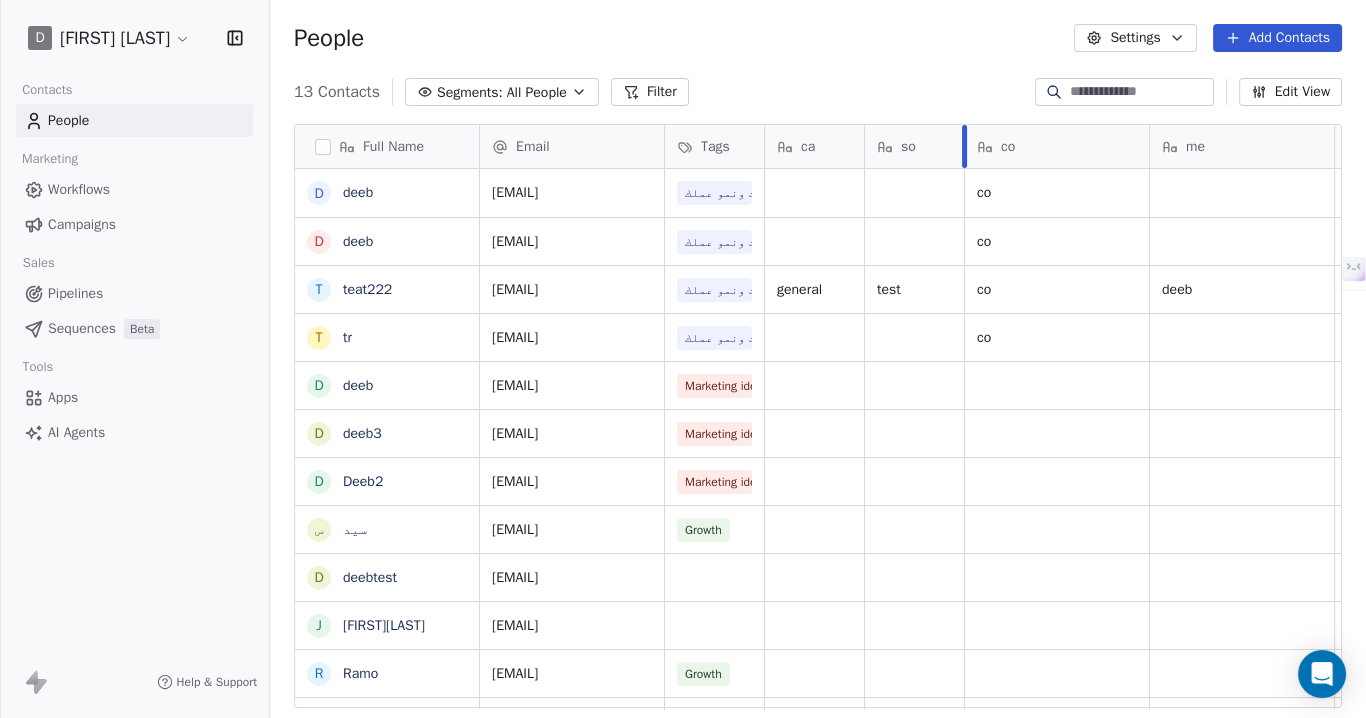 drag, startPoint x: 1047, startPoint y: 141, endPoint x: 930, endPoint y: 143, distance: 117.01709 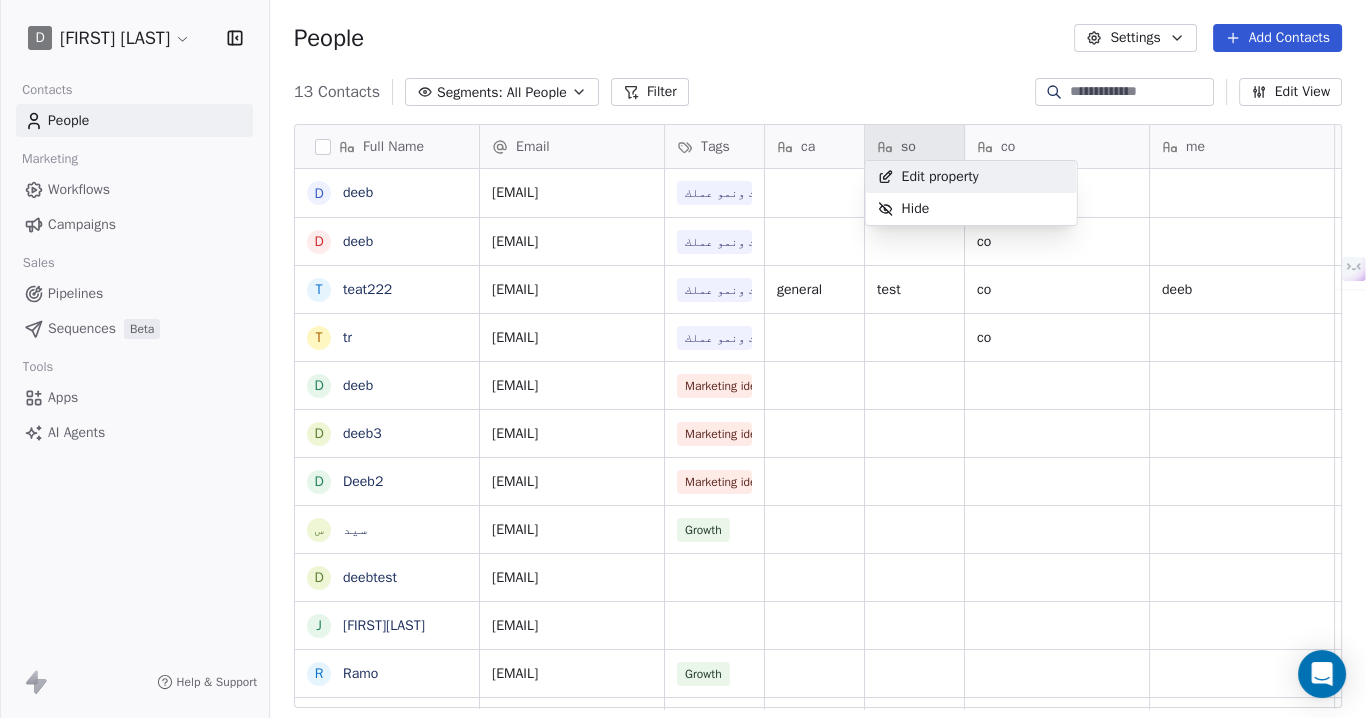 click on "D [FIRST] [LAST] Contacts People Marketing Workflows Campaigns Sales Pipelines Sequences Beta Tools Apps AI Agents Help & Support People Settings  Add Contacts 13 Contacts Segments: All People Filter  Edit View Tag Add to Sequence Export Full Name d d t t222 t tr d d3 D س سيد dtest J [LAST] R R [LAST] T T [FIRST] Email Tags ca so co me [EMAIL] أفكار تسويقية فعّالة تُساهم في زيادة المبيعات ونمو عملك co [EMAIL] أفكار تسويقية فعّالة تُساهم في زيادة المبيعات ونمو عملك co [EMAIL] أفكار تسويقية فعّالة تُساهم في زيادة المبيعات ونمو عملك general test co [EMAIL] أفكار تسويقية فعّالة تُساهم في زيادة المبيعات ونمو عملك co [EMAIL] Marketing idea 1 [EMAIL] Marketing idea 1 [EMAIL] Marketing idea 1 [EMAIL] Growth [EMAIL]" at bounding box center [683, 455] 